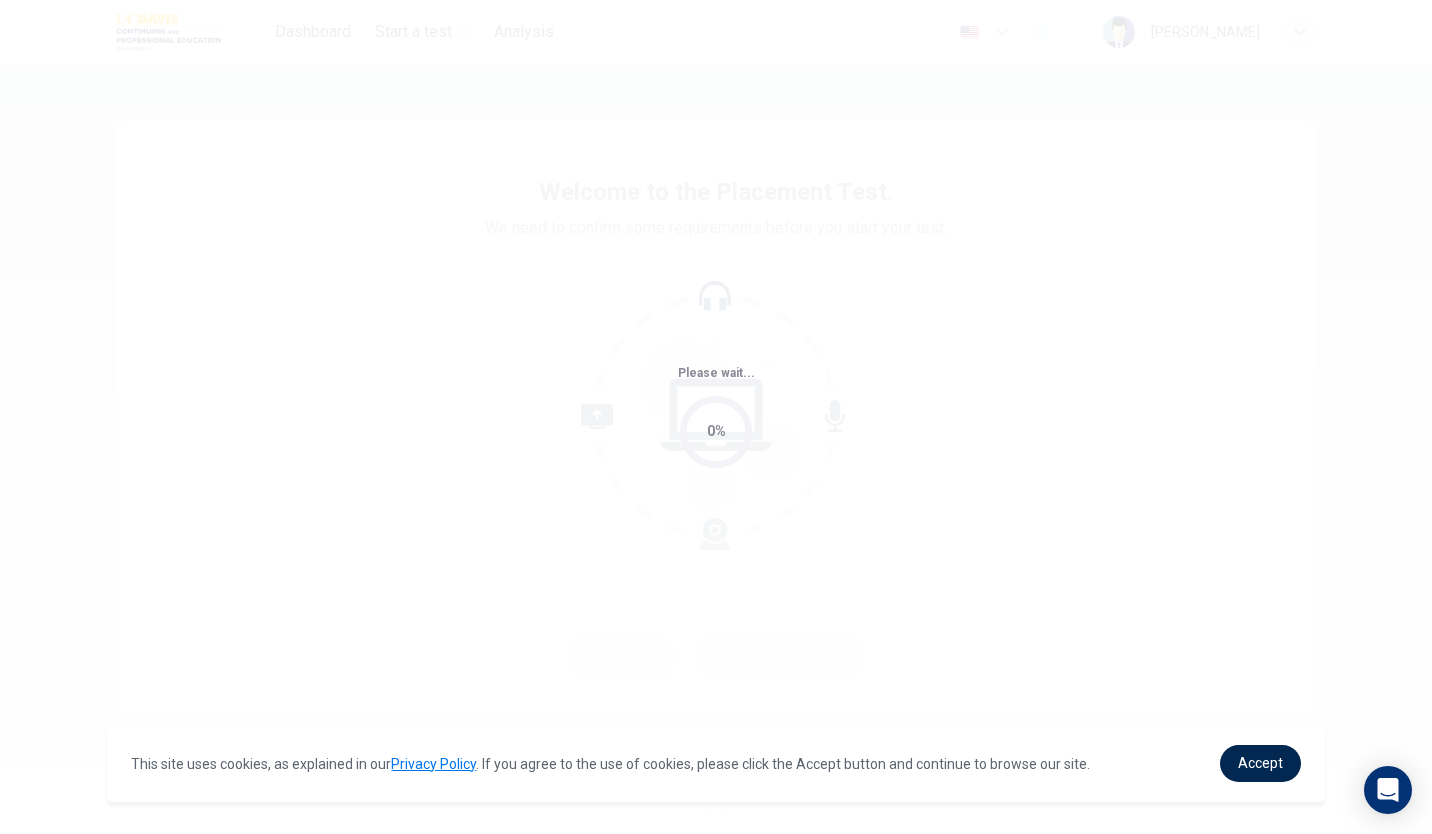 scroll, scrollTop: 0, scrollLeft: 0, axis: both 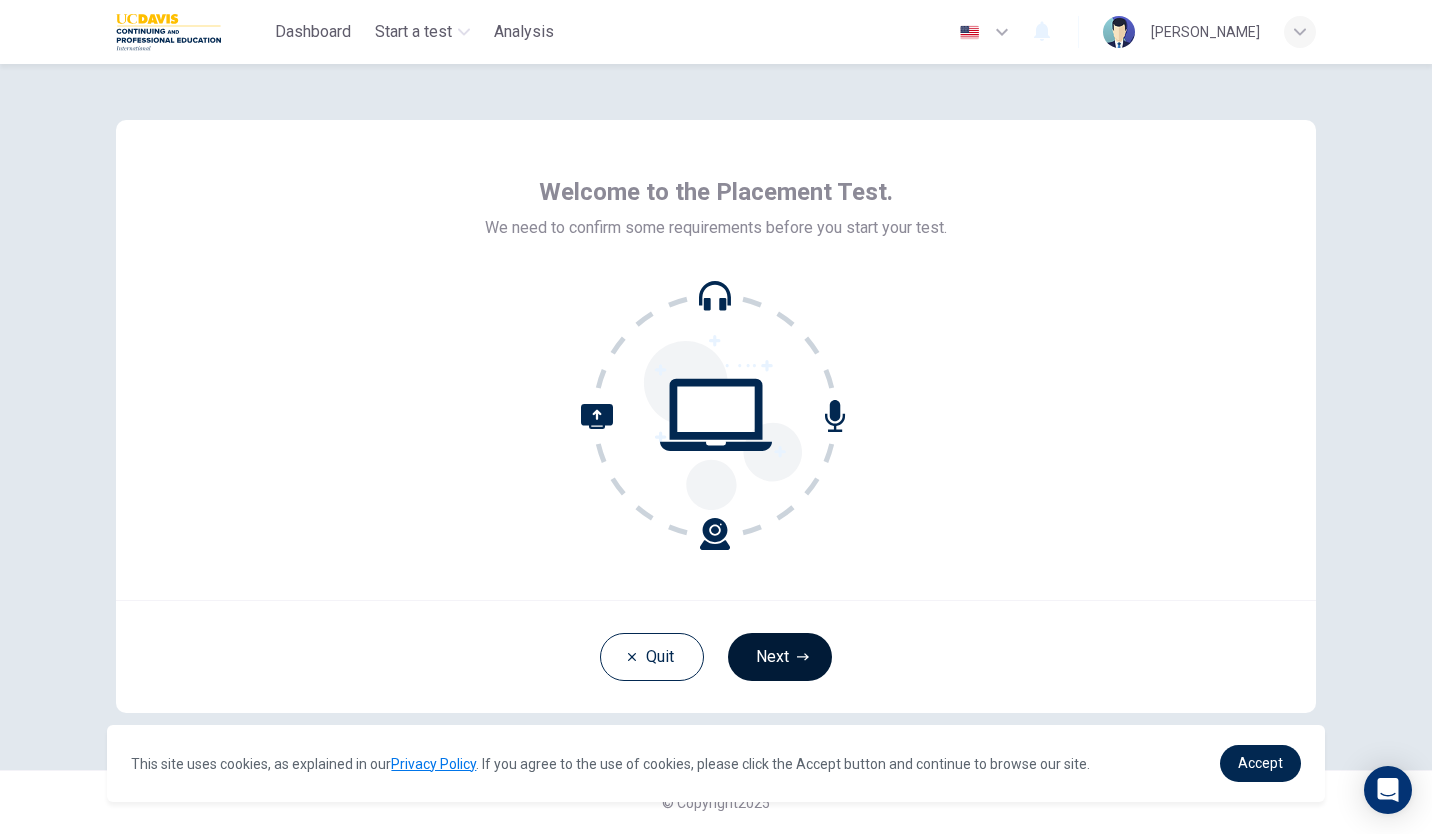 click 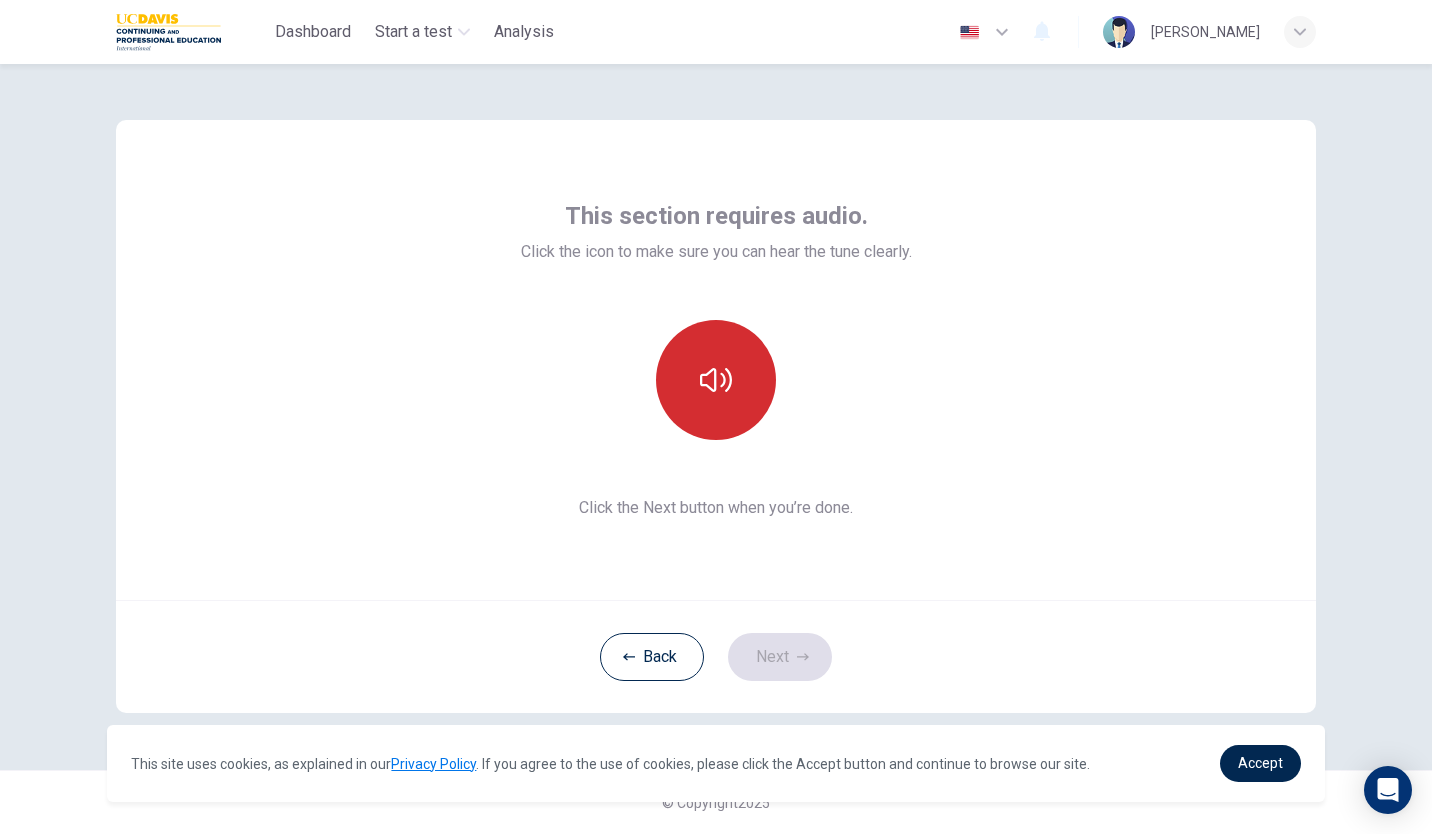 click 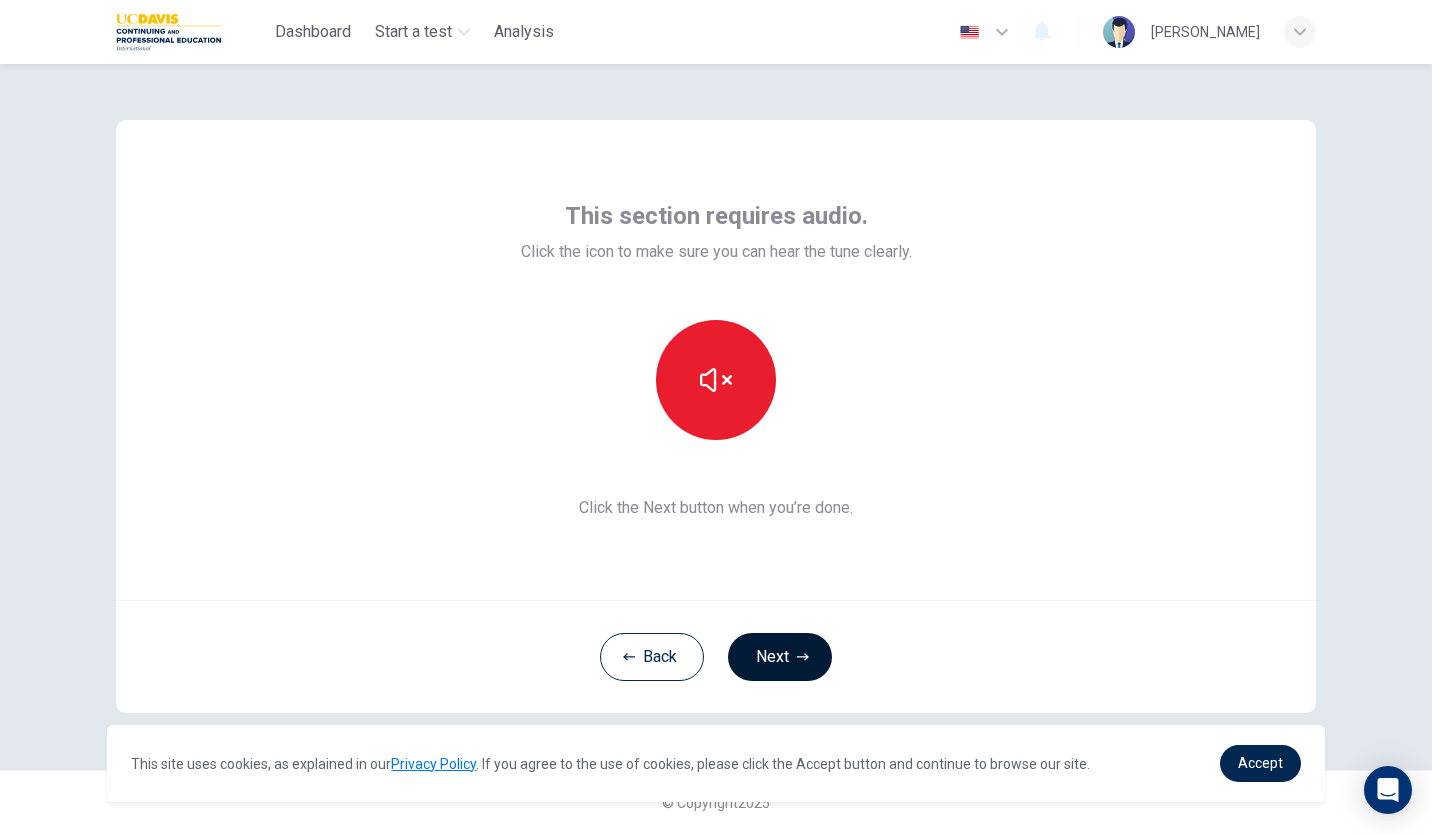 click 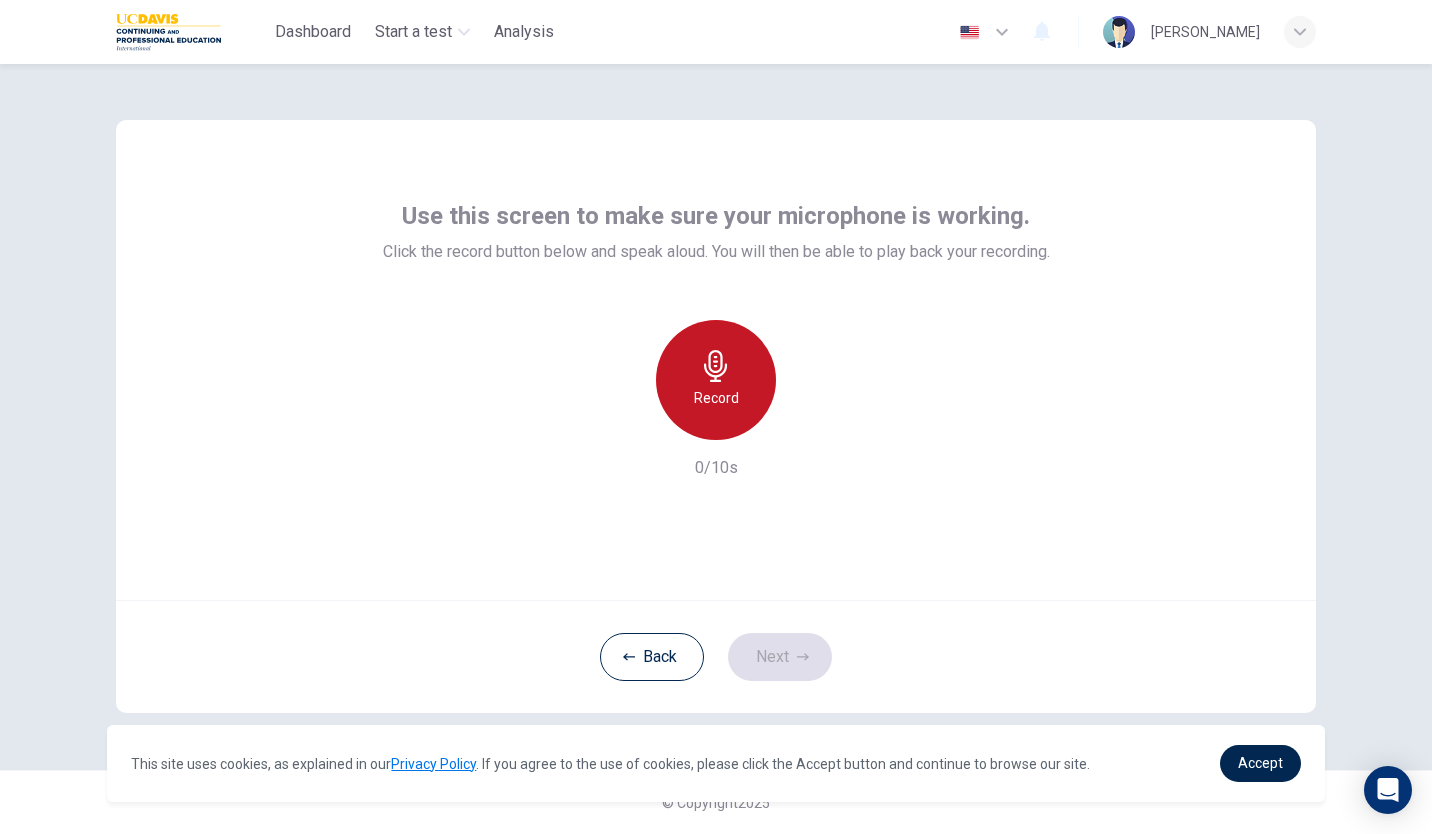 click on "Record" at bounding box center (716, 398) 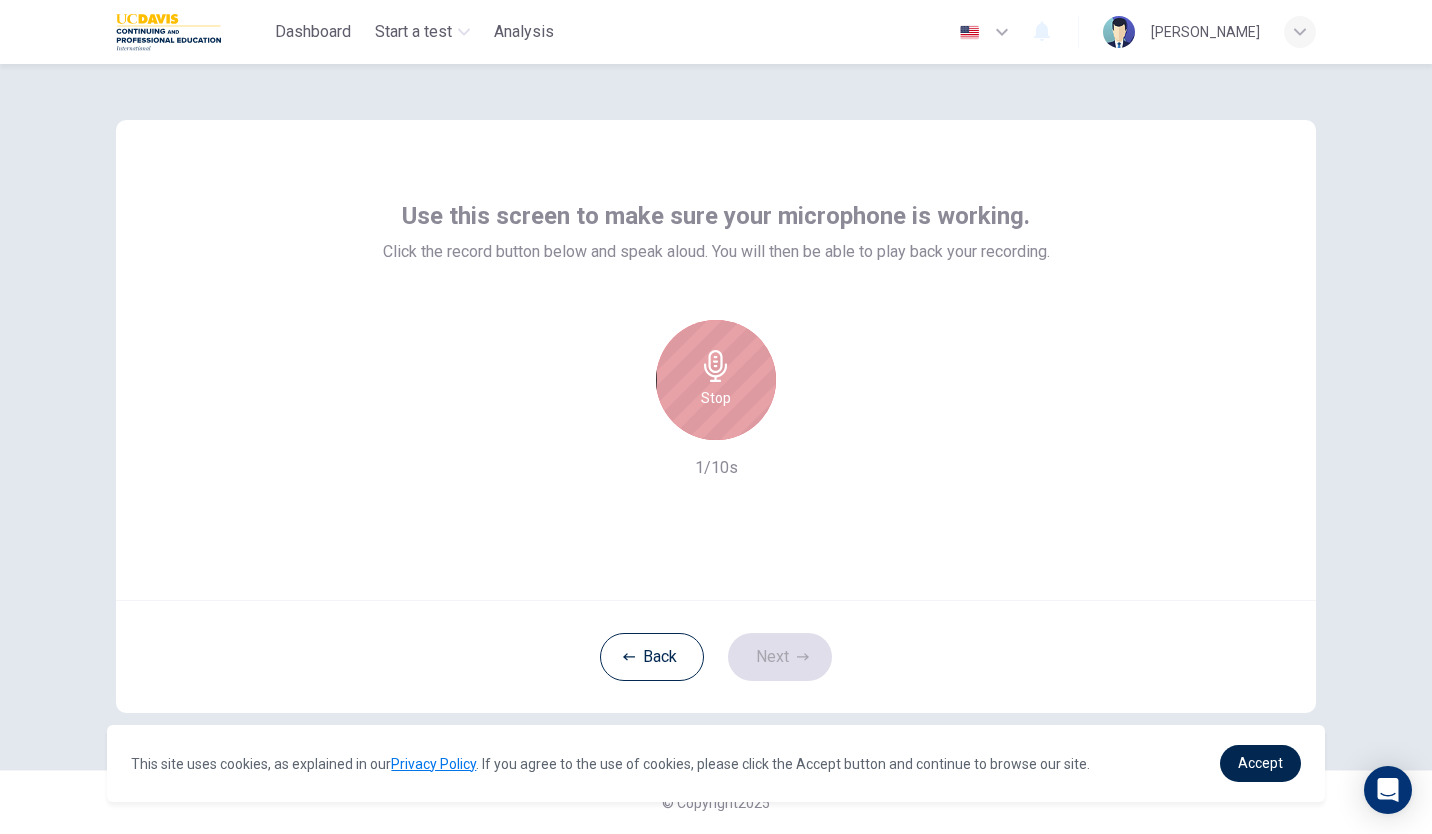 click on "Stop" at bounding box center [716, 380] 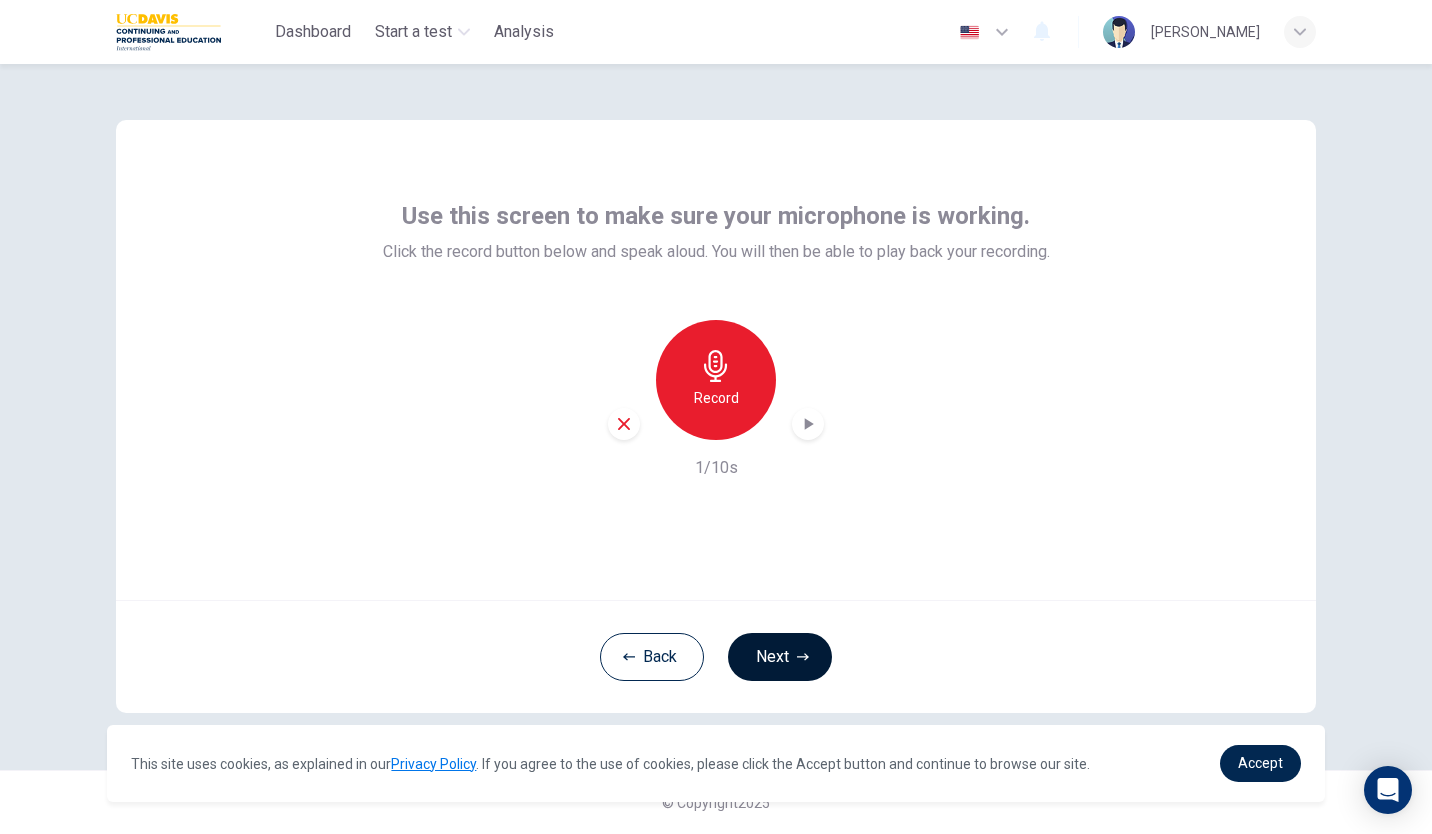 click 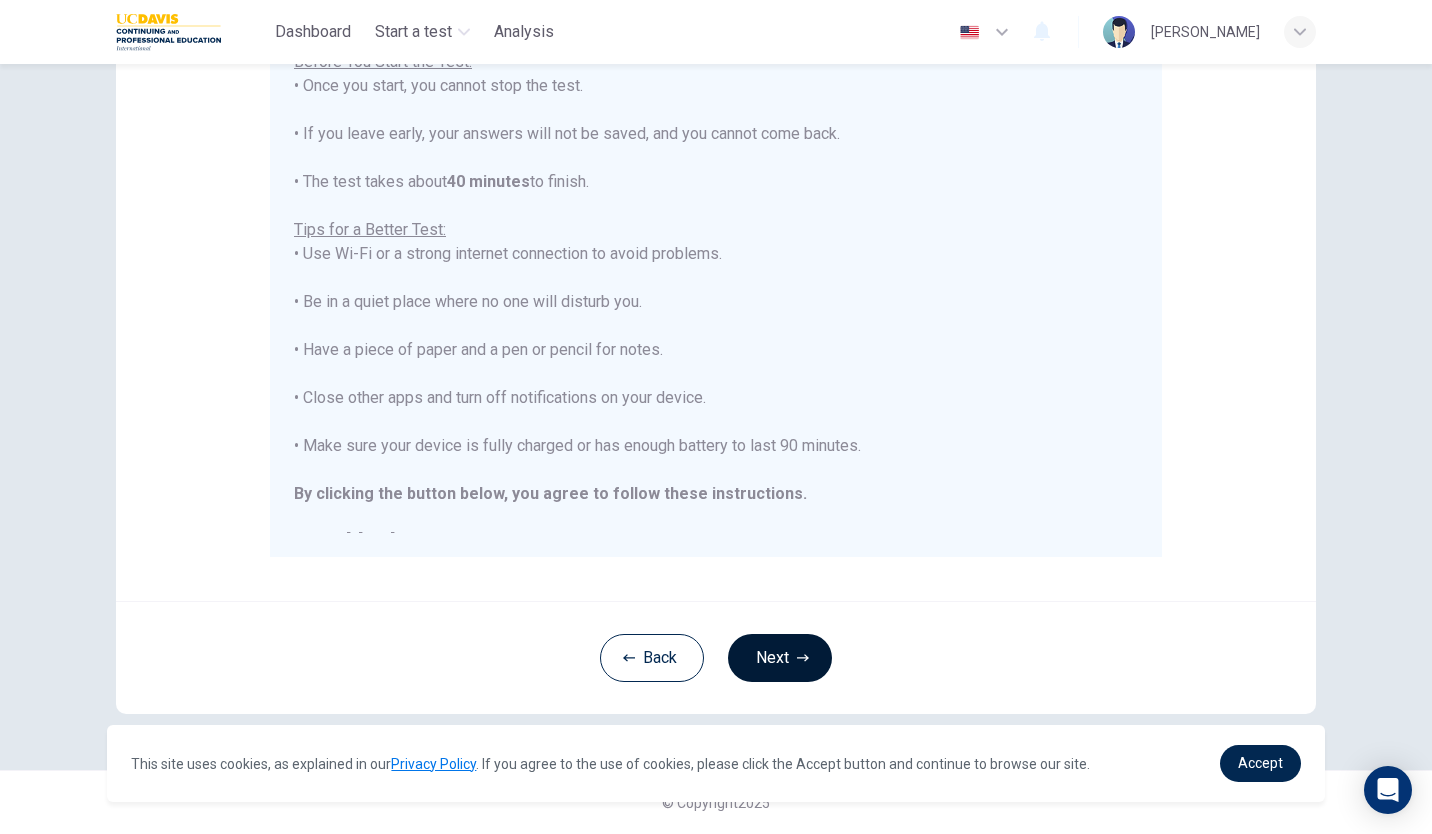 scroll, scrollTop: 276, scrollLeft: 0, axis: vertical 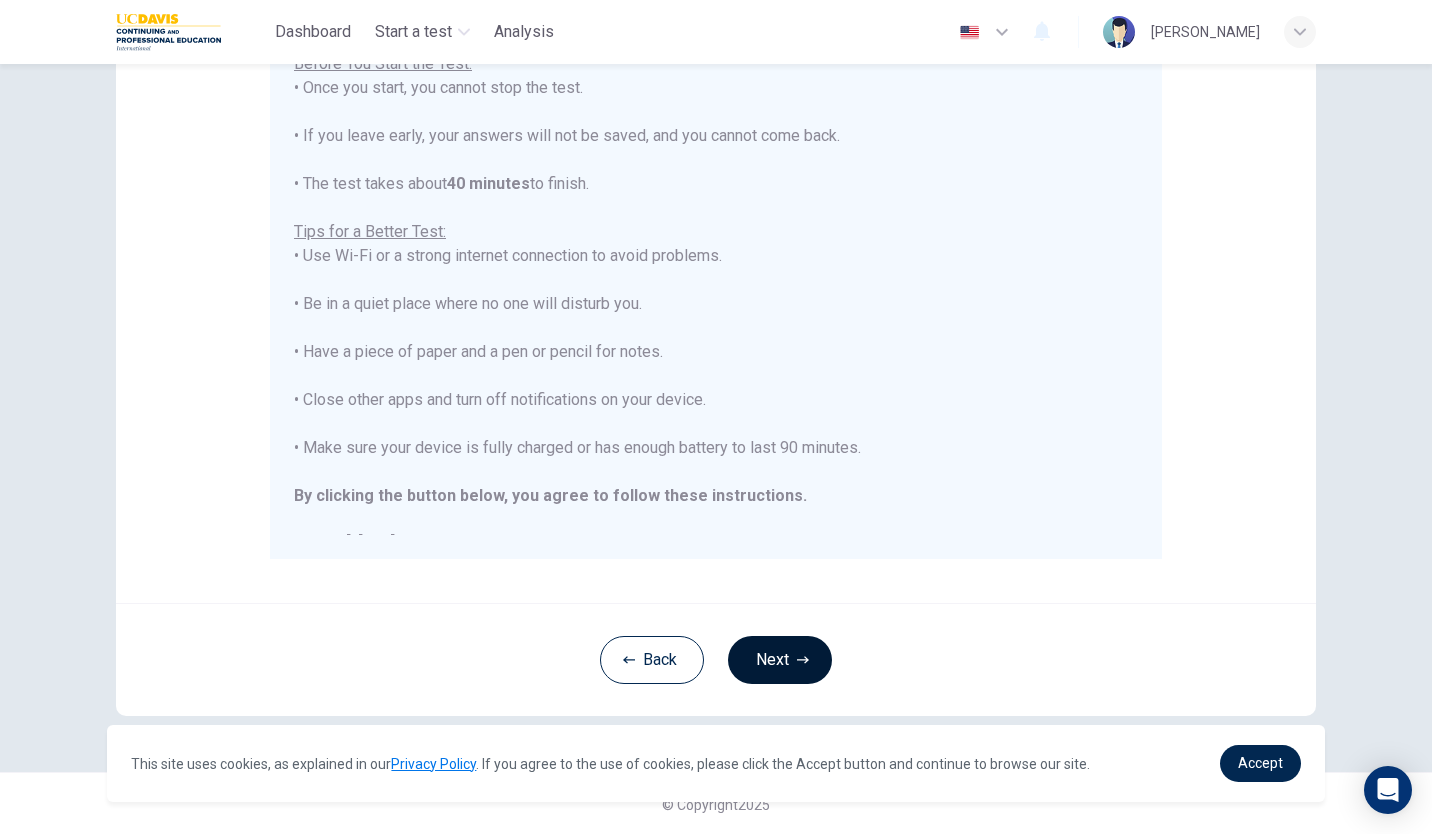 click 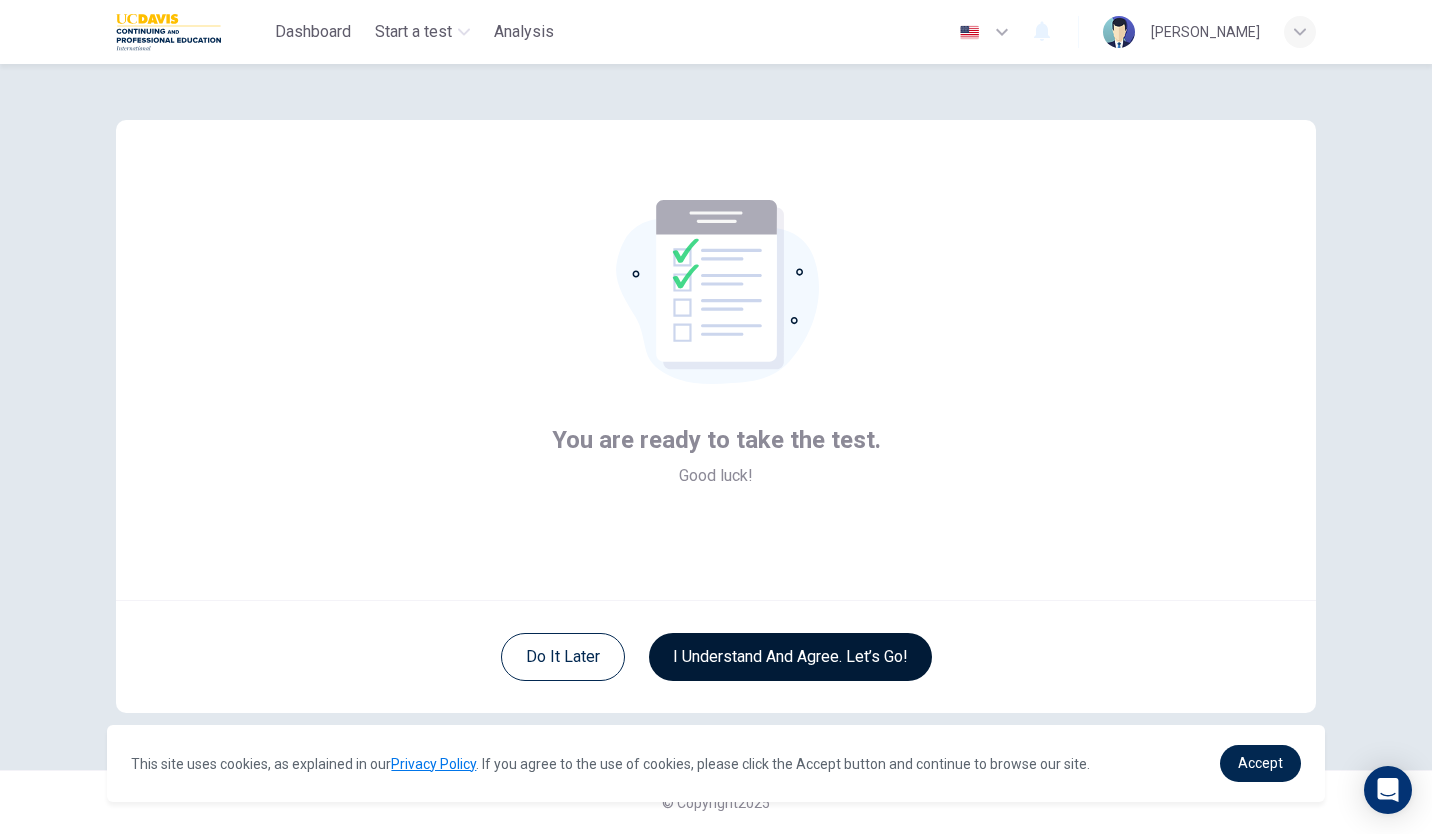 click on "I understand and agree. Let’s go!" at bounding box center [790, 657] 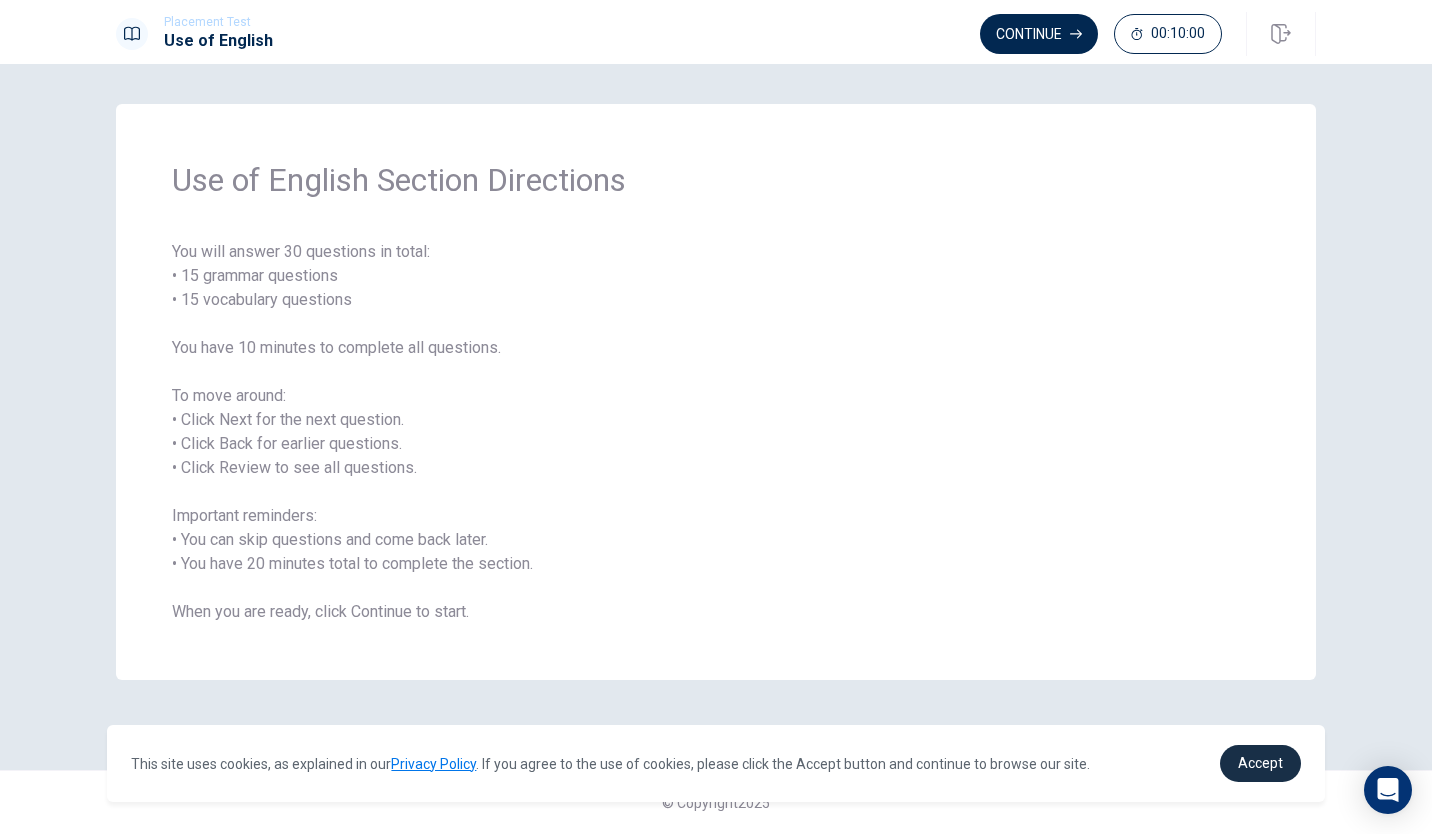 click on "Accept" at bounding box center (1260, 763) 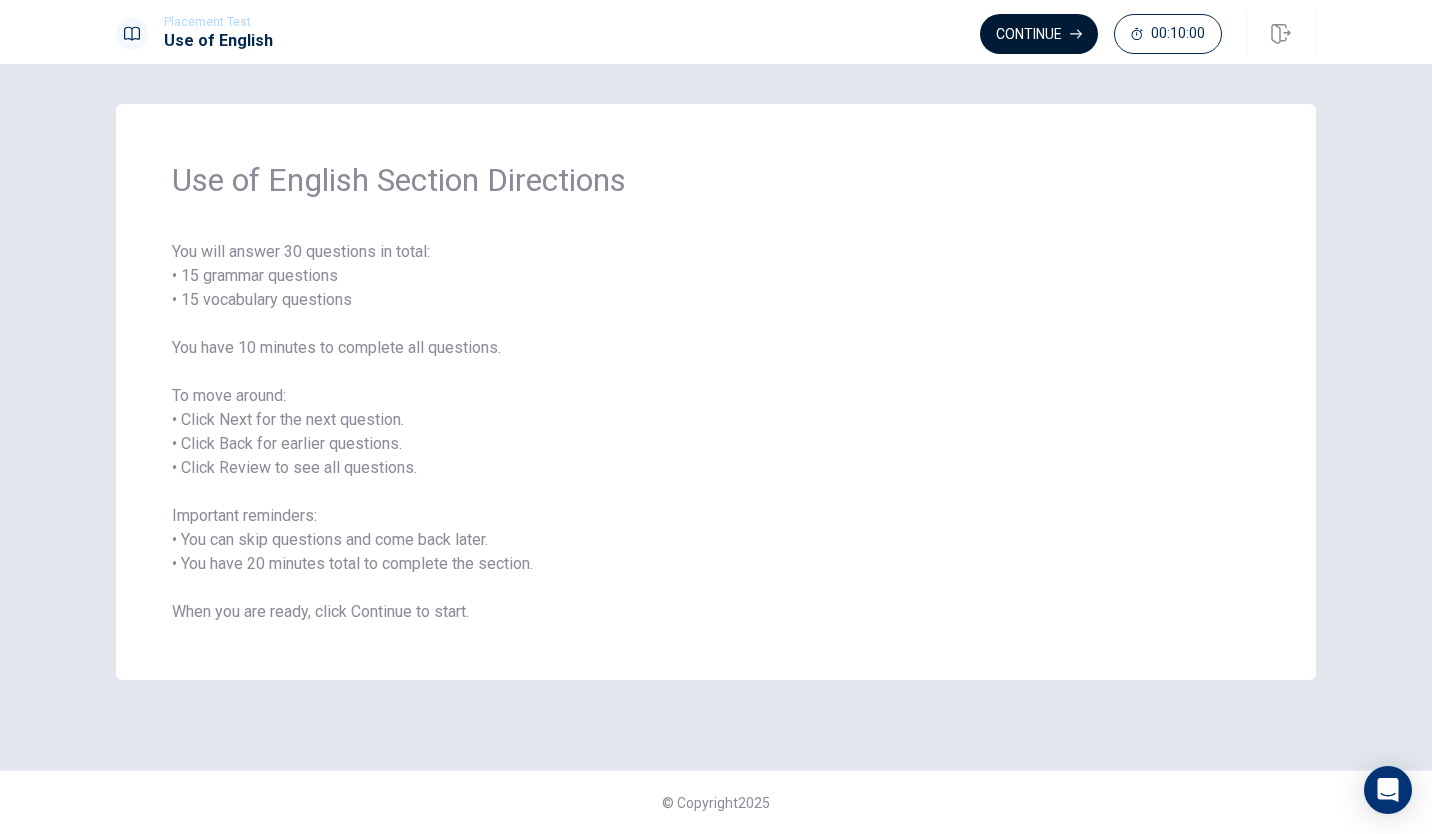 click on "Continue" at bounding box center (1039, 34) 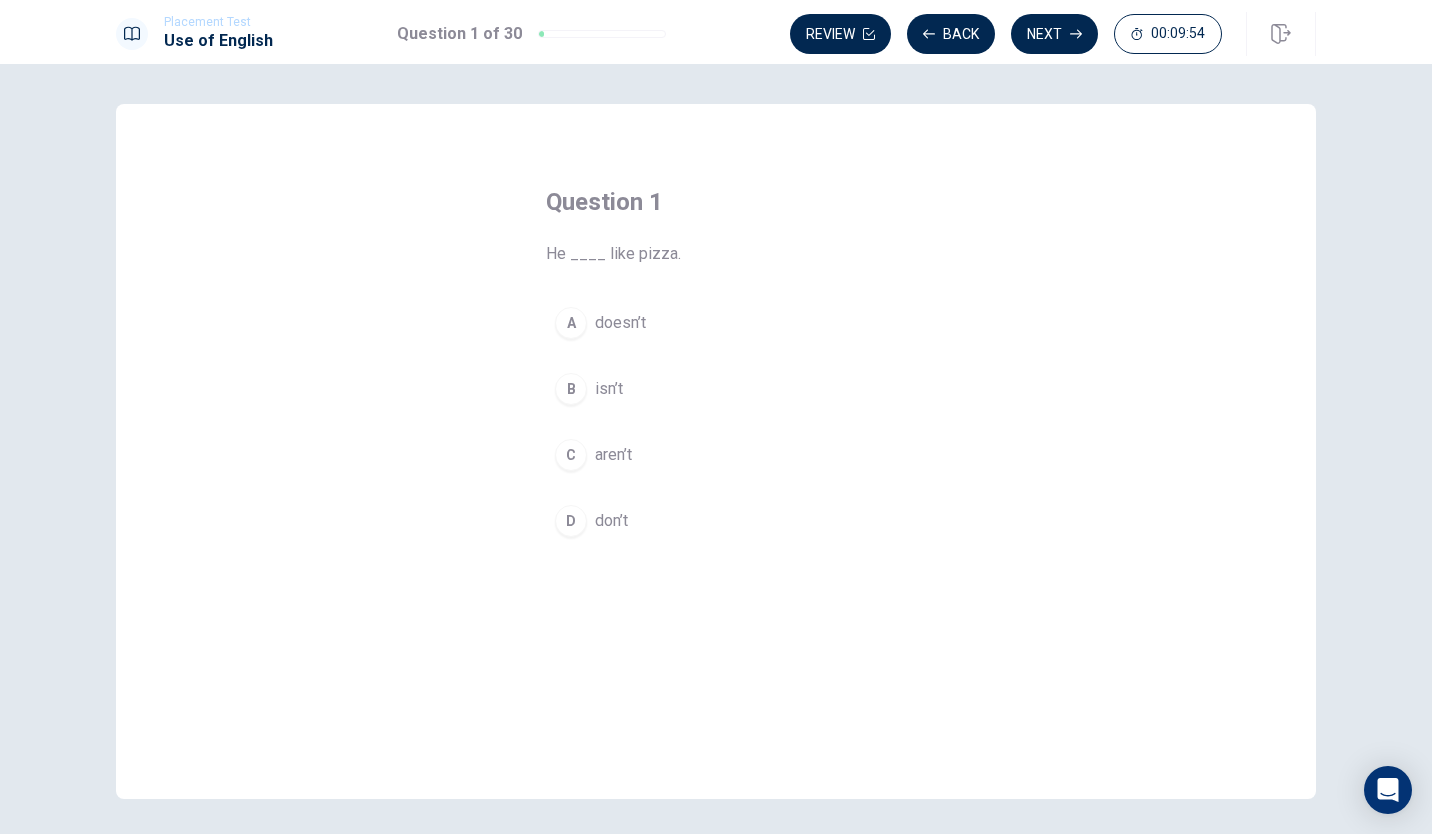 click on "D" at bounding box center [571, 521] 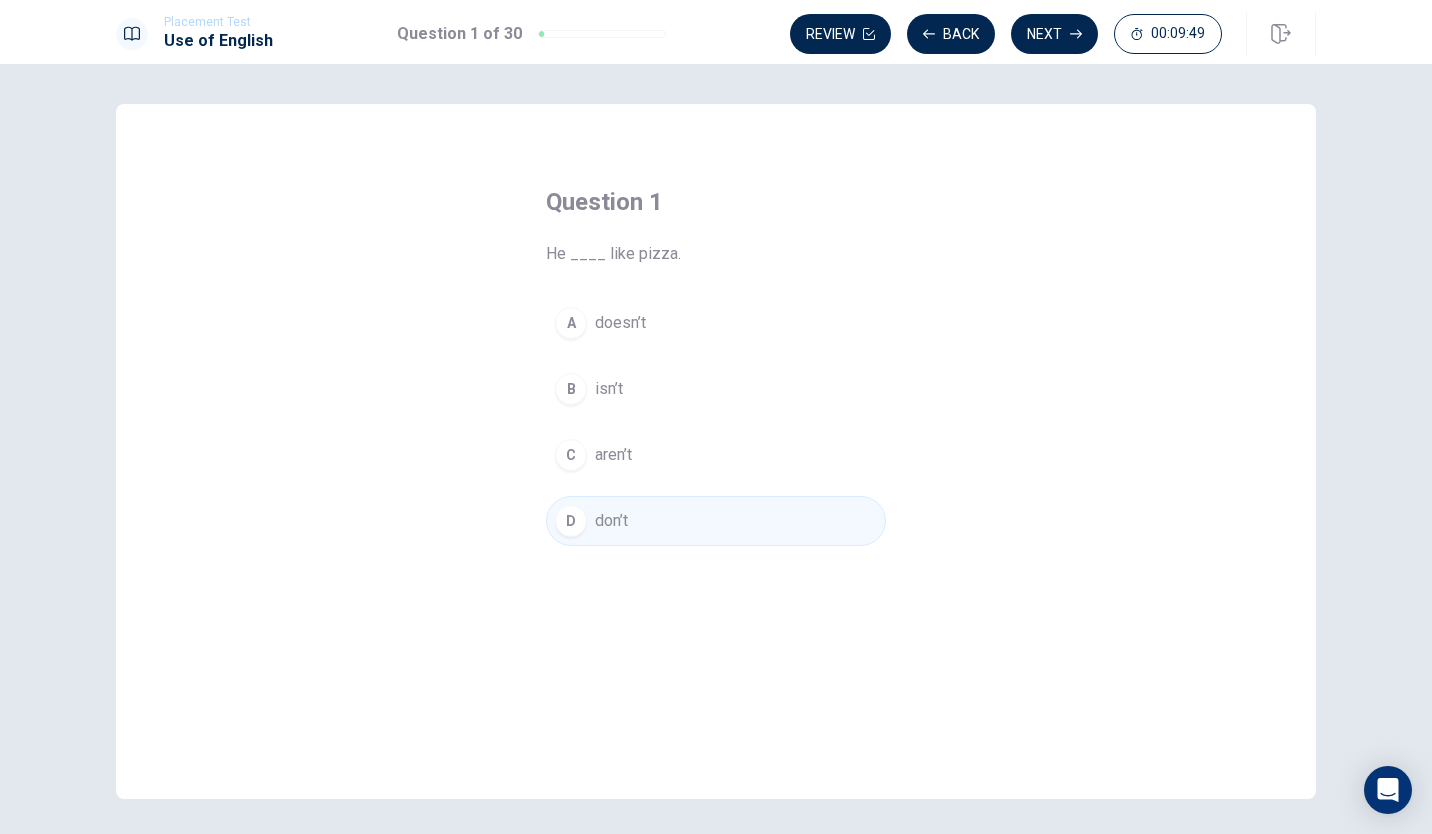 click on "A" at bounding box center (571, 323) 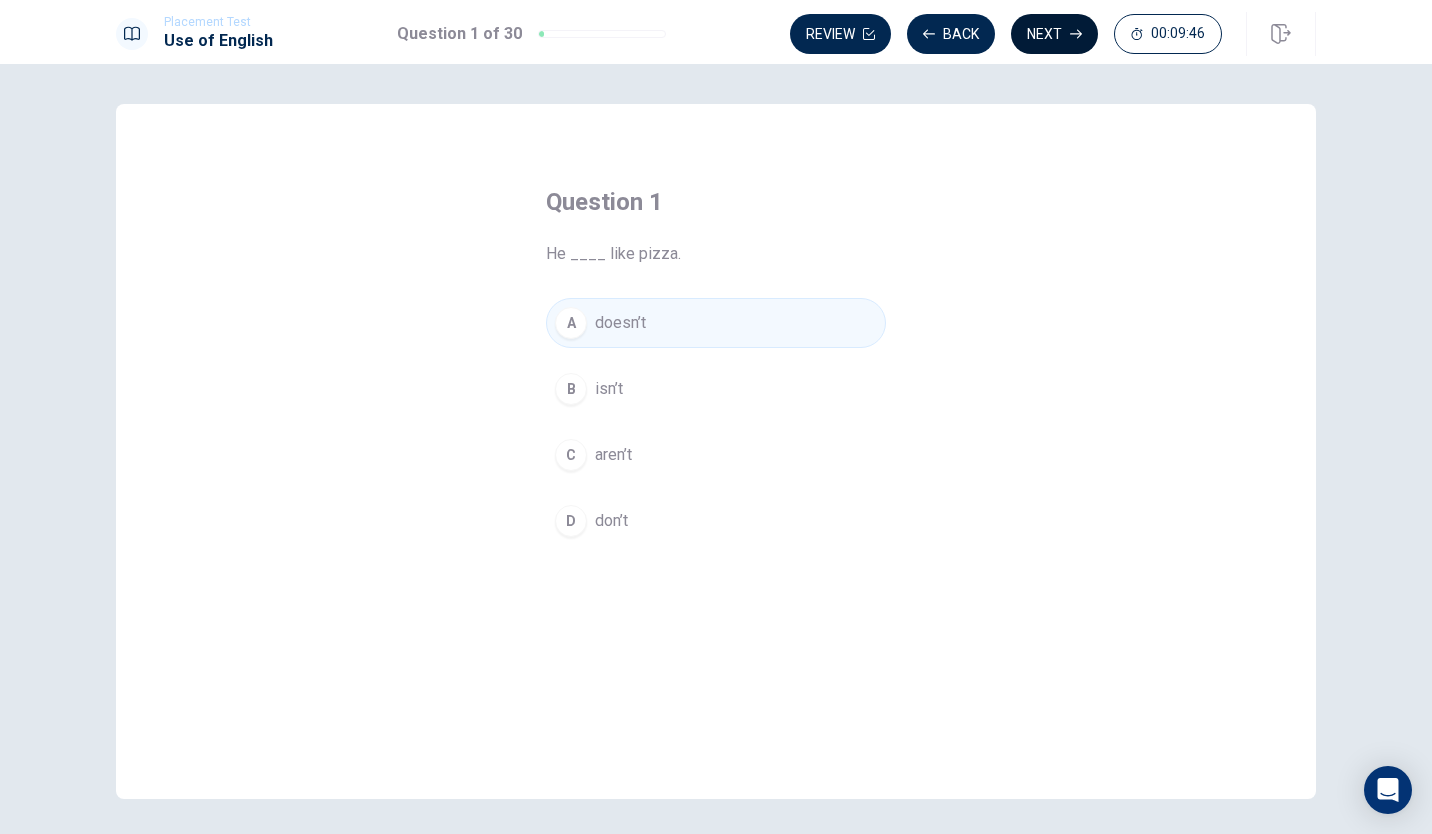 click on "Next" at bounding box center [1054, 34] 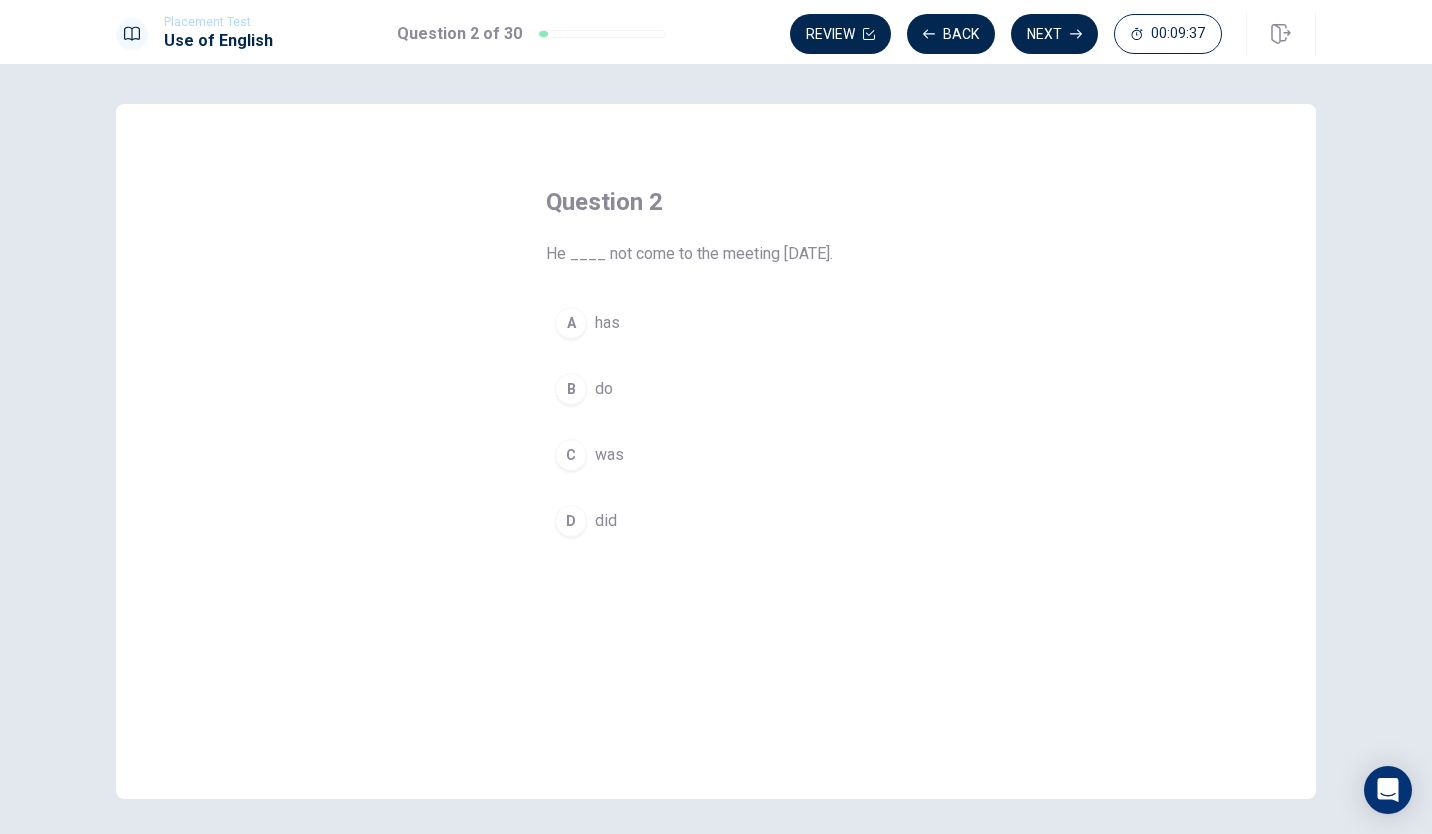 click on "D" at bounding box center (571, 521) 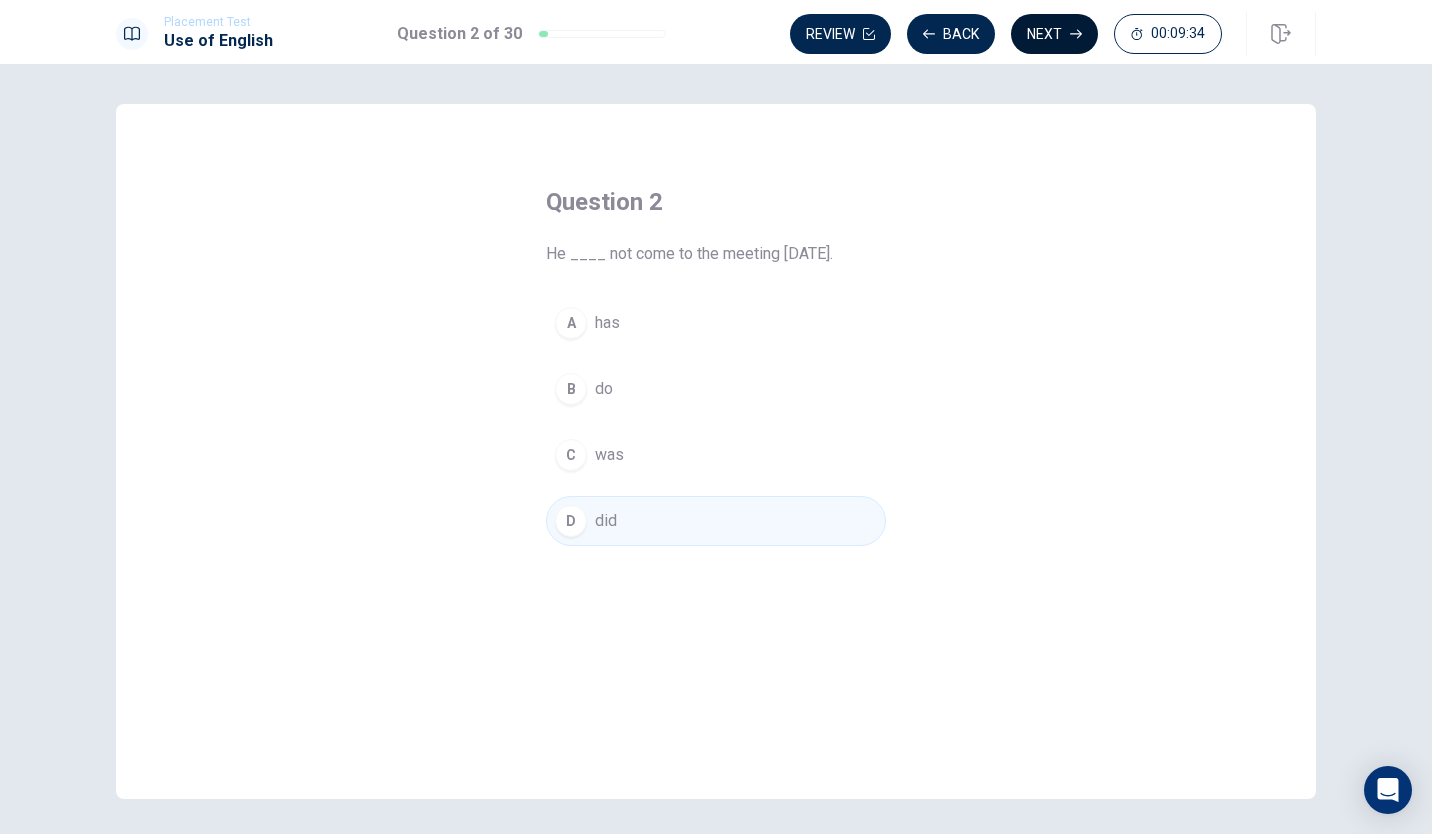 click on "Next" at bounding box center [1054, 34] 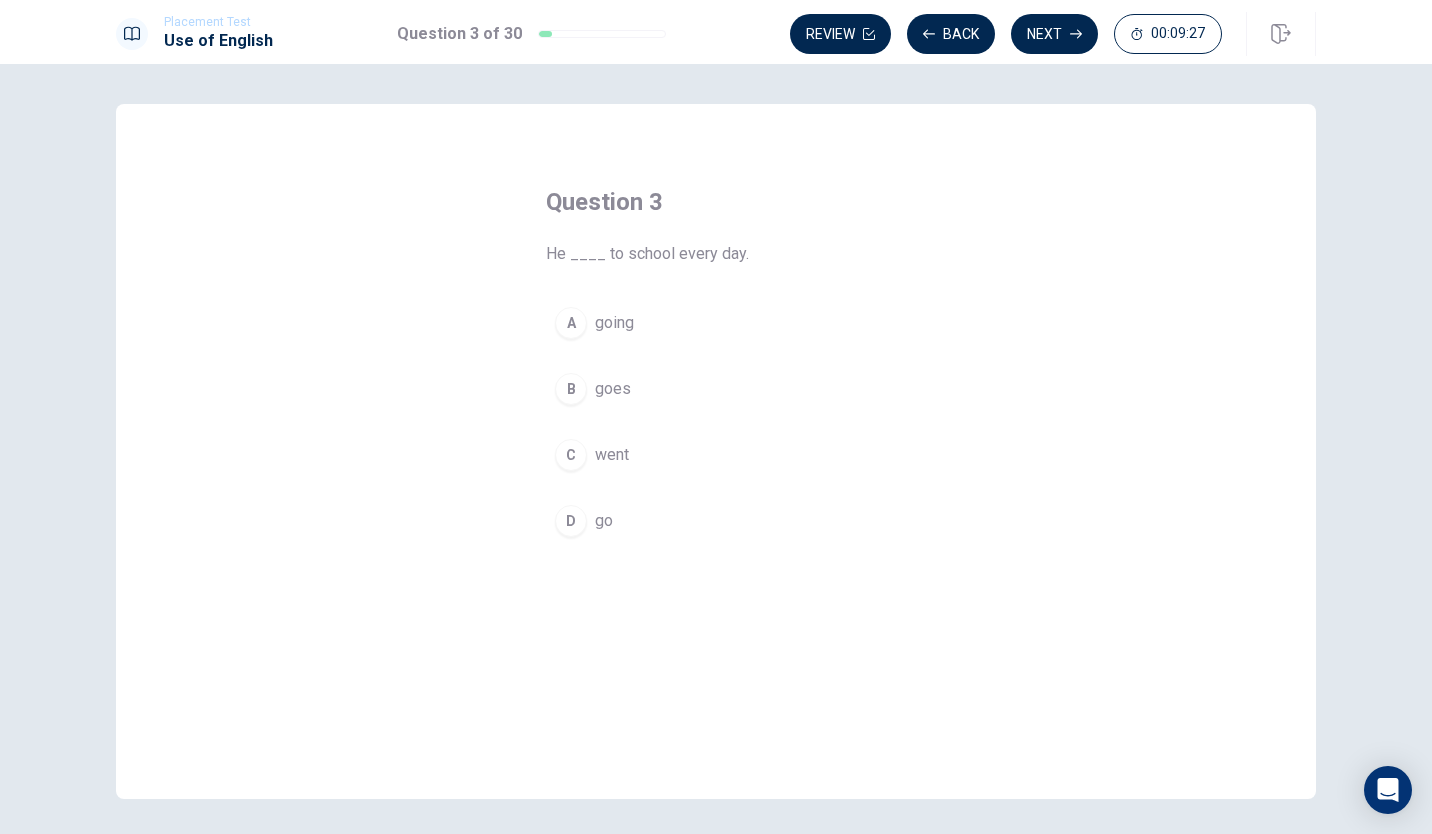 click on "D" at bounding box center [571, 521] 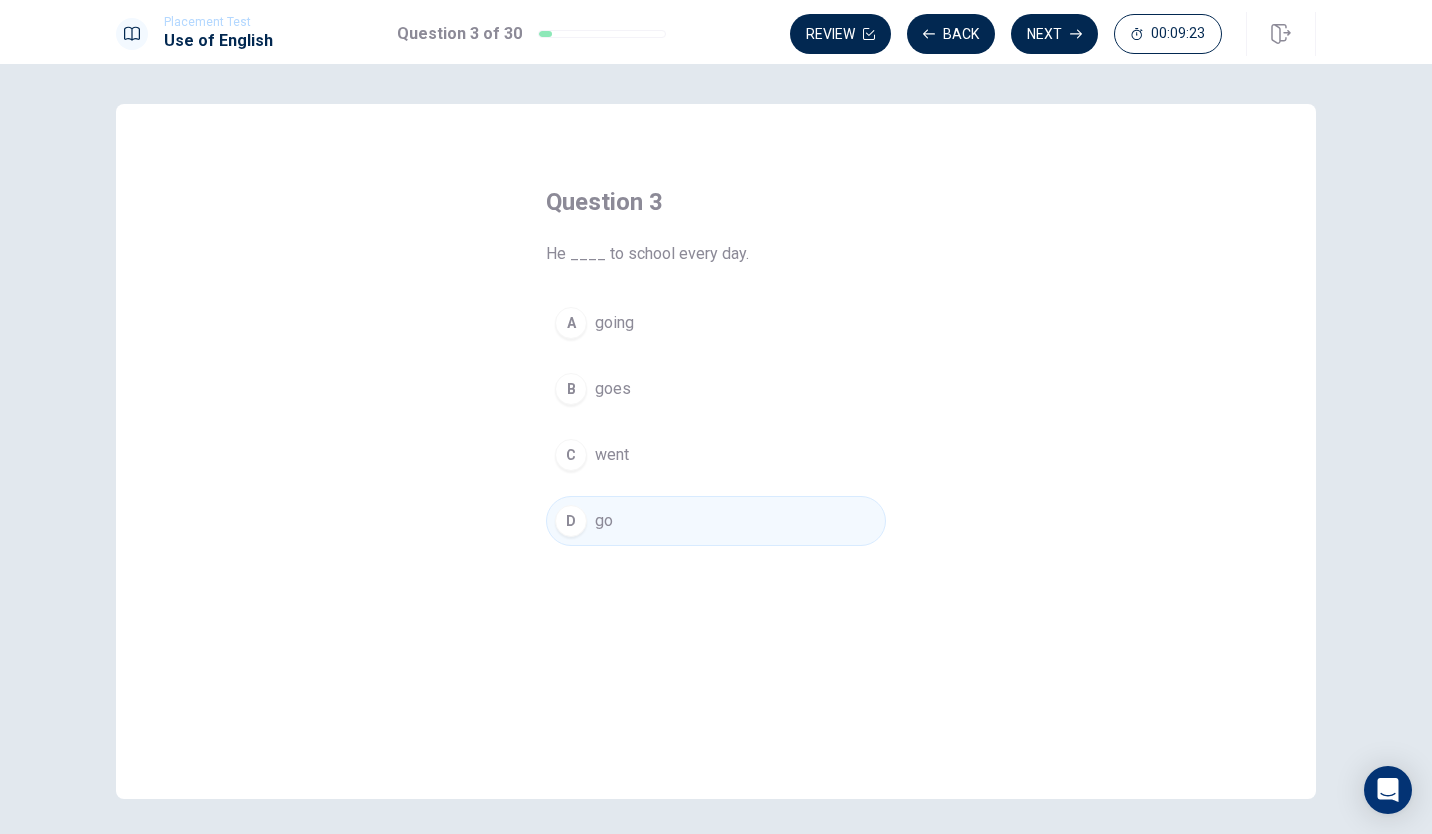 click on "B" at bounding box center (571, 389) 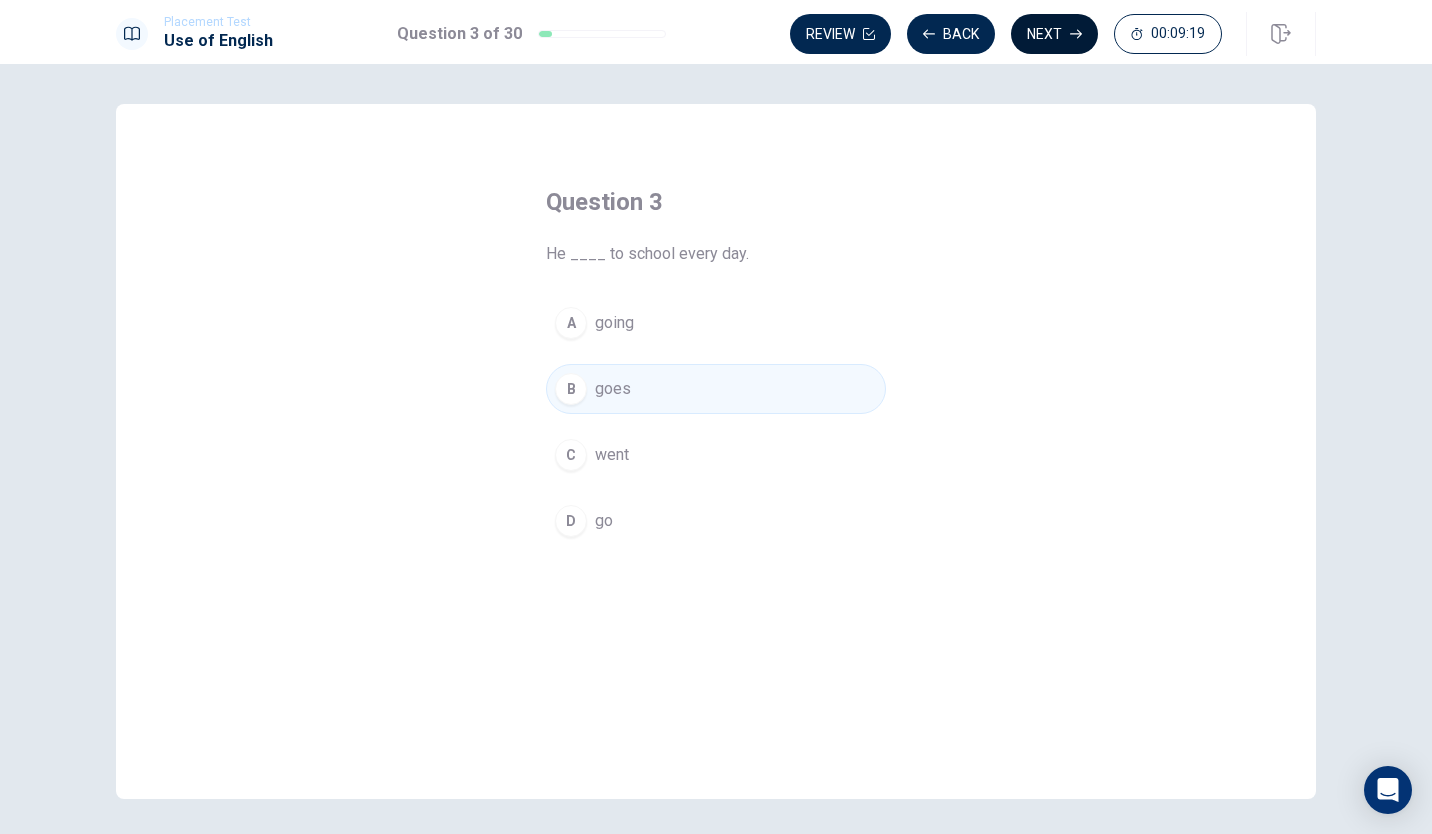 click 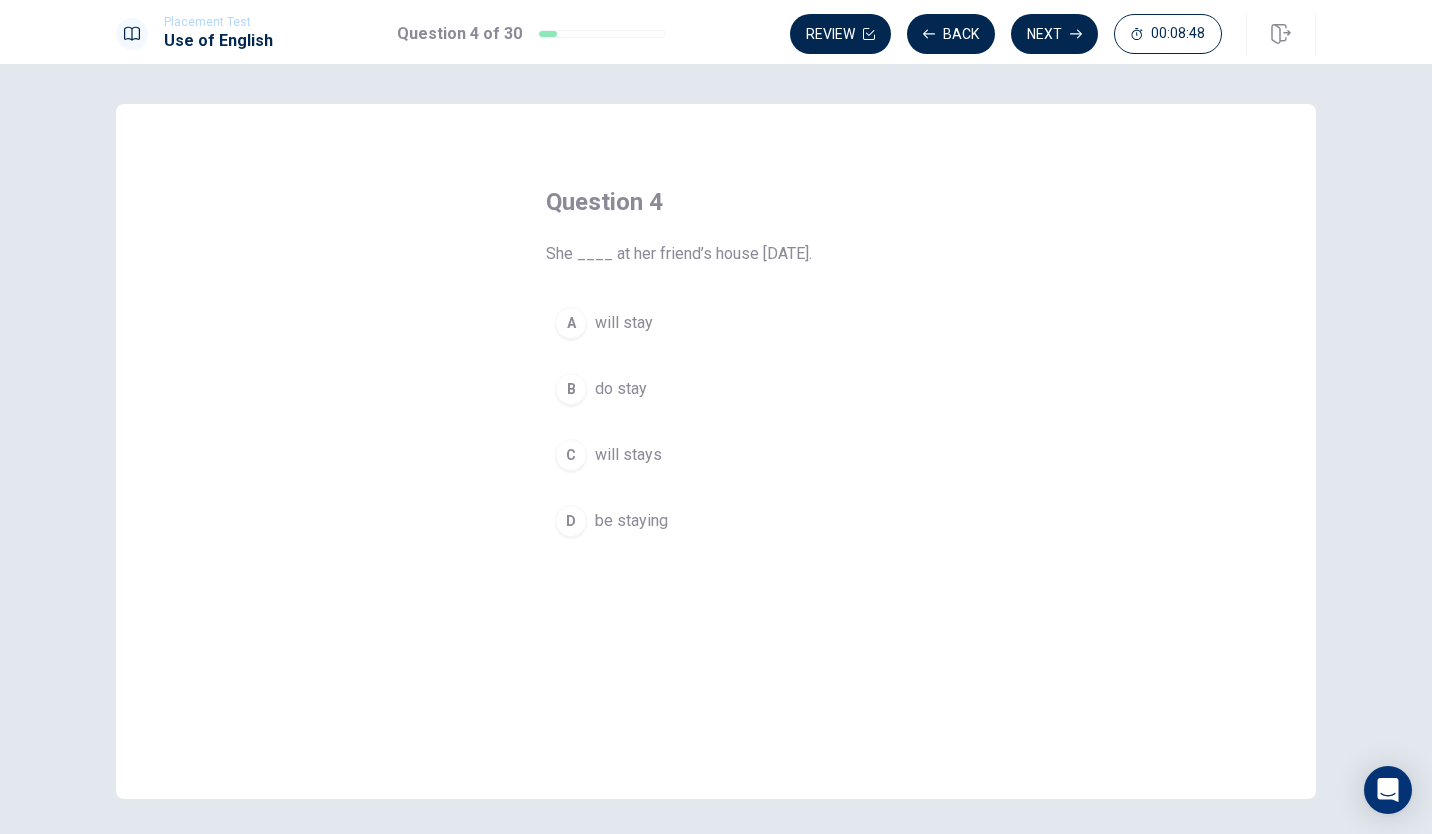 click on "A" at bounding box center [571, 323] 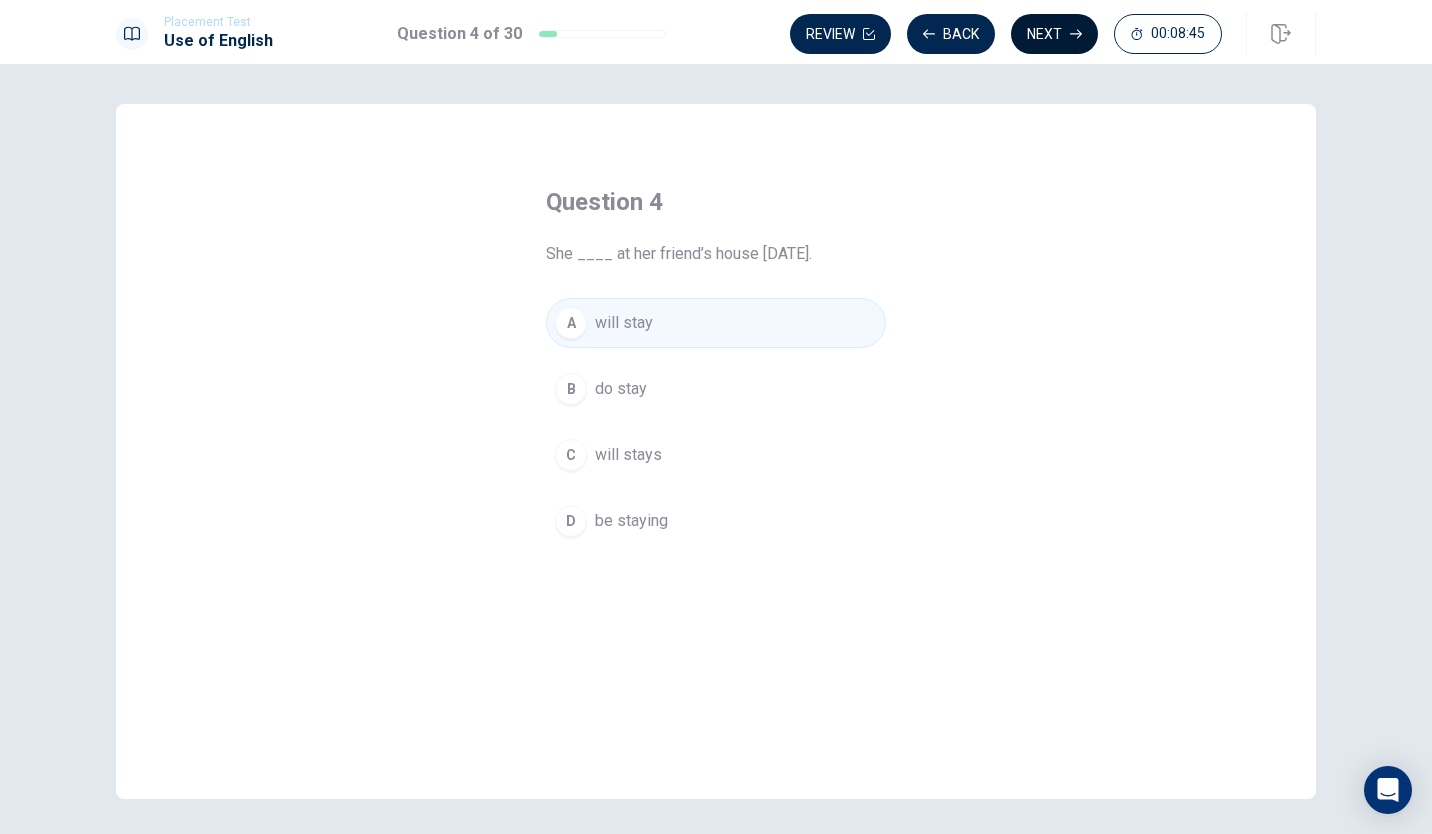 click on "Next" at bounding box center (1054, 34) 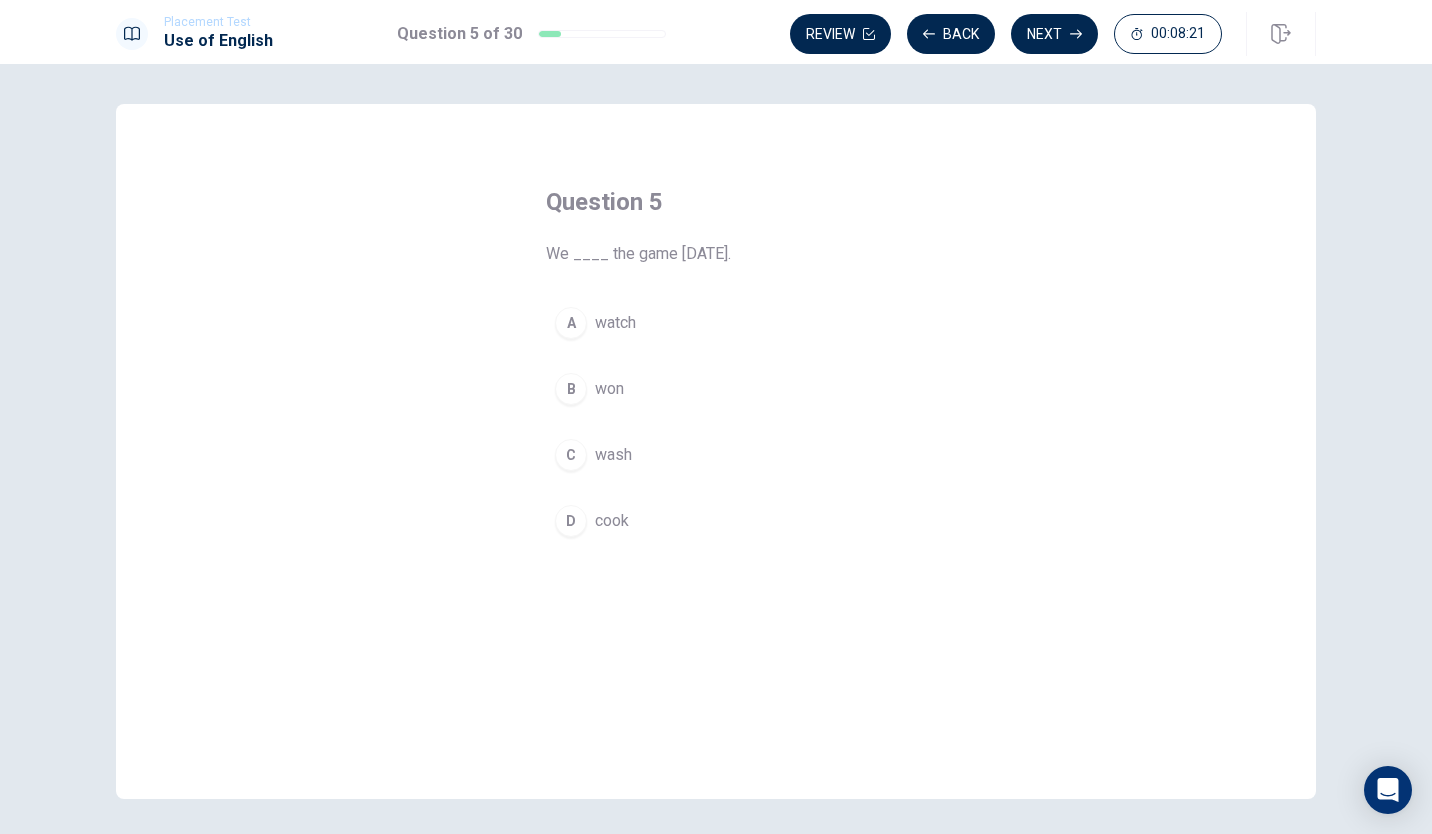 click on "B" at bounding box center (571, 389) 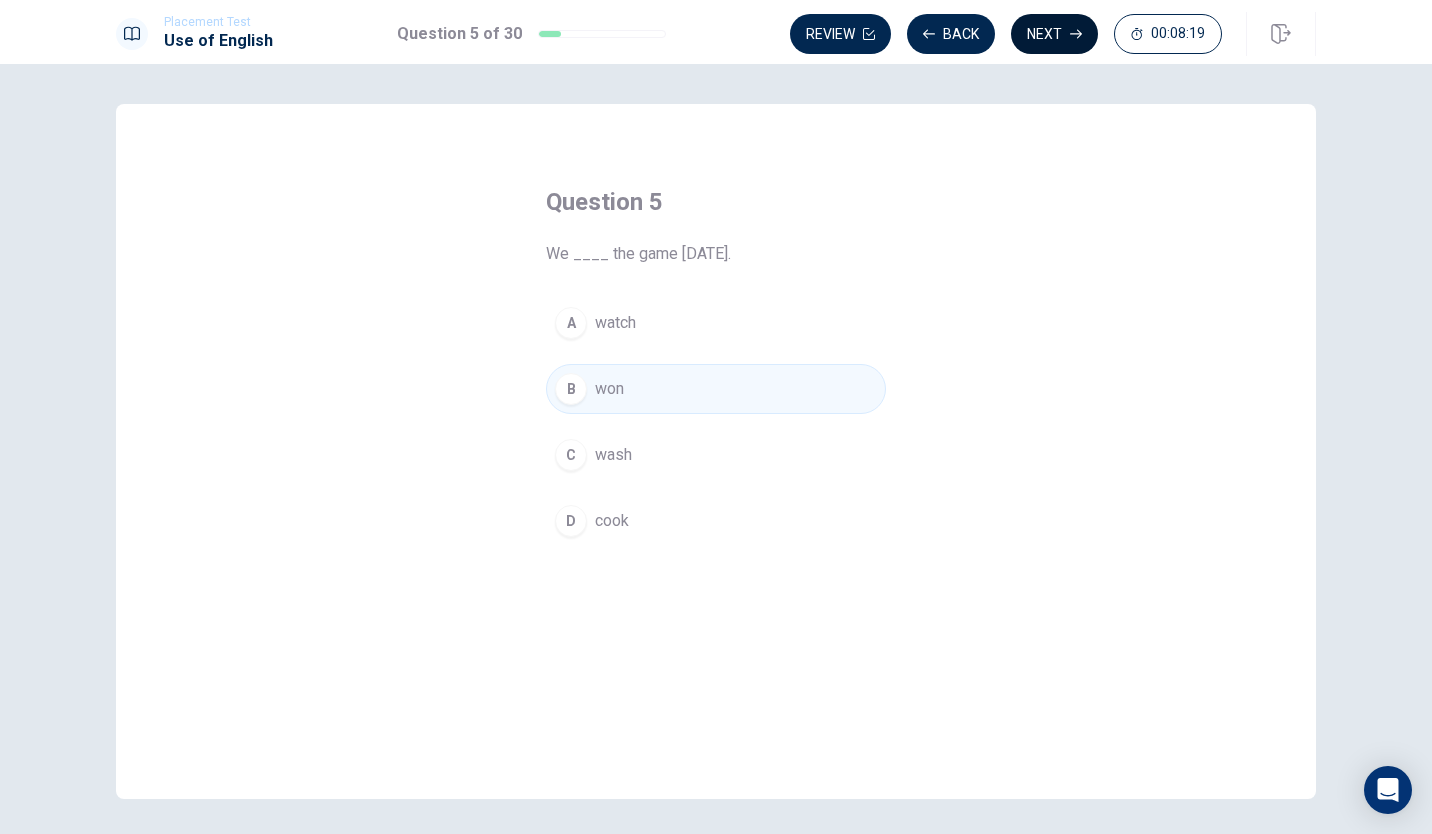 click on "Next" at bounding box center (1054, 34) 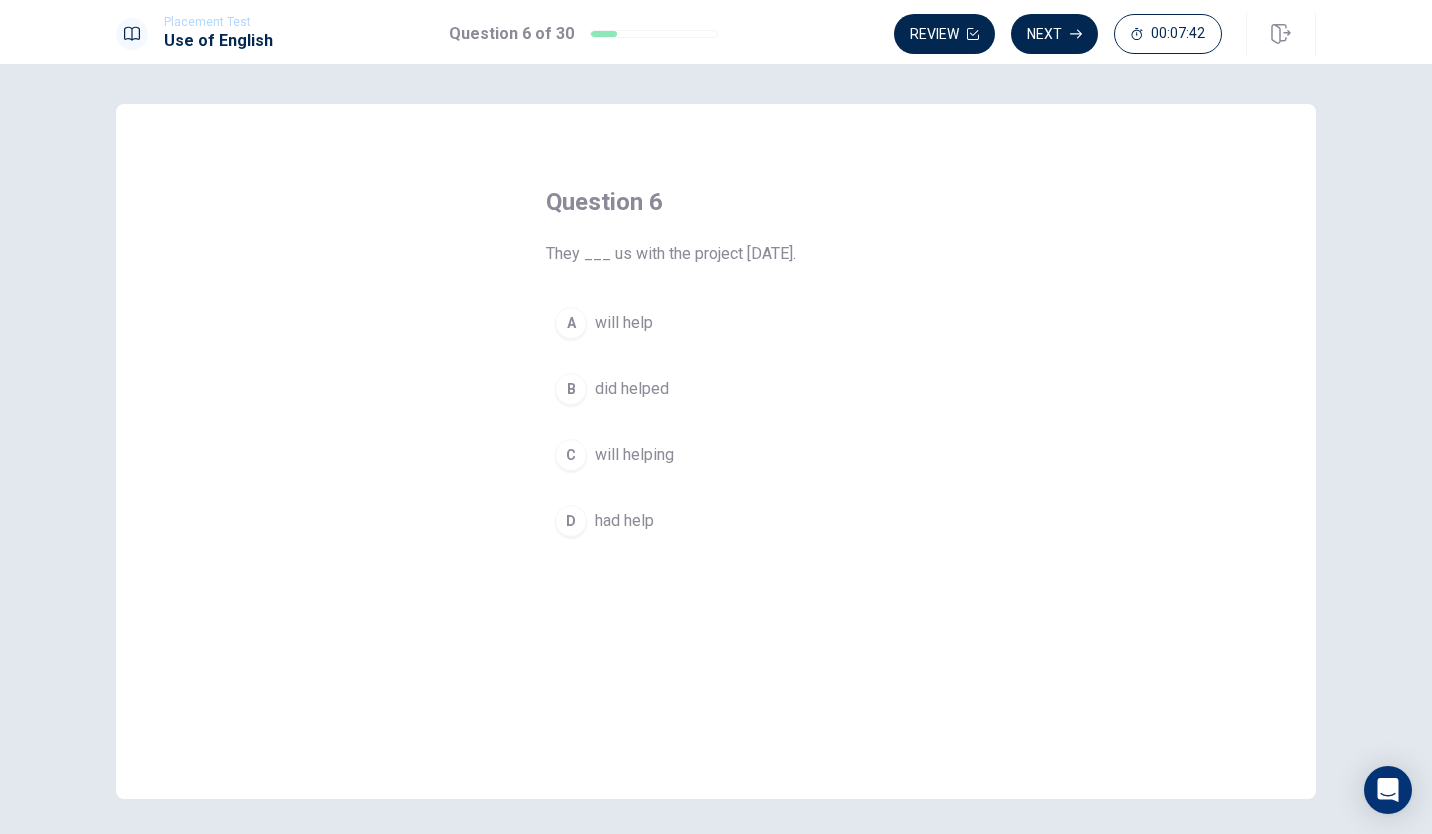 click on "A" at bounding box center [571, 323] 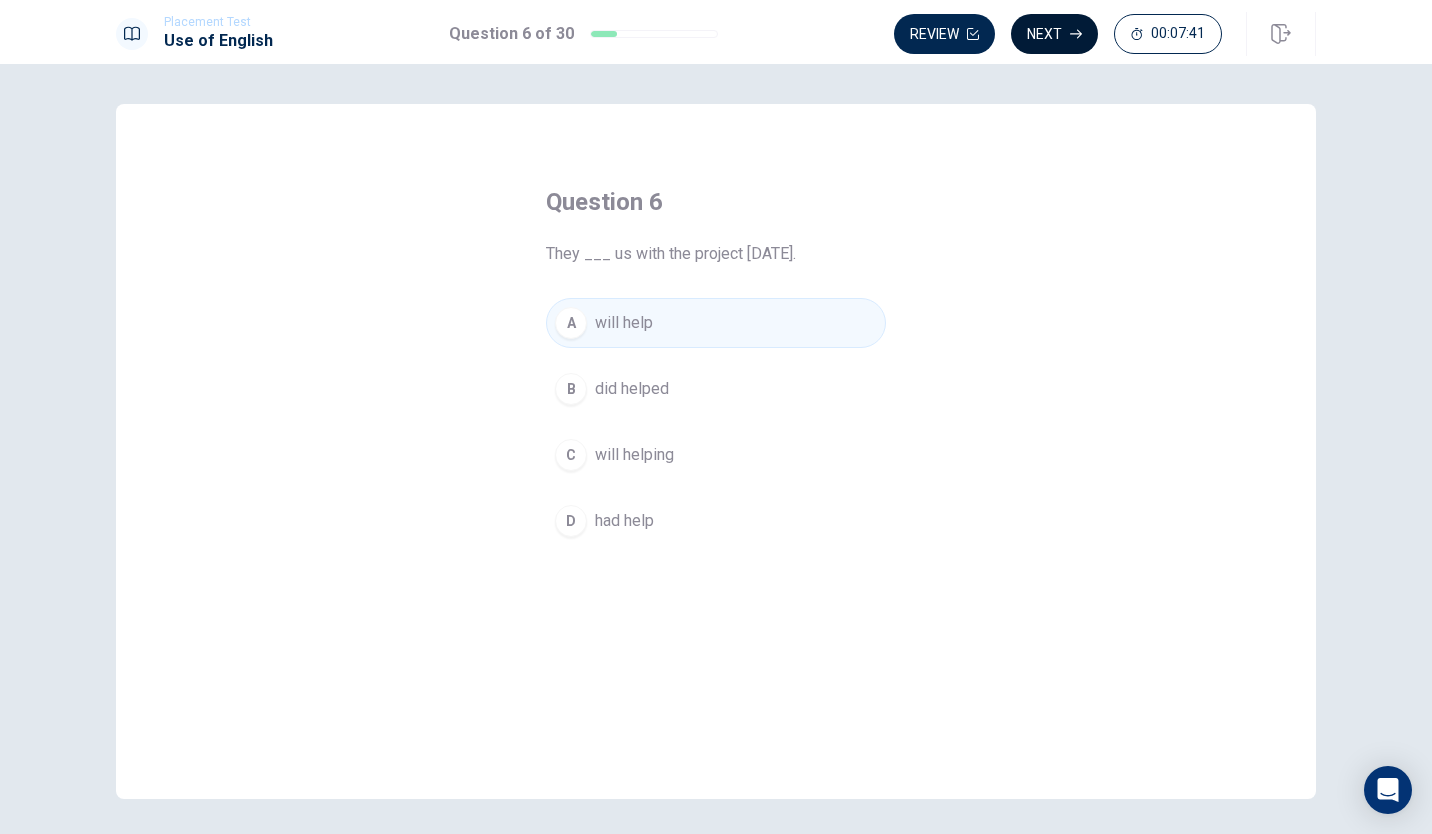 click on "Next" at bounding box center [1054, 34] 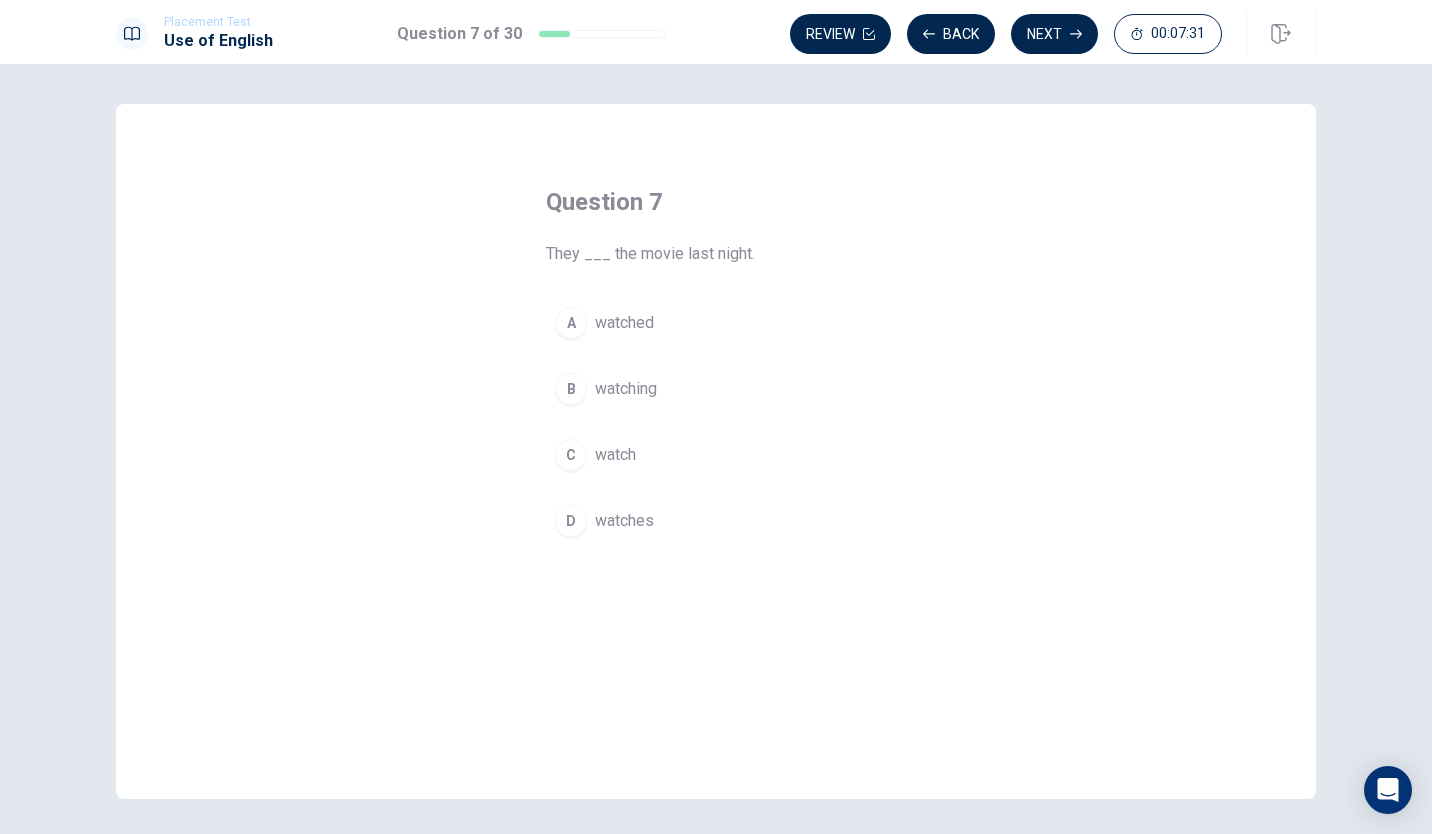 click on "A" at bounding box center (571, 323) 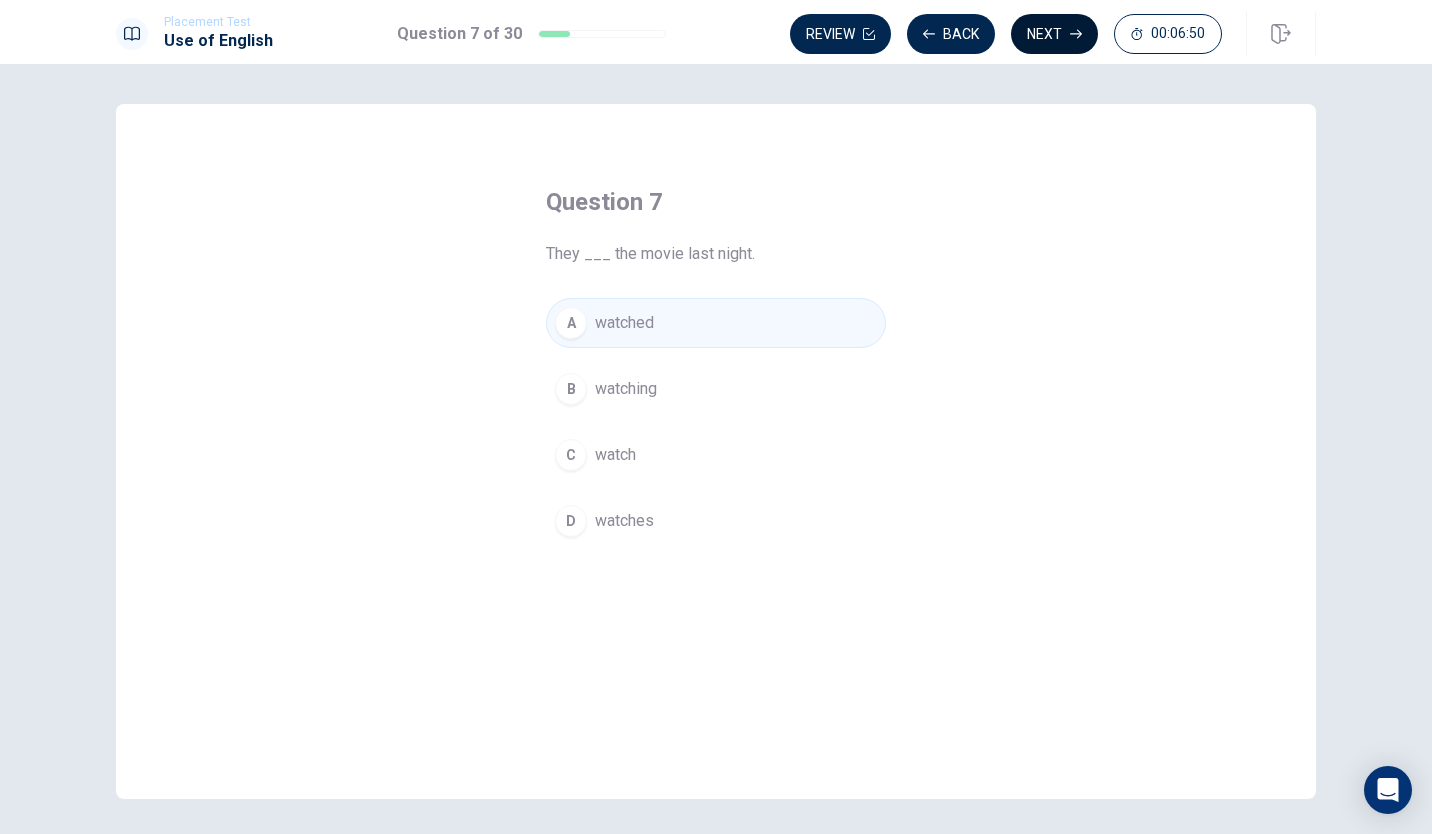 click on "Next" at bounding box center [1054, 34] 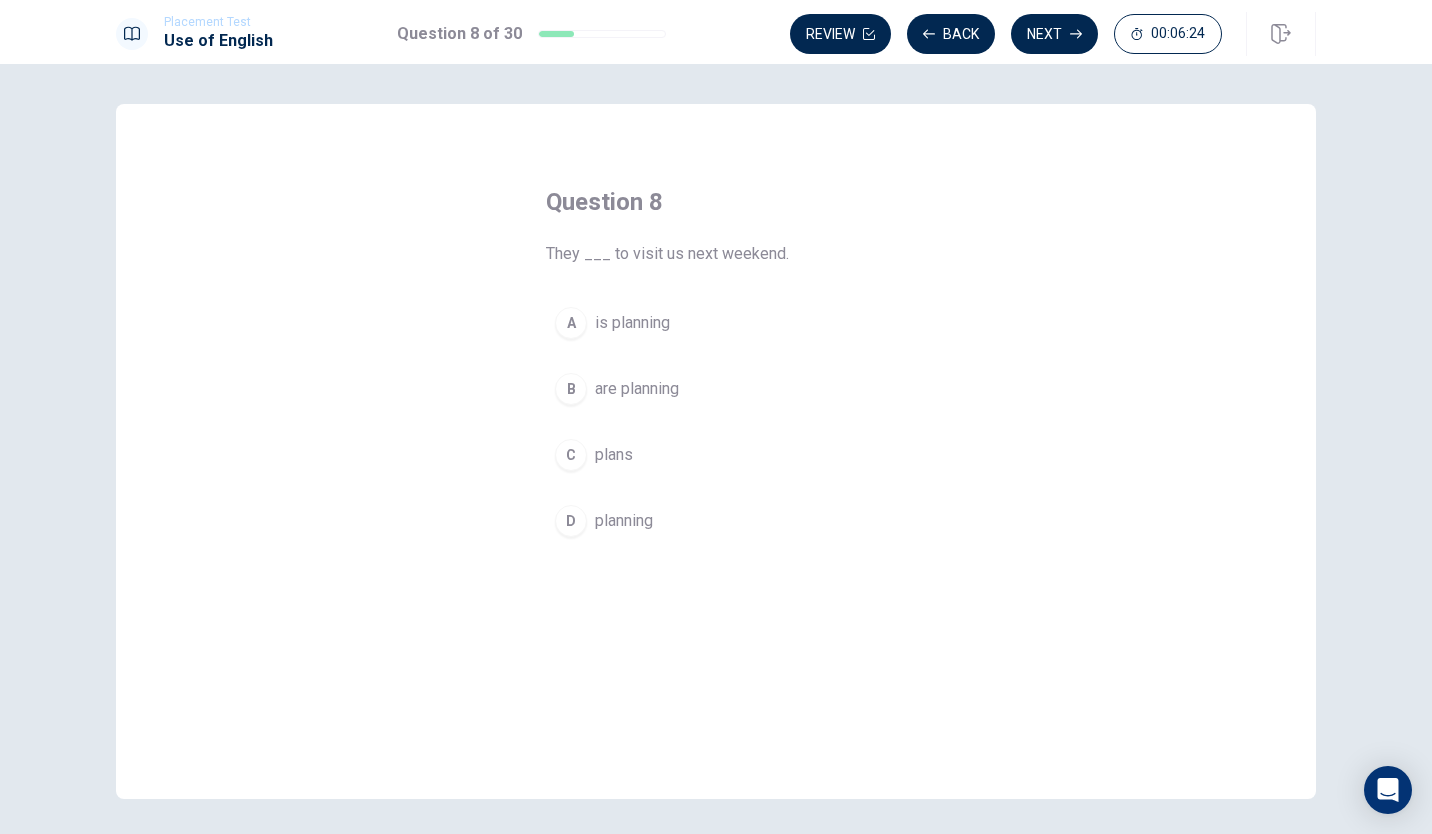click on "B" at bounding box center [571, 389] 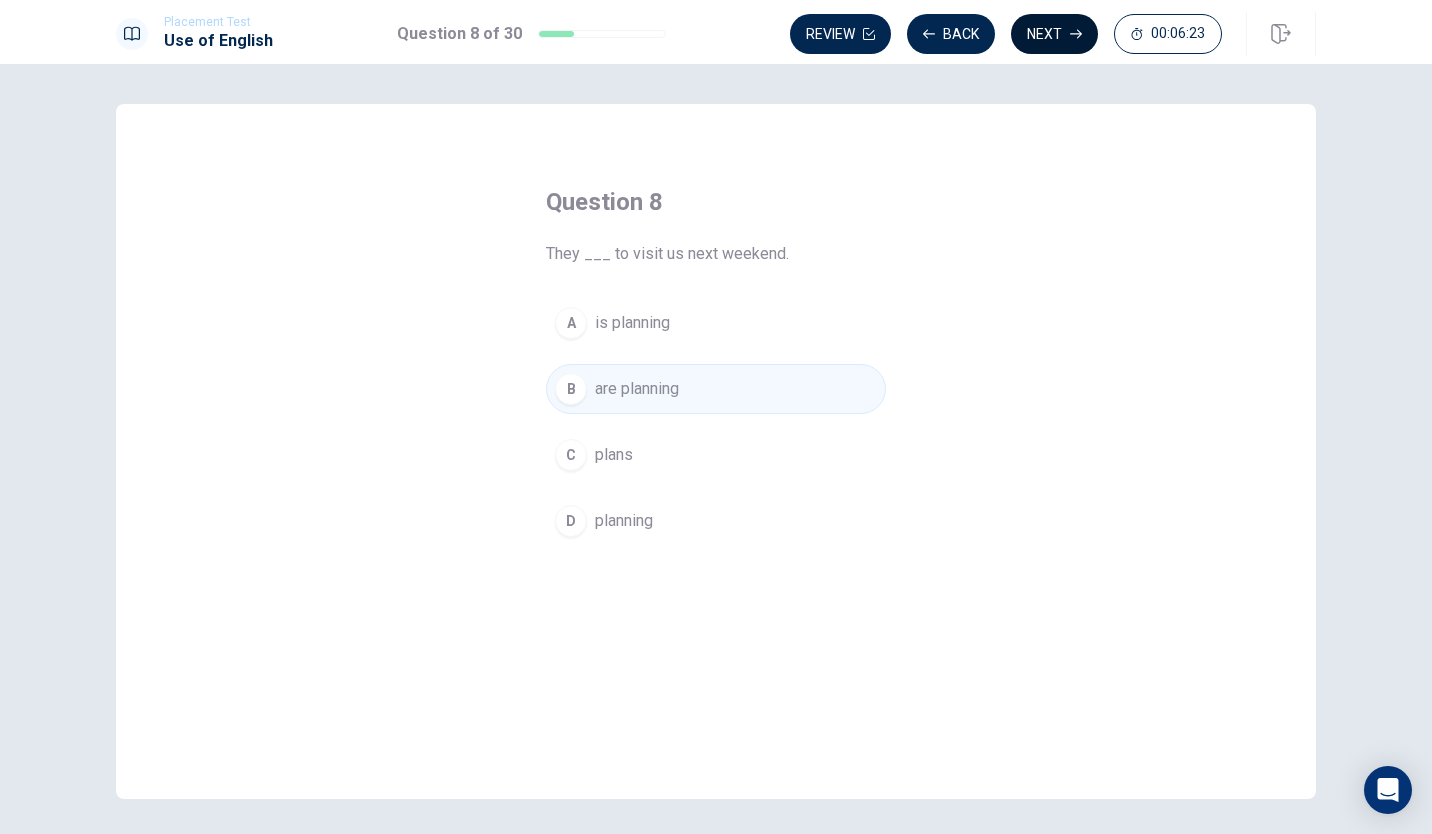 click on "Next" at bounding box center (1054, 34) 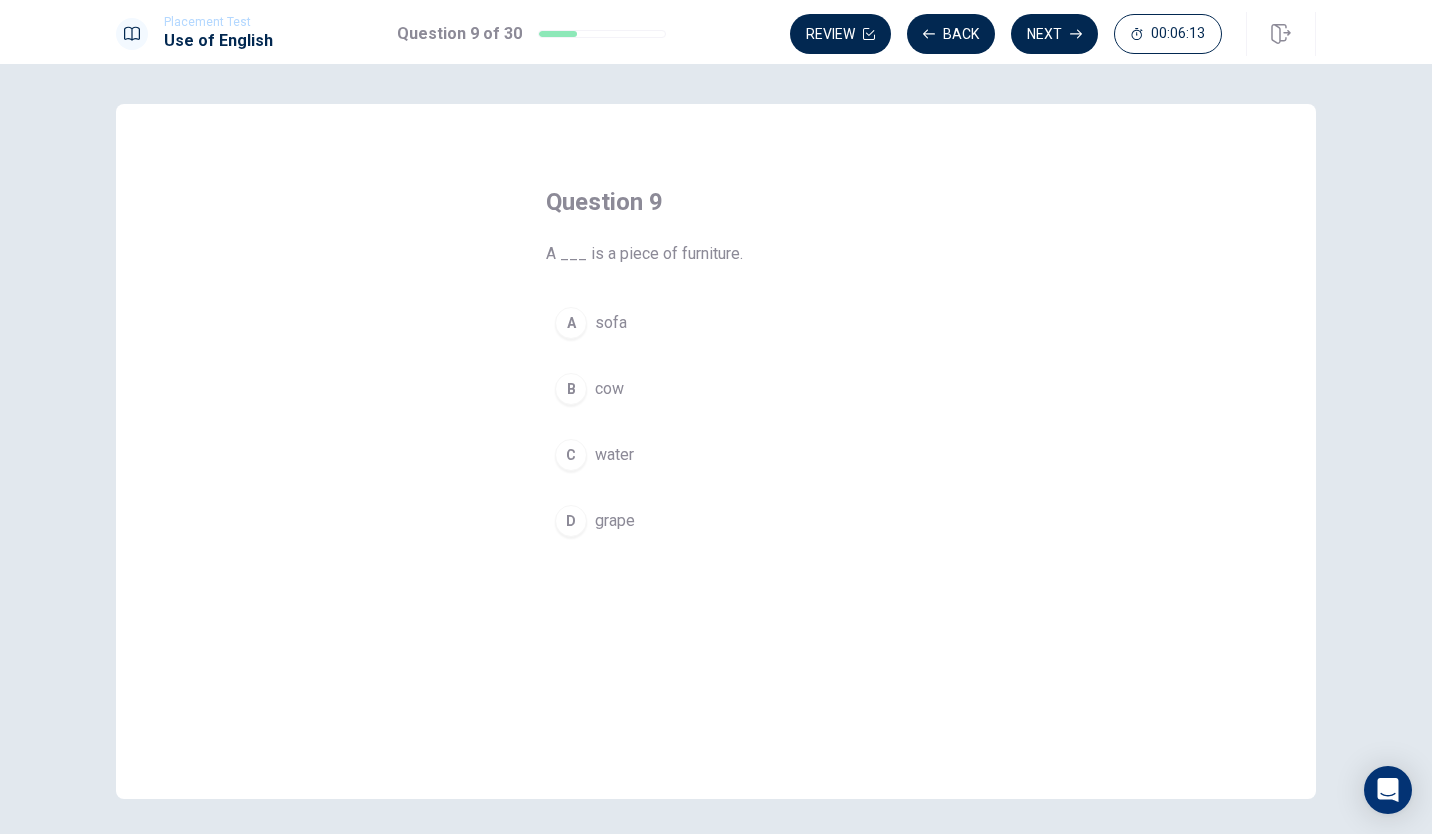 click on "A" at bounding box center [571, 323] 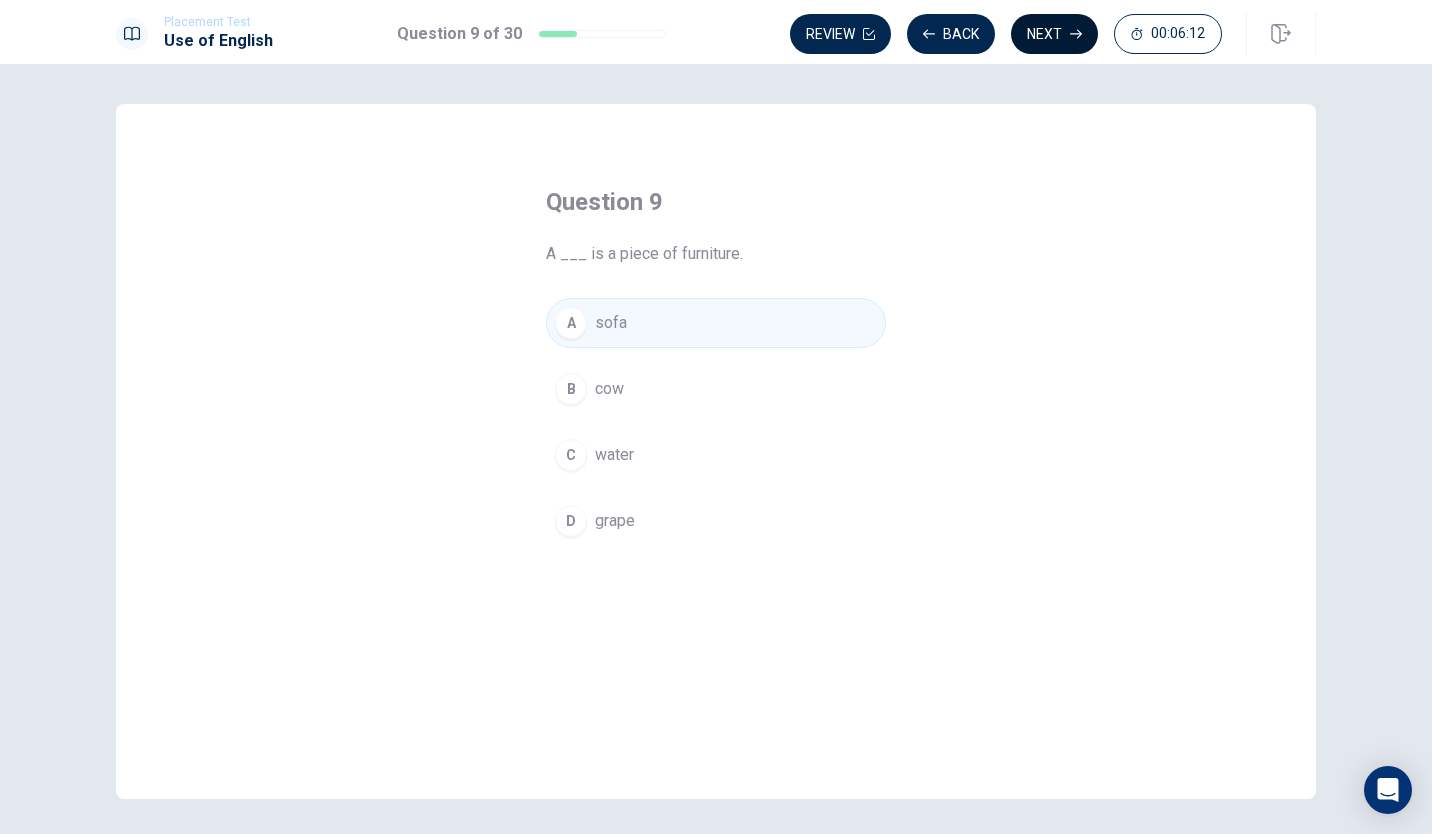 click on "Next" at bounding box center [1054, 34] 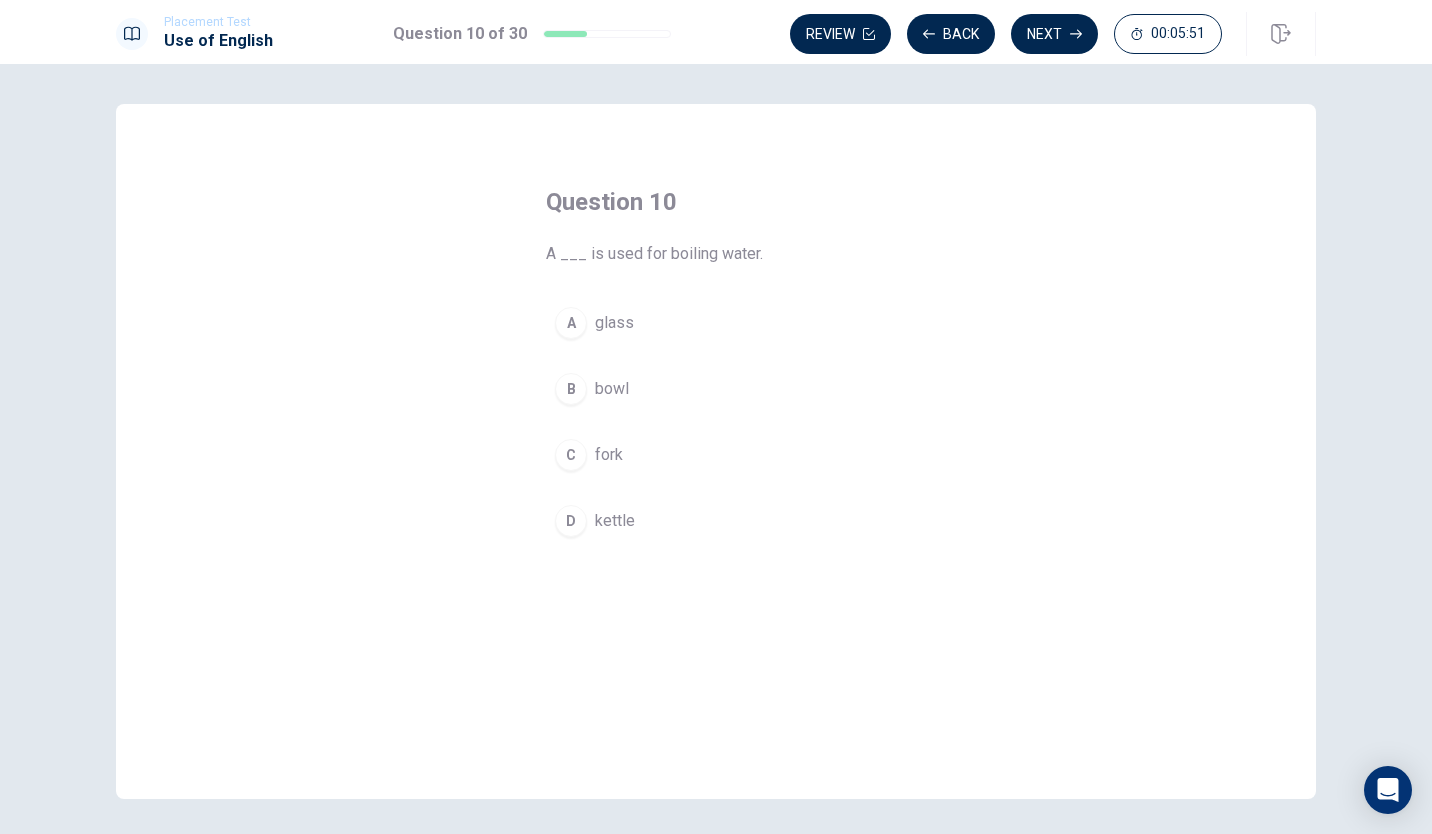 click on "A glass" at bounding box center [716, 323] 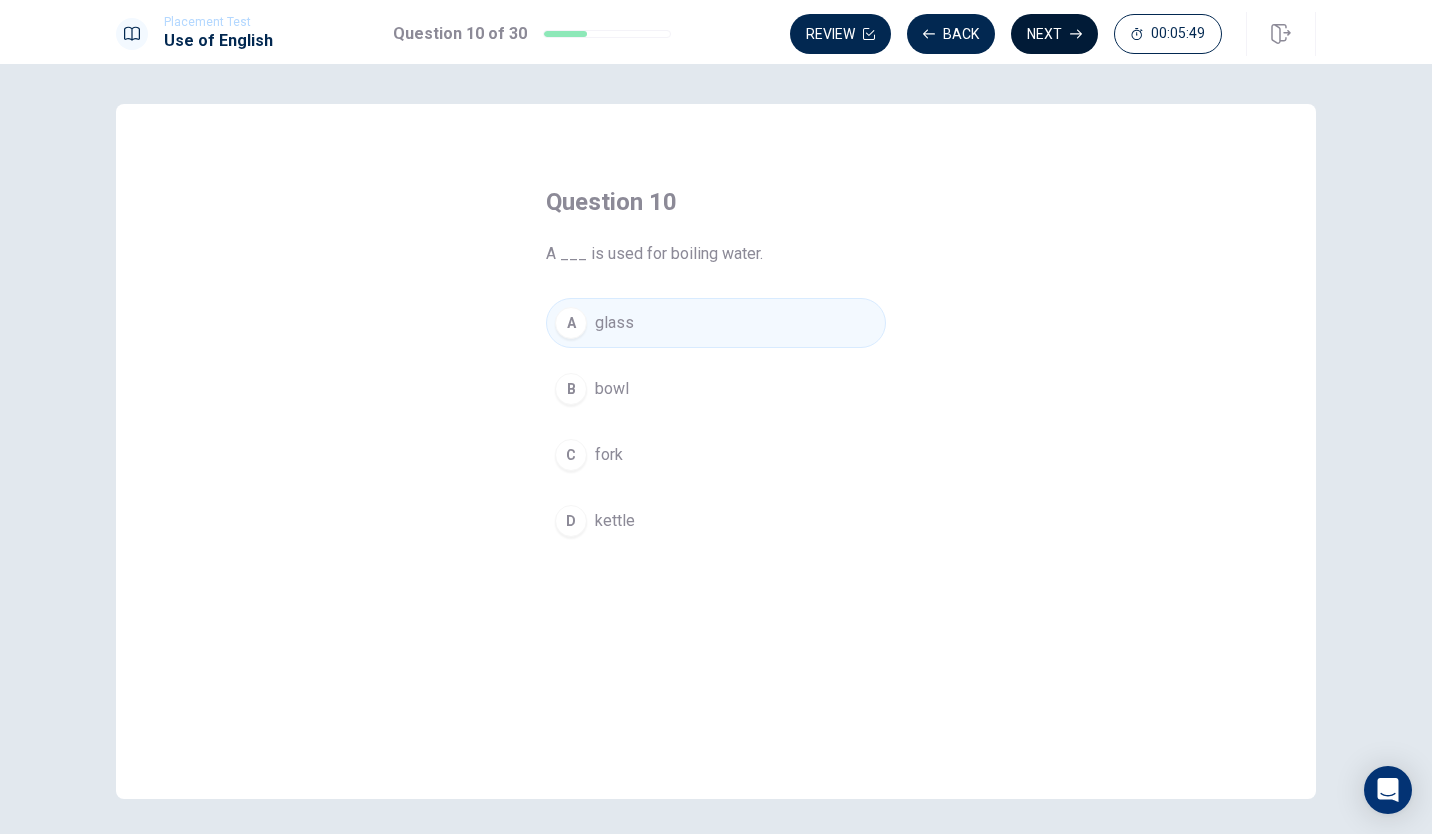 click on "Next" at bounding box center (1054, 34) 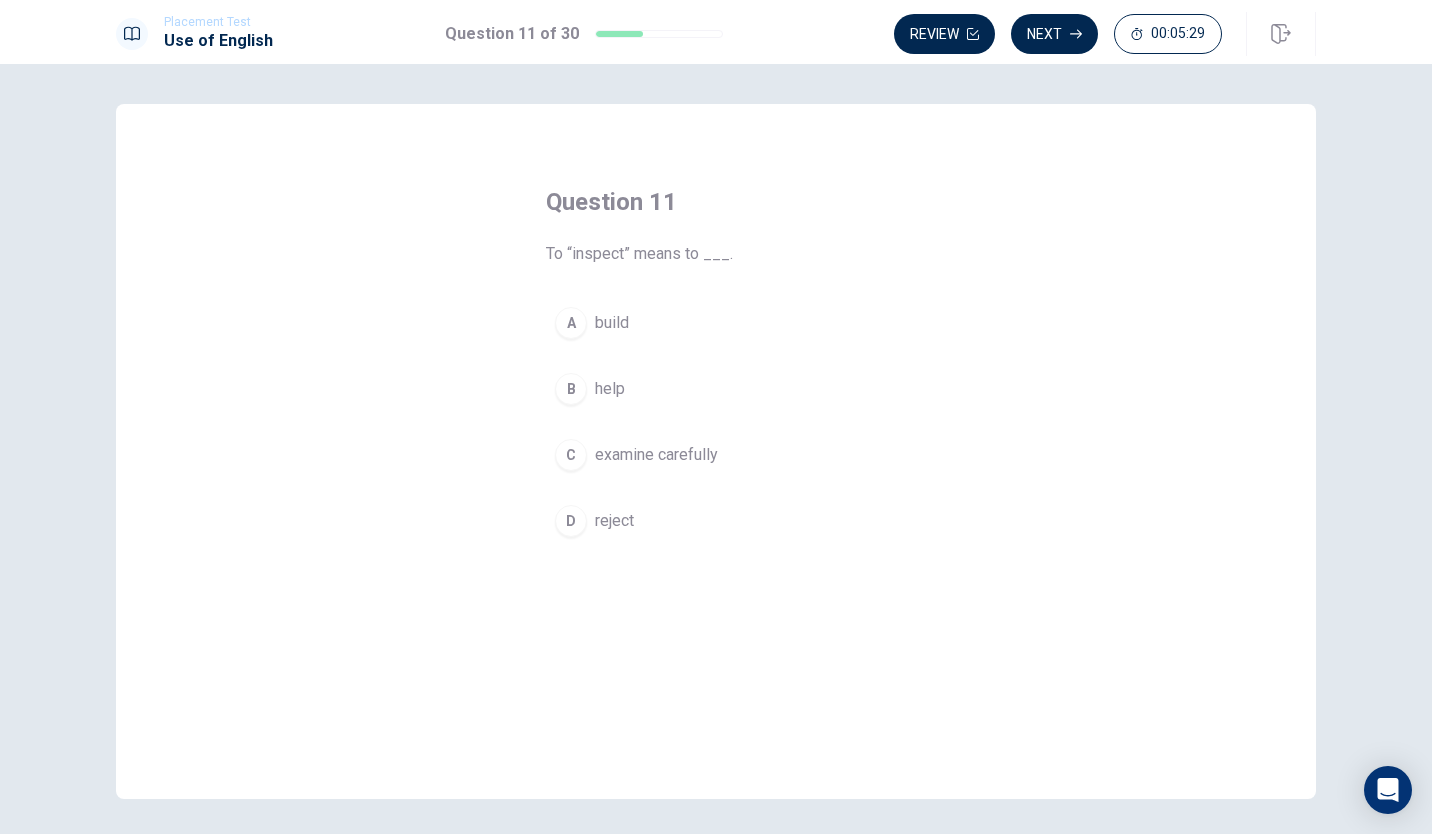 click on "C" at bounding box center (571, 455) 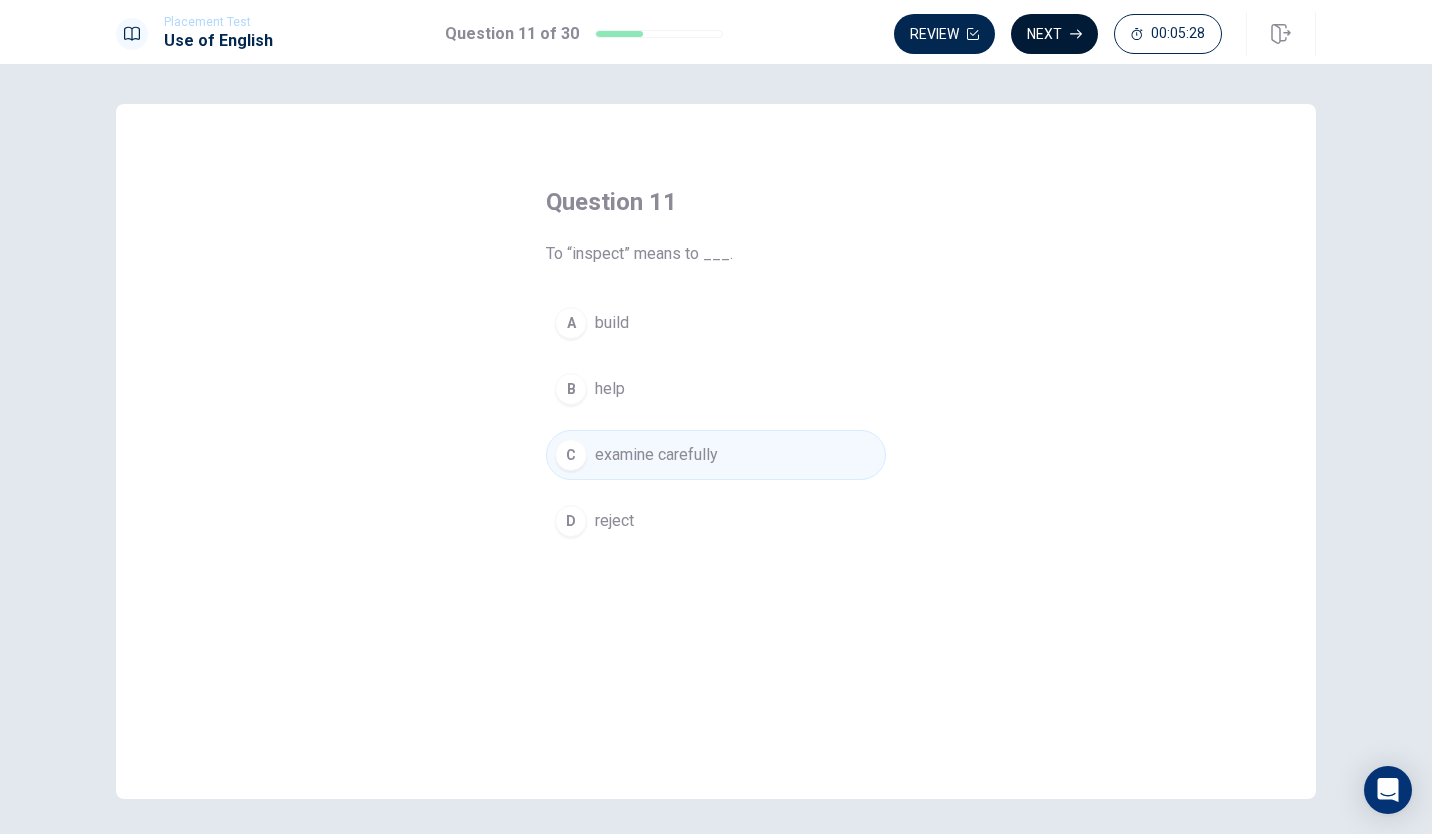 click on "Next" at bounding box center [1054, 34] 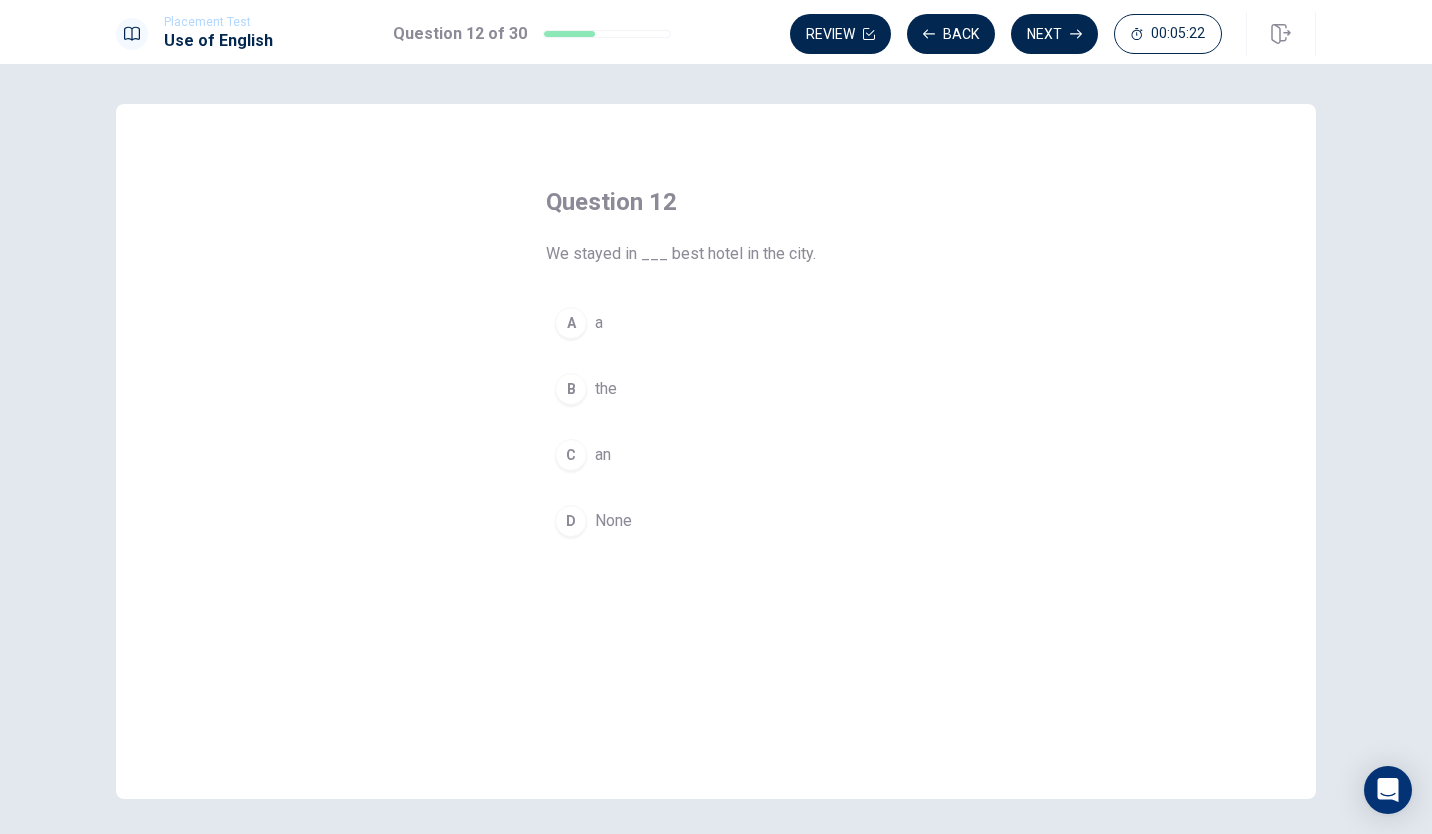 click on "B" at bounding box center [571, 389] 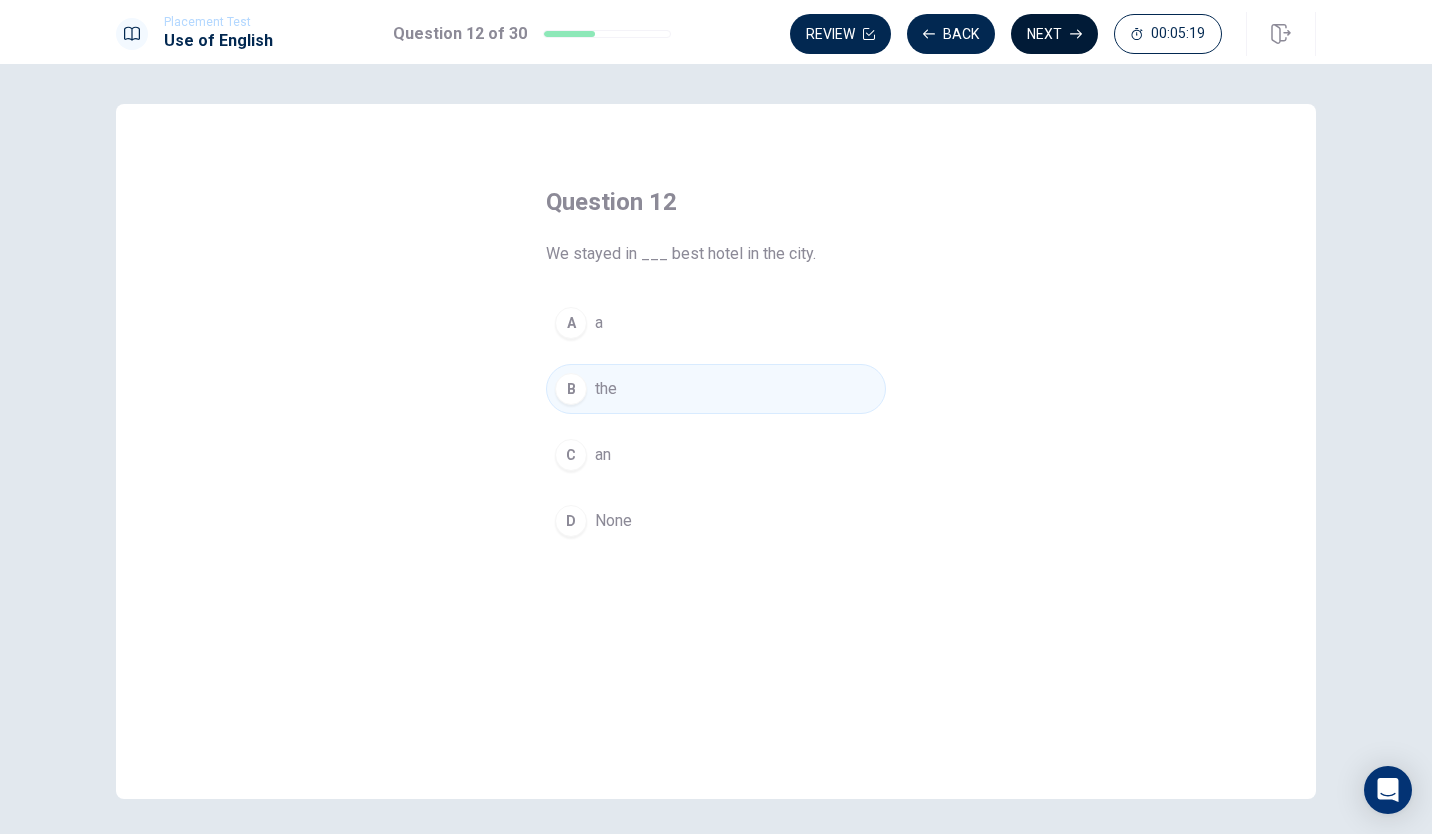 click on "Next" at bounding box center (1054, 34) 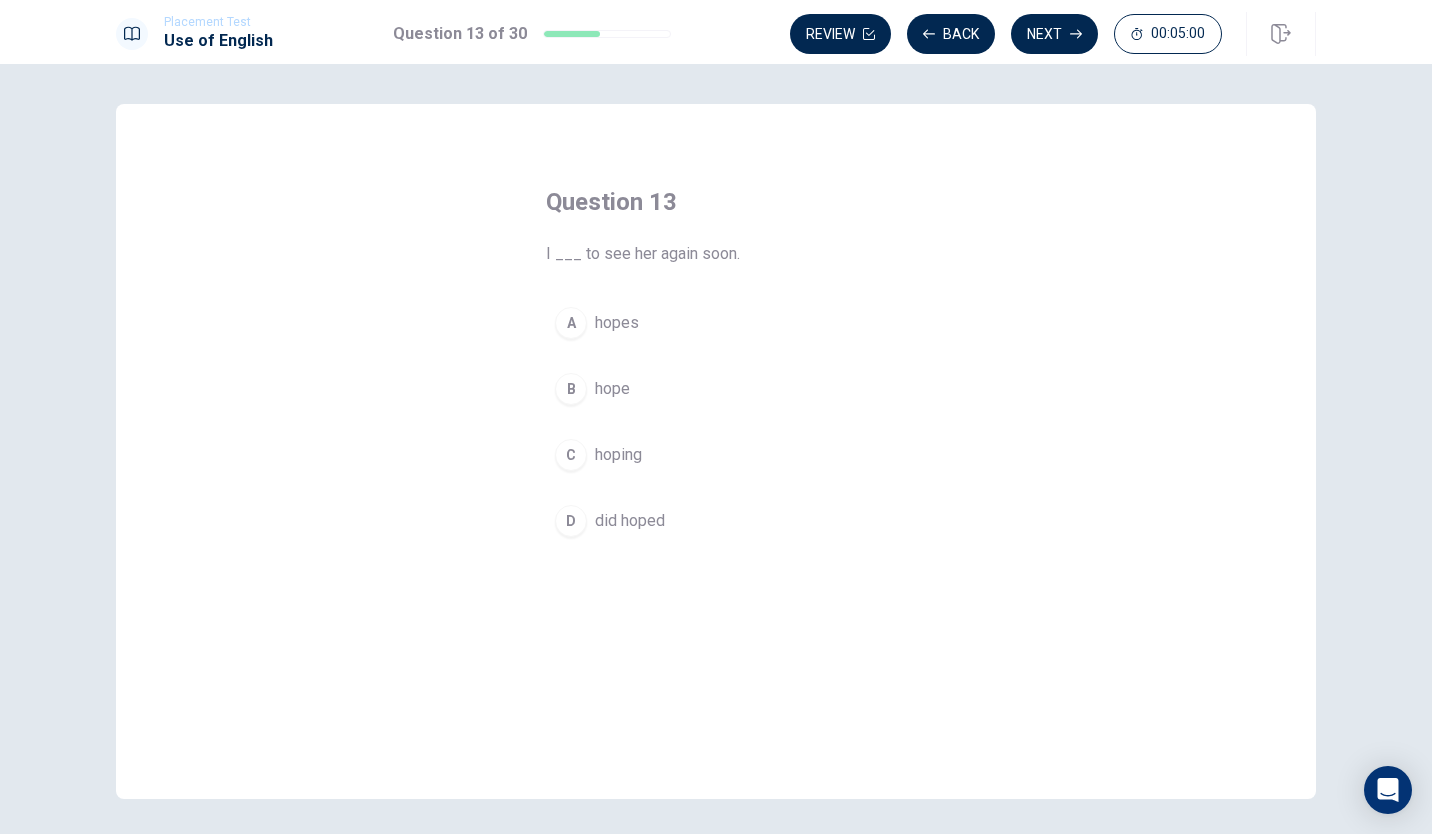 click on "B" at bounding box center [571, 389] 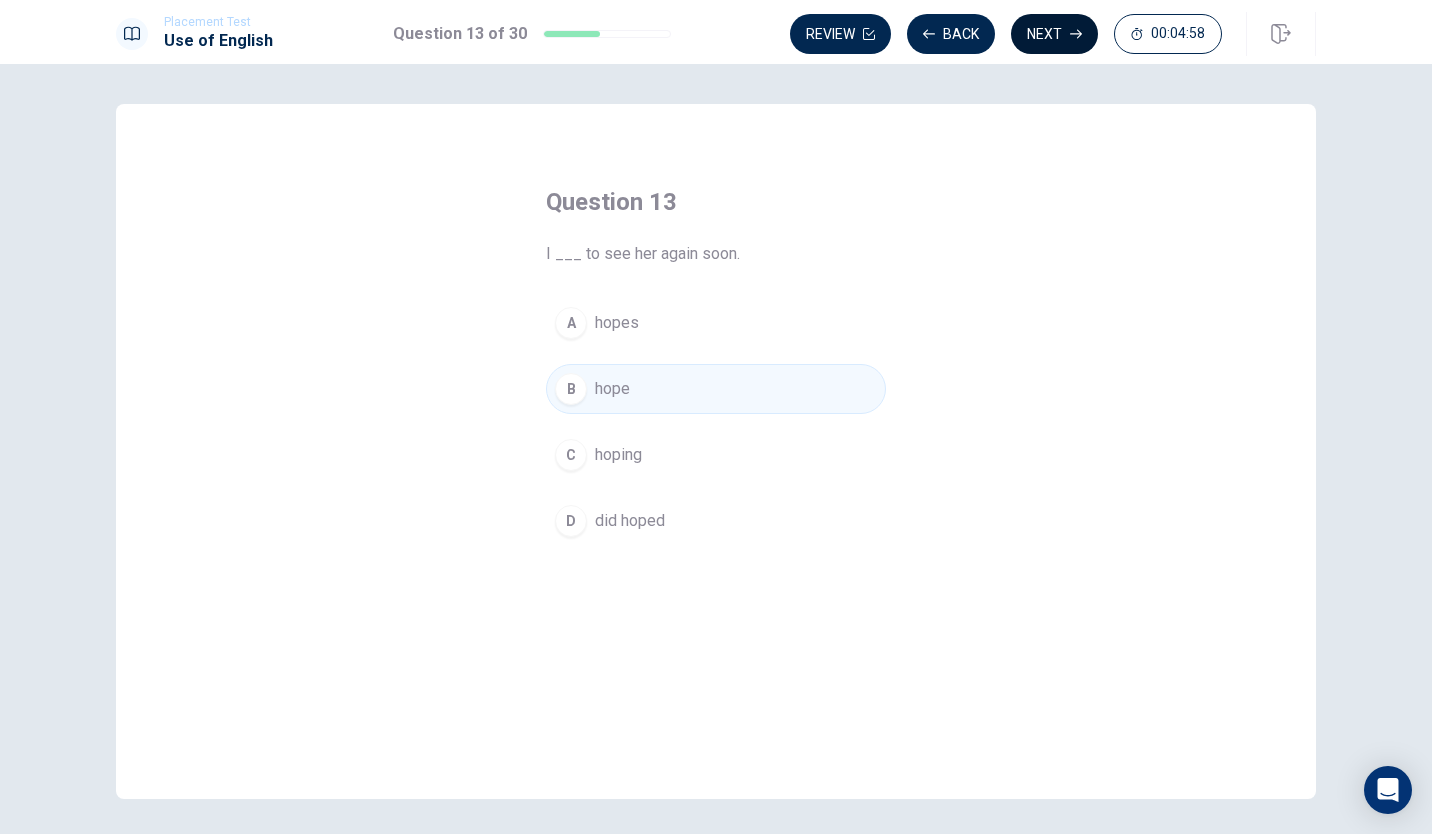 click on "Next" at bounding box center [1054, 34] 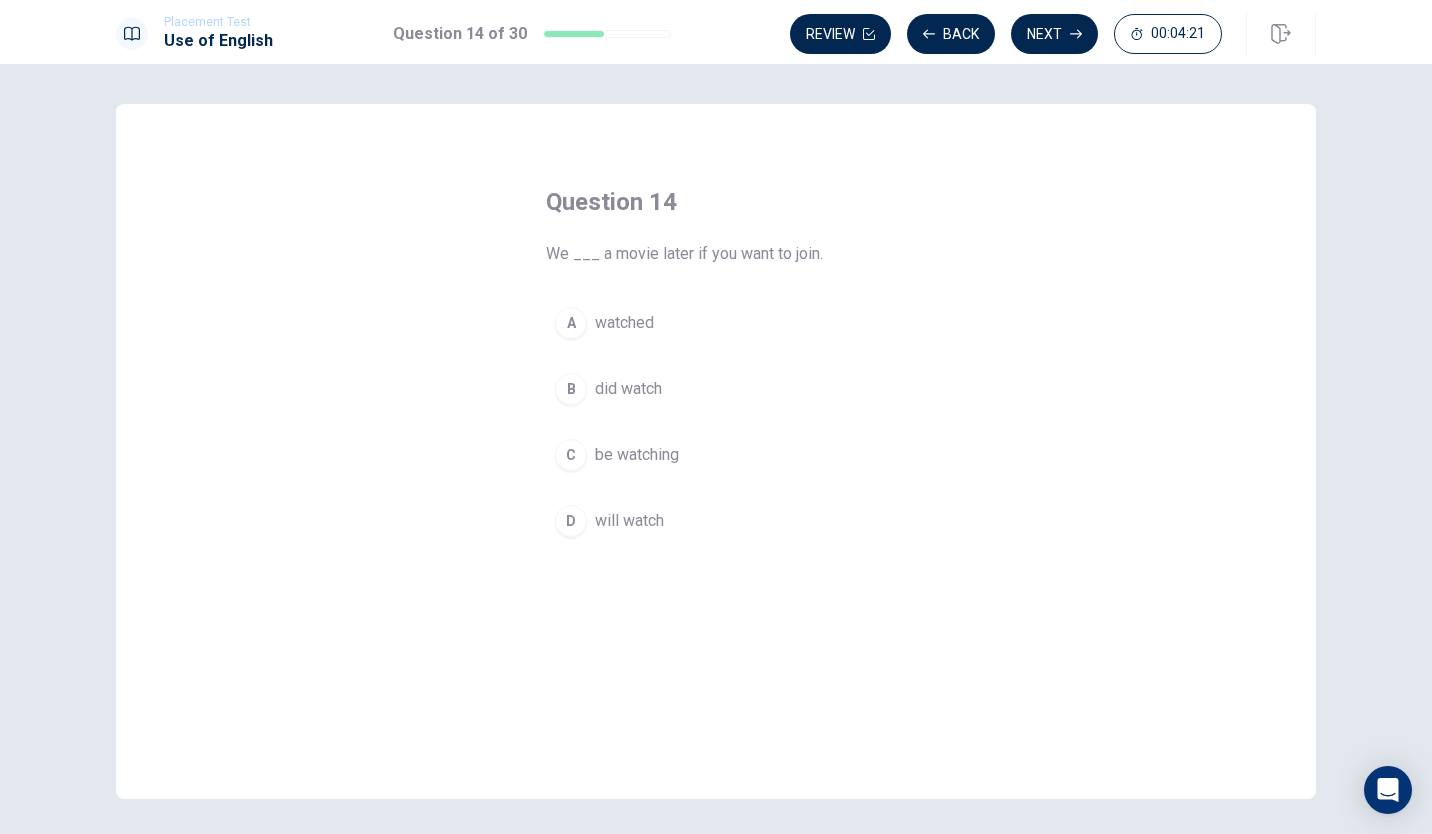 click on "D" at bounding box center [571, 521] 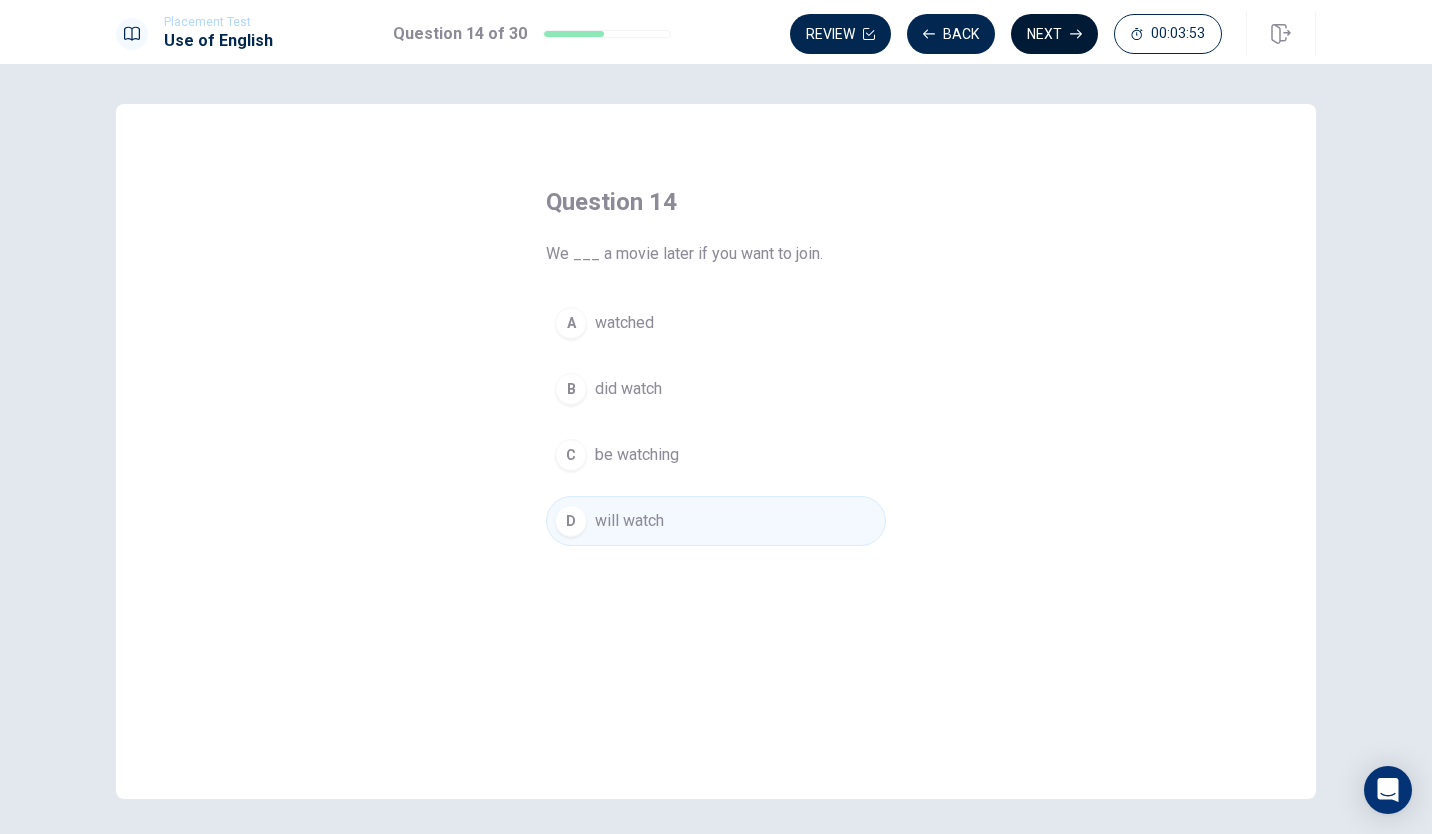 click 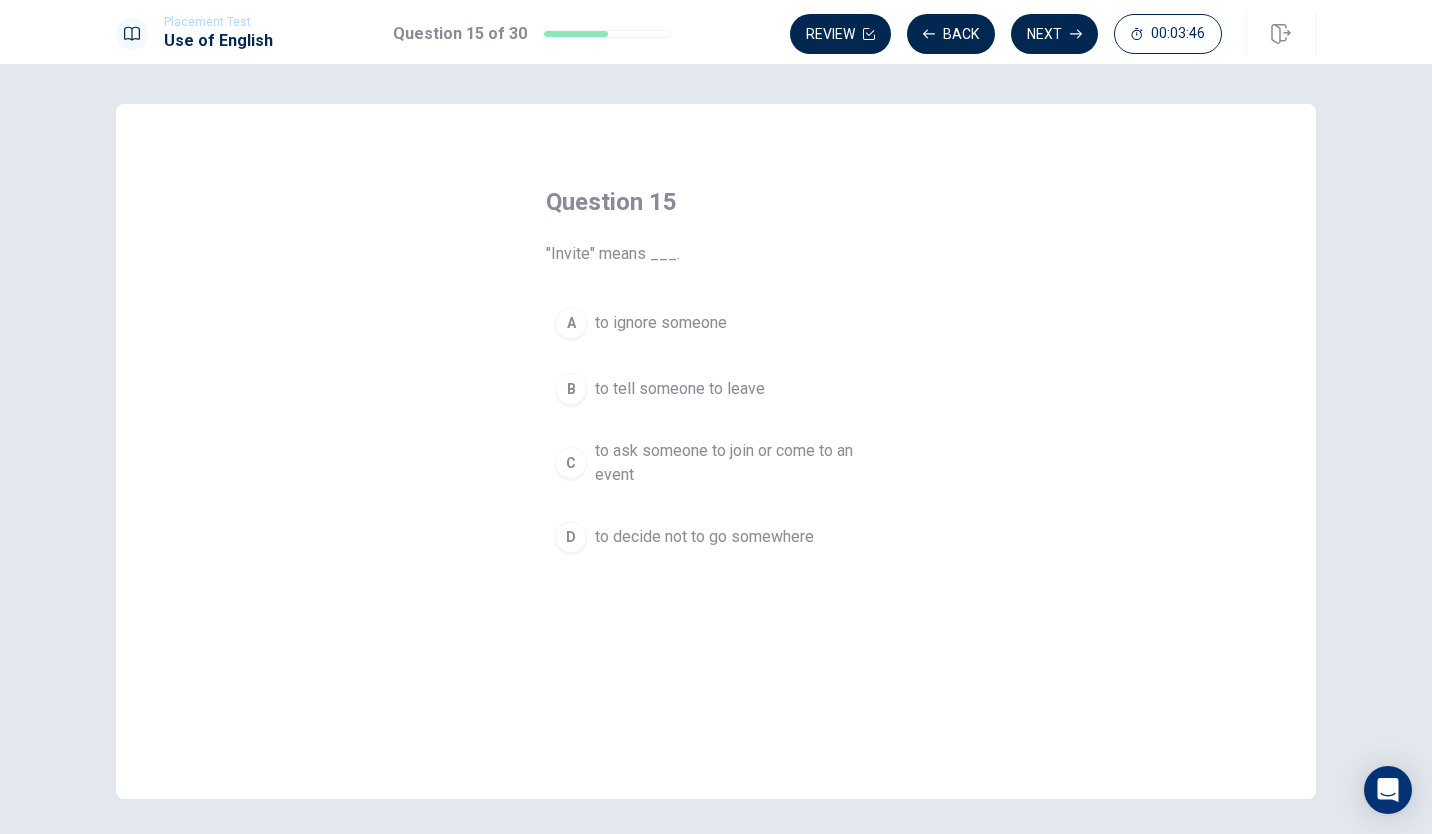 click on "C" at bounding box center [571, 463] 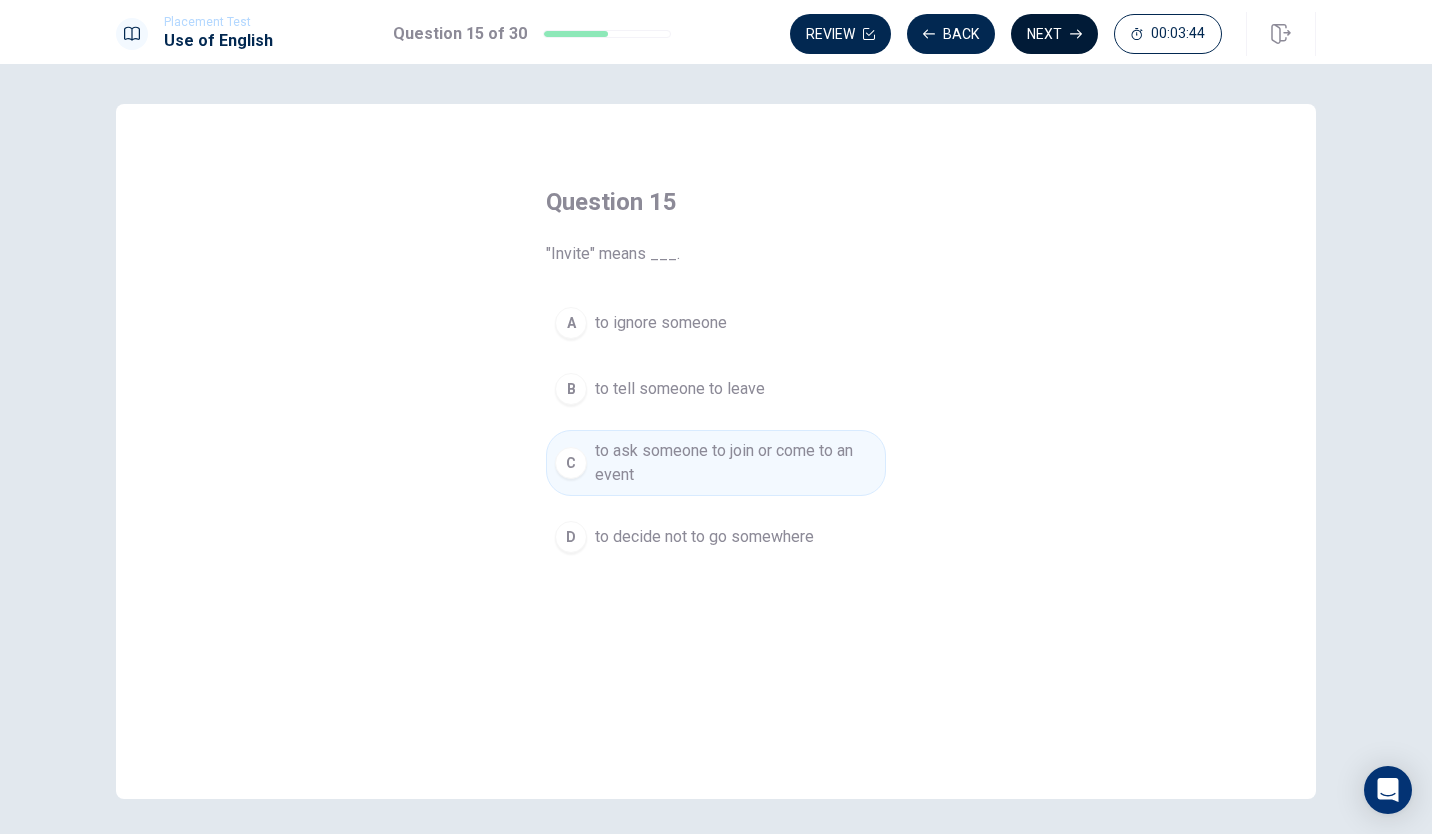 click on "Next" at bounding box center (1054, 34) 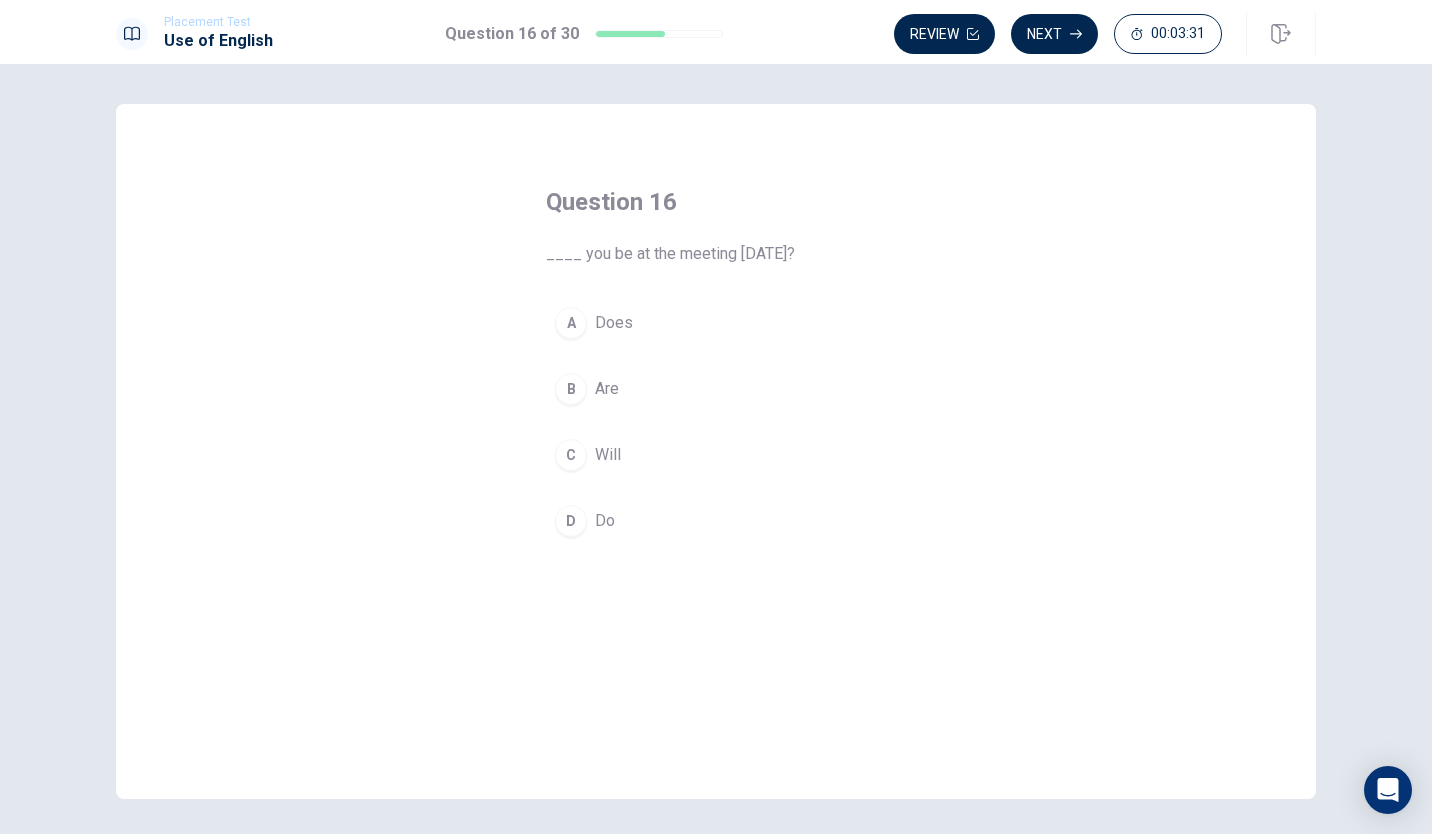 click on "C" at bounding box center [571, 455] 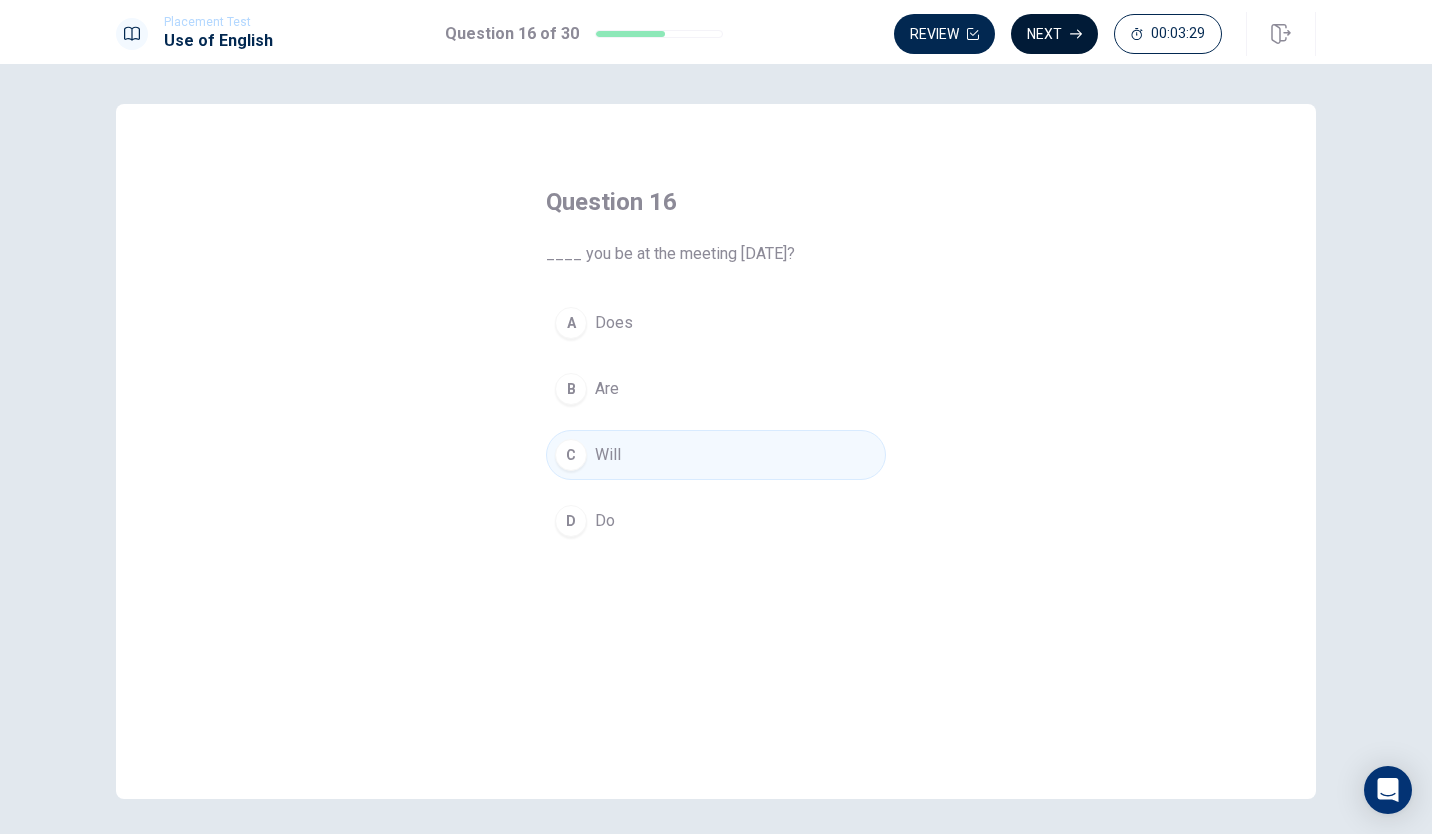 click 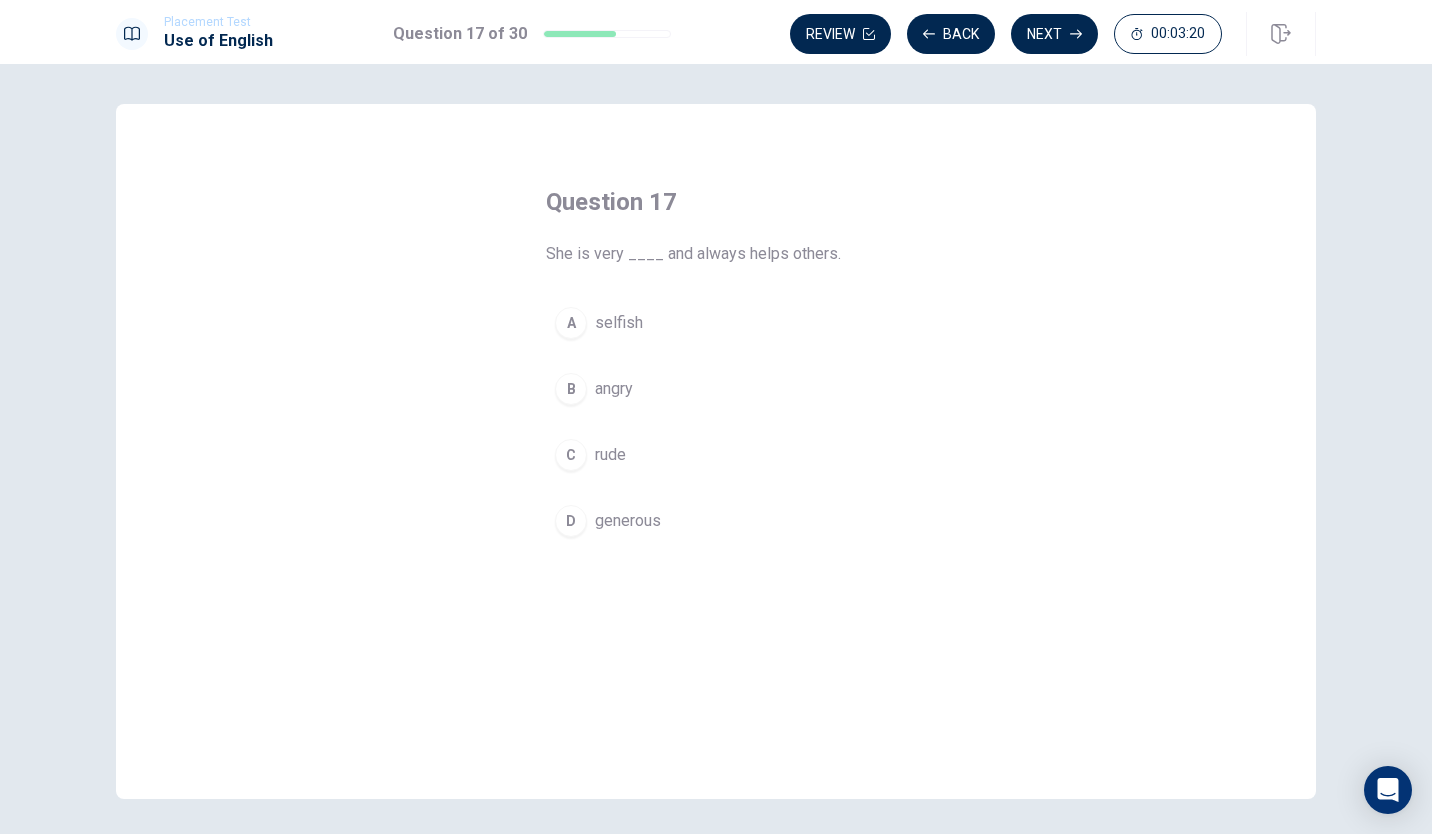 click on "D" at bounding box center [571, 521] 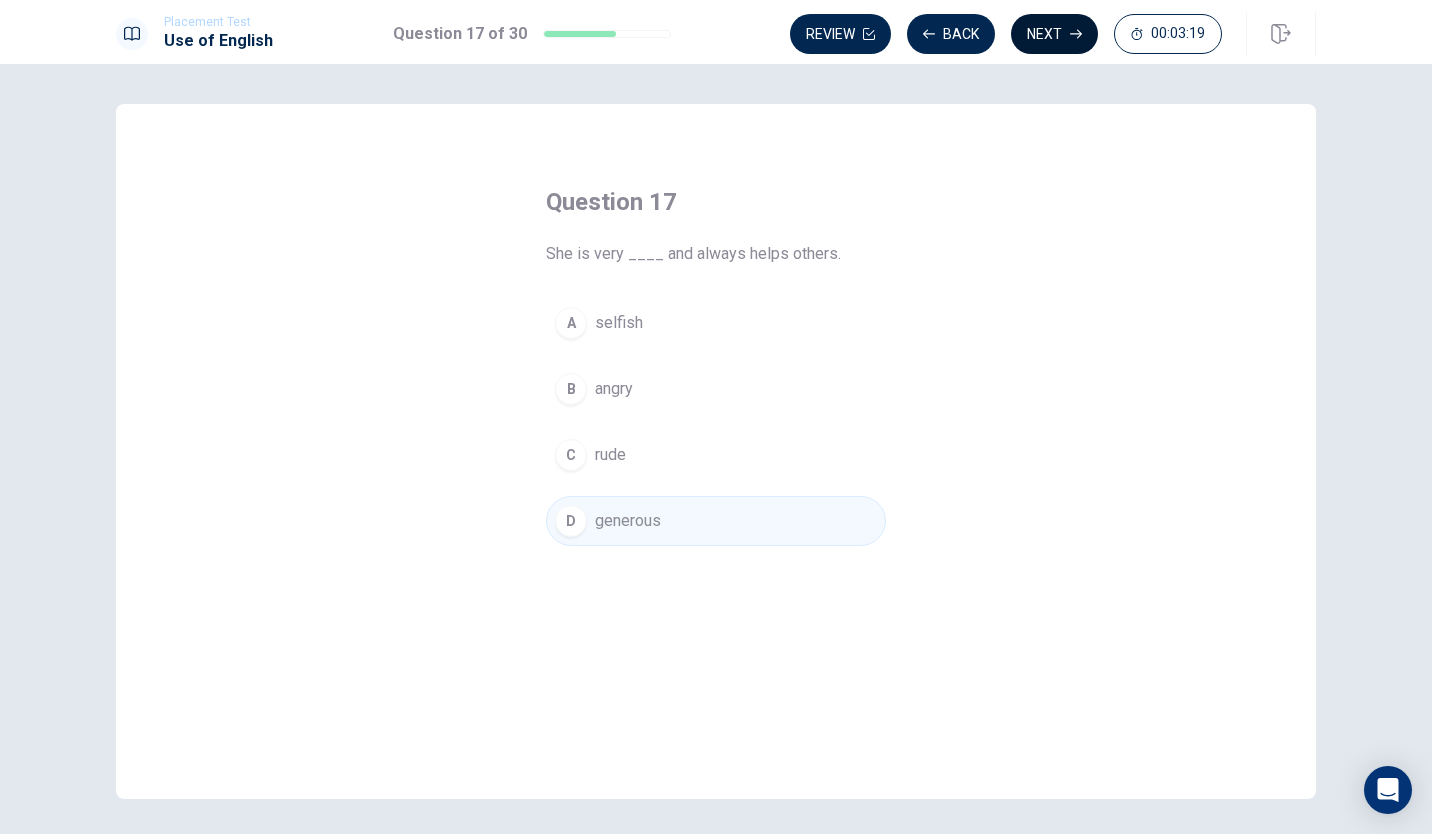 click 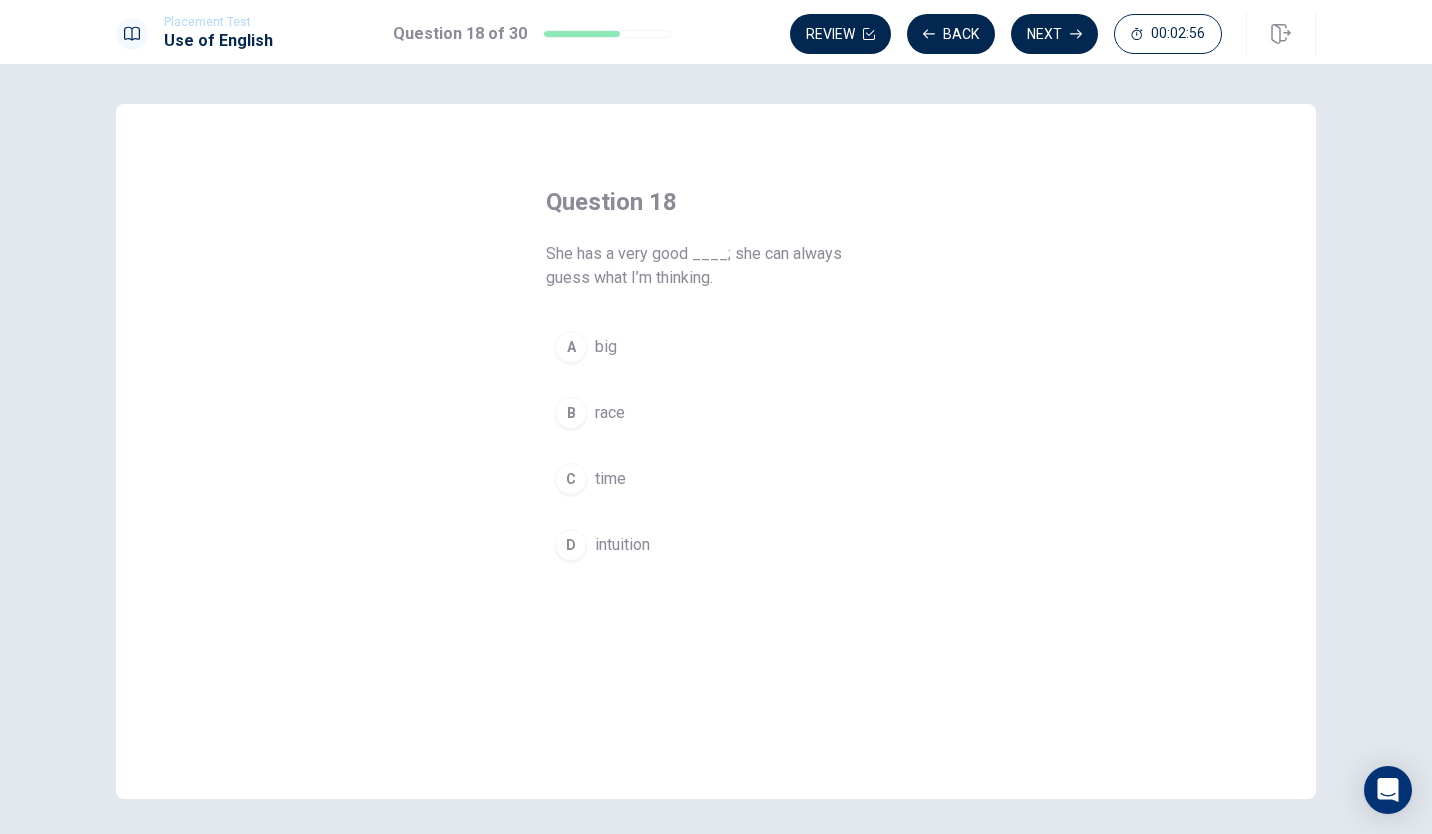 click on "intuition" at bounding box center (622, 545) 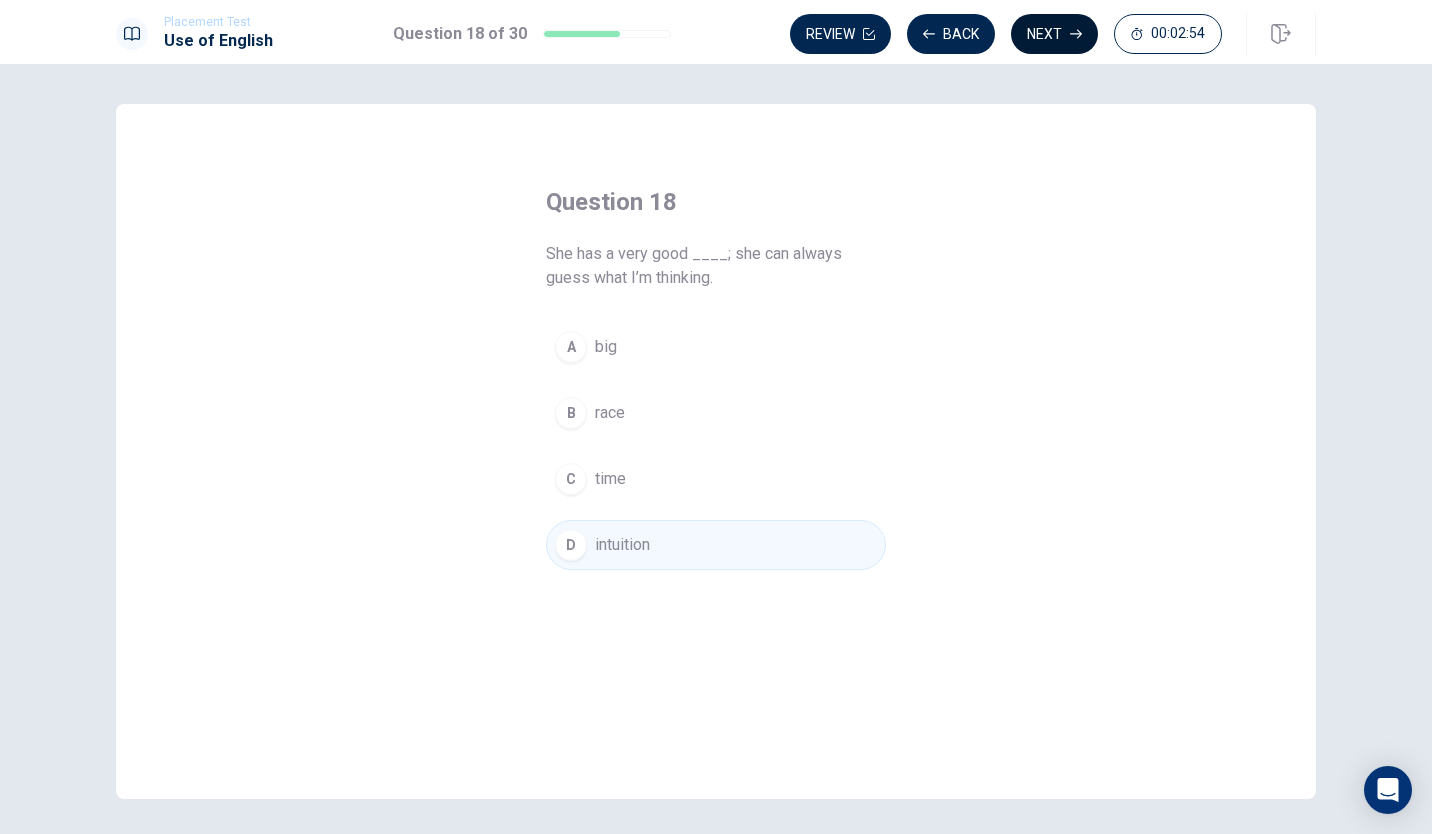 click on "Next" at bounding box center [1054, 34] 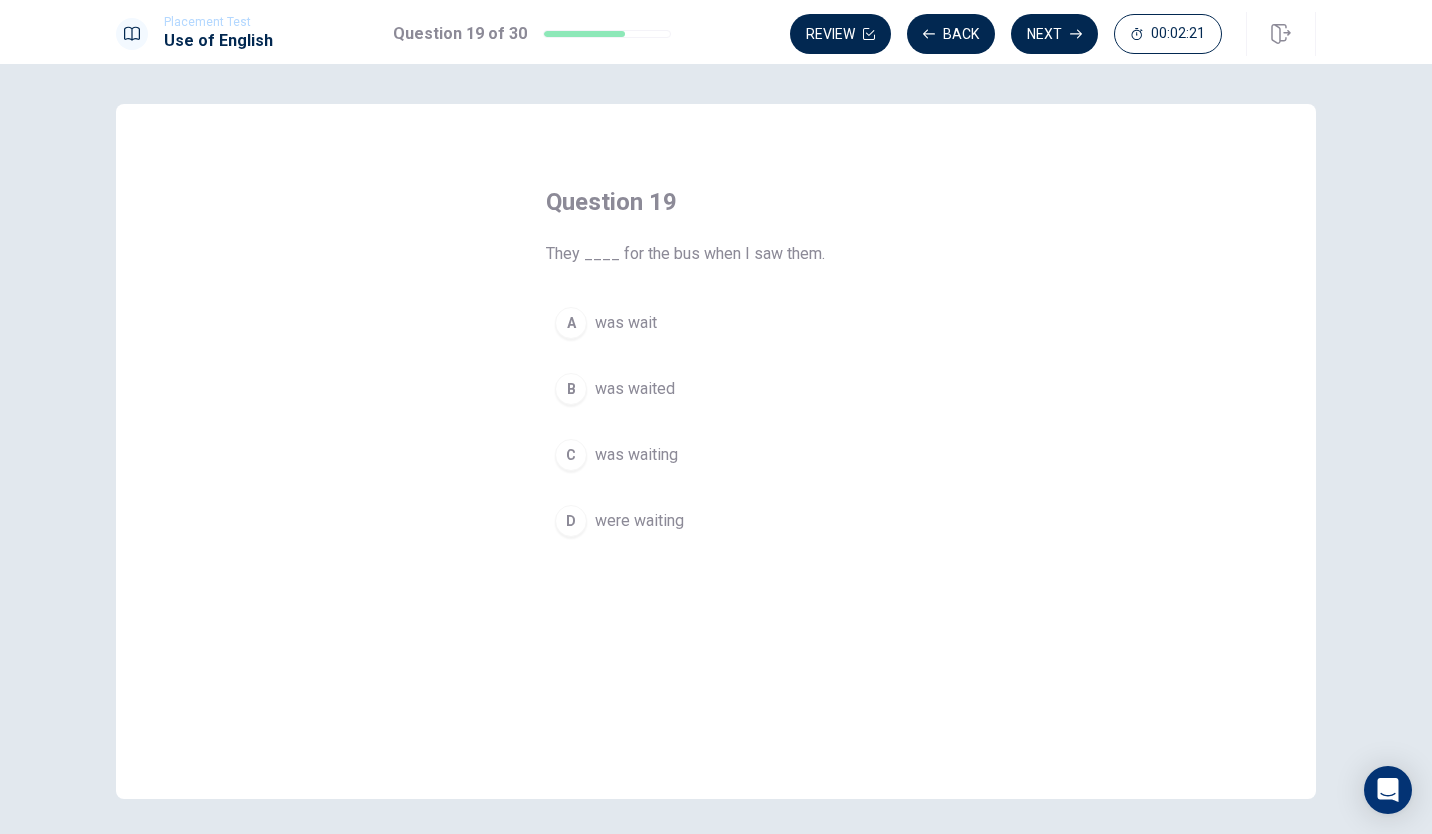 click on "were waiting" at bounding box center (639, 521) 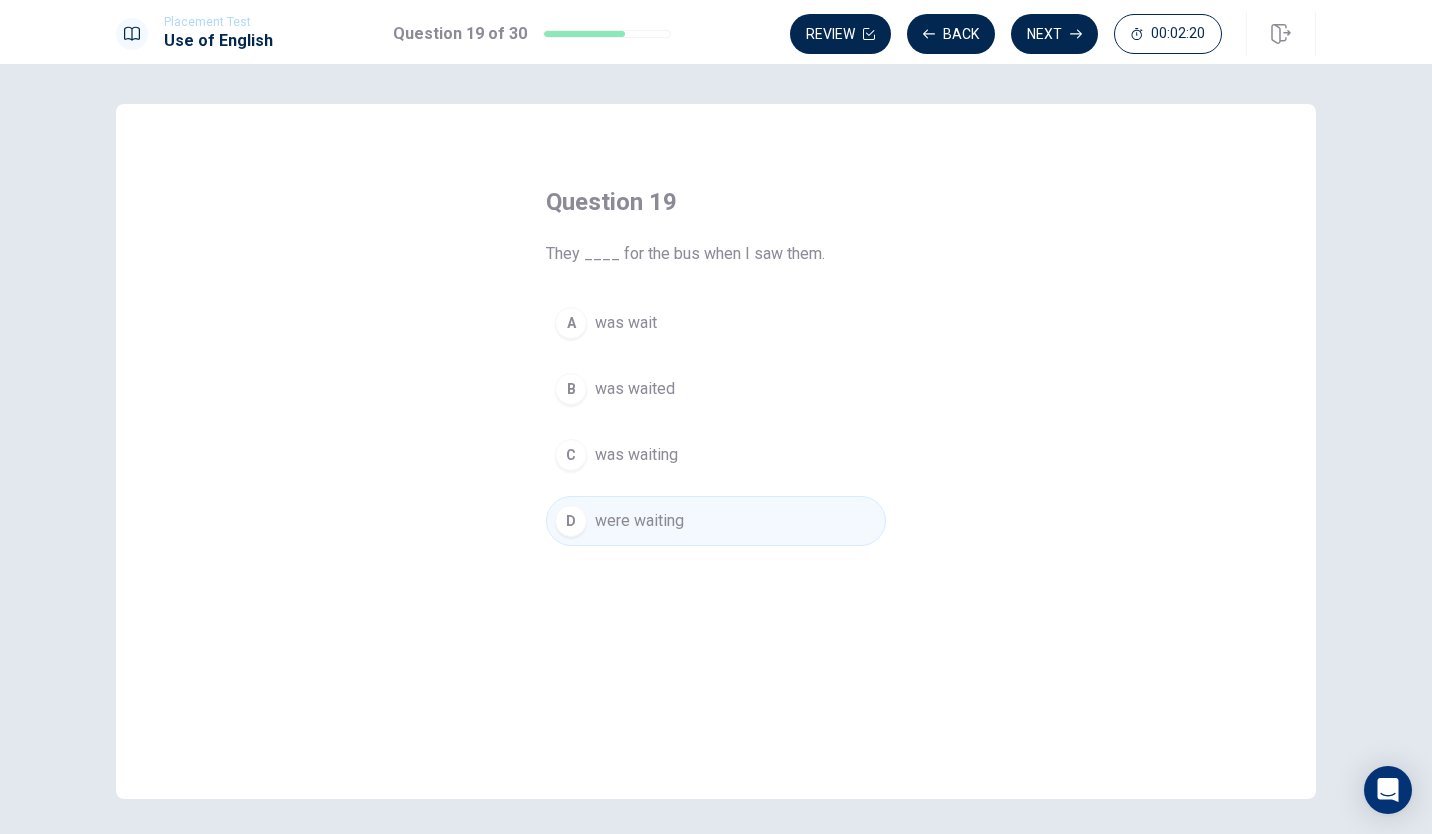 click on "Question 19 They ____ for the bus when I saw them. A was wait B was waited C was waiting D were waiting © Copyright  2025" at bounding box center (716, 449) 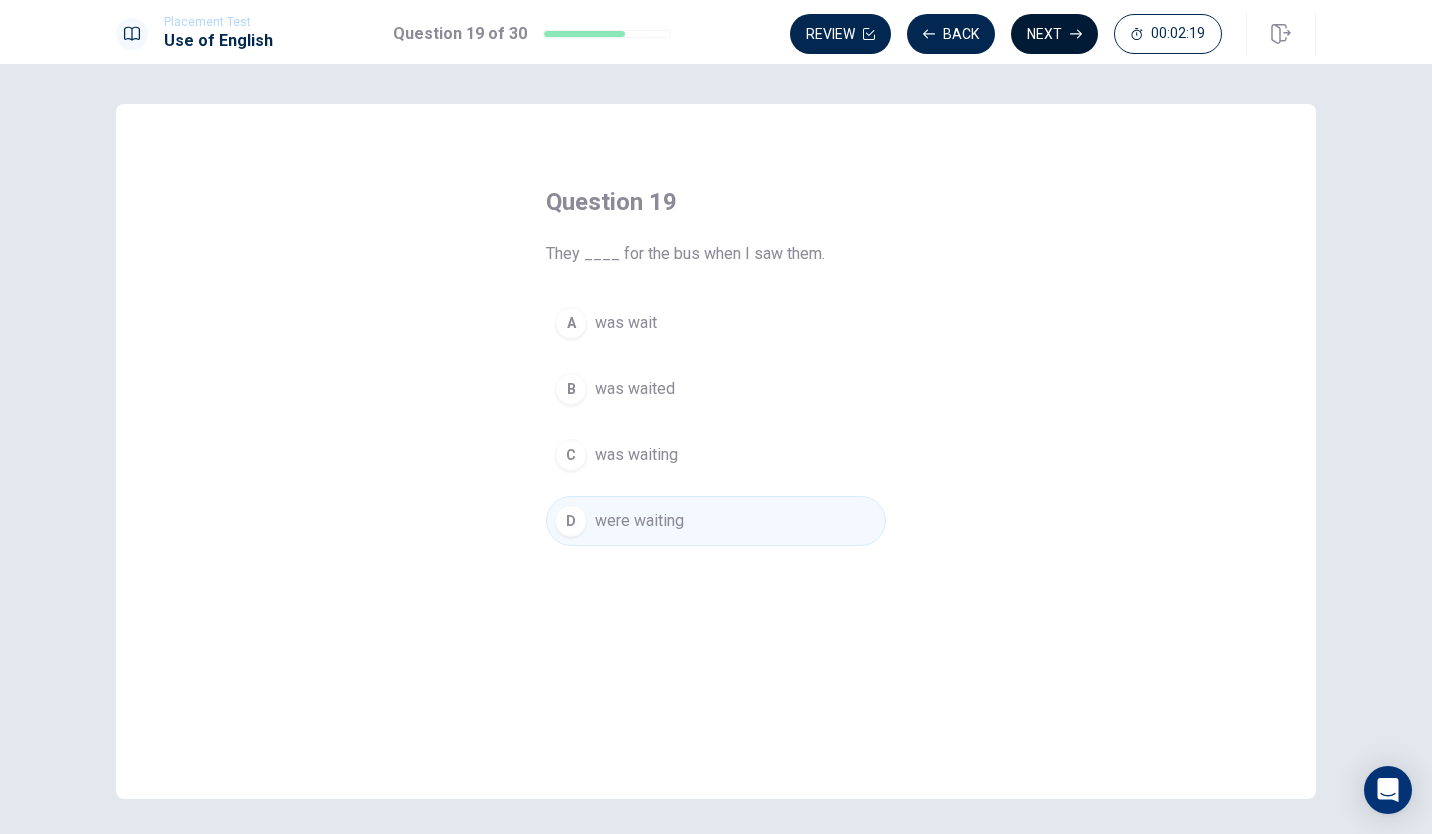 click on "Next" at bounding box center (1054, 34) 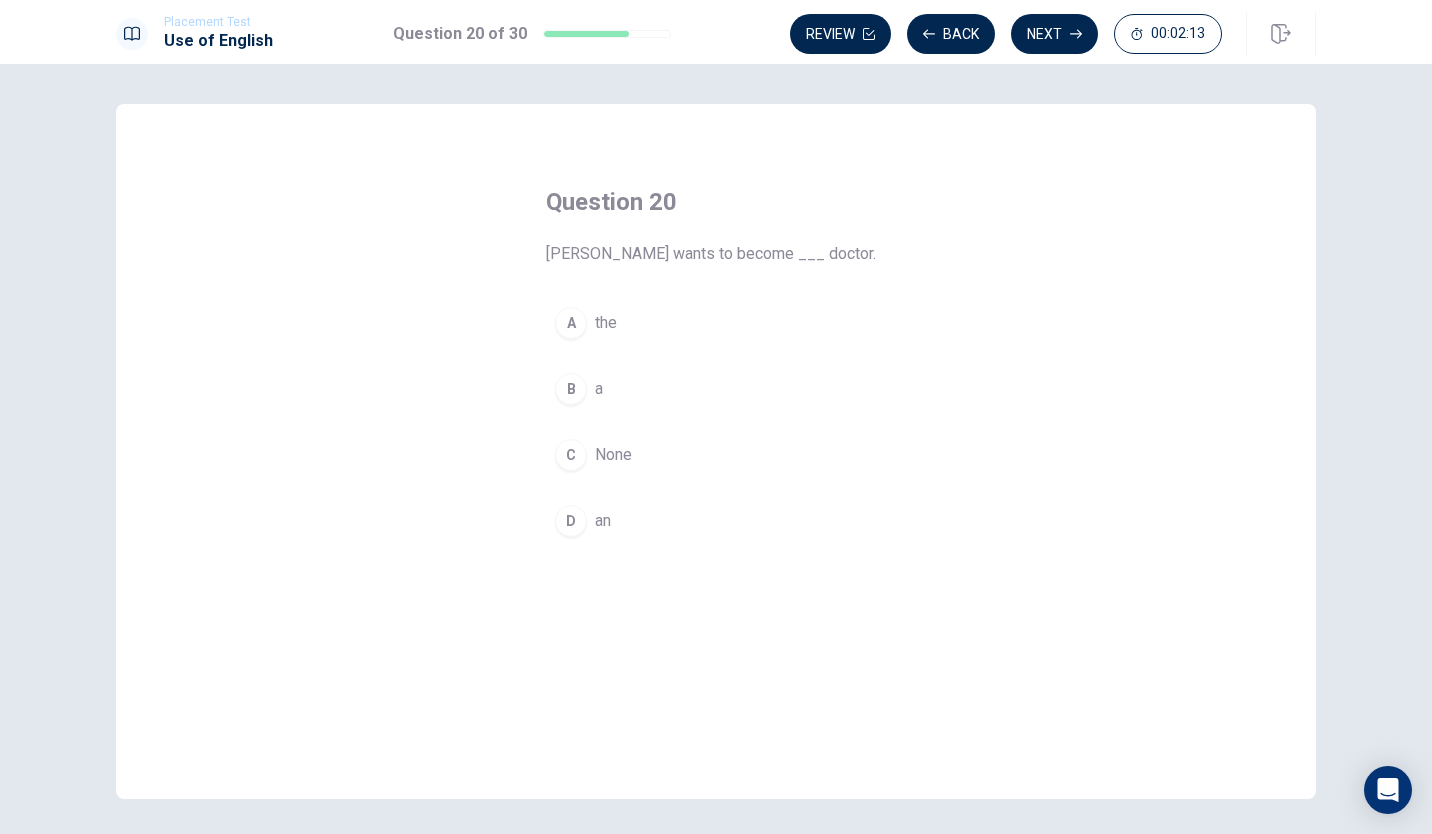 click on "a" at bounding box center (599, 389) 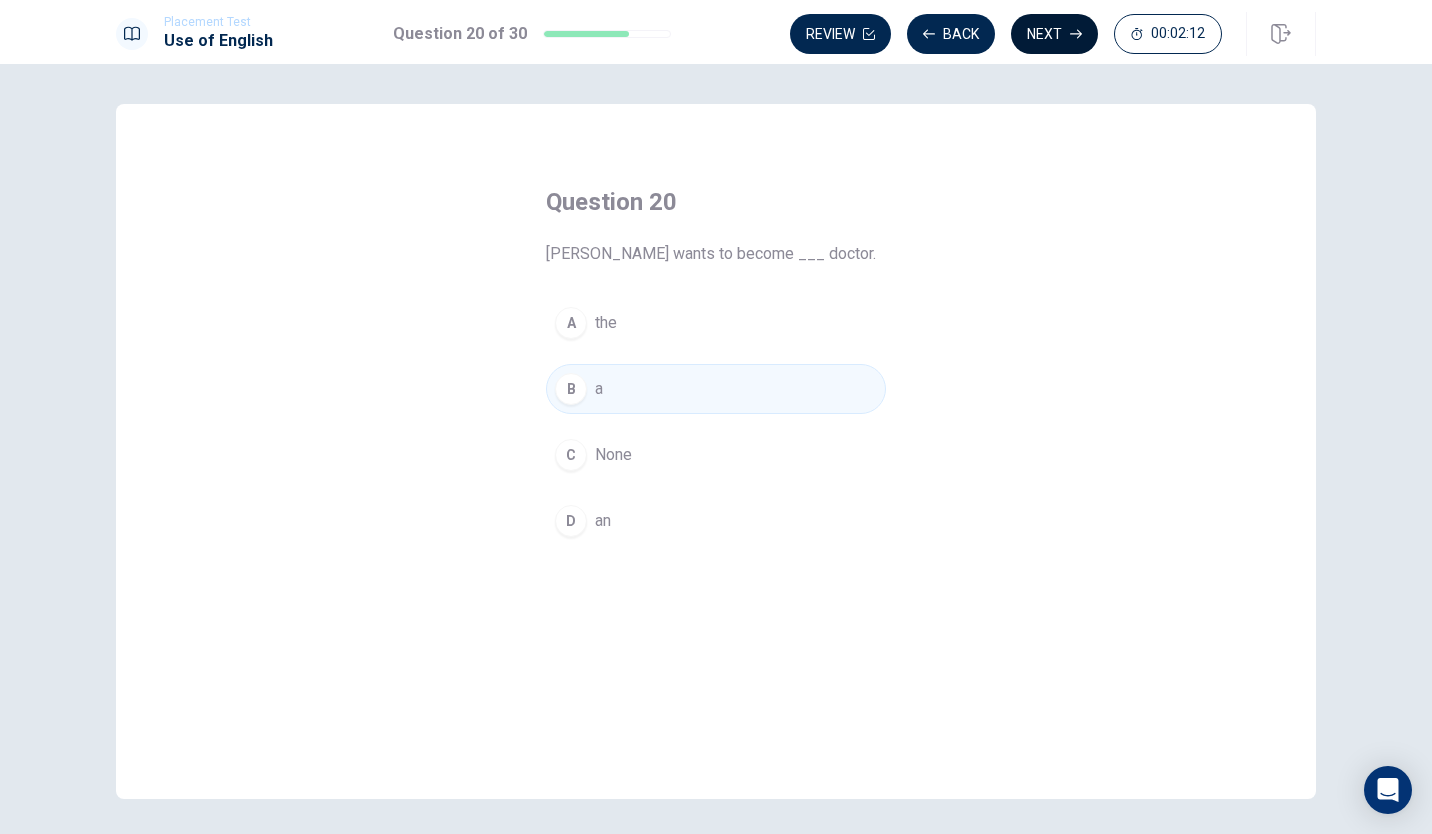 click on "Next" at bounding box center [1054, 34] 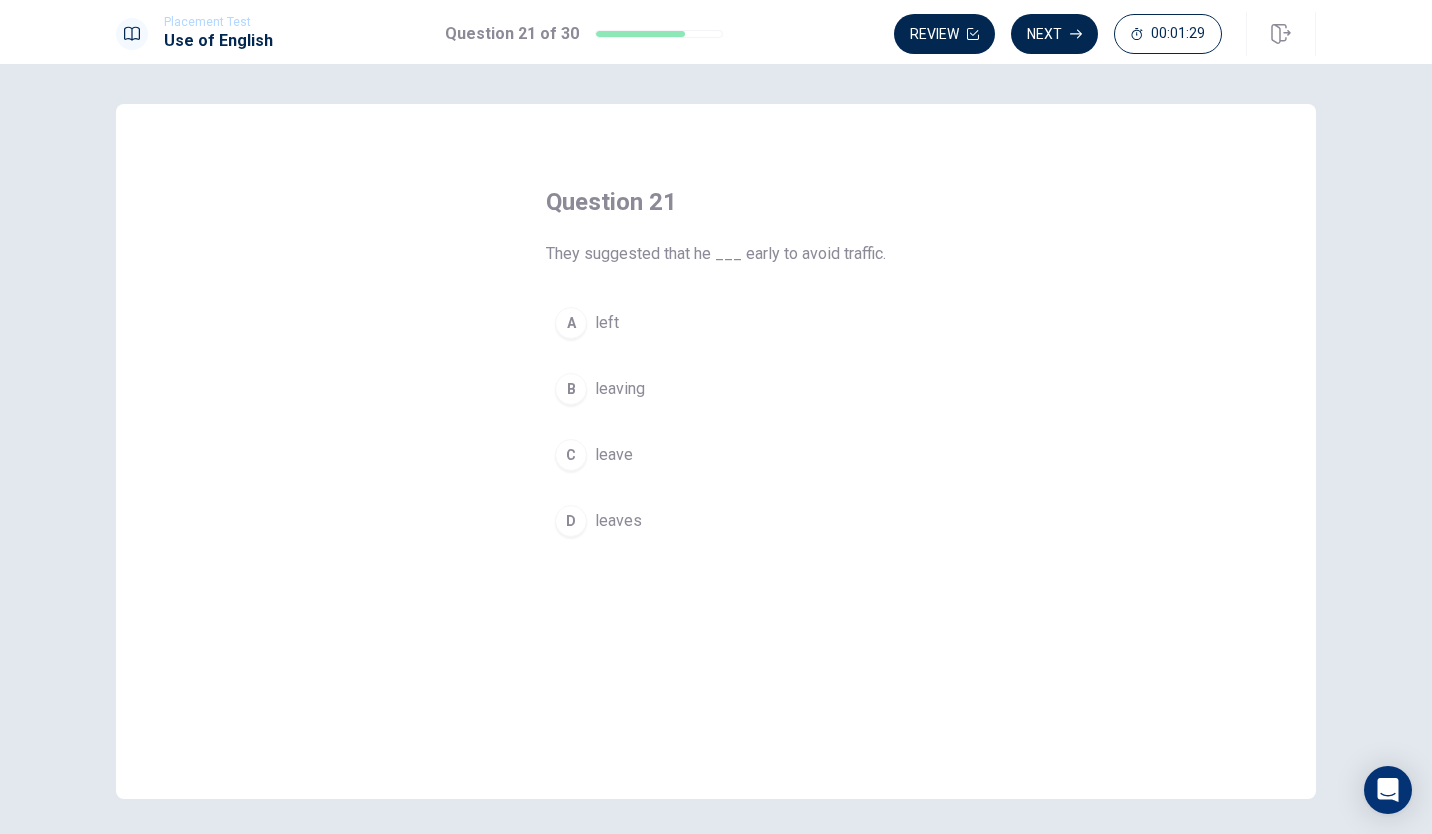 click on "leave" at bounding box center (614, 455) 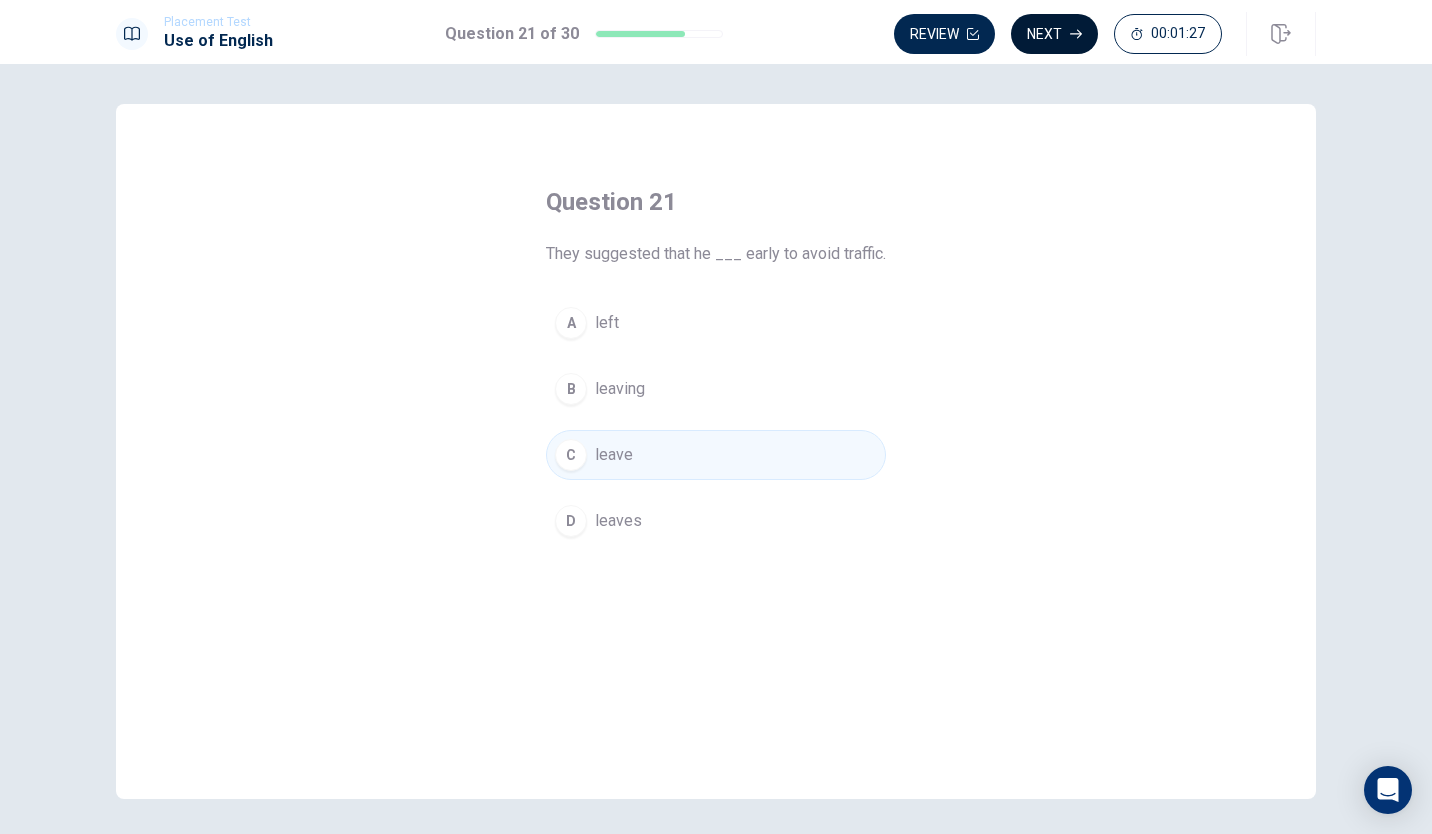 click on "Next" at bounding box center [1054, 34] 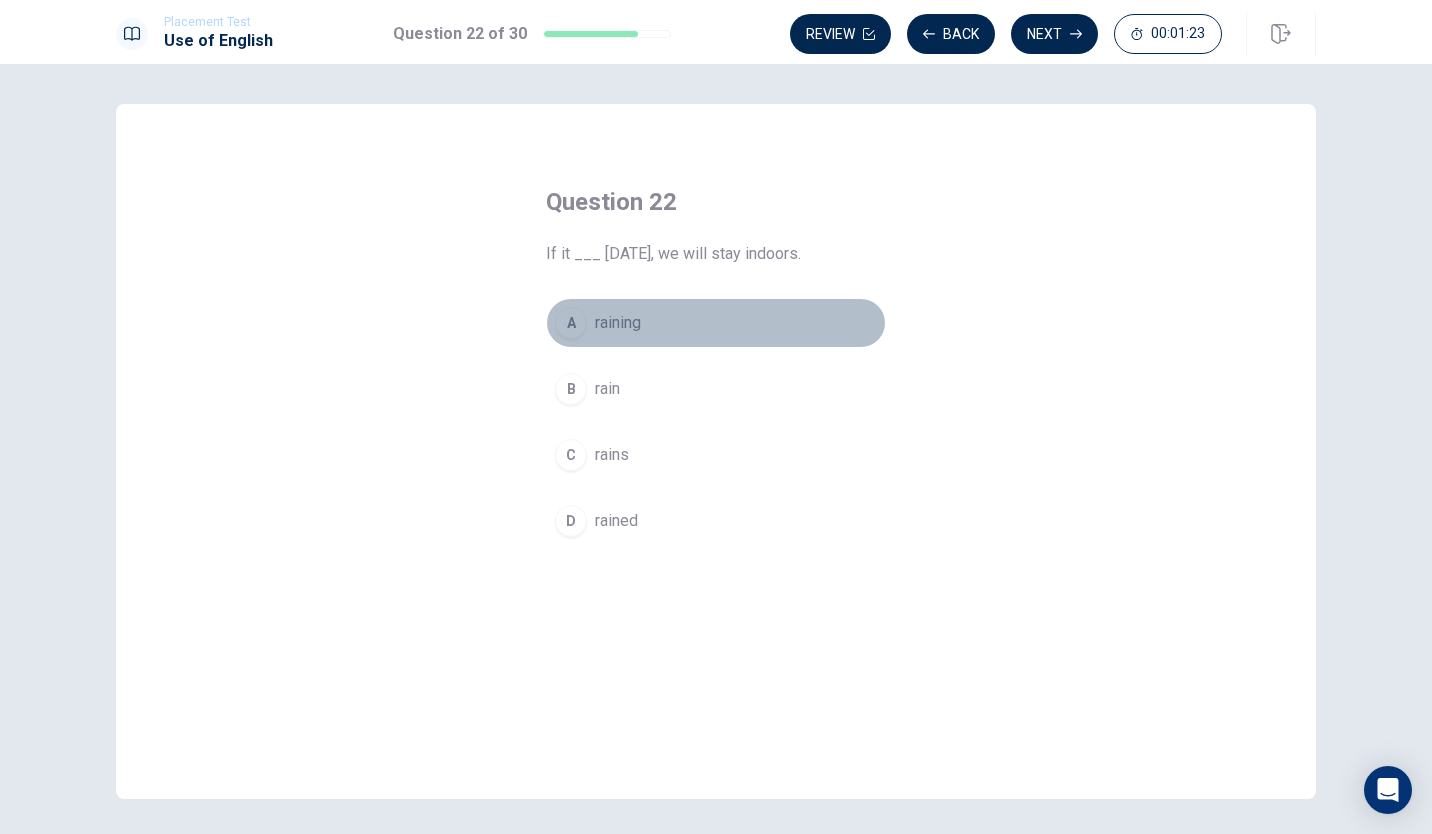 click on "raining" at bounding box center (618, 323) 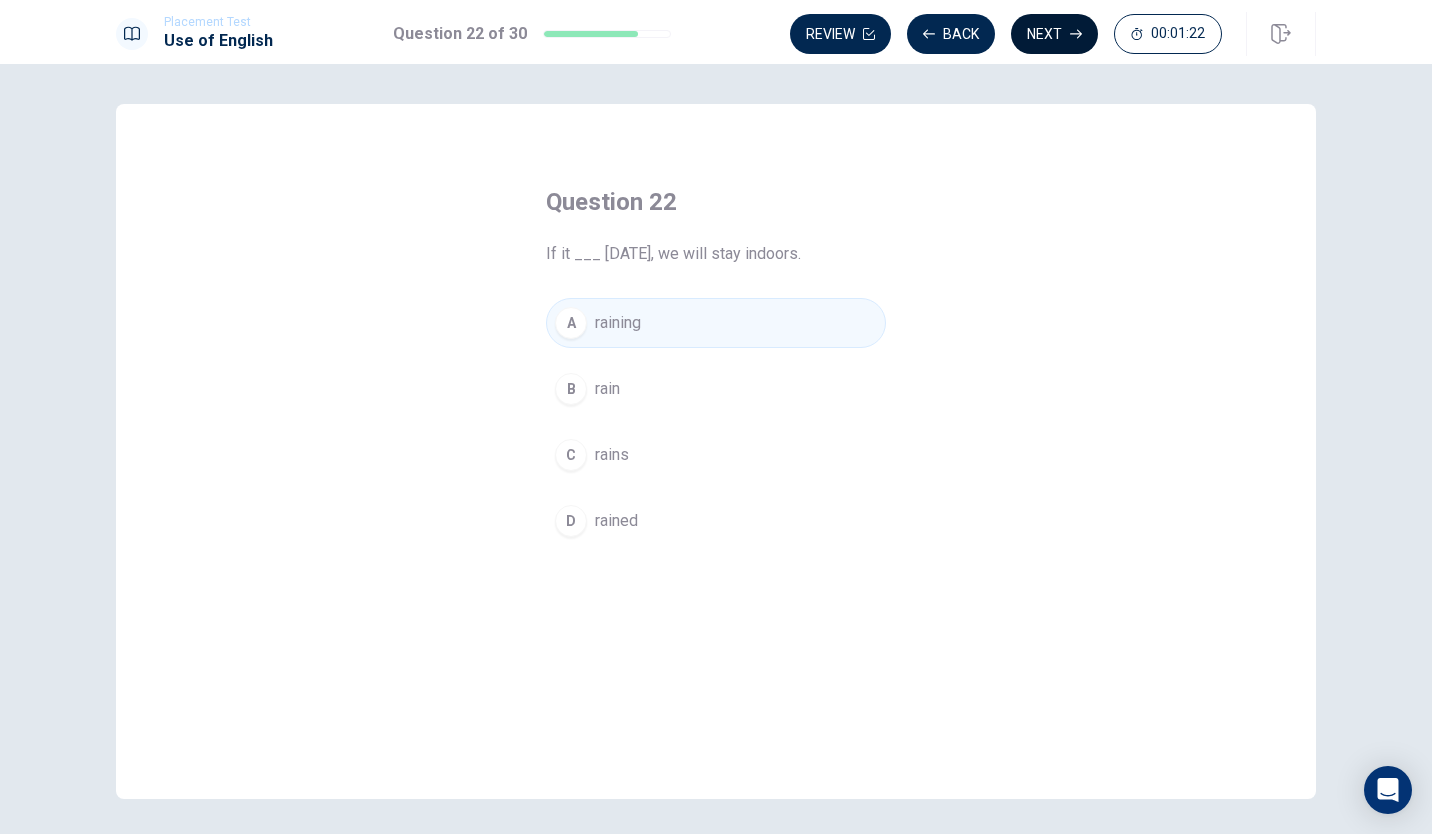 click on "Next" at bounding box center [1054, 34] 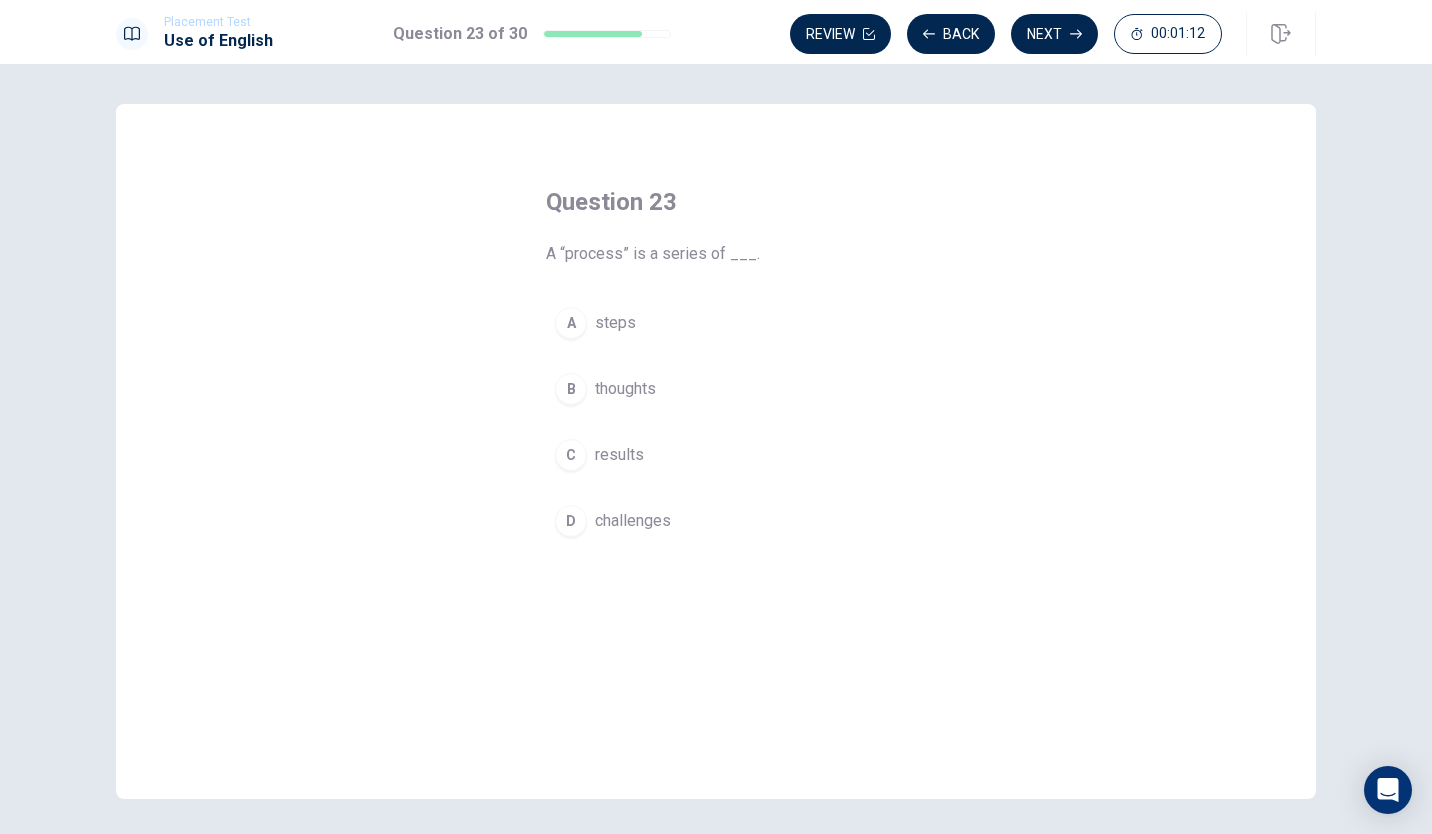 click on "thoughts" at bounding box center (625, 389) 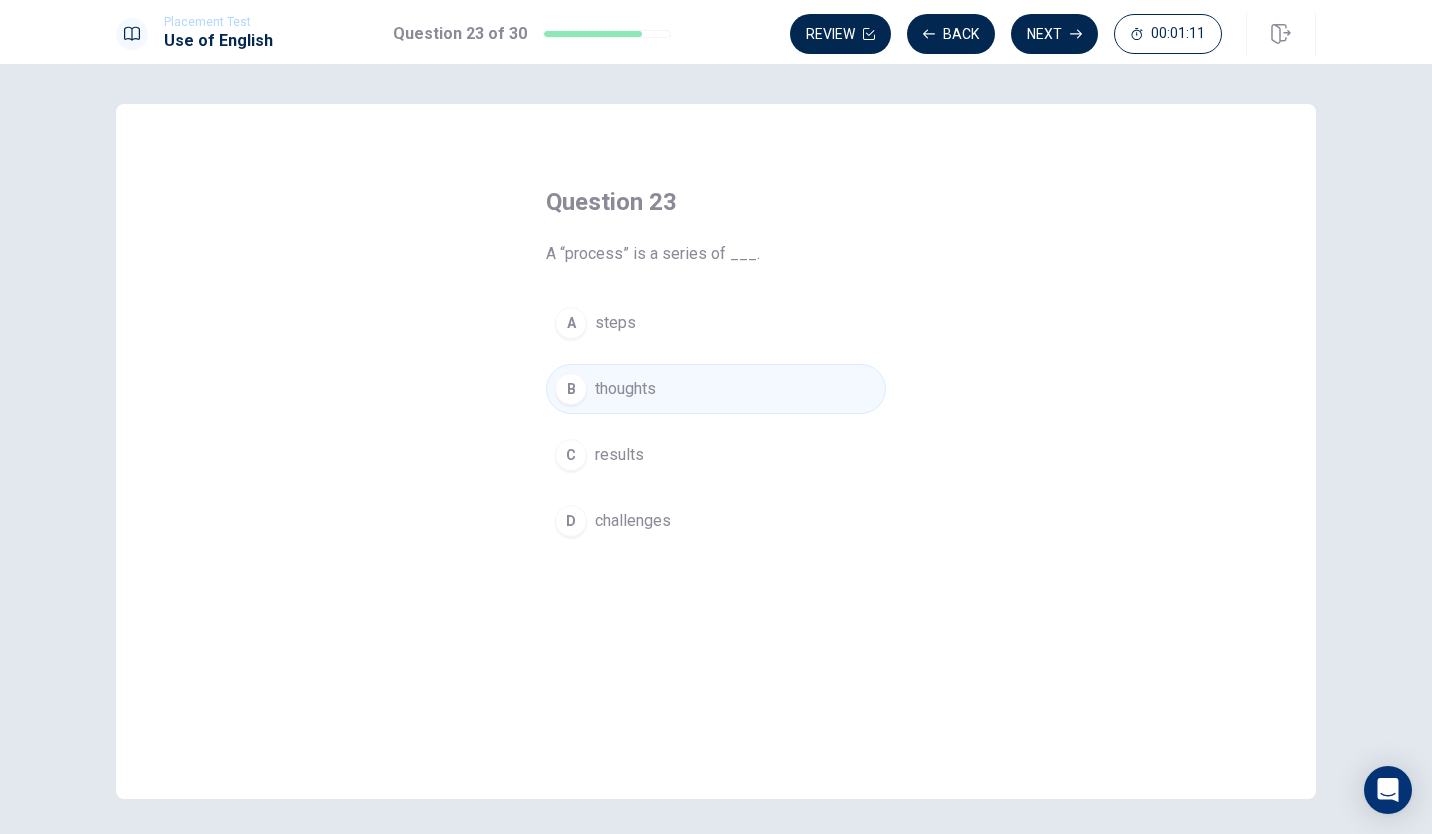 click on "steps" at bounding box center (615, 323) 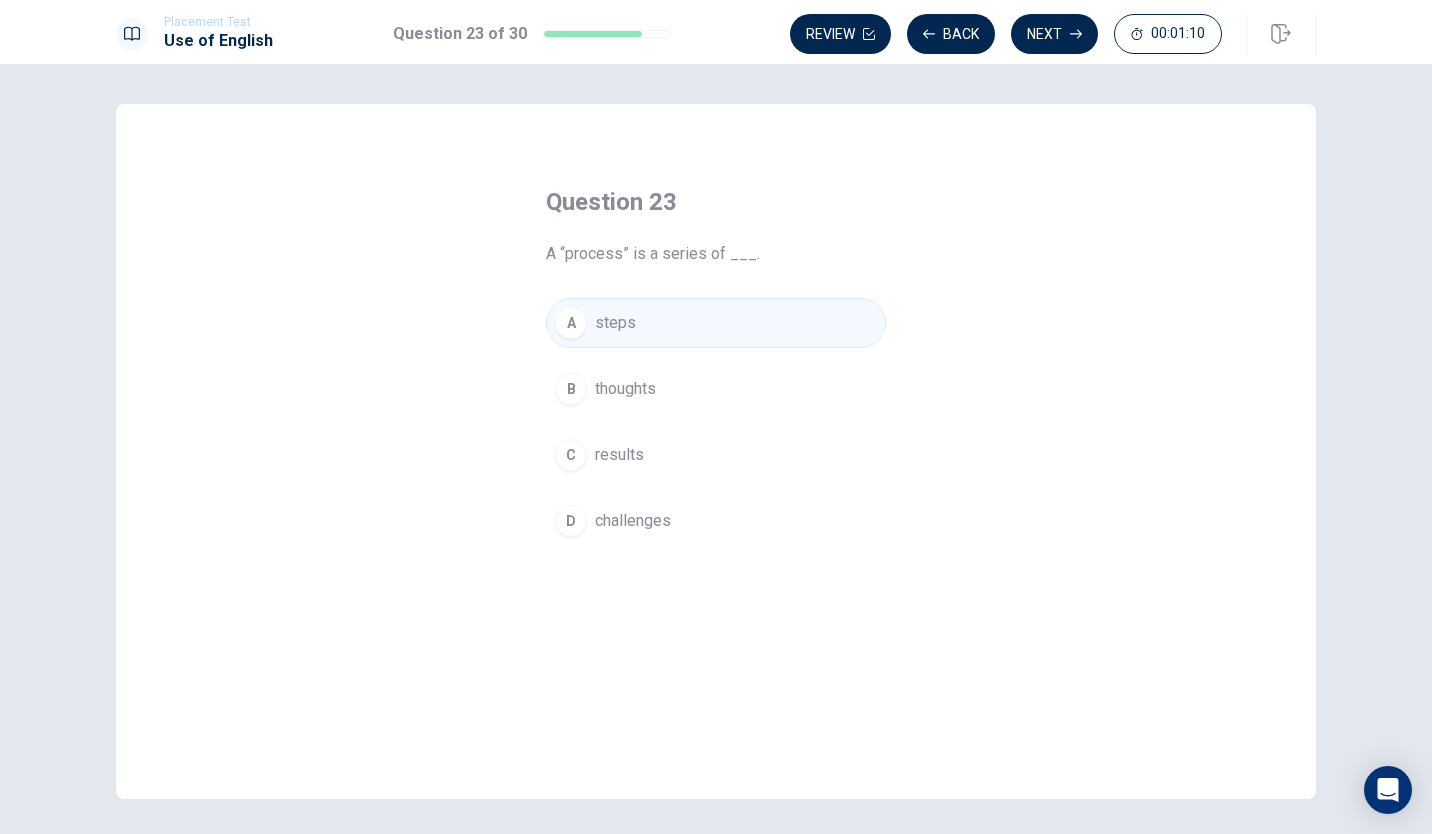 click on "steps" at bounding box center (615, 323) 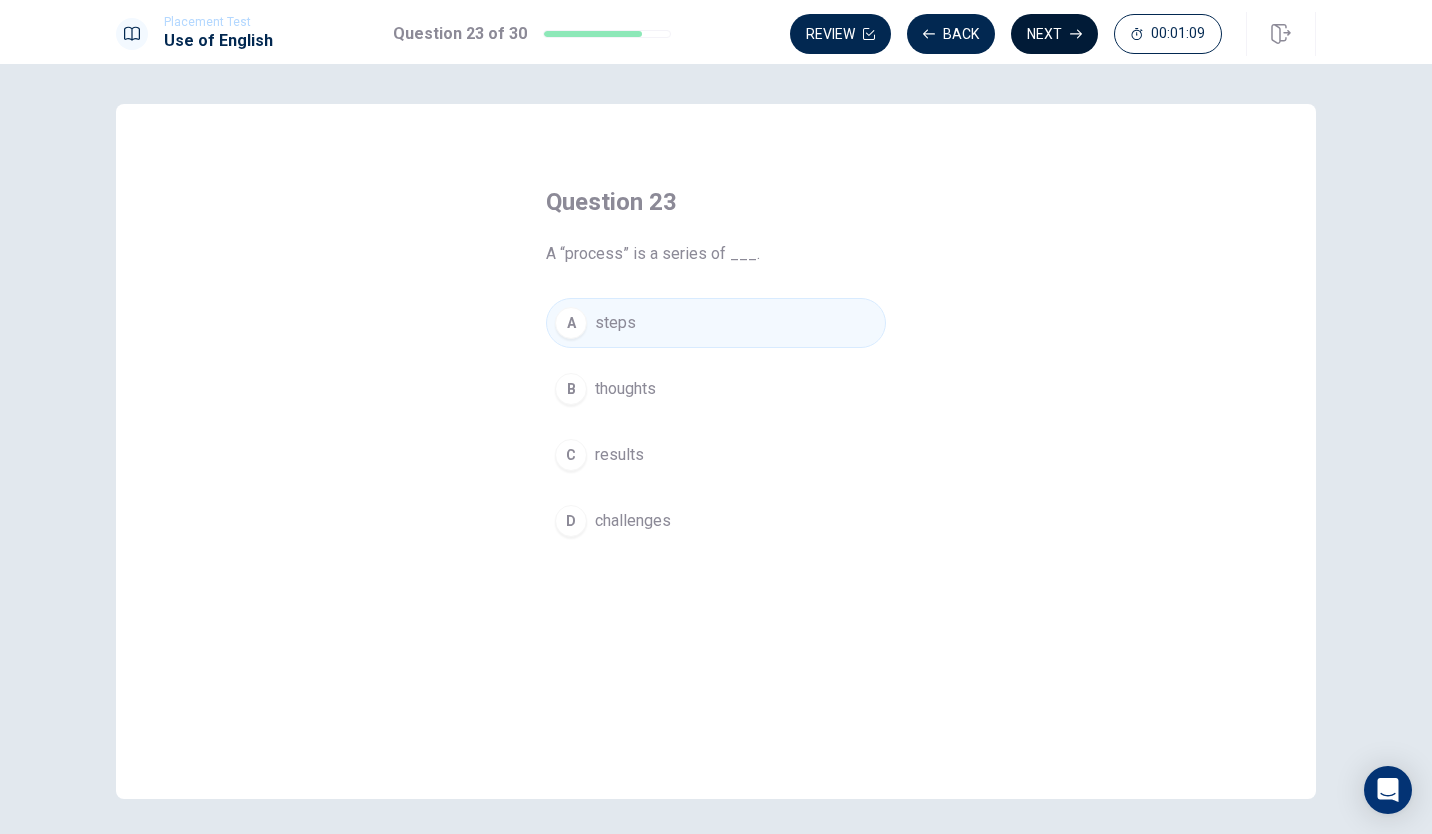 click on "Next" at bounding box center [1054, 34] 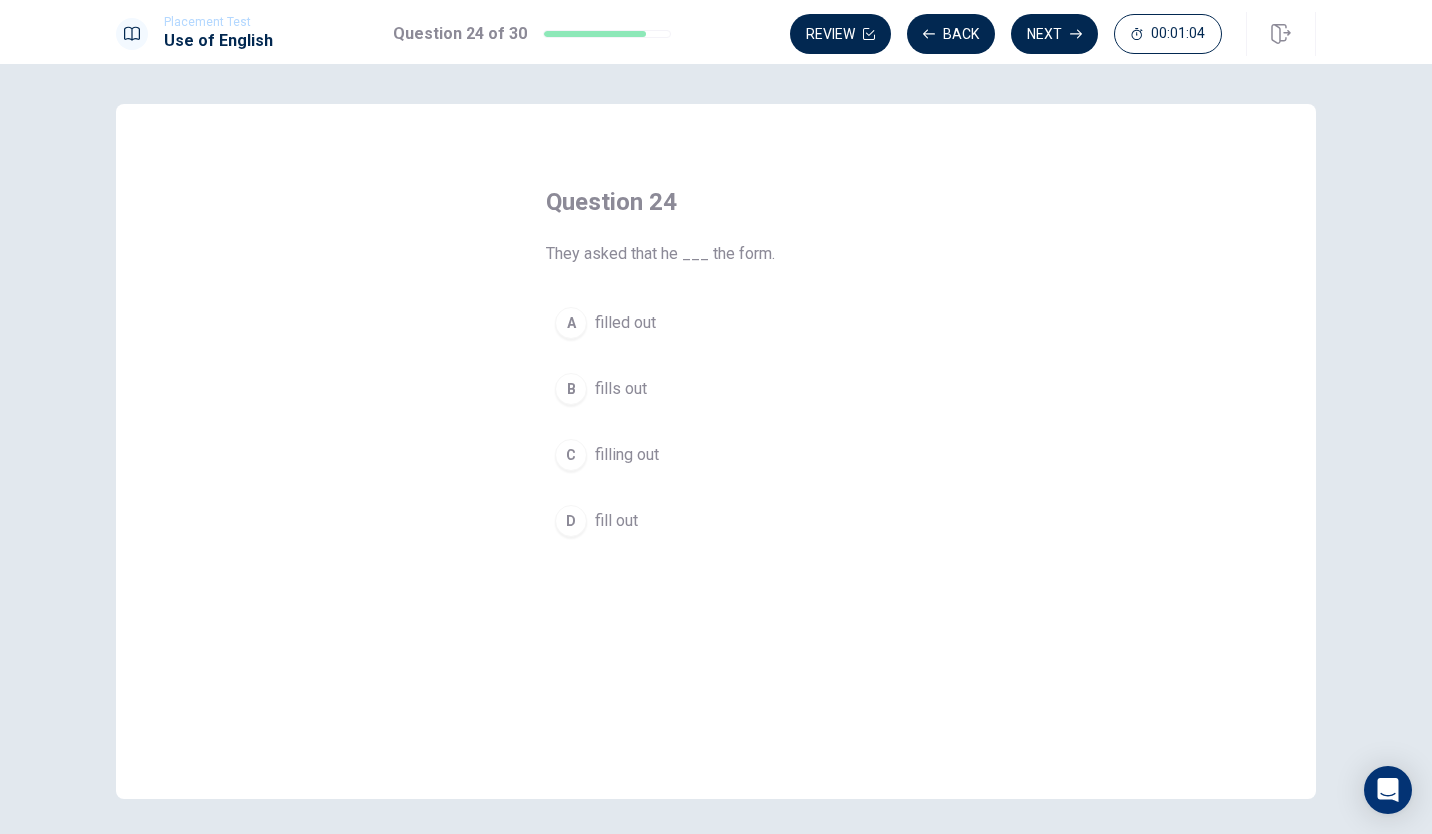click on "filled out" at bounding box center (625, 323) 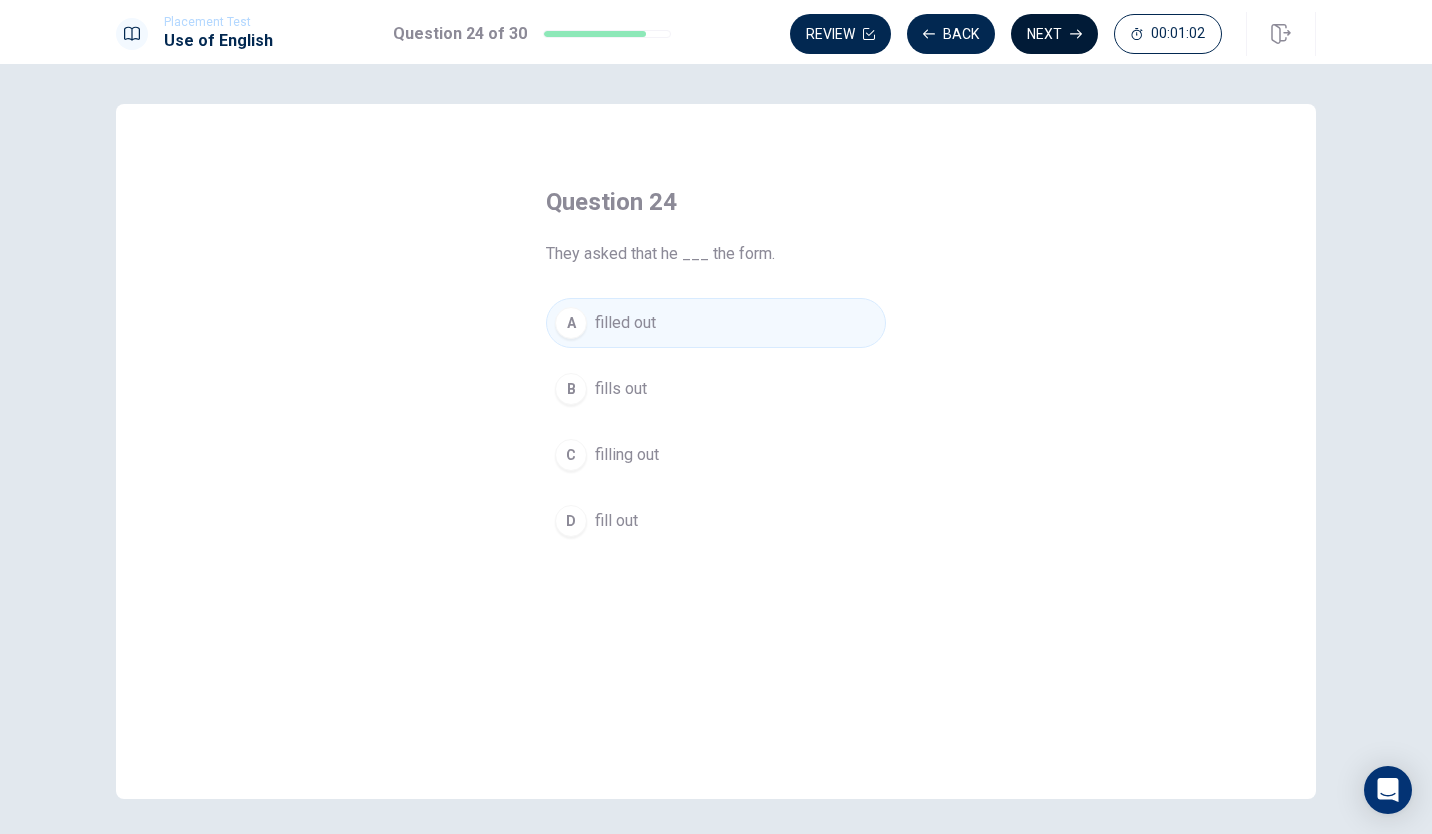click on "Next" at bounding box center [1054, 34] 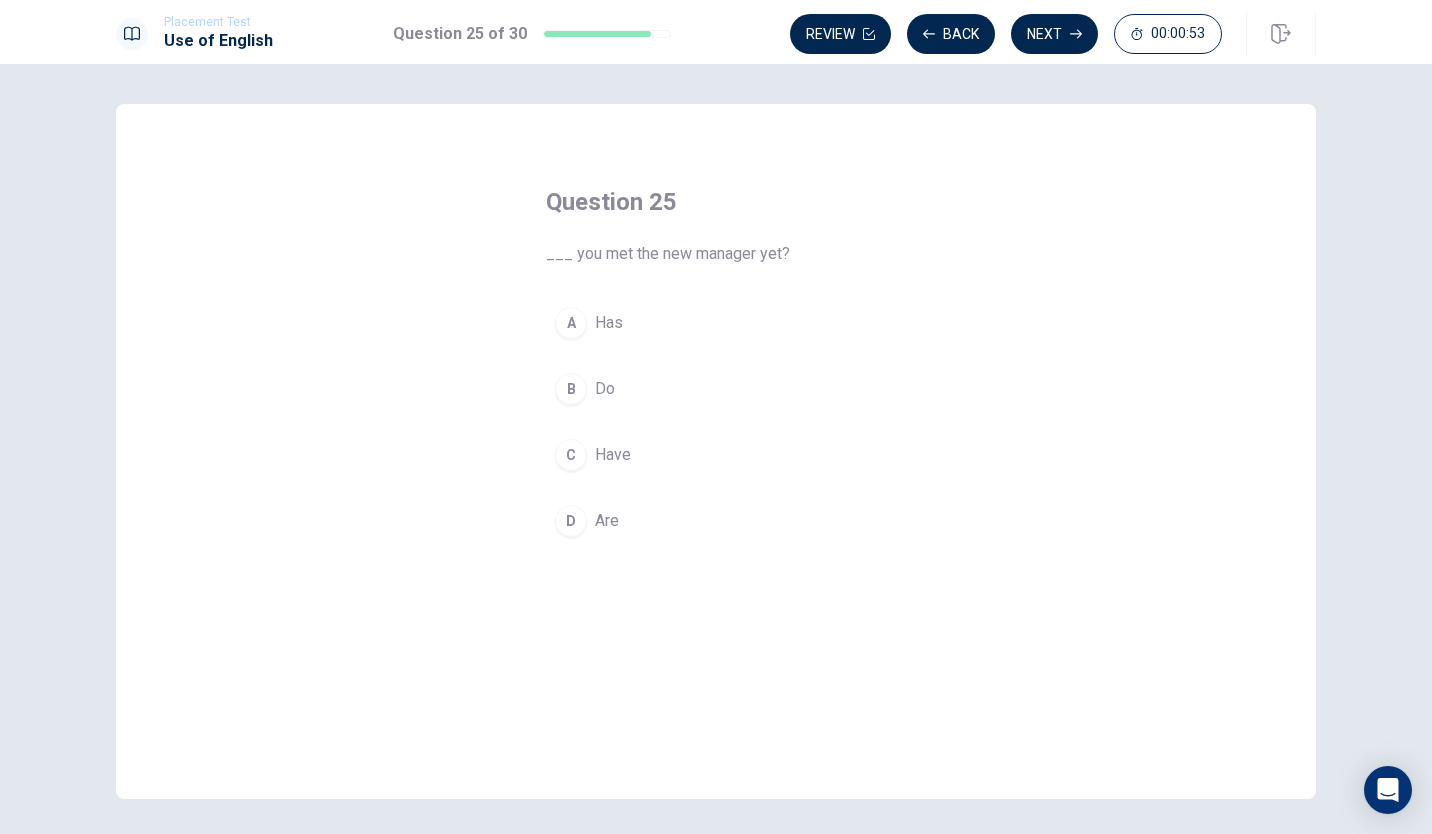 click on "Have" at bounding box center [613, 455] 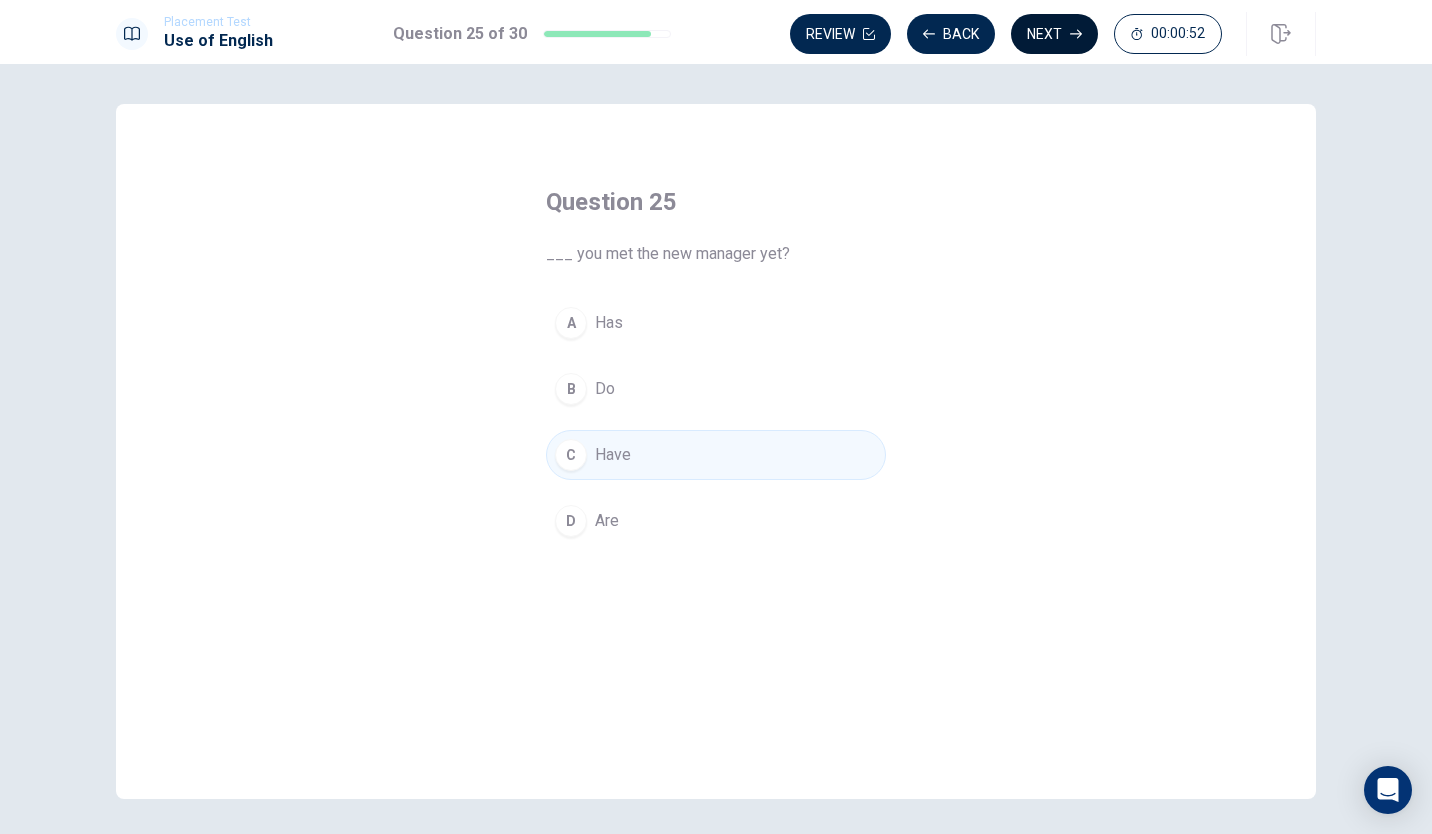 click on "Next" at bounding box center (1054, 34) 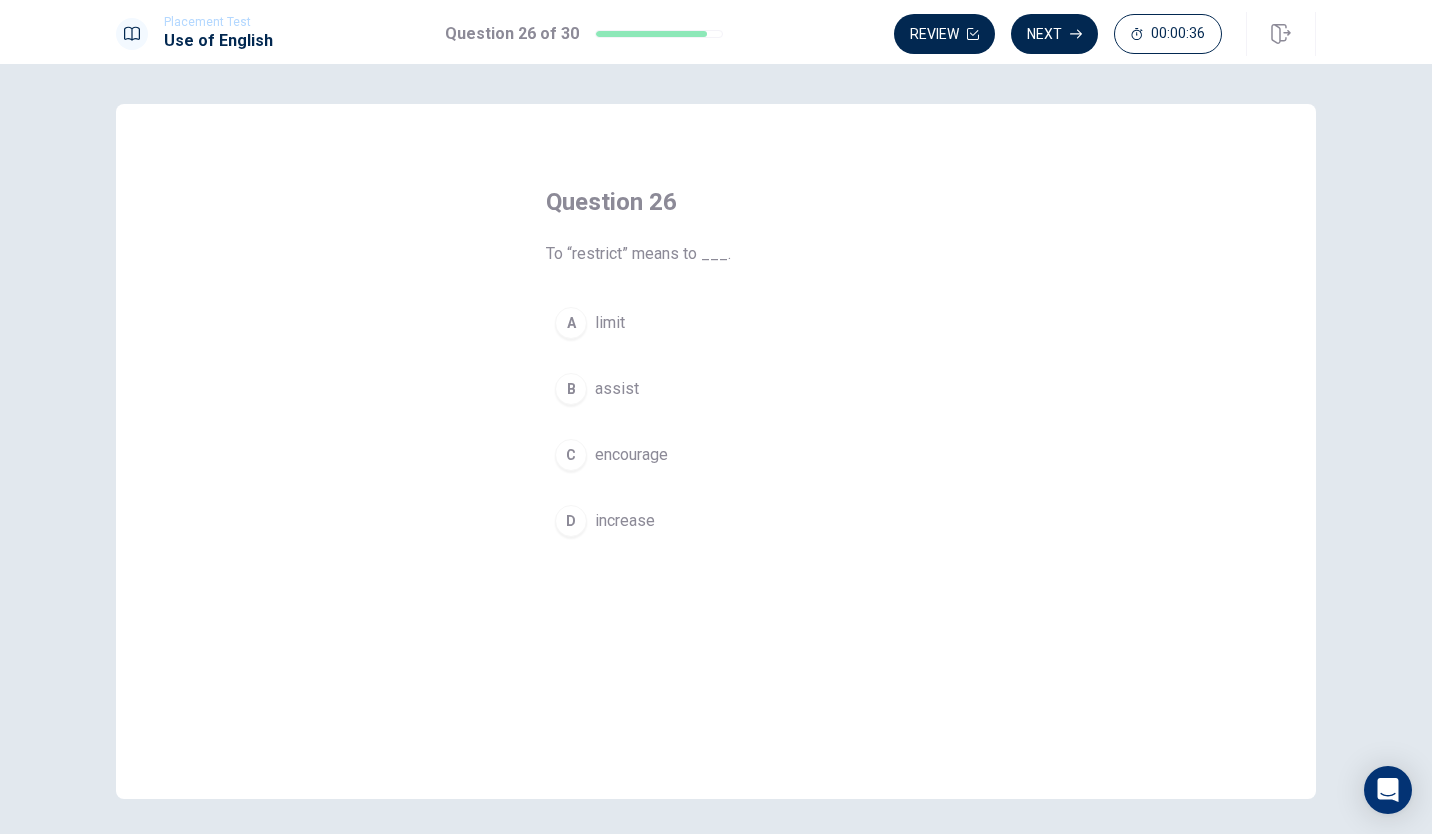 click on "A limit" at bounding box center (716, 323) 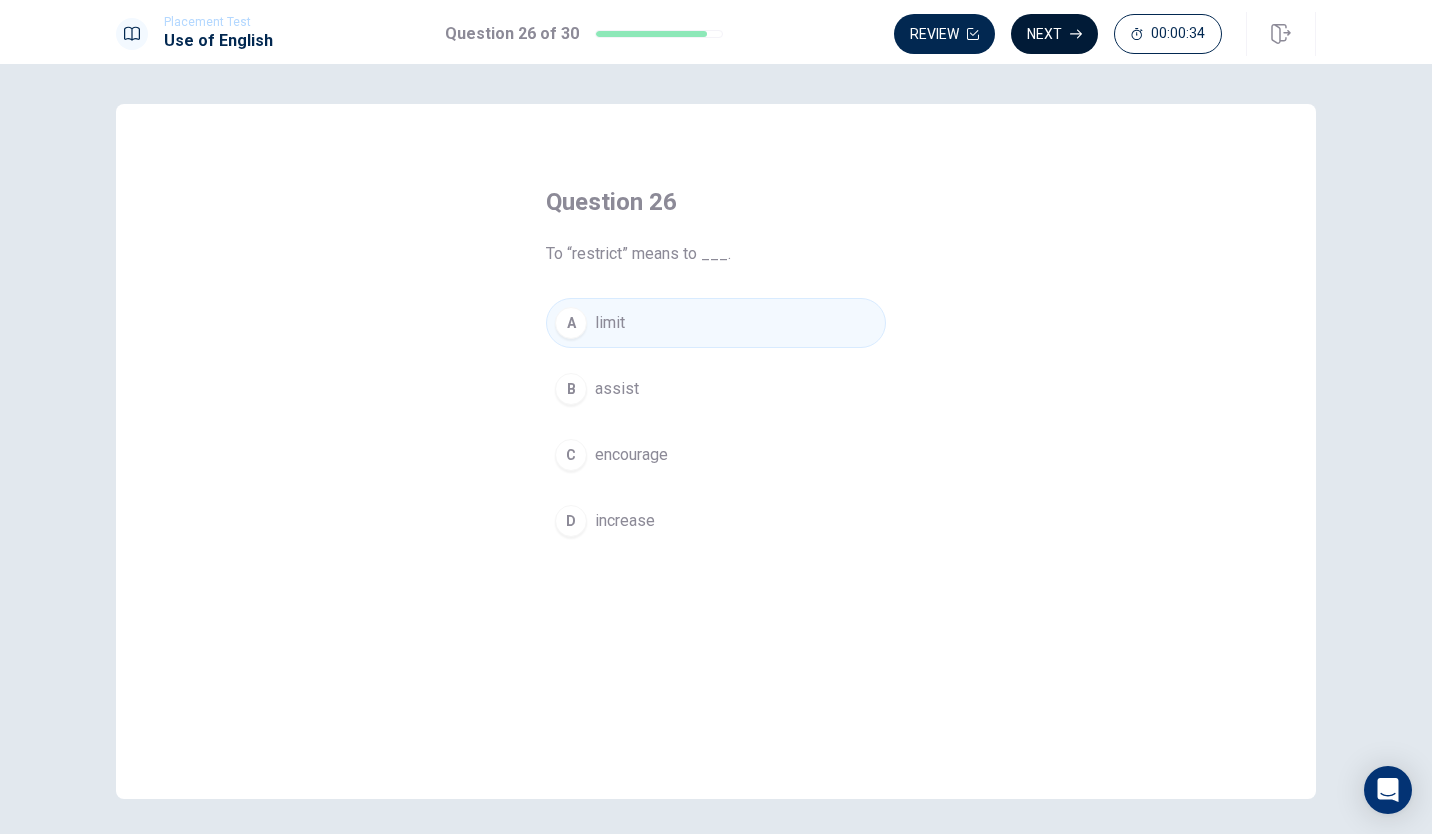 click on "Next" at bounding box center [1054, 34] 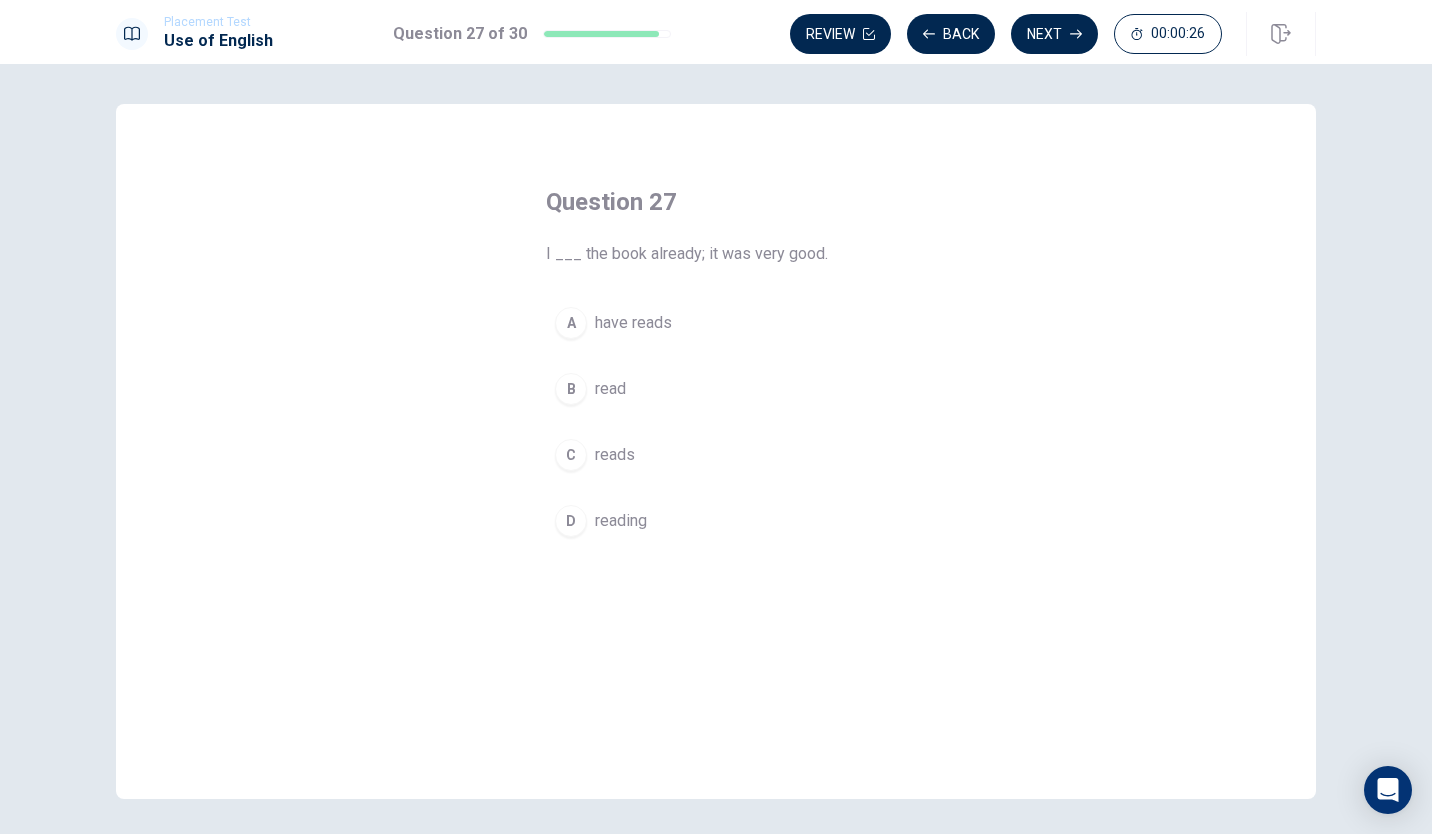 click on "have reads" at bounding box center (633, 323) 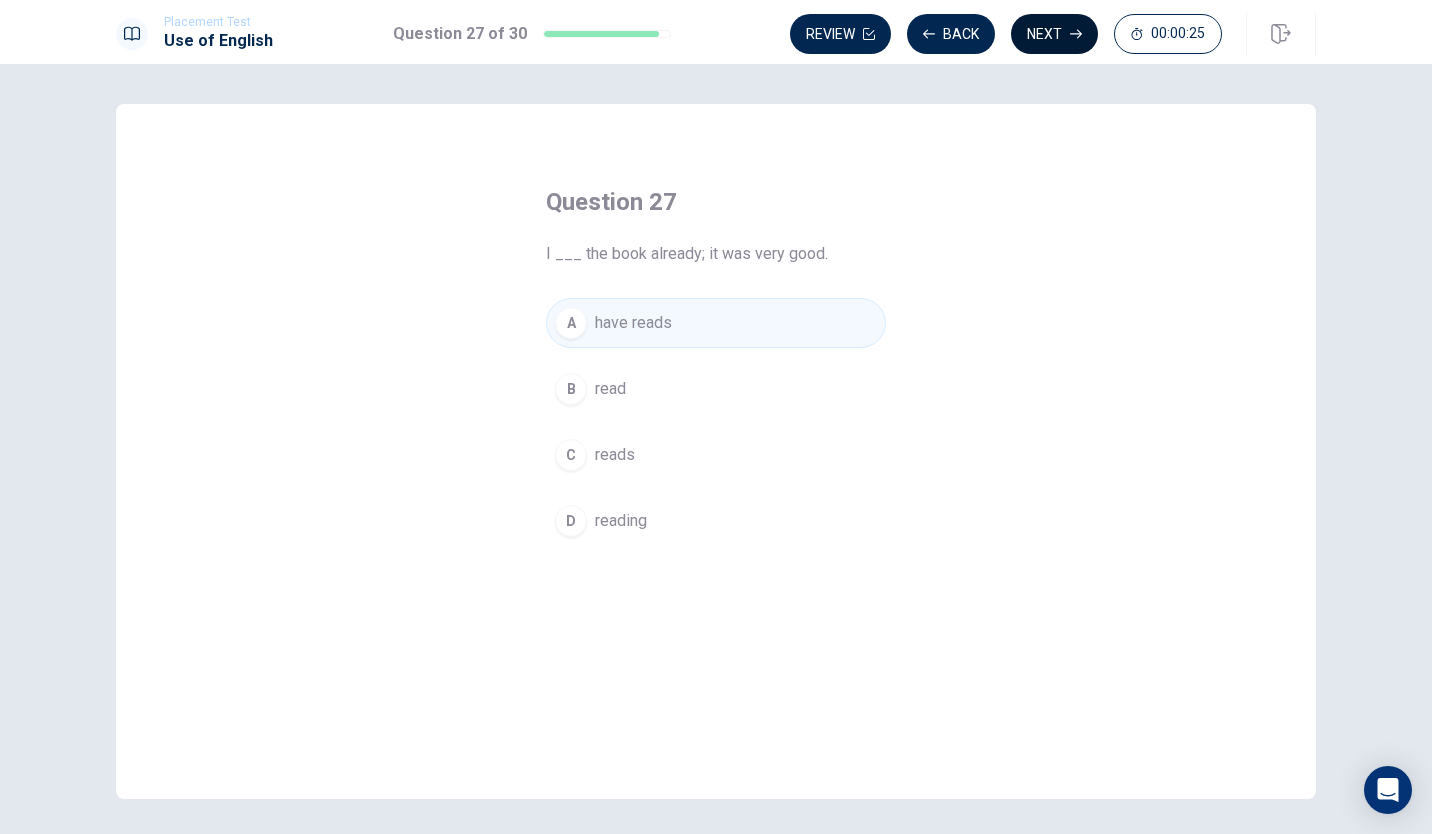 click on "Next" at bounding box center [1054, 34] 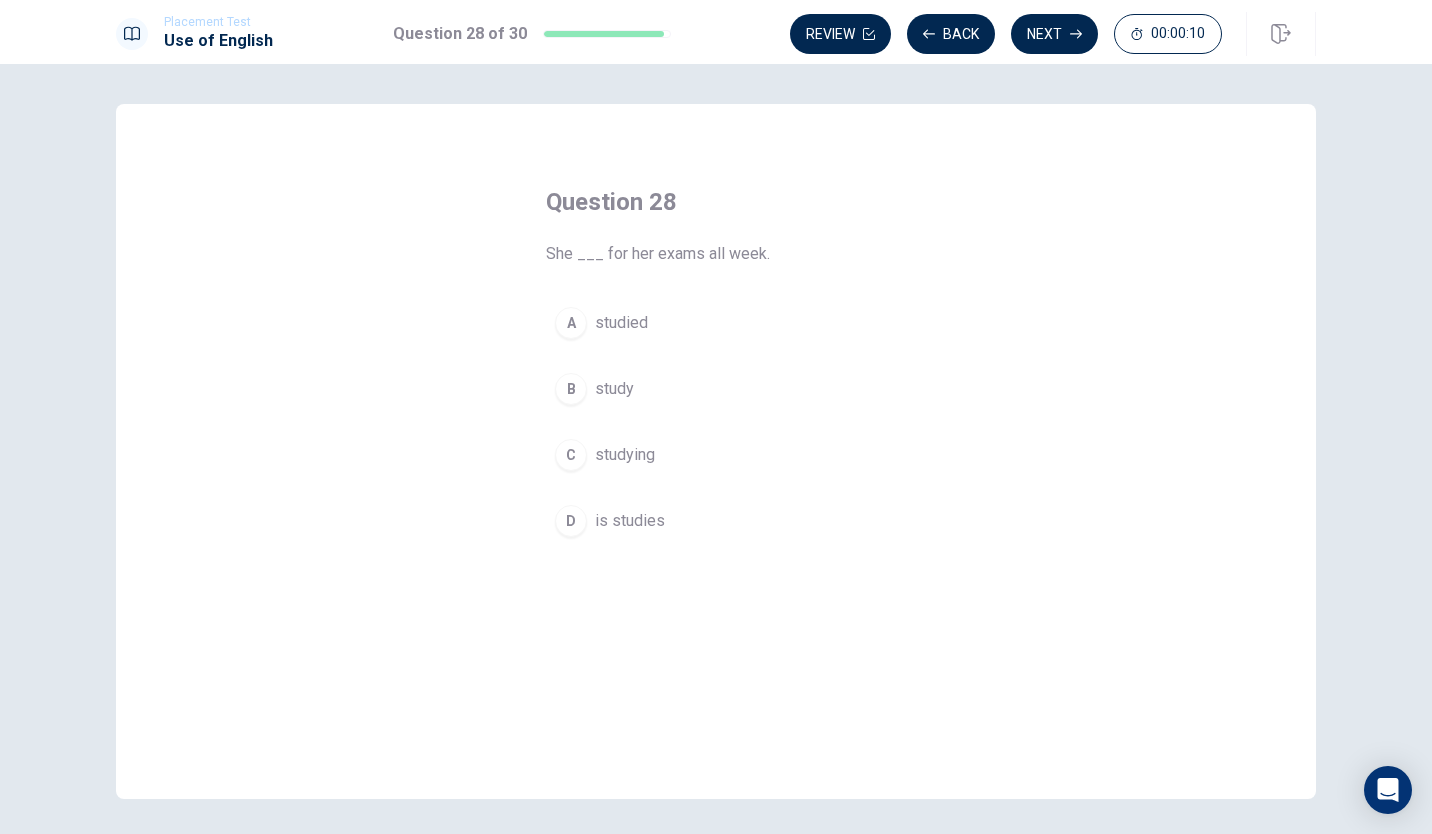 click on "studying" at bounding box center (625, 455) 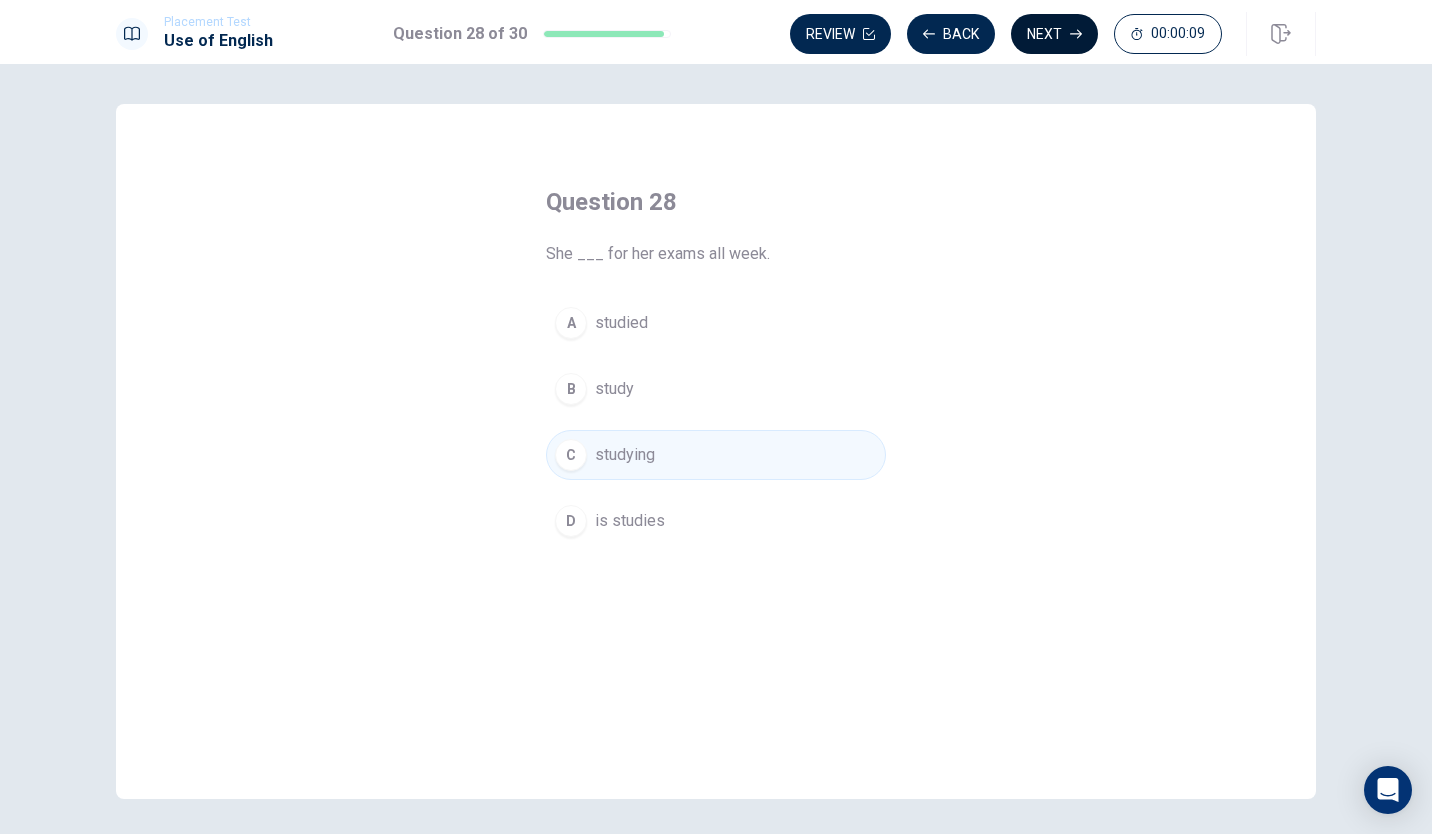 click on "Next" at bounding box center (1054, 34) 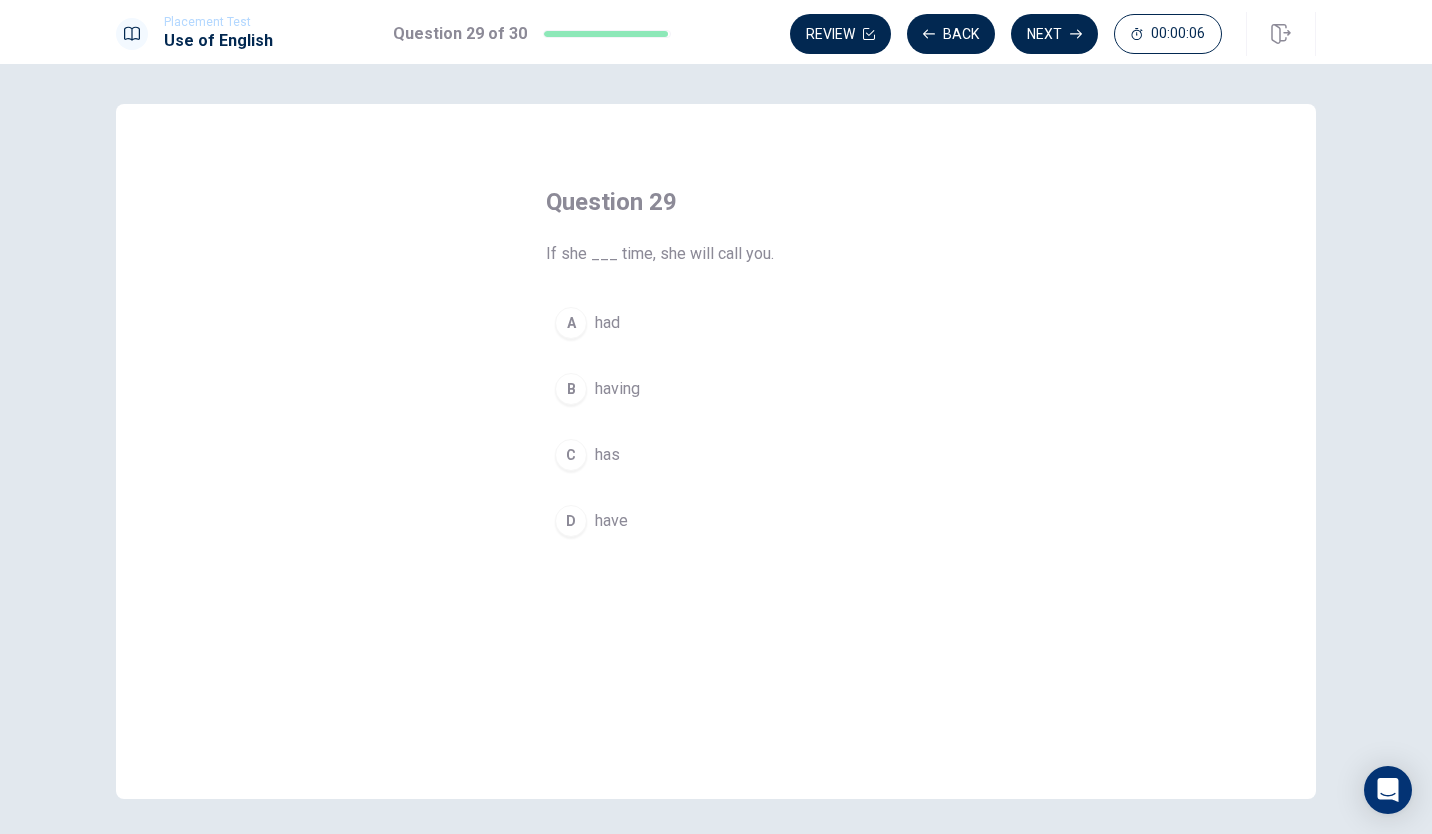 click on "had" at bounding box center [607, 323] 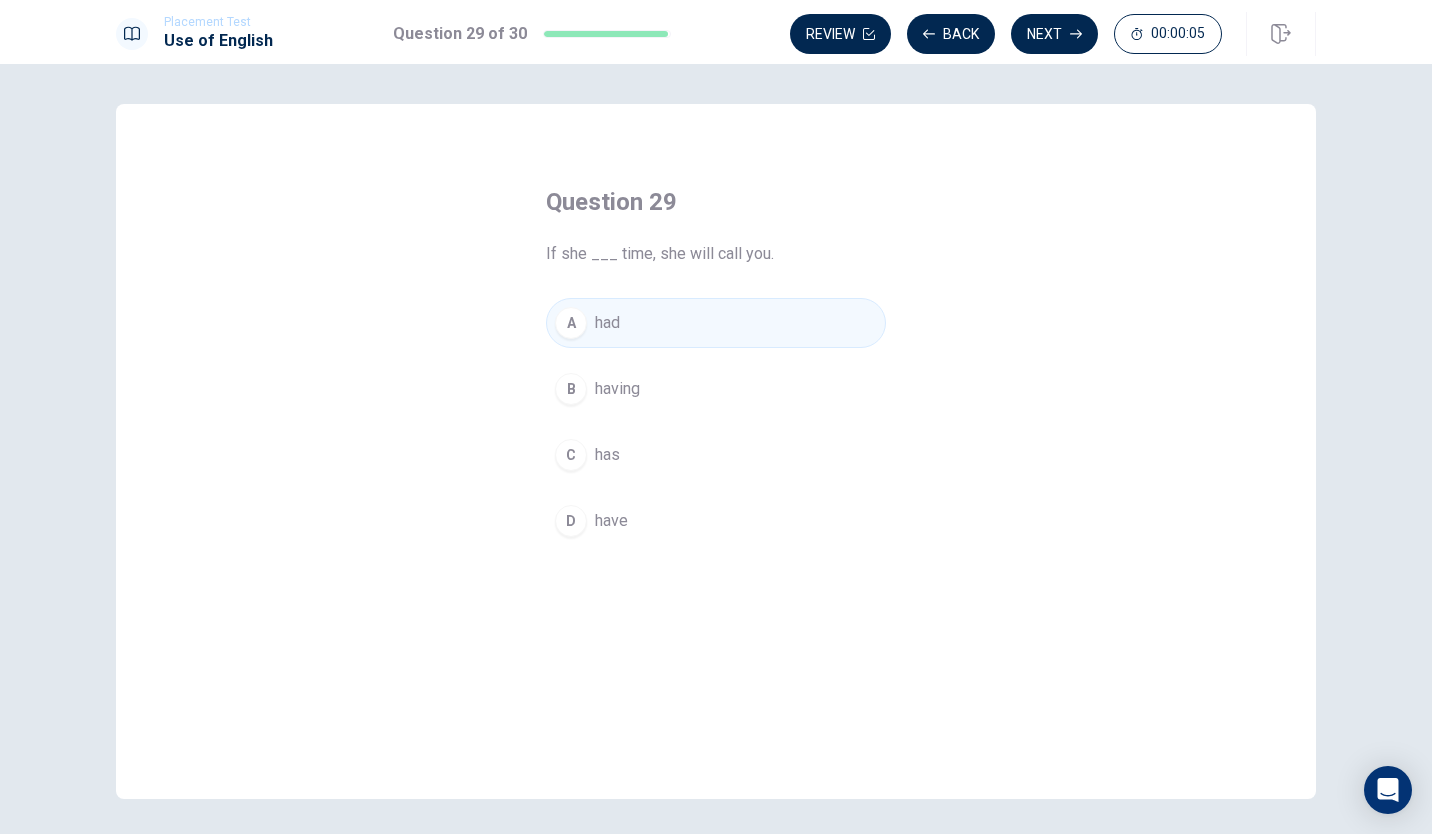 click on "Question 29 If she ___ time, she will call you. A had B having C has D have © Copyright  2025" at bounding box center (716, 449) 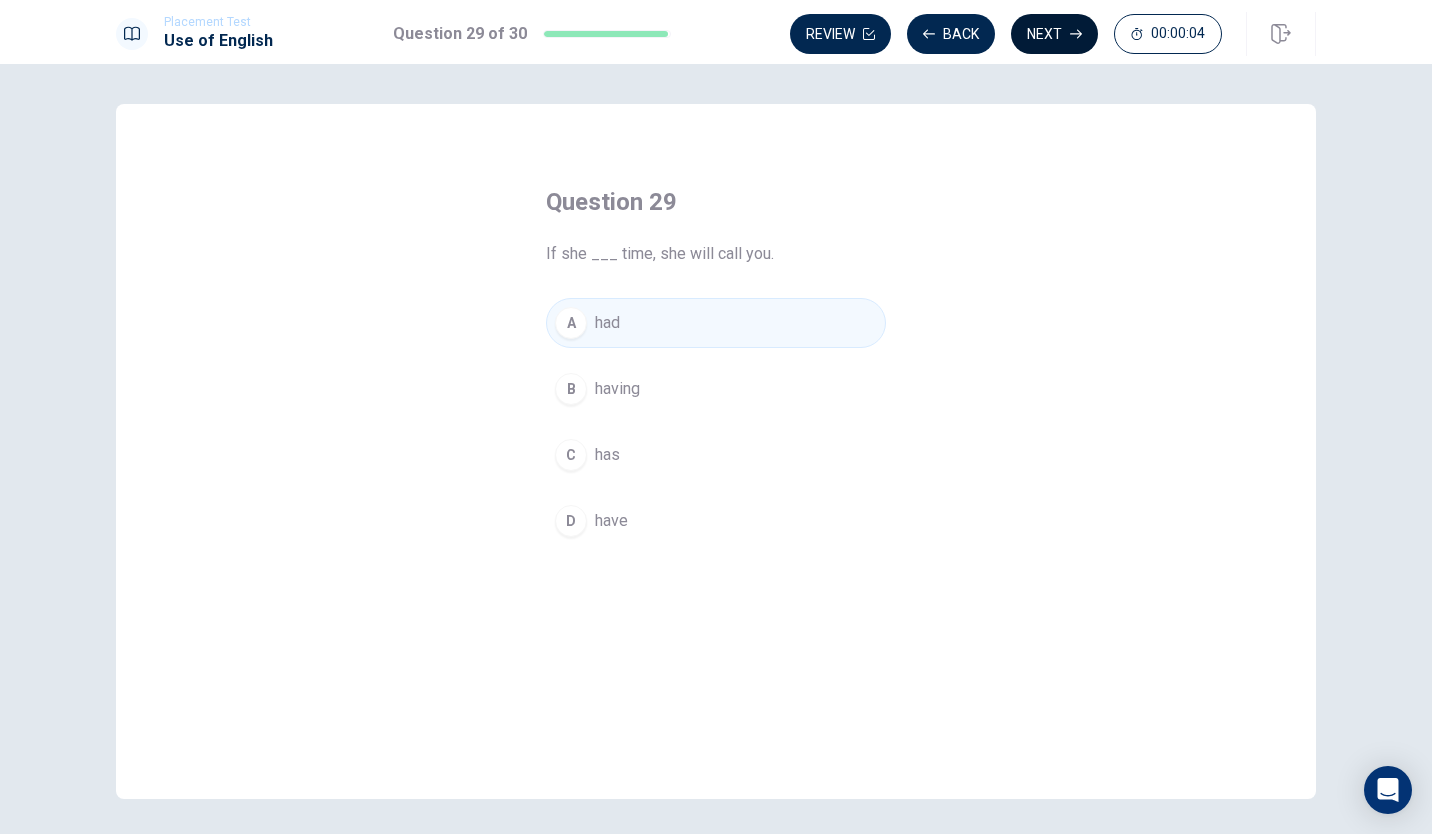click on "Next" at bounding box center (1054, 34) 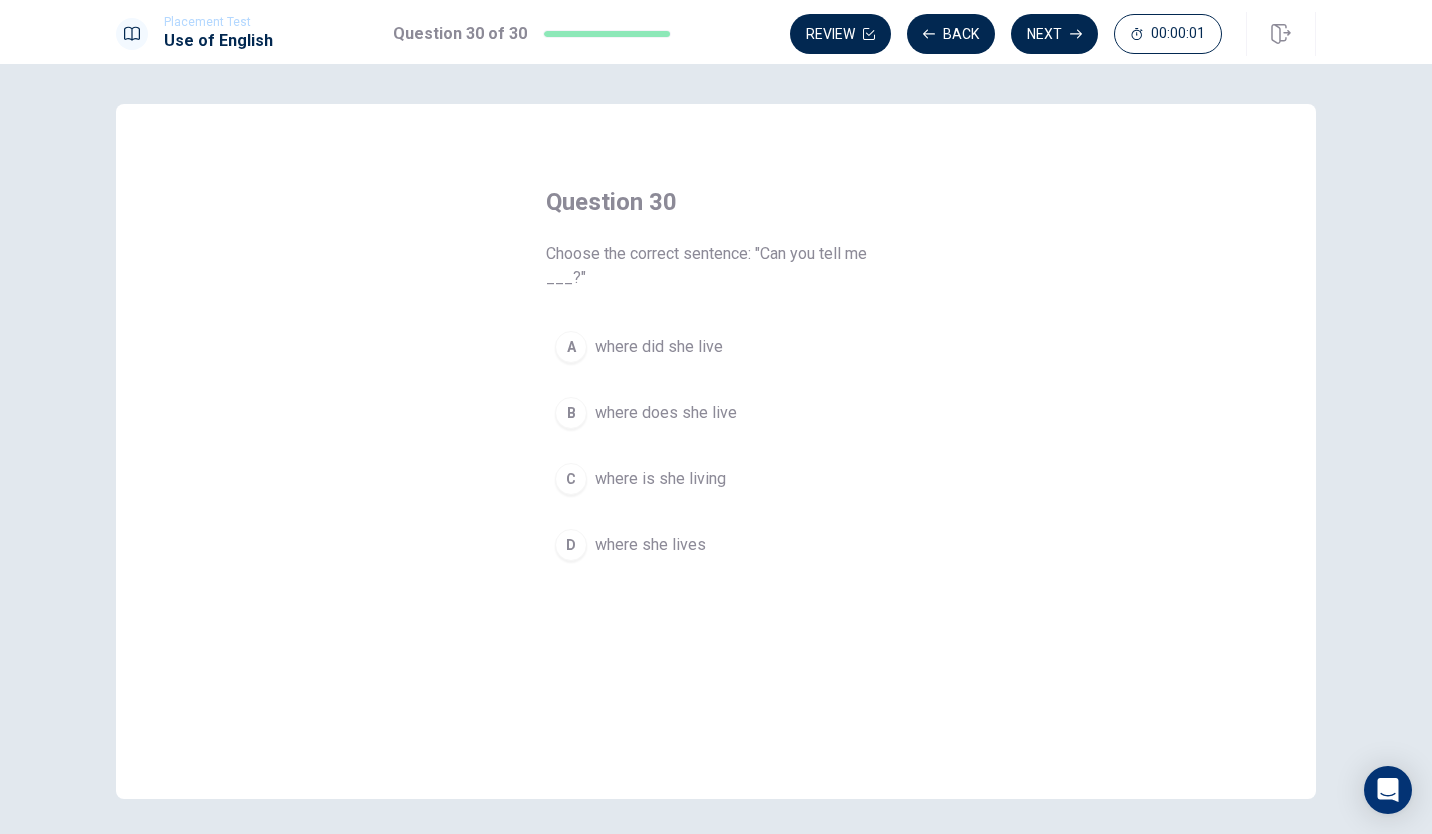 click on "where does she live" at bounding box center [666, 413] 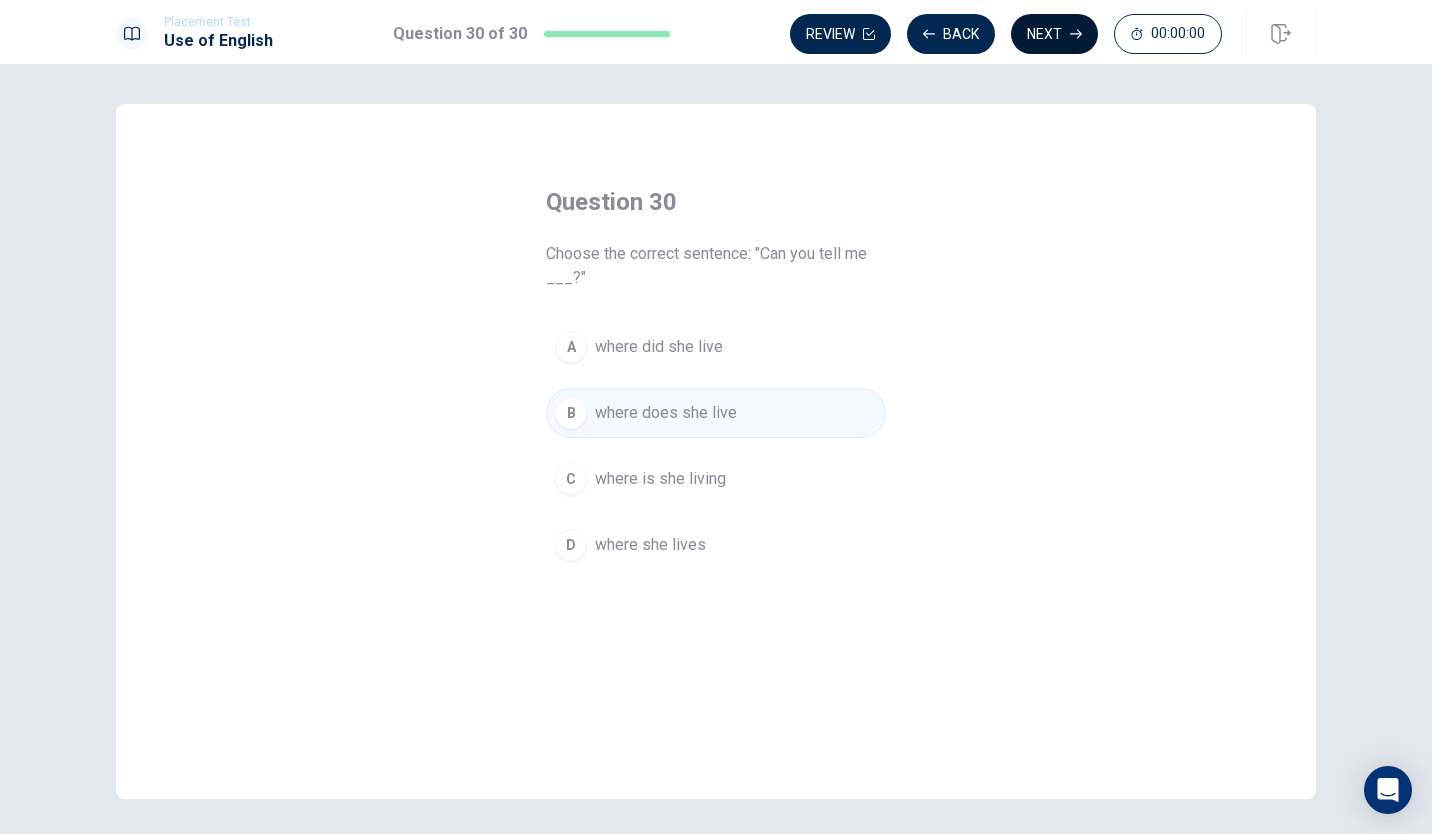 click 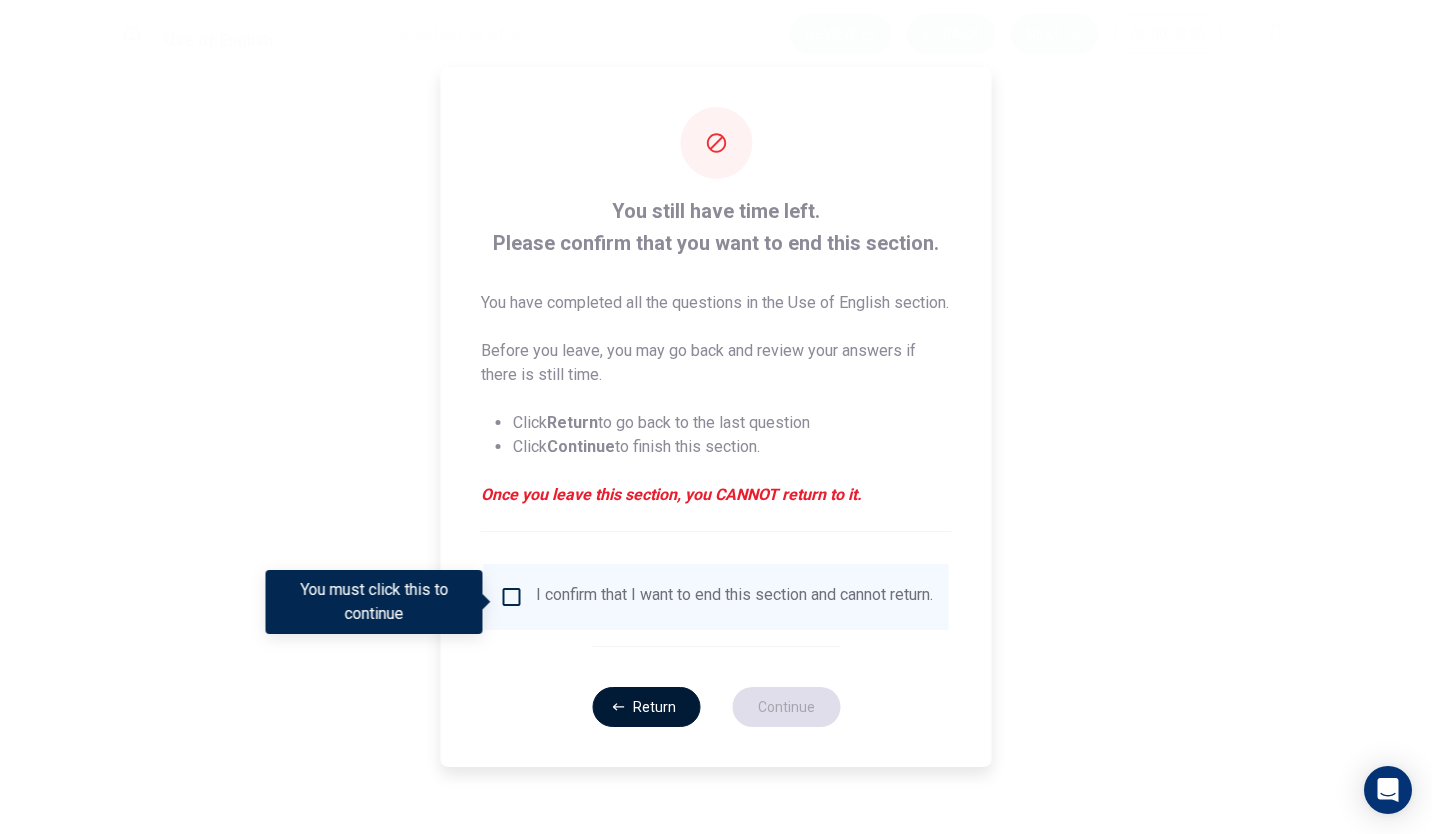 click 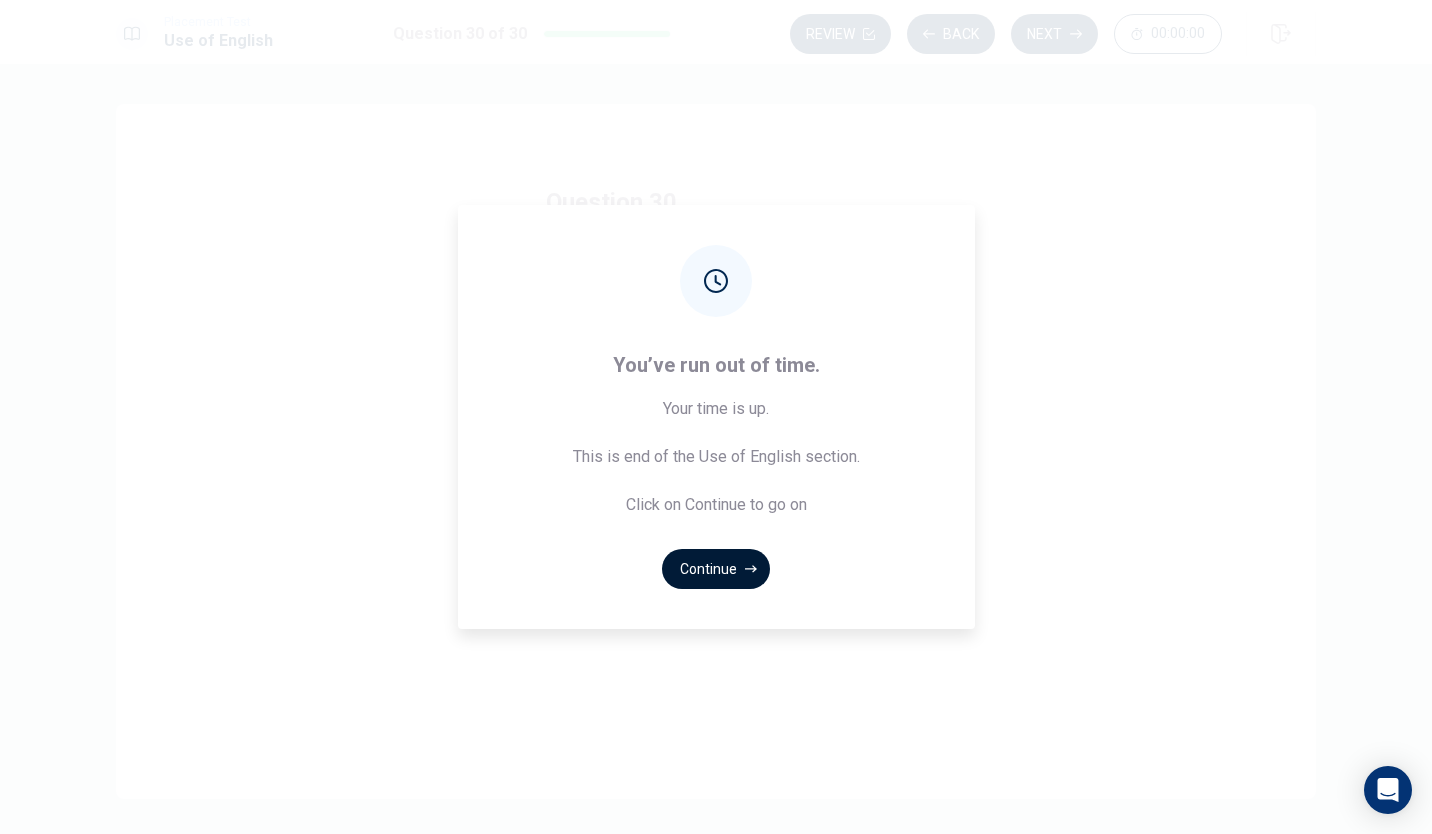 click on "Continue" at bounding box center [716, 569] 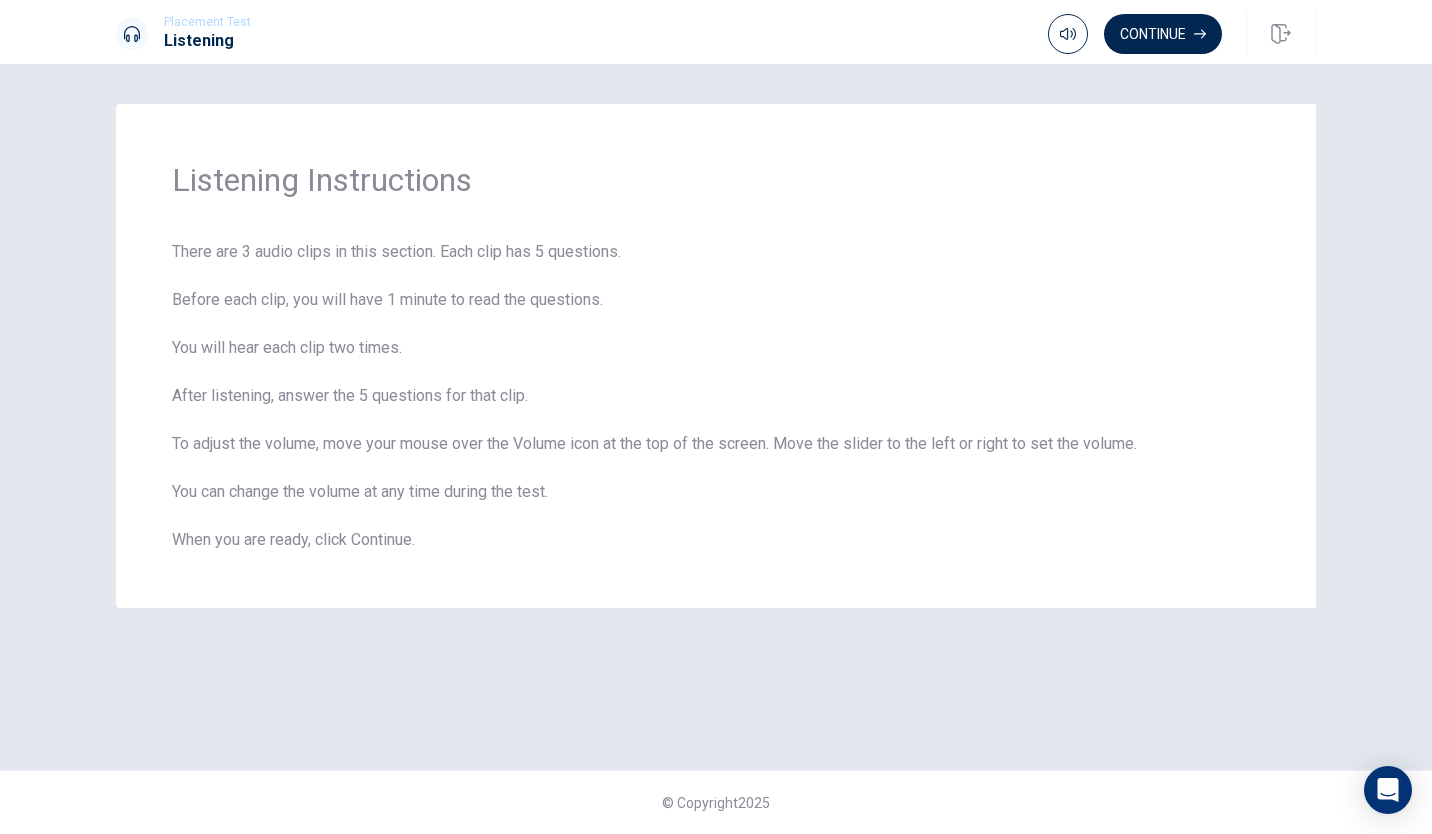 click on "Listening Instructions
There are 3 audio clips in this section. Each clip has 5 questions.
Before each clip, you will have 1 minute to read the questions.
You will hear each clip two times.
After listening, answer the 5 questions for that clip.
To adjust the volume, move your mouse over the Volume icon at the top of the screen. Move the slider to the left or right to set the volume.
You can change the volume at any time during the test.
When you are ready, click Continue. © Copyright  2025" at bounding box center [716, 449] 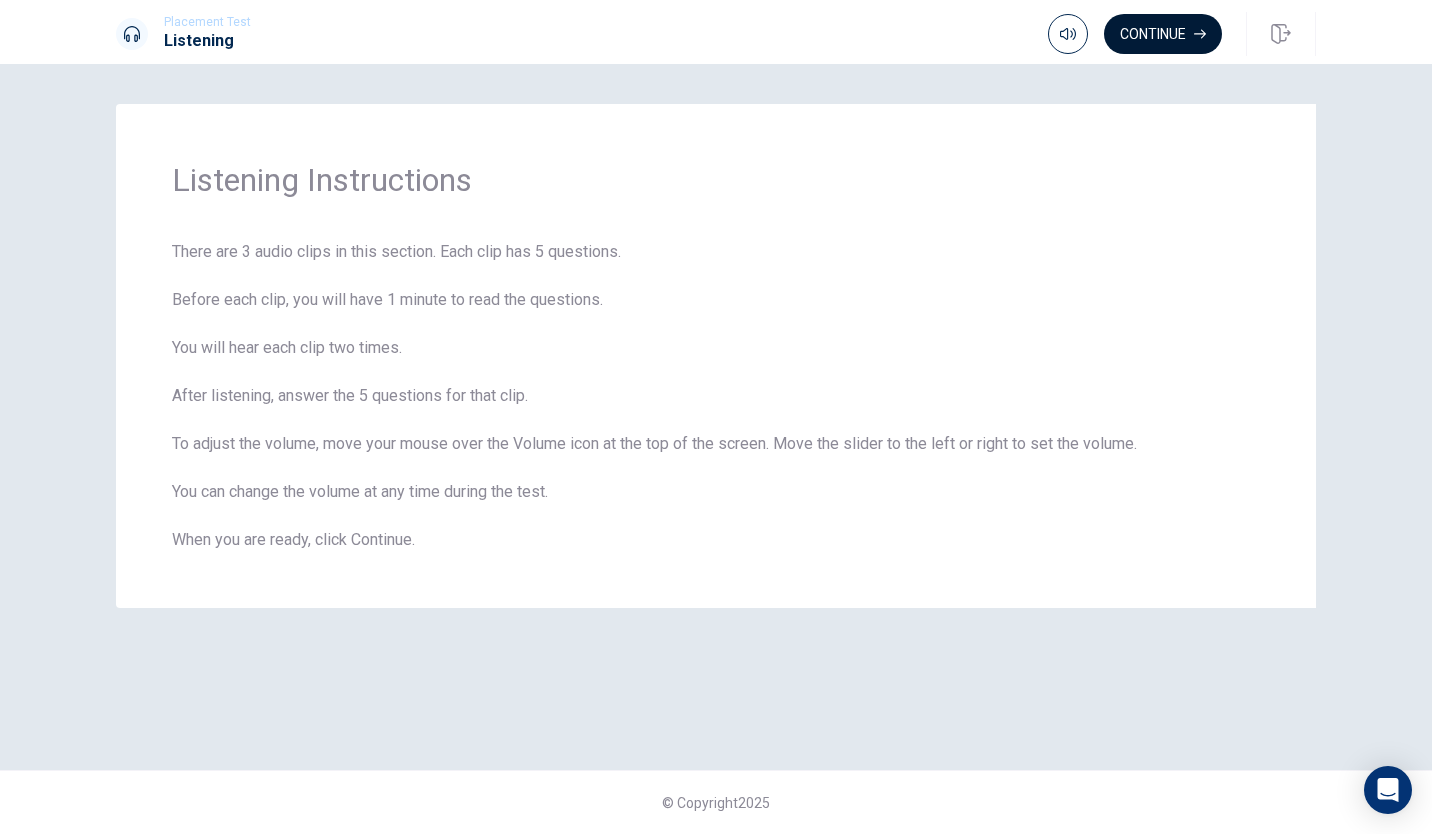 click on "Continue" at bounding box center [1163, 34] 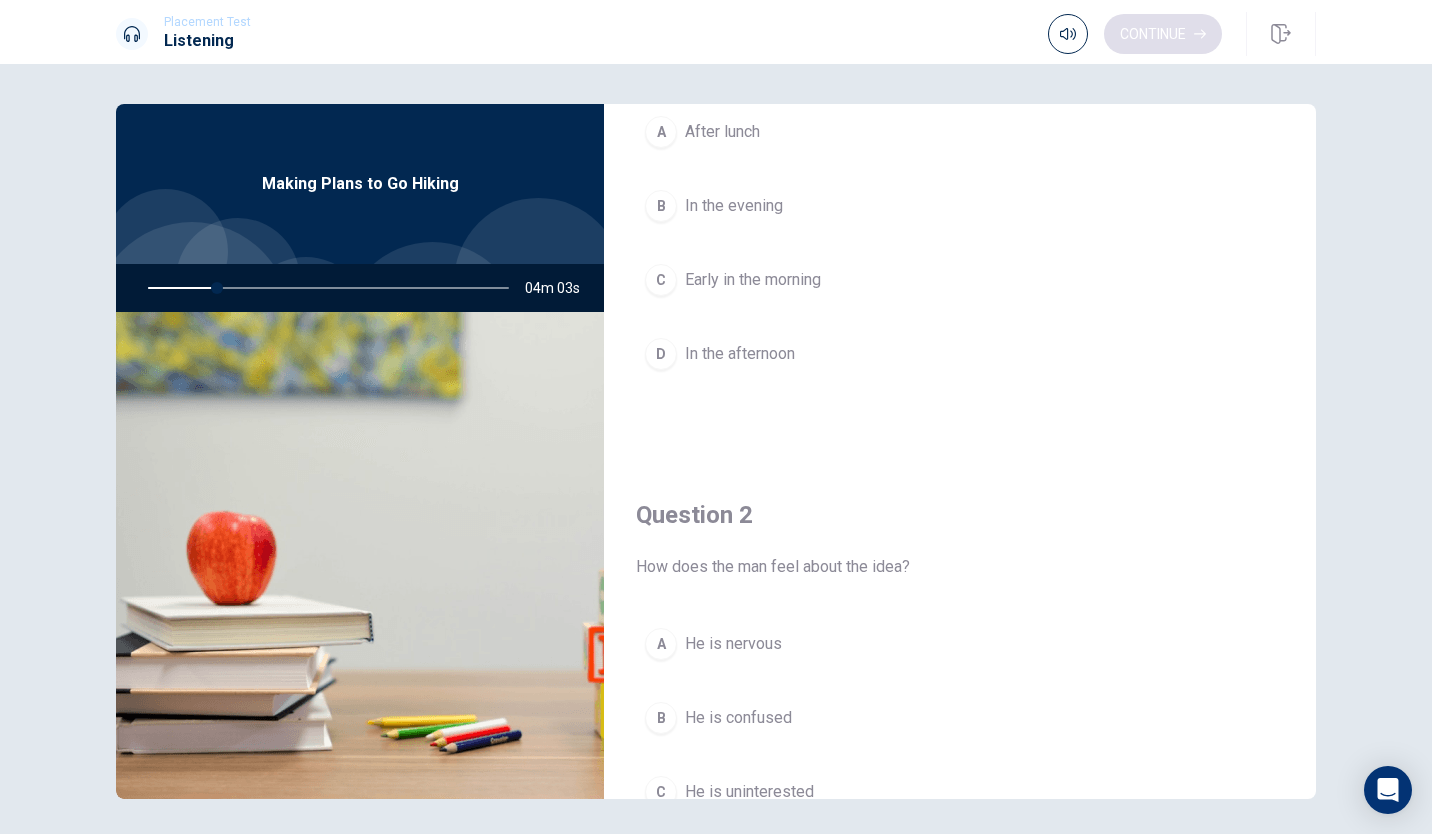 scroll, scrollTop: 0, scrollLeft: 0, axis: both 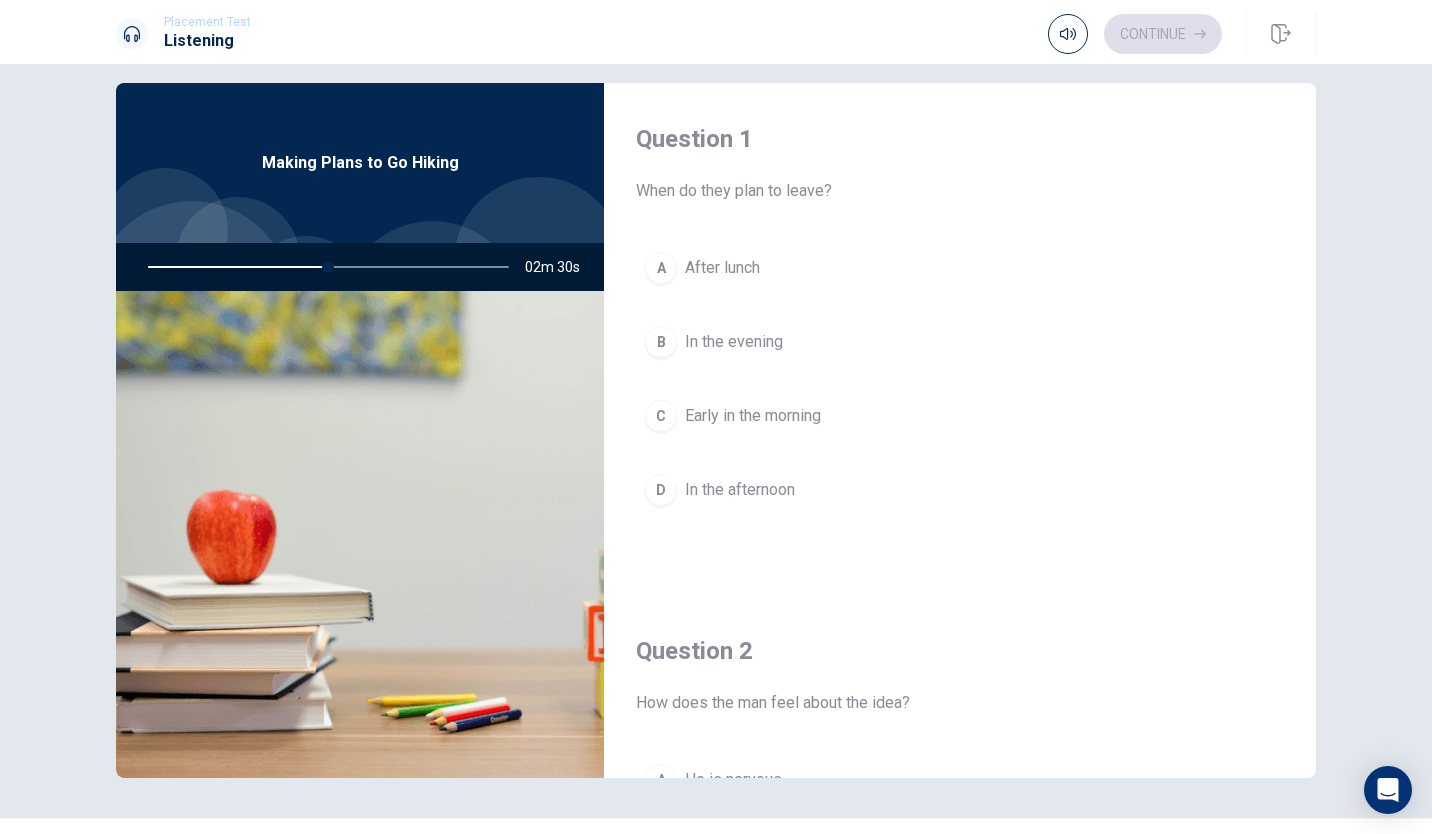 click on "C" at bounding box center [661, 416] 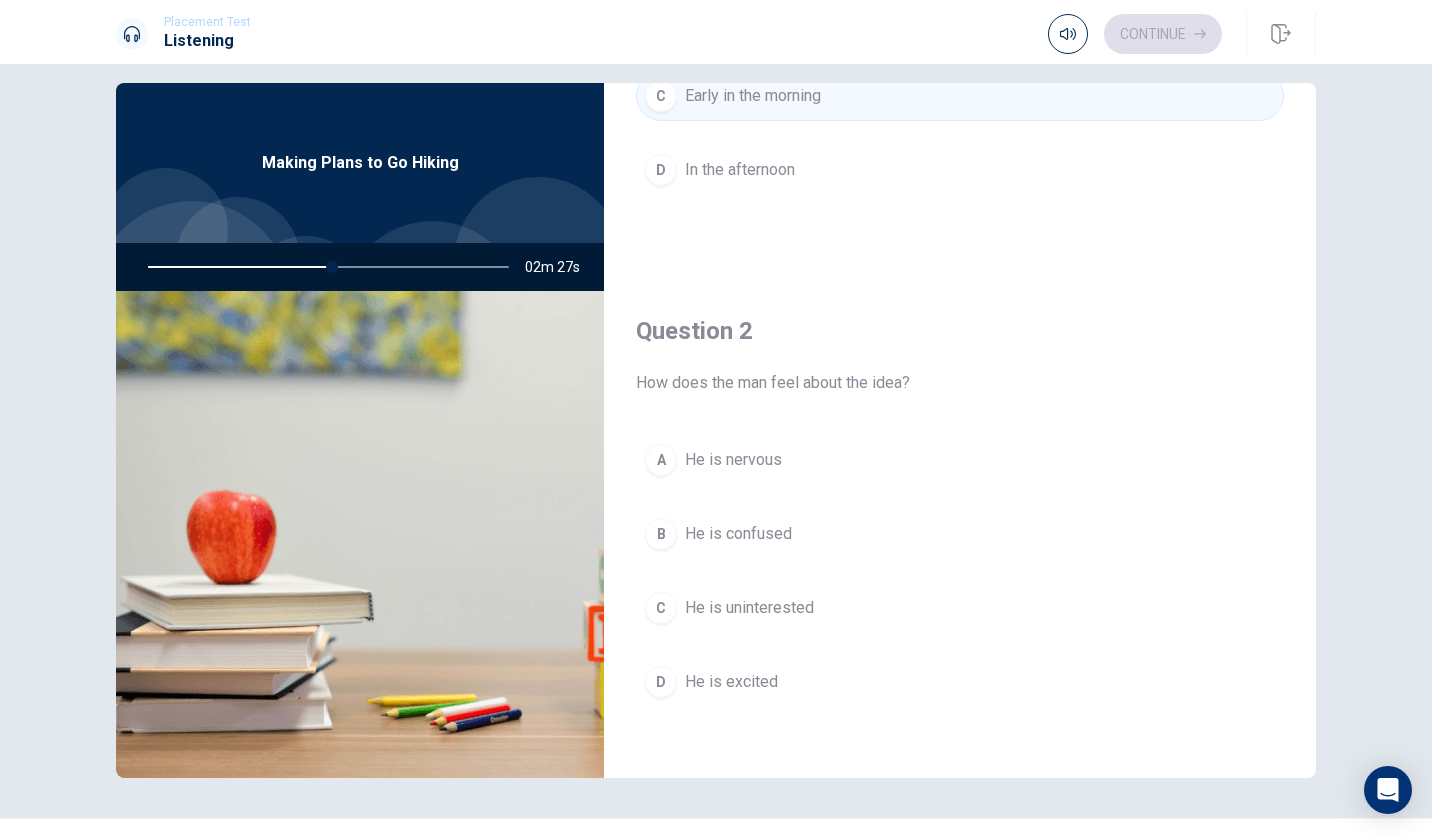 scroll, scrollTop: 321, scrollLeft: 0, axis: vertical 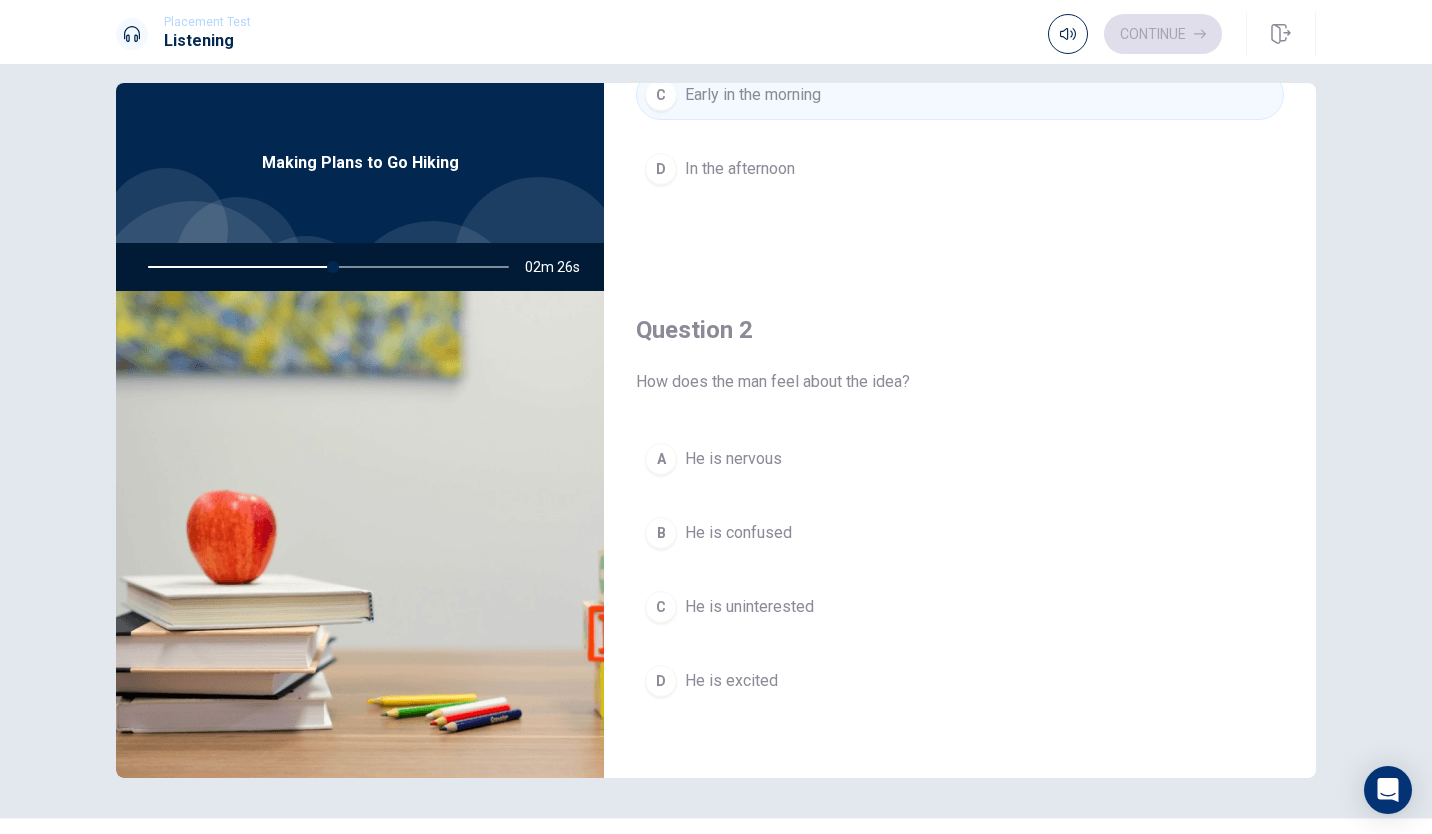 click on "D He is excited" at bounding box center (960, 681) 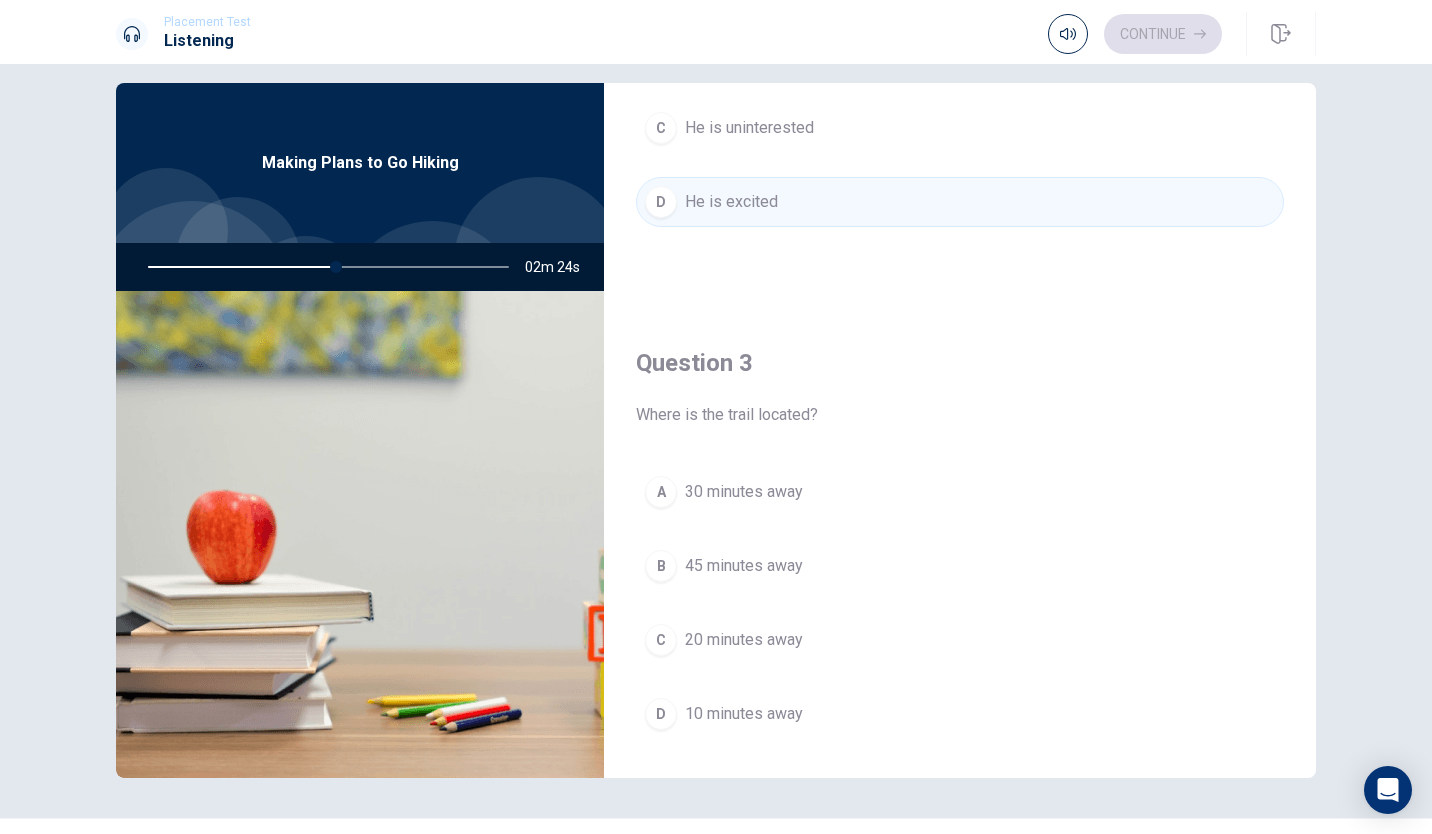 scroll, scrollTop: 801, scrollLeft: 0, axis: vertical 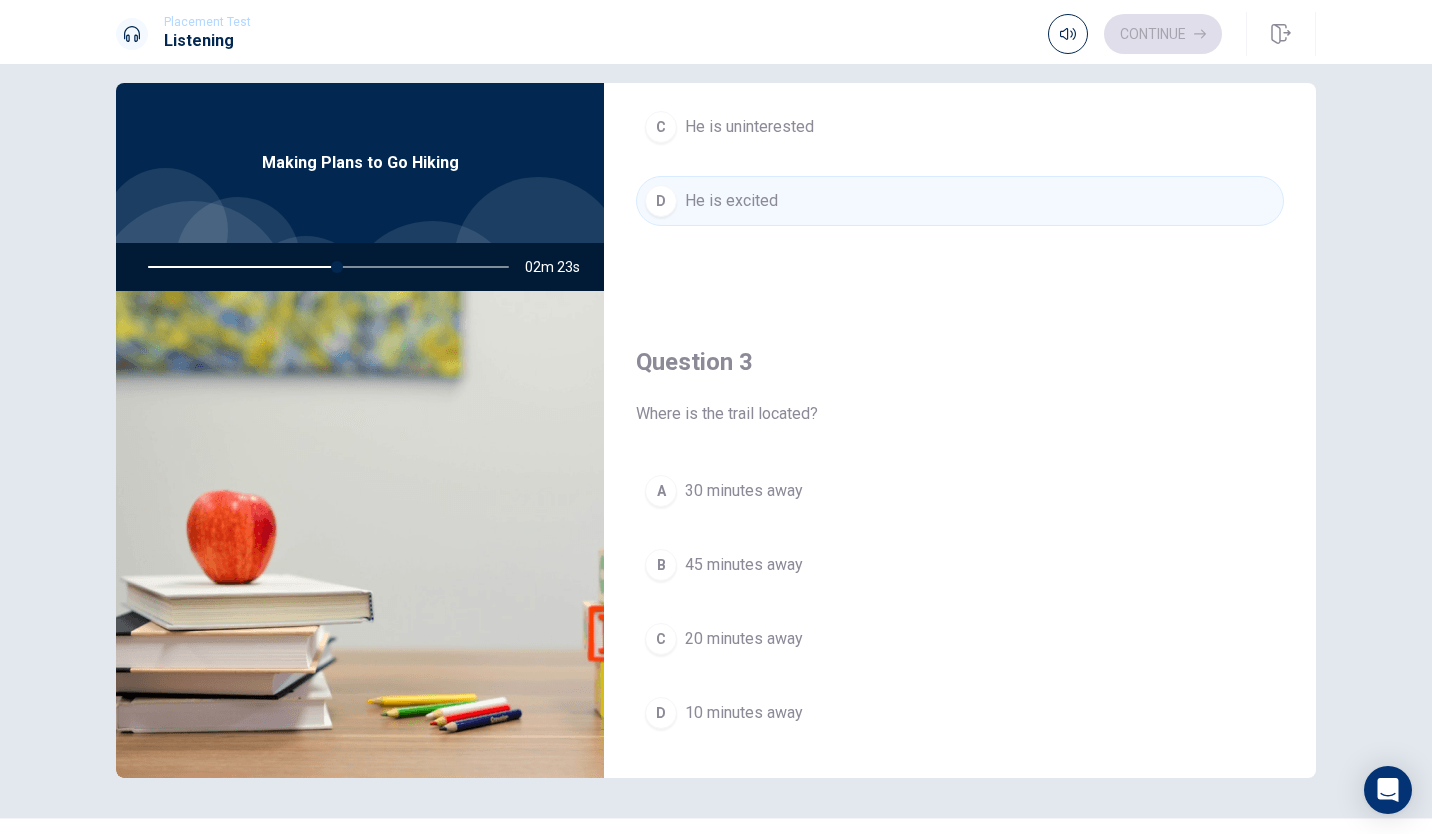 click on "A 30 minutes away" at bounding box center (960, 491) 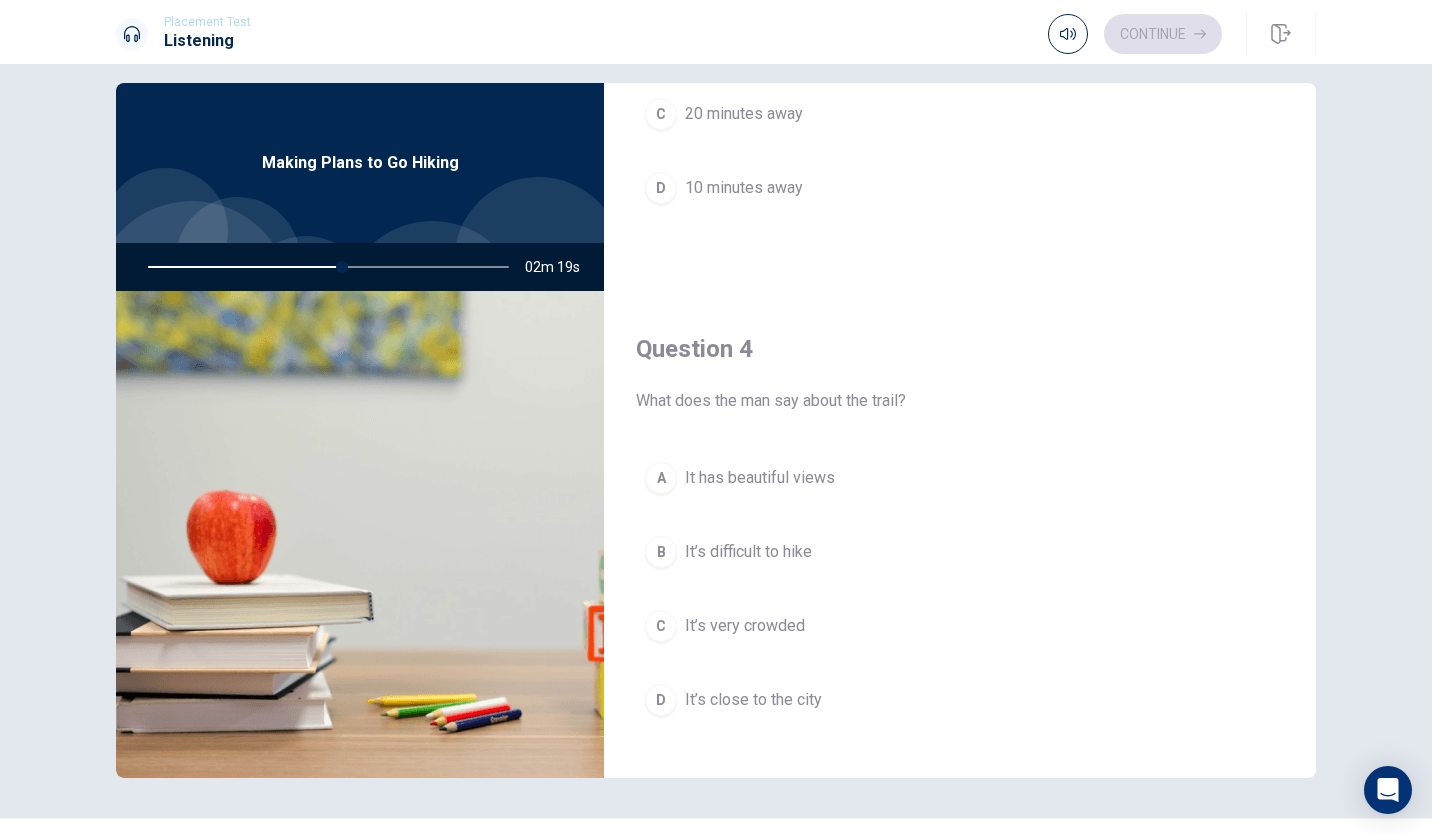 scroll, scrollTop: 1332, scrollLeft: 0, axis: vertical 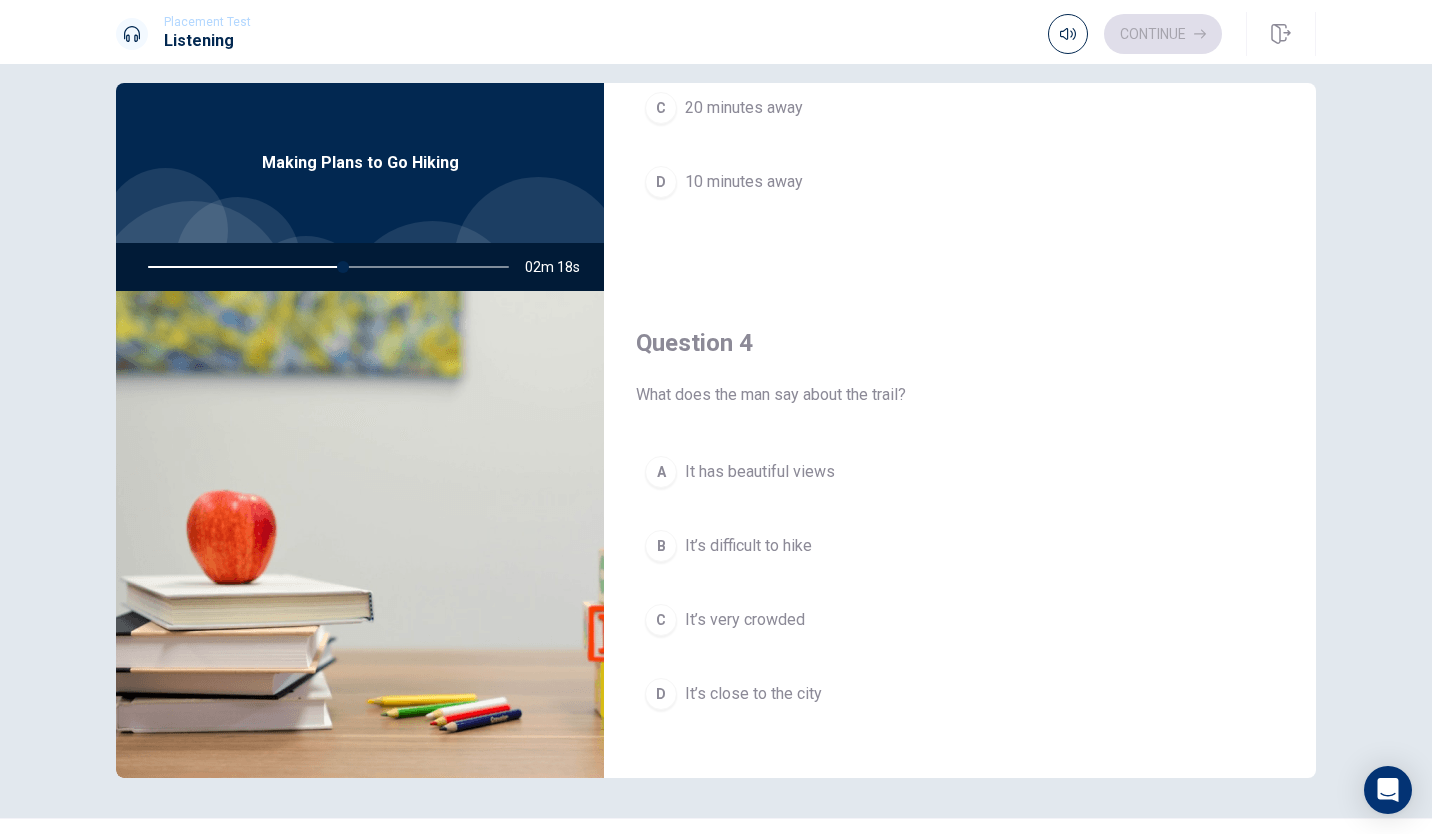 click on "A It has beautiful views" at bounding box center (960, 472) 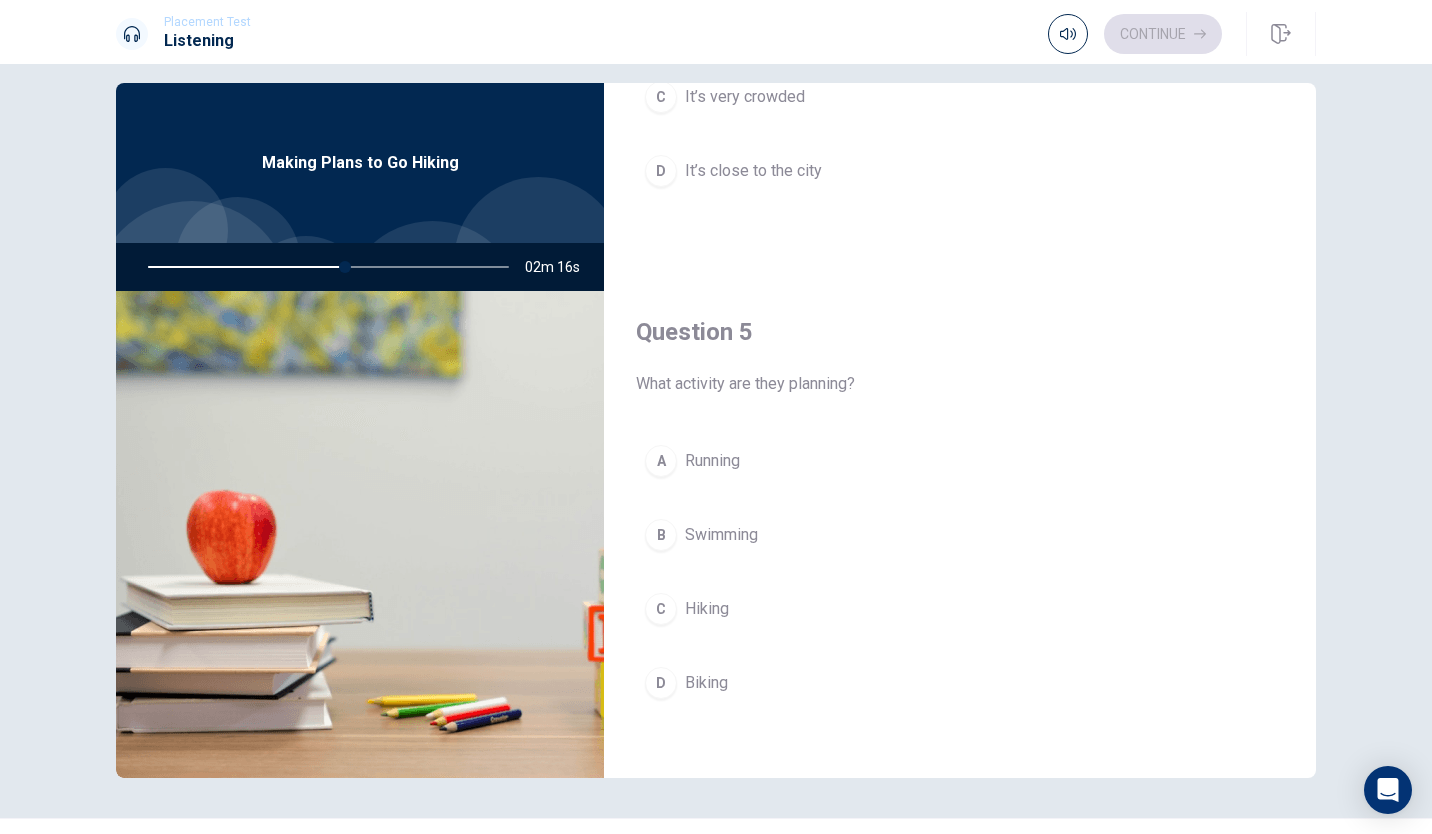 scroll, scrollTop: 1856, scrollLeft: 0, axis: vertical 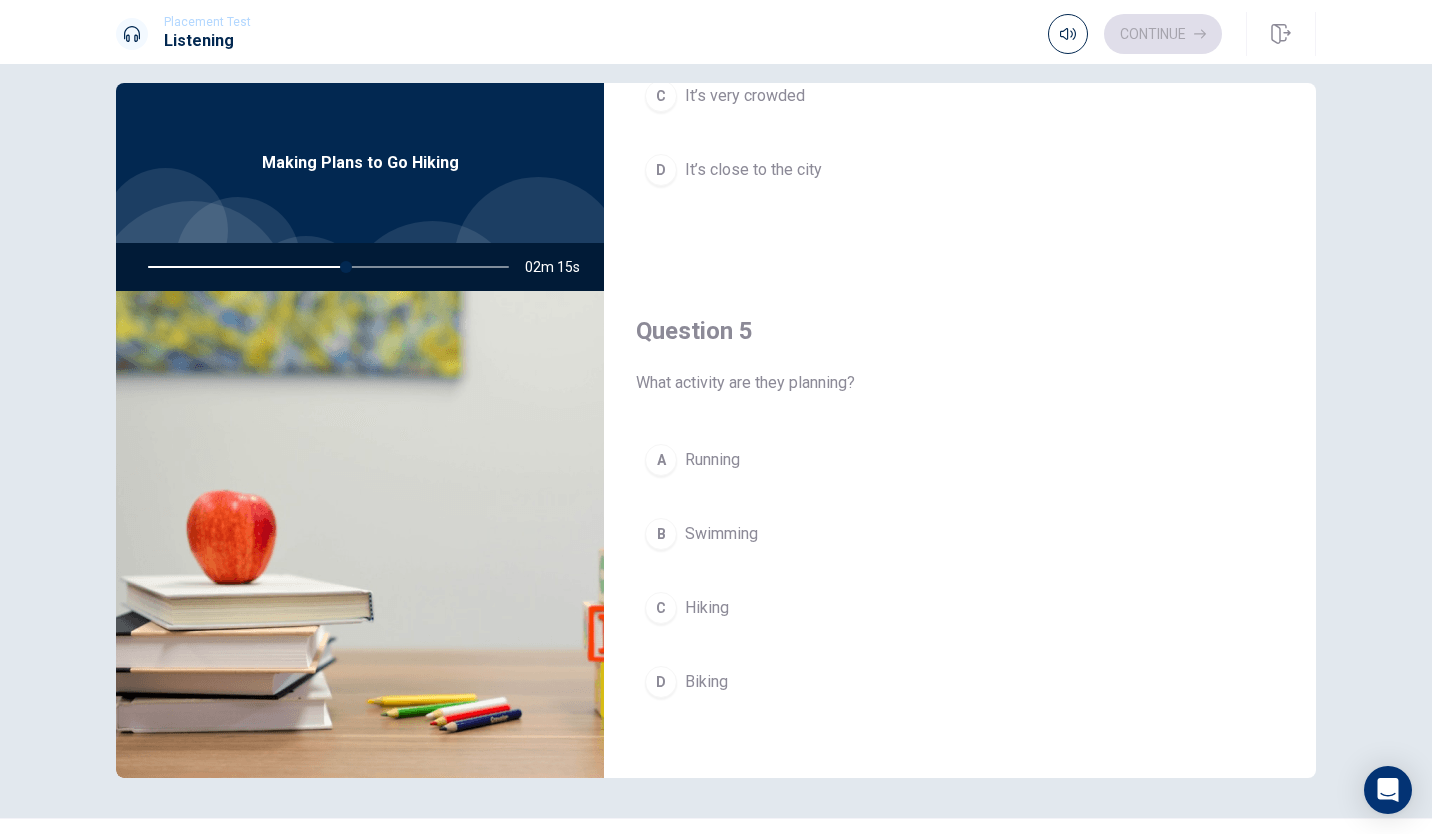 click on "C Hiking" at bounding box center [960, 608] 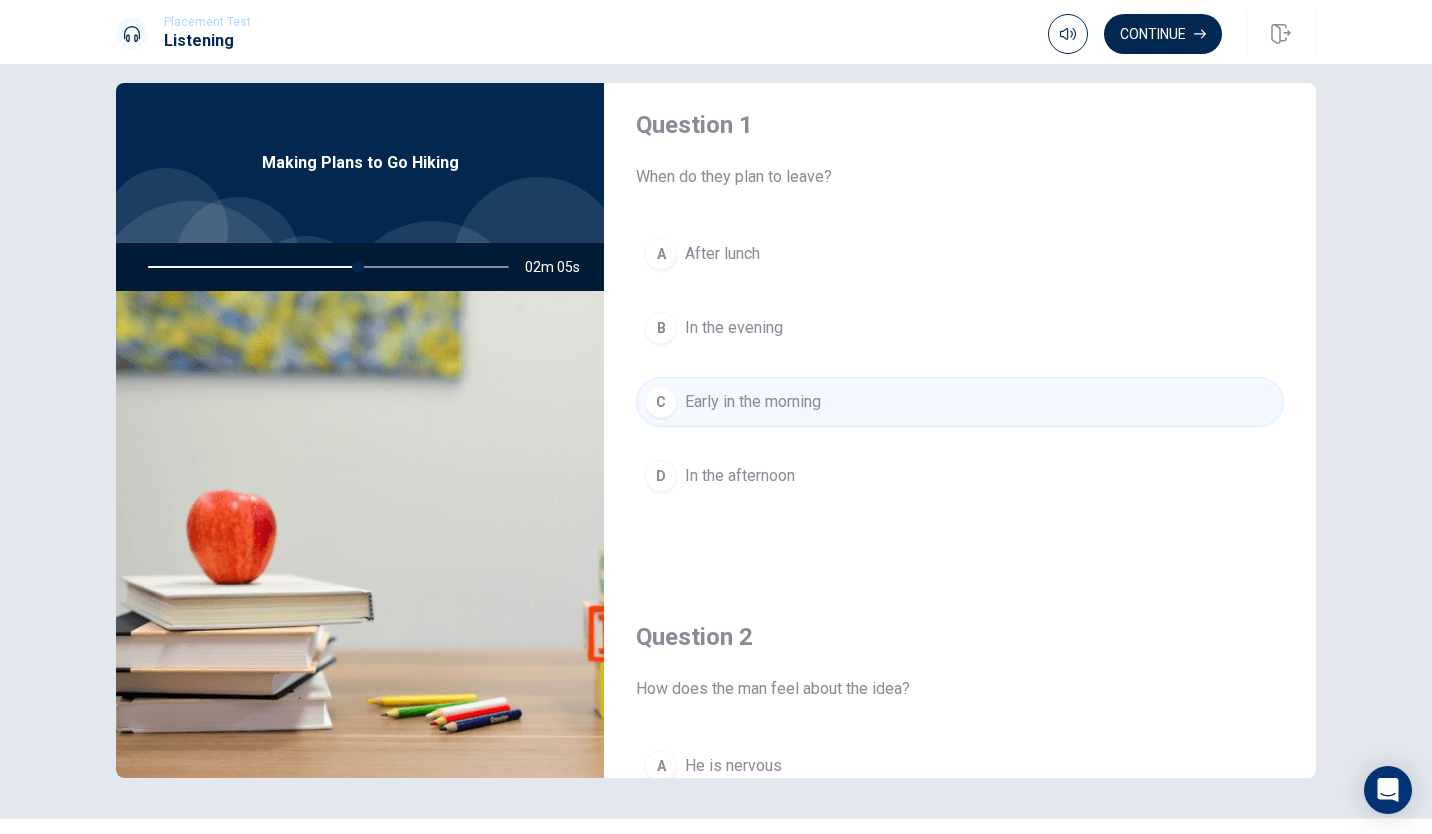scroll, scrollTop: 0, scrollLeft: 0, axis: both 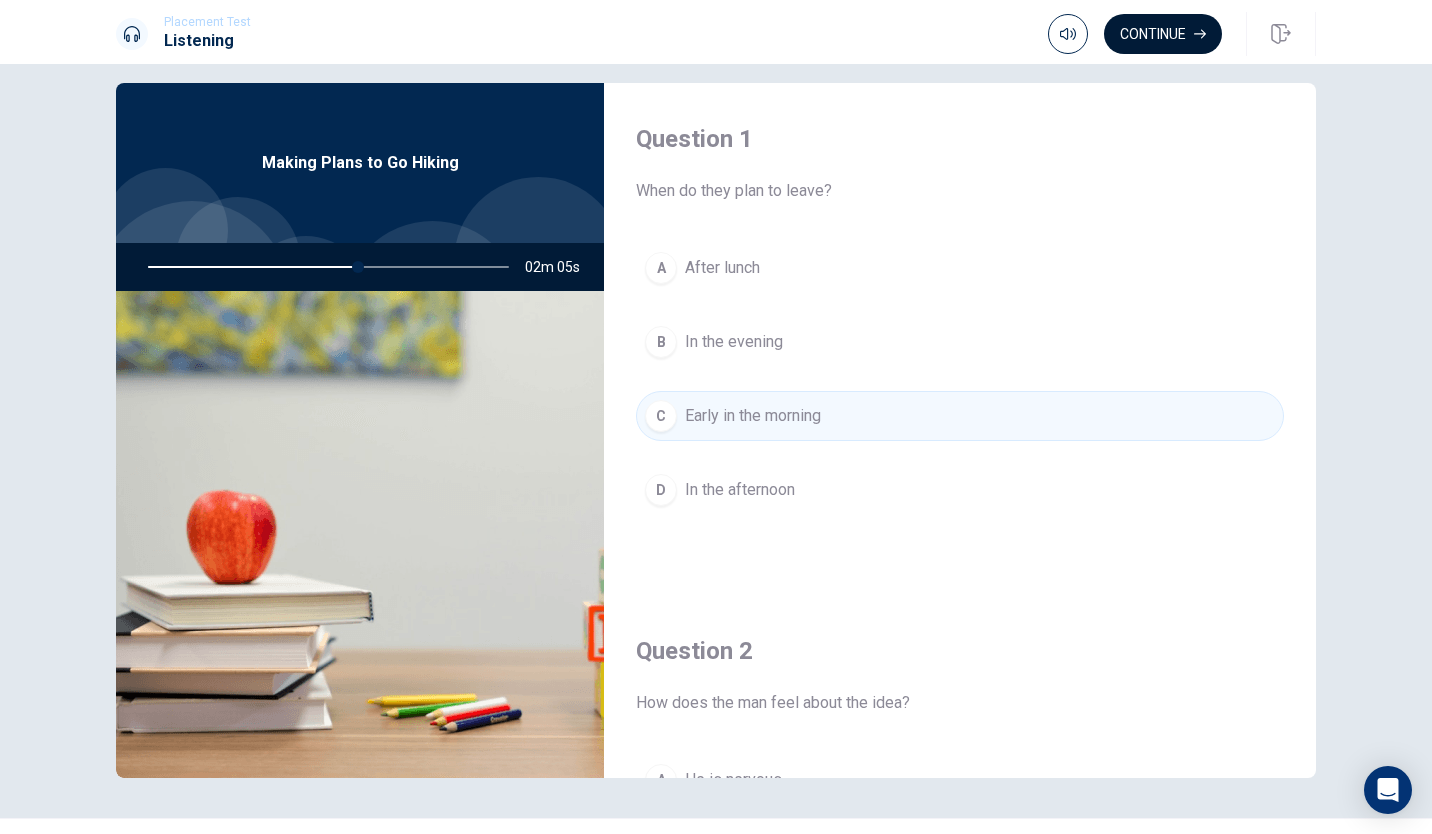 click on "Continue" at bounding box center (1163, 34) 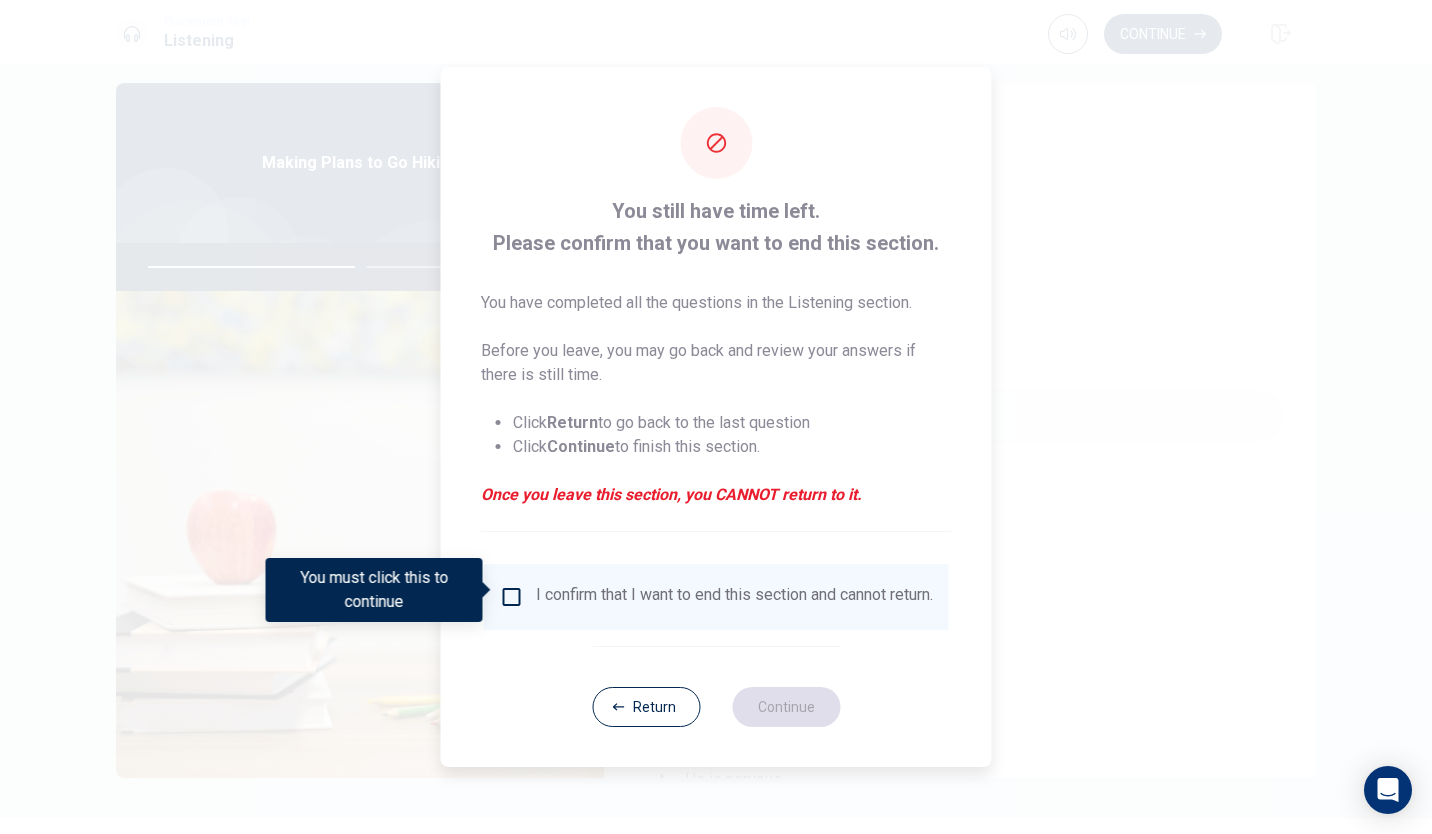 click at bounding box center [512, 597] 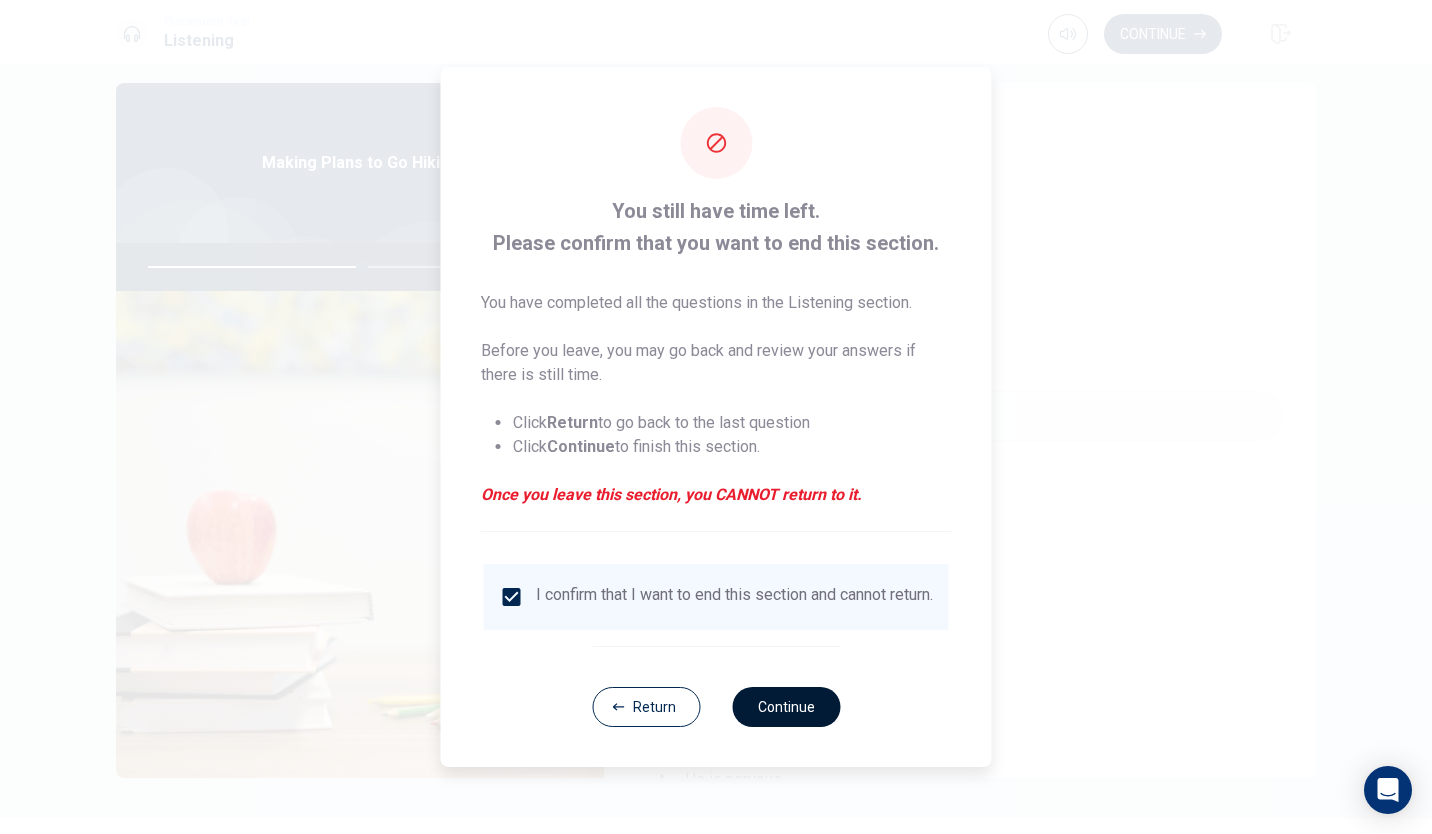 click on "Continue" at bounding box center (786, 707) 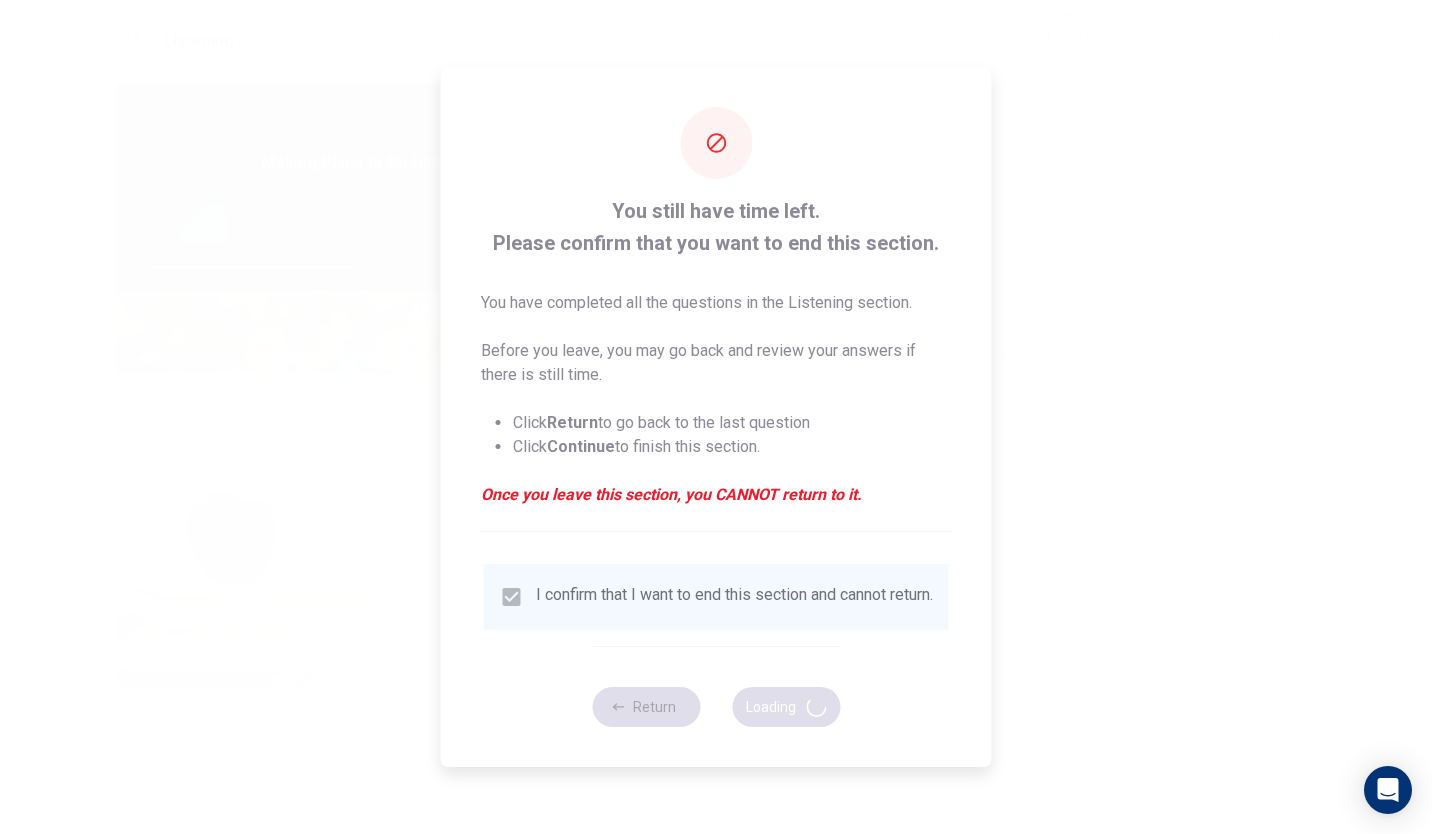 type on "60" 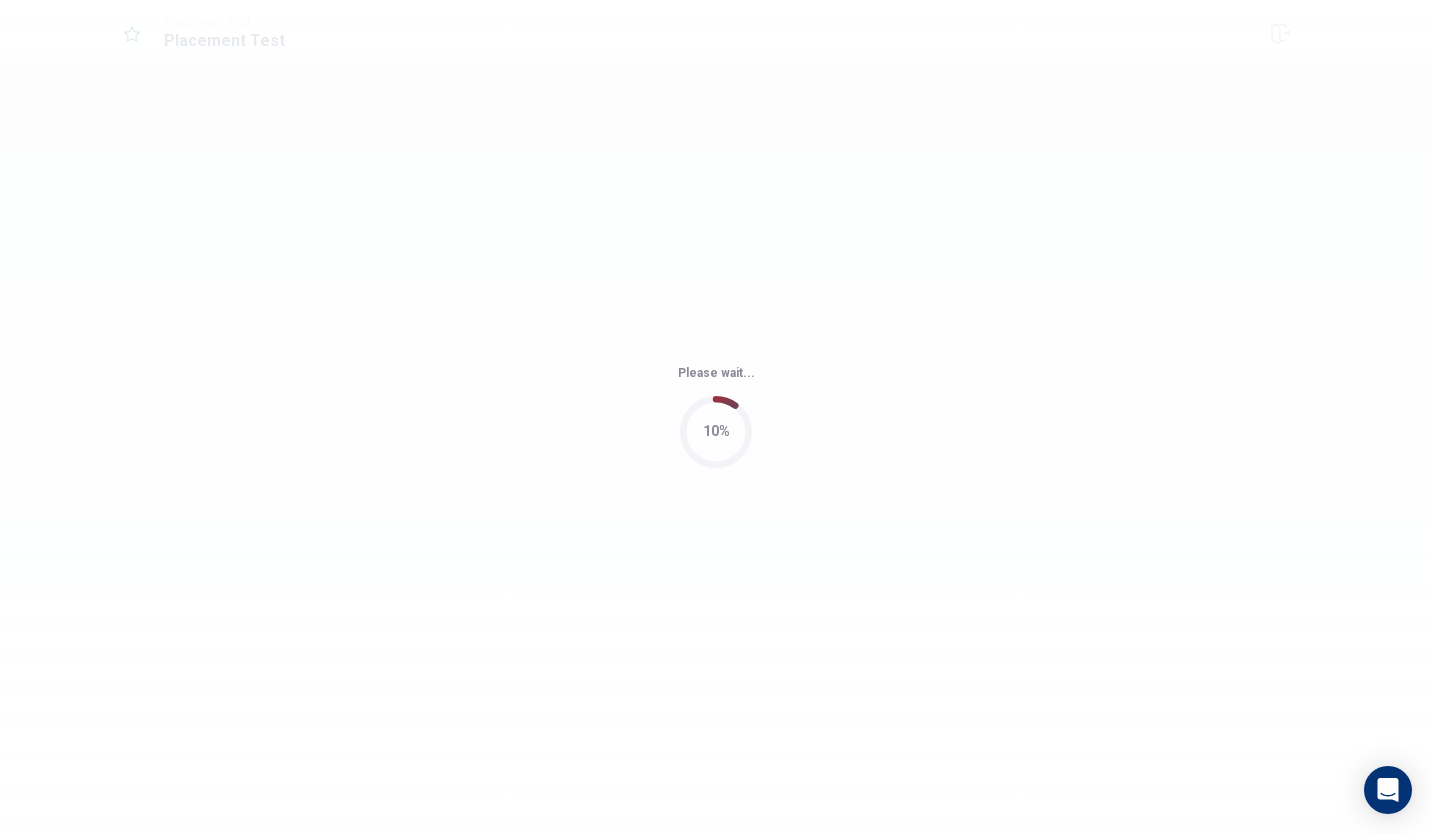 scroll, scrollTop: 0, scrollLeft: 0, axis: both 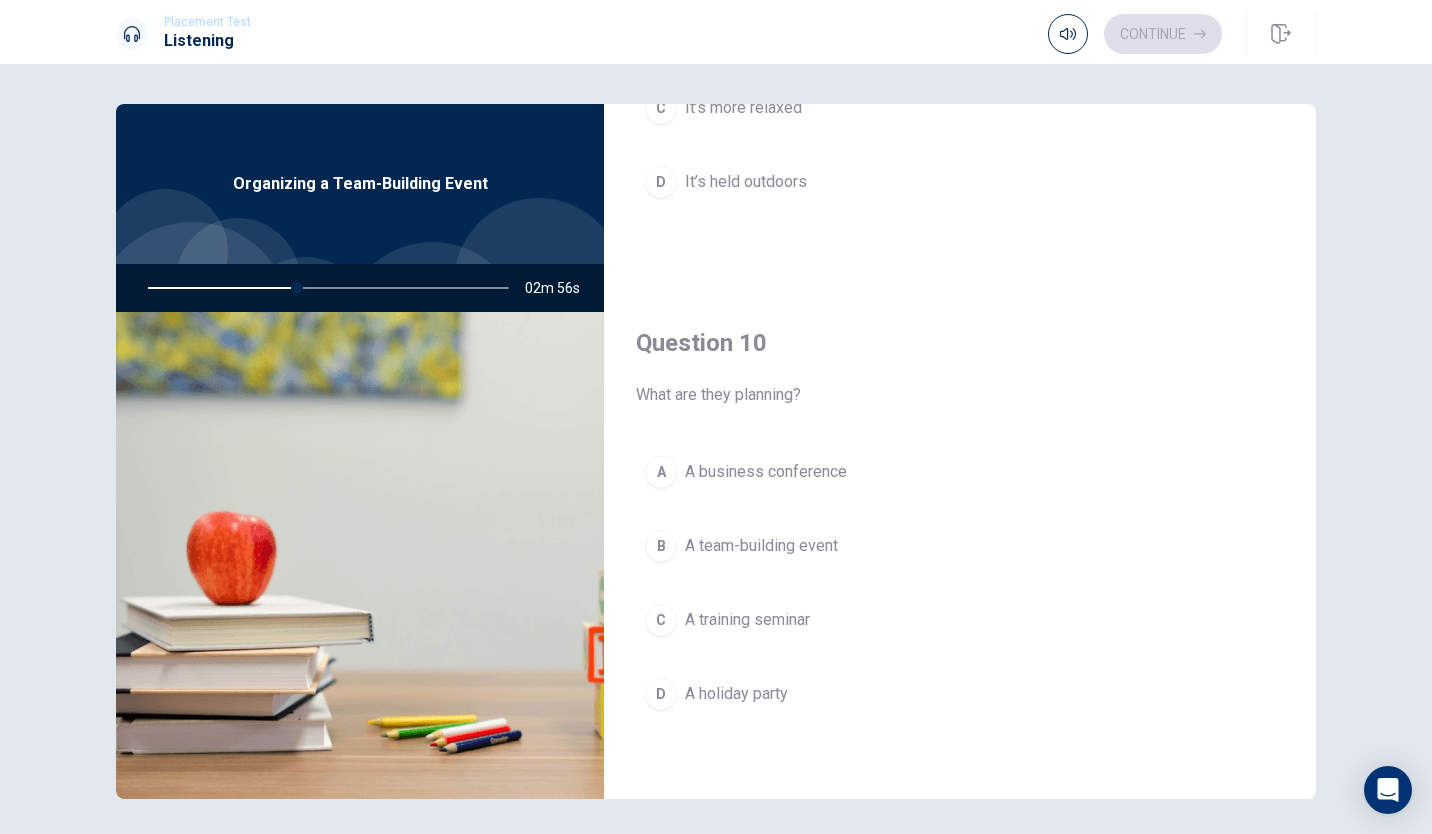 click on "B" at bounding box center (661, 546) 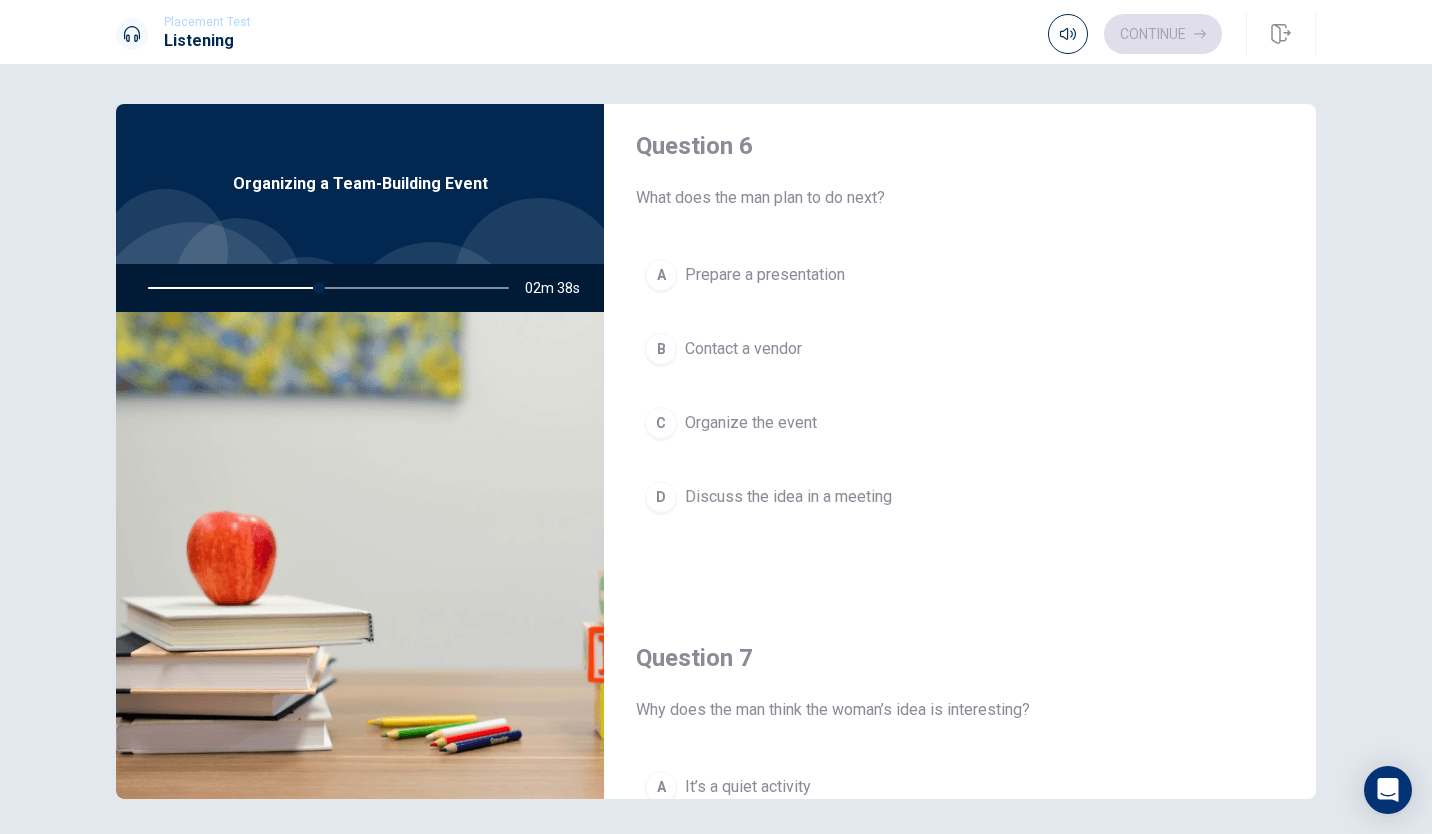 scroll, scrollTop: 0, scrollLeft: 0, axis: both 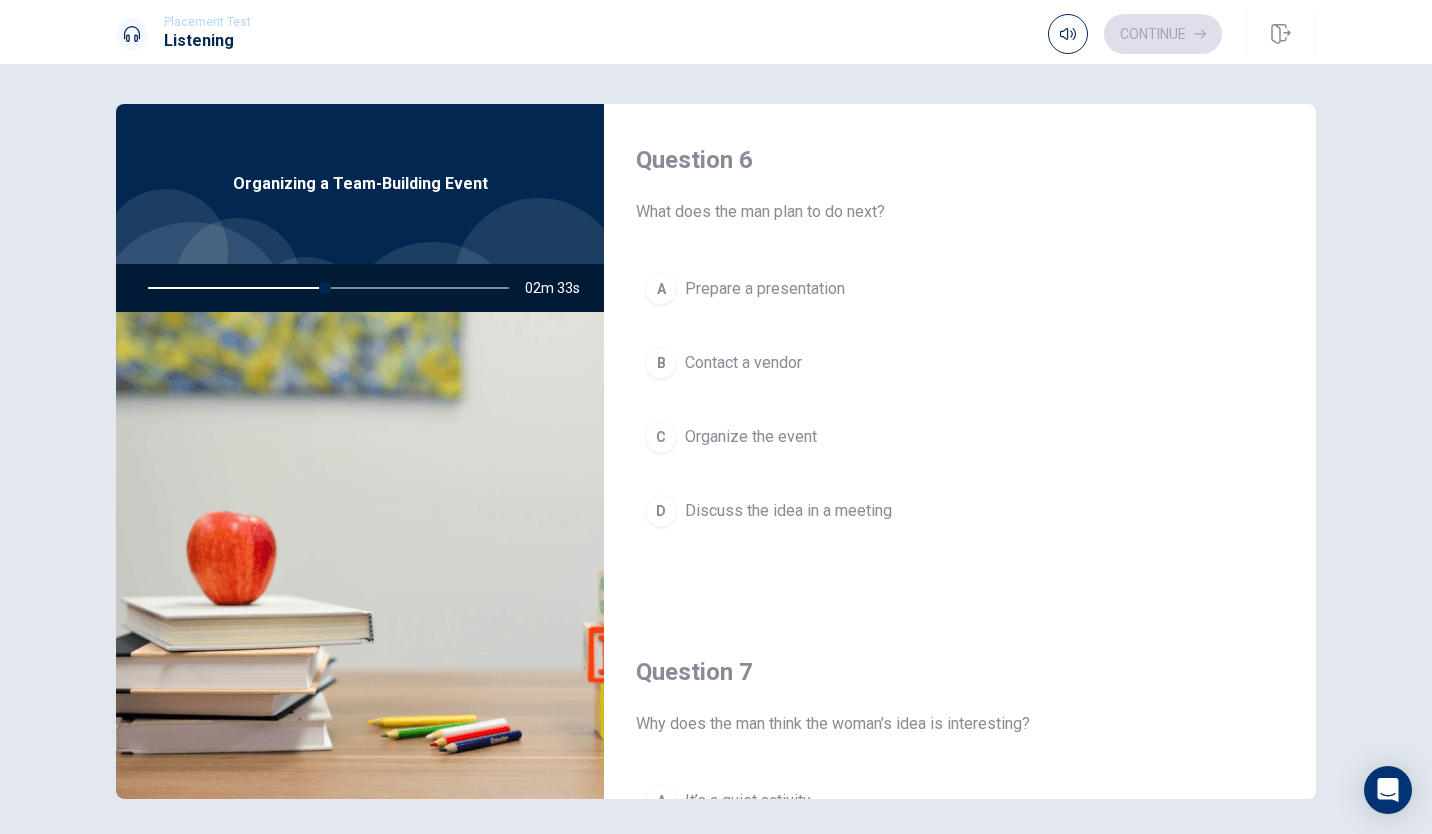 click on "Discuss the idea in a meeting" at bounding box center (788, 511) 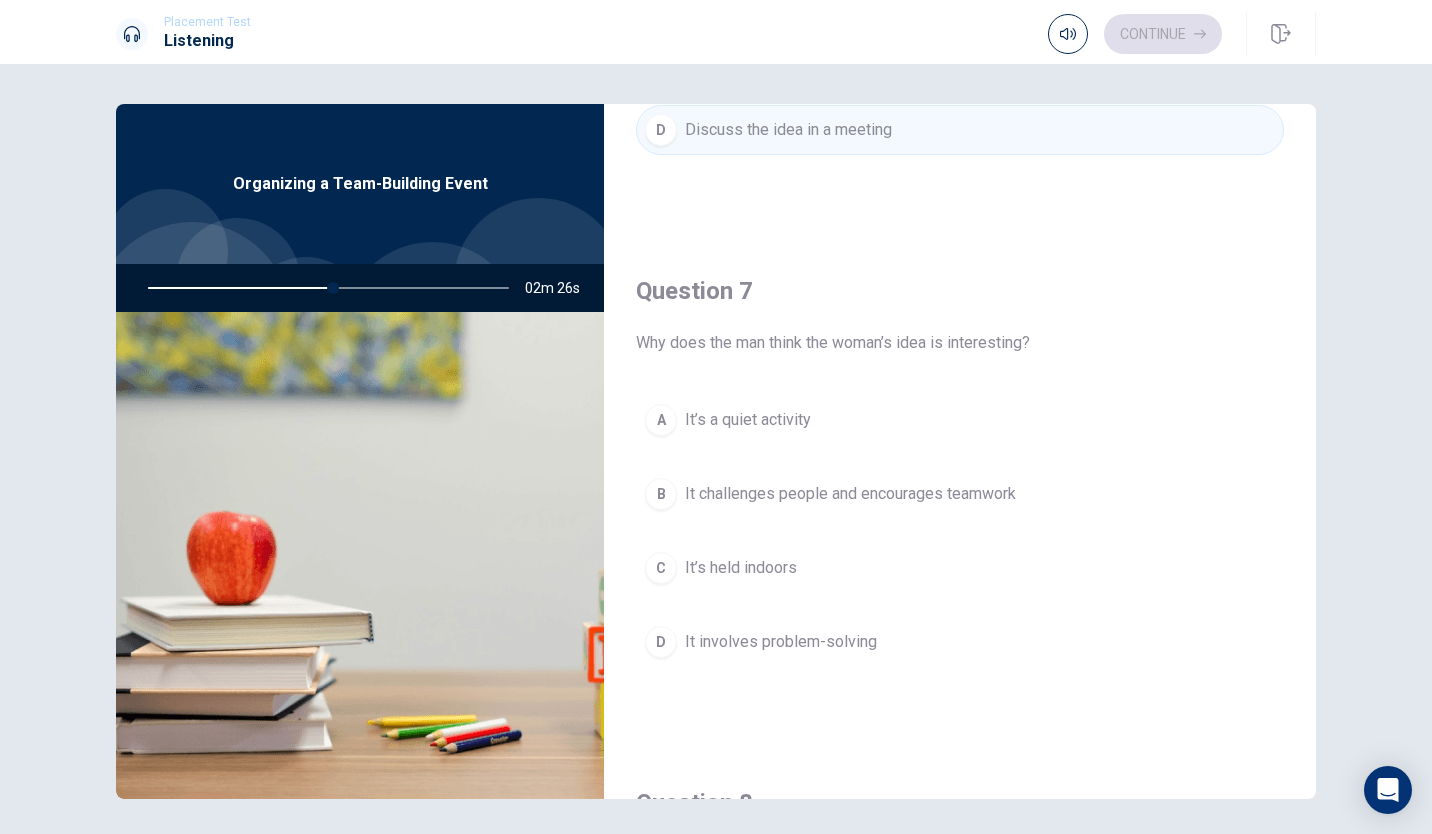 click on "It challenges people and encourages teamwork" at bounding box center (850, 494) 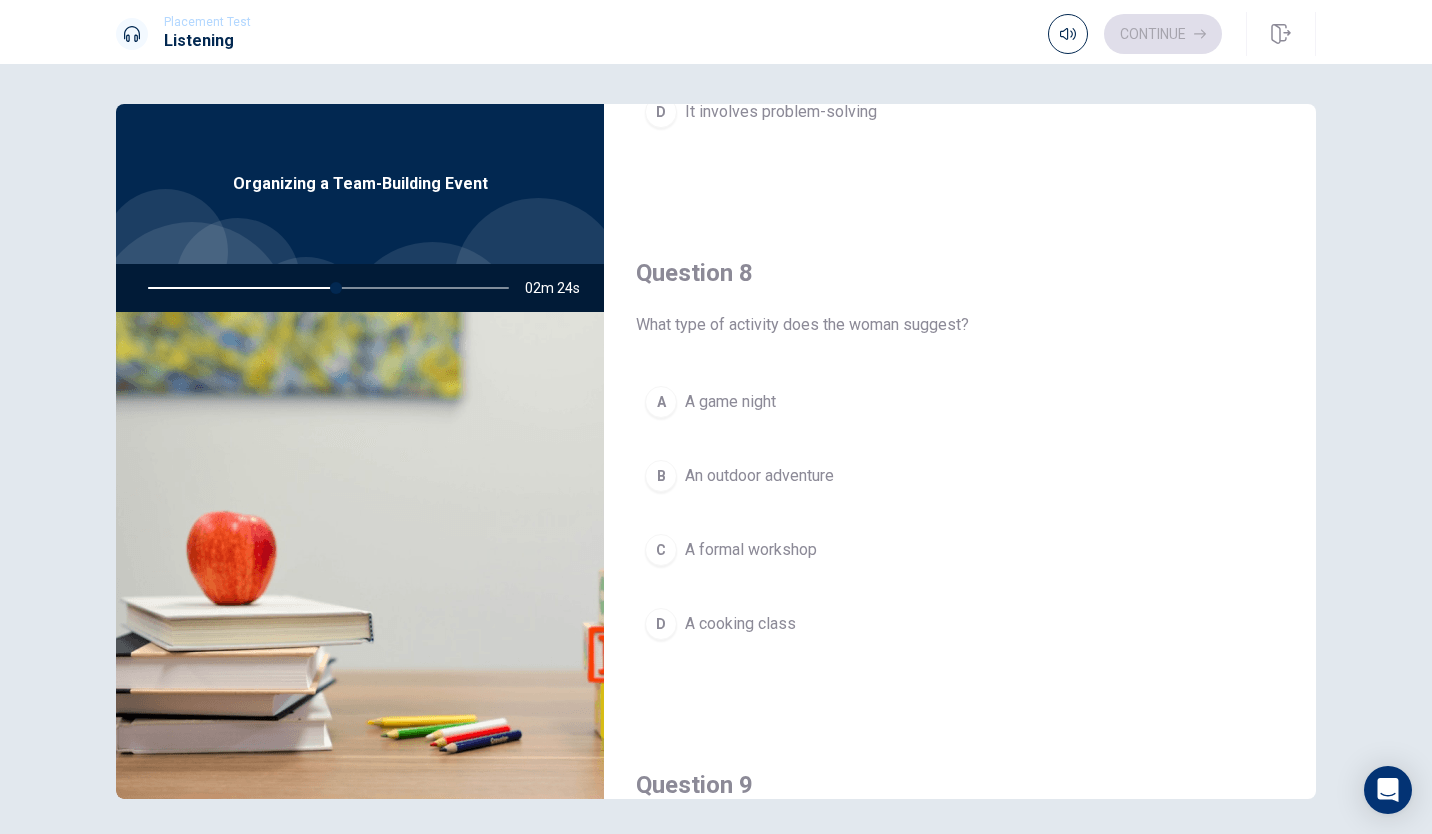 scroll, scrollTop: 913, scrollLeft: 0, axis: vertical 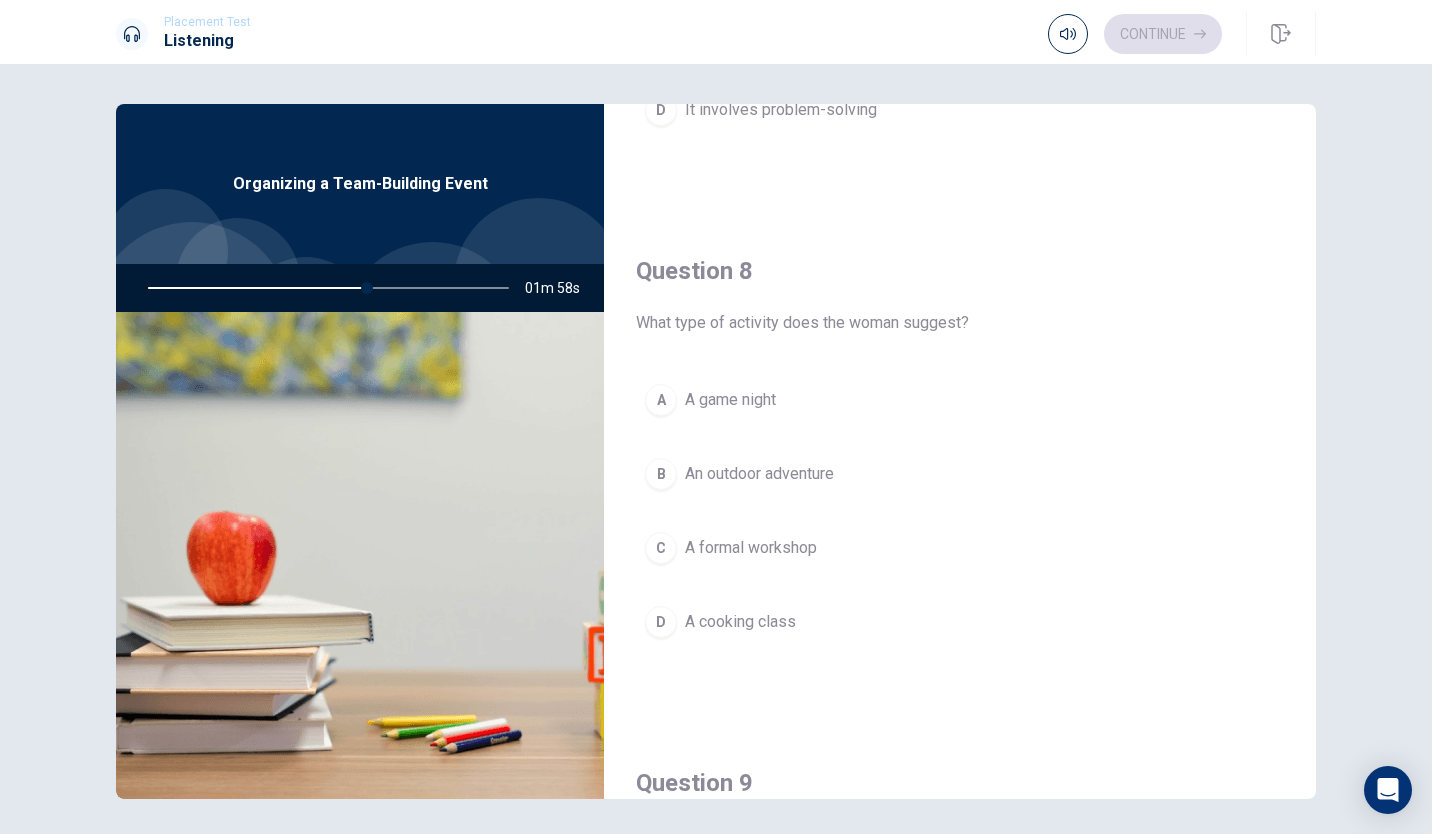 click on "An outdoor adventure" at bounding box center [759, 474] 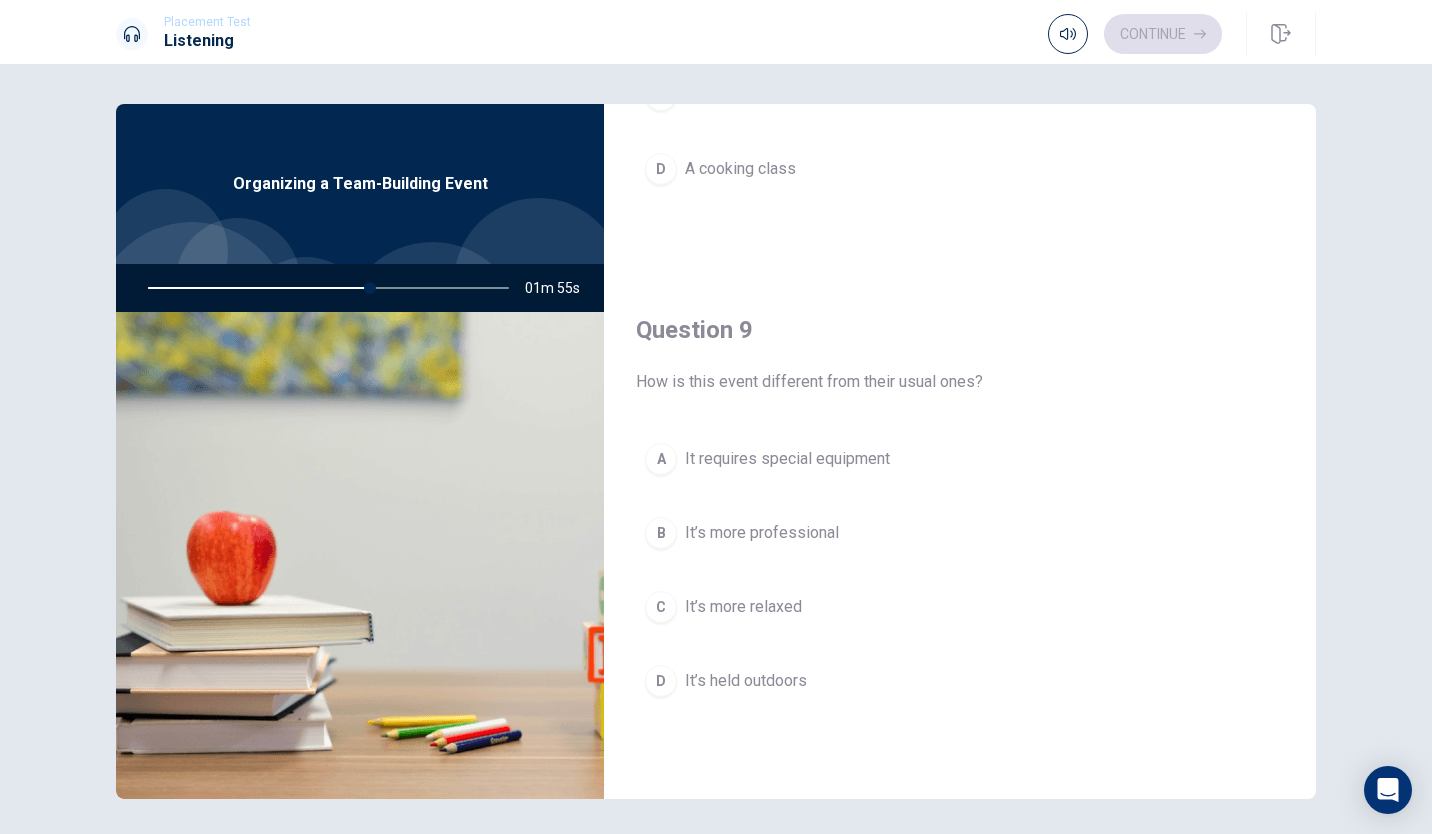 scroll, scrollTop: 1368, scrollLeft: 0, axis: vertical 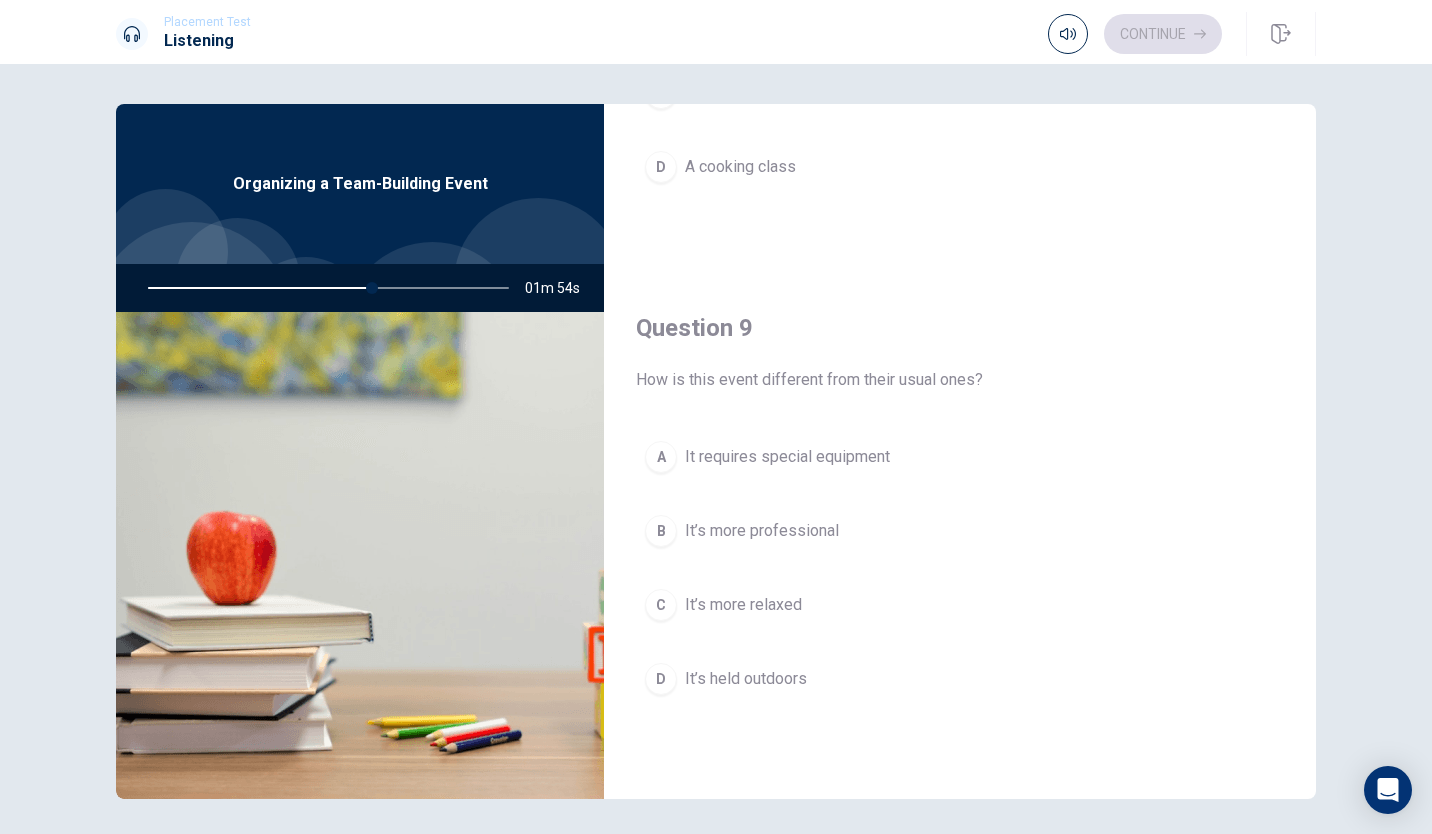 click on "It’s more relaxed" at bounding box center [743, 605] 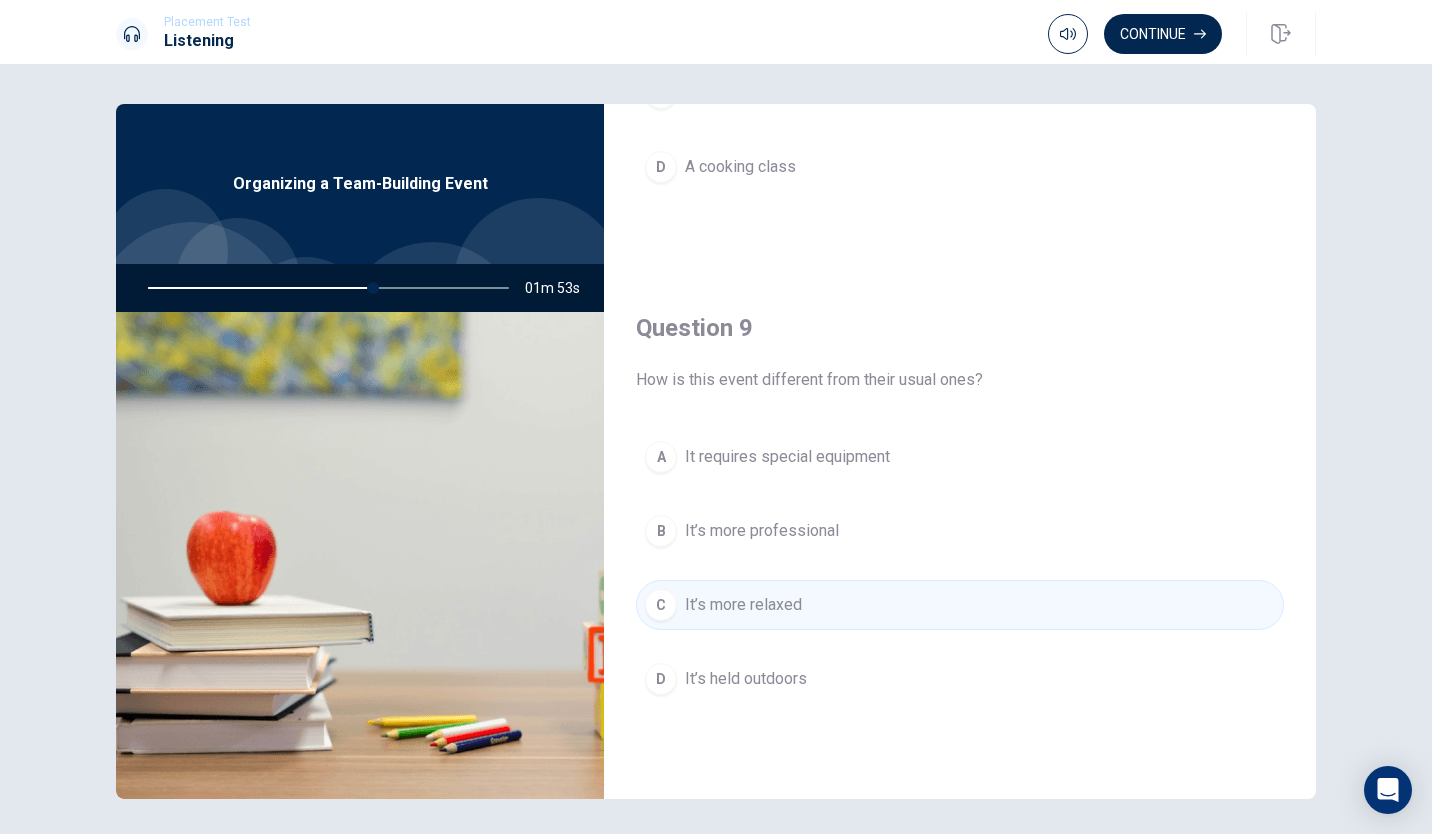click on "It’s held outdoors" at bounding box center [746, 679] 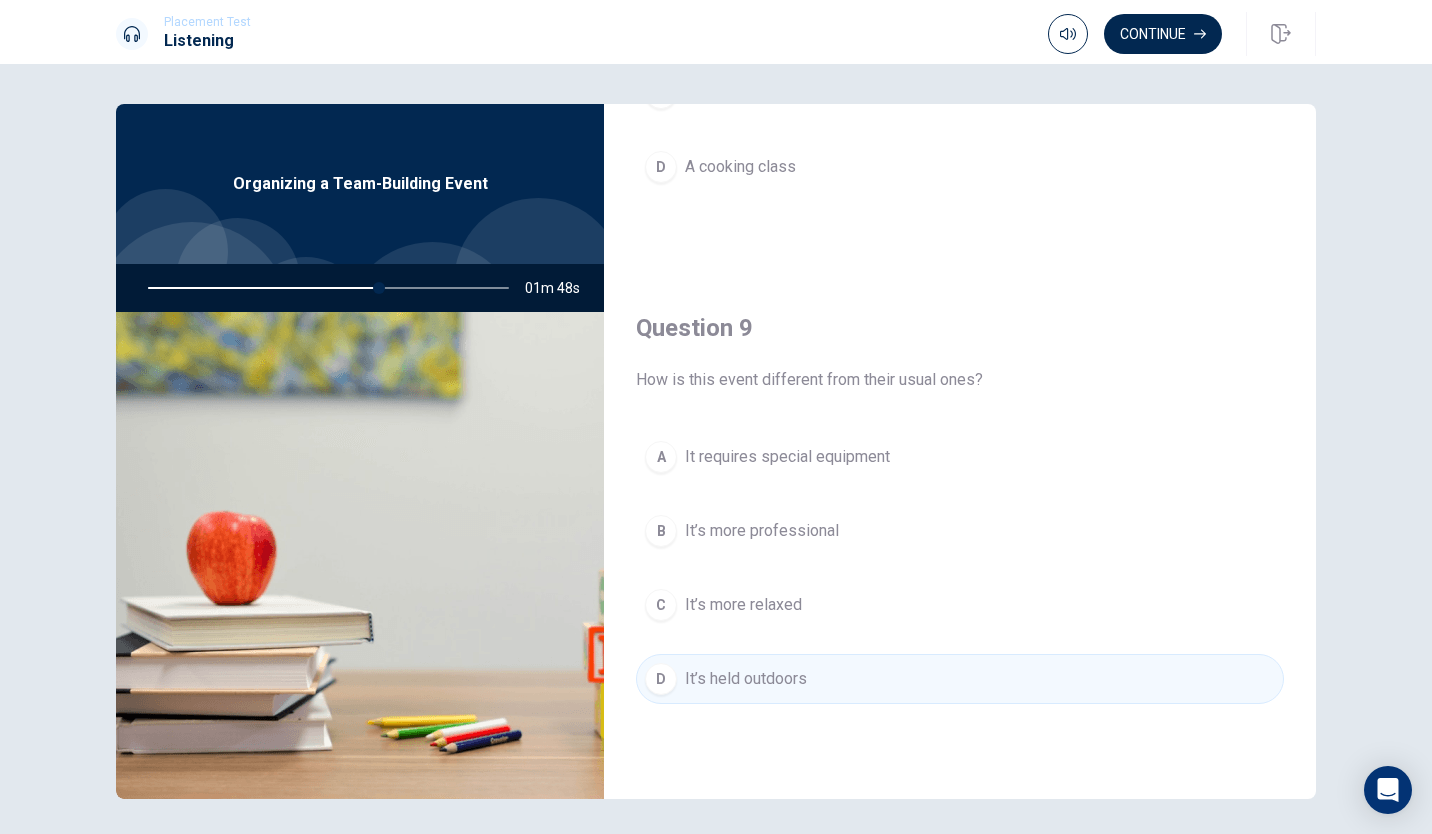 click on "It’s more relaxed" at bounding box center [743, 605] 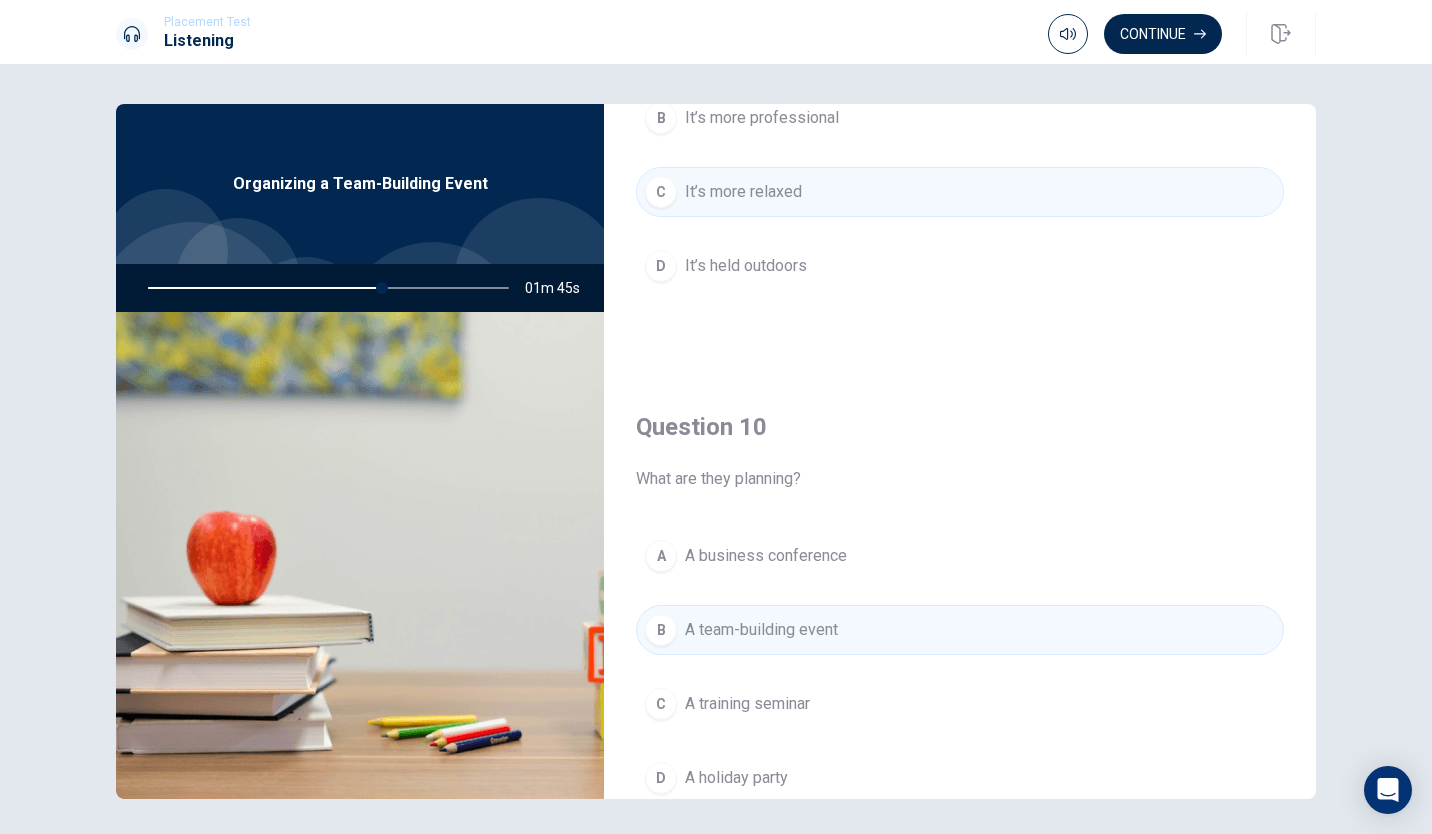 scroll, scrollTop: 1865, scrollLeft: 0, axis: vertical 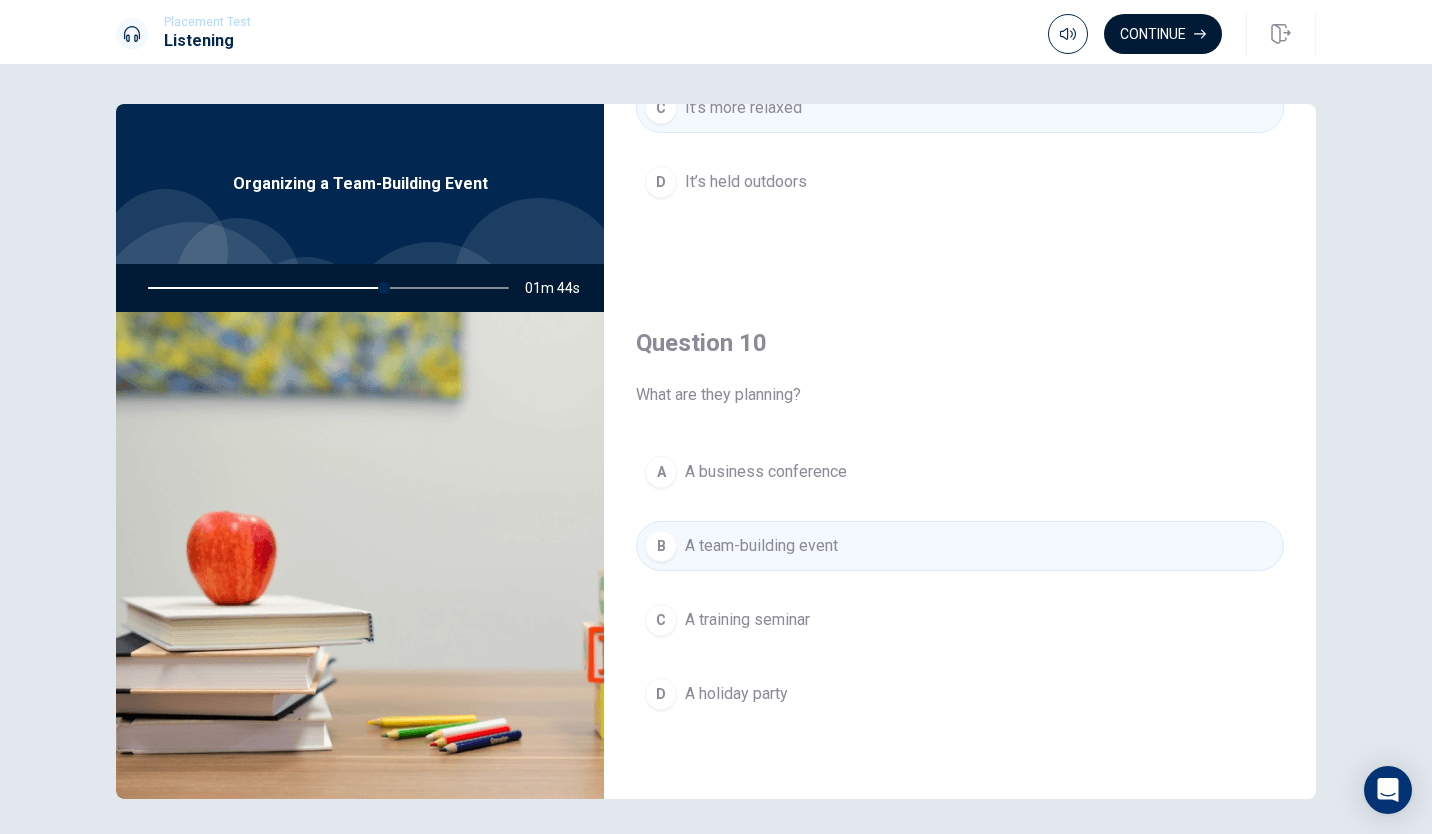 click on "Continue" at bounding box center [1163, 34] 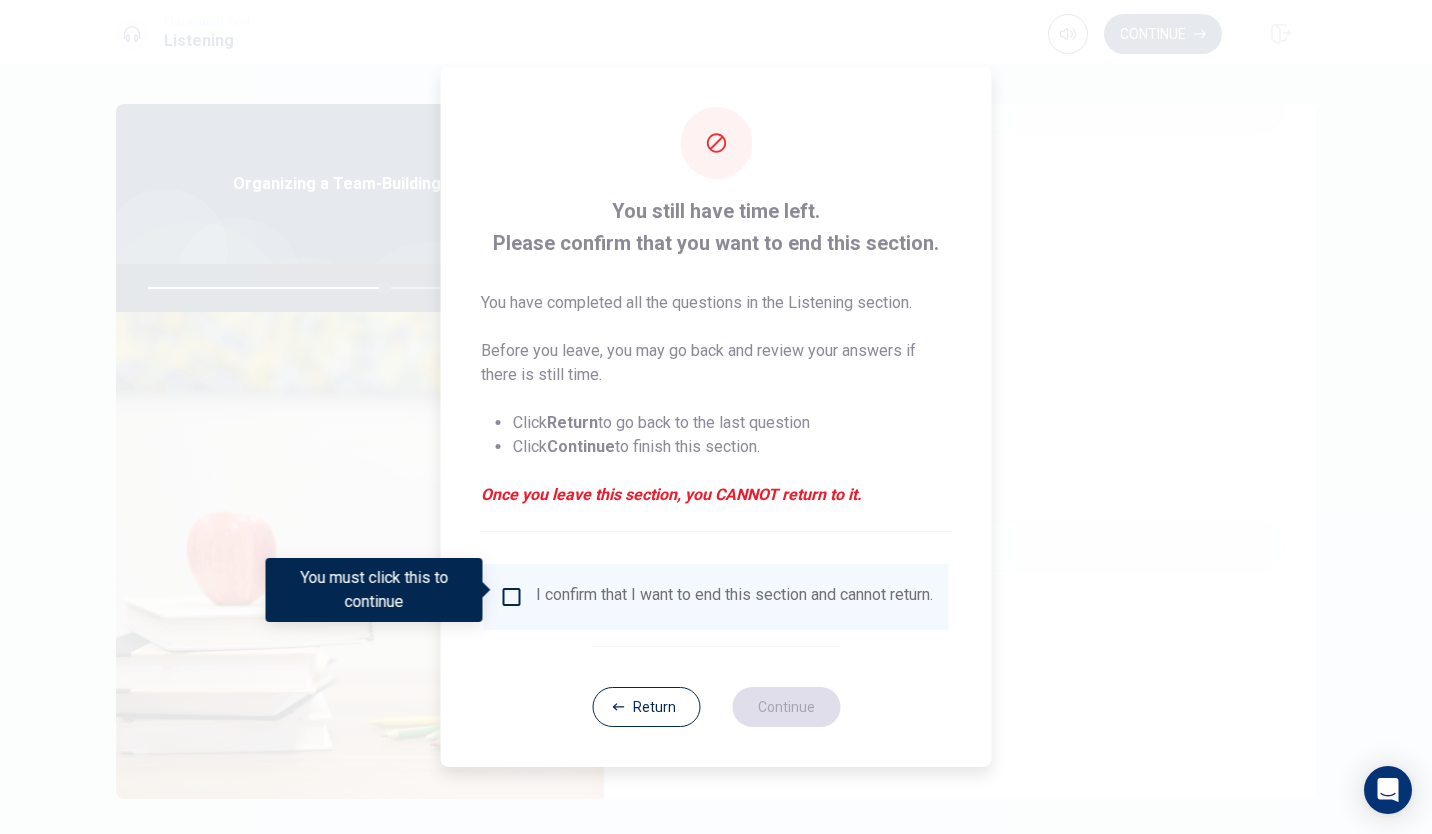 click at bounding box center (512, 597) 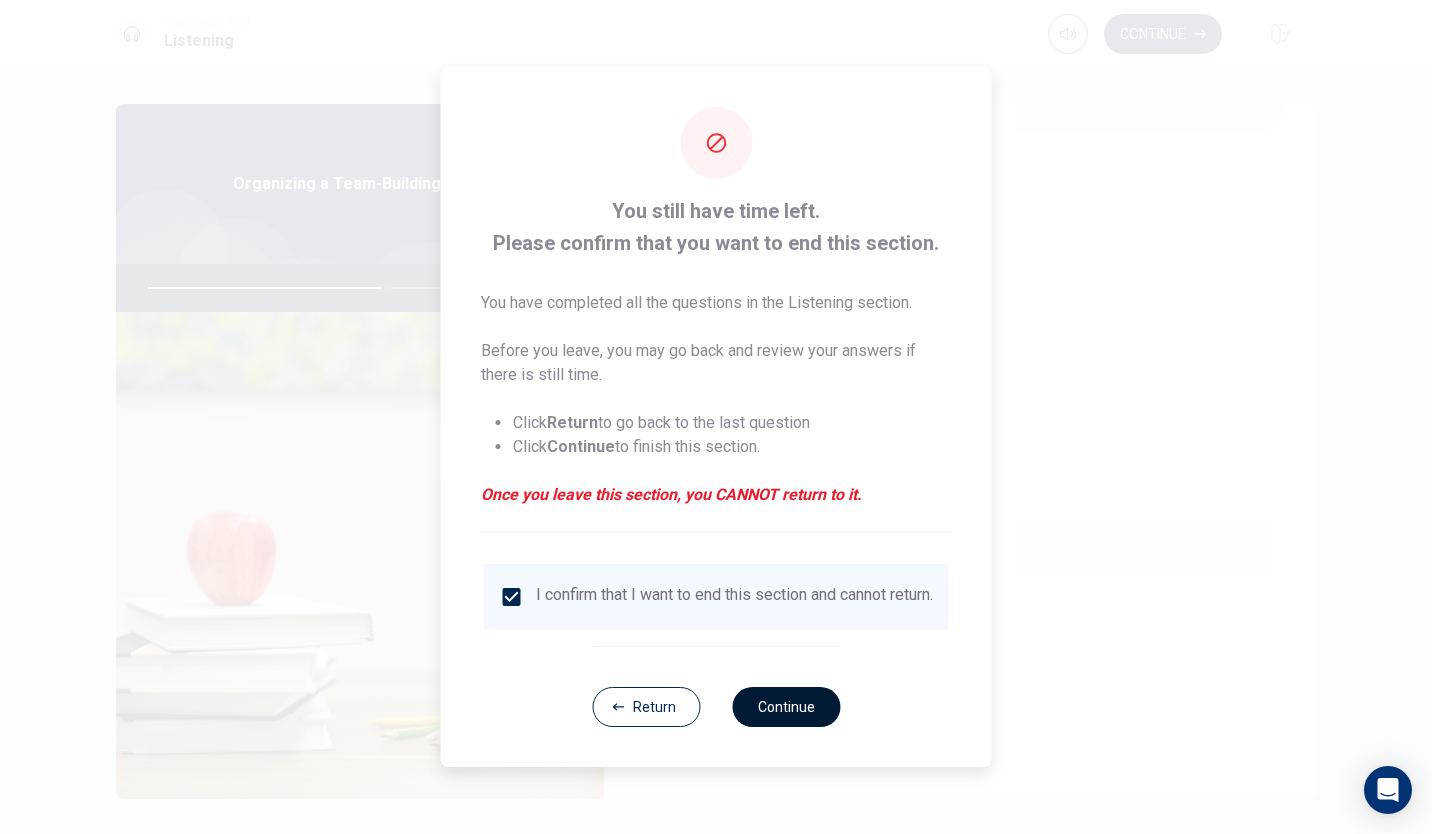 click on "Continue" at bounding box center [786, 707] 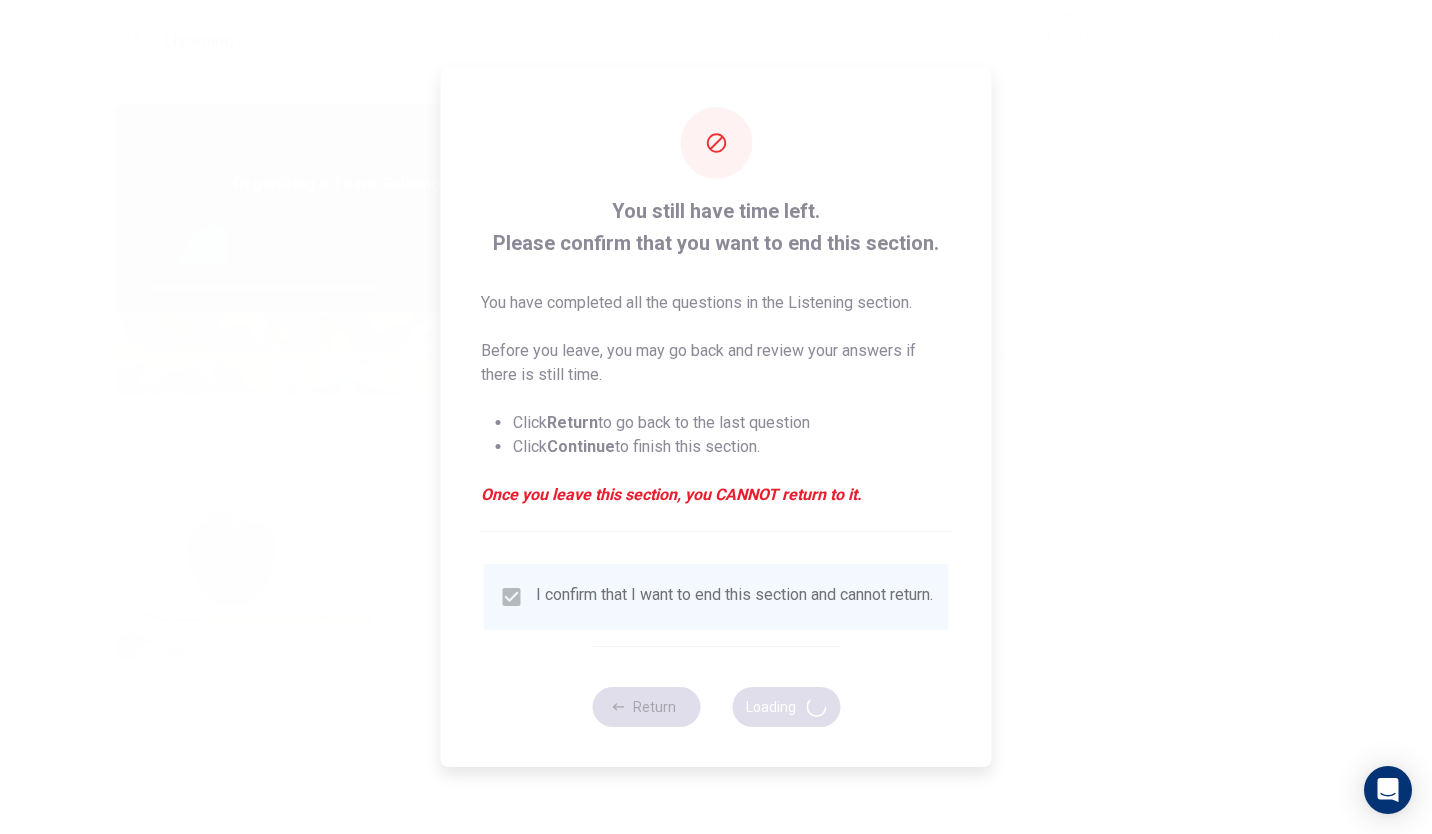 type on "67" 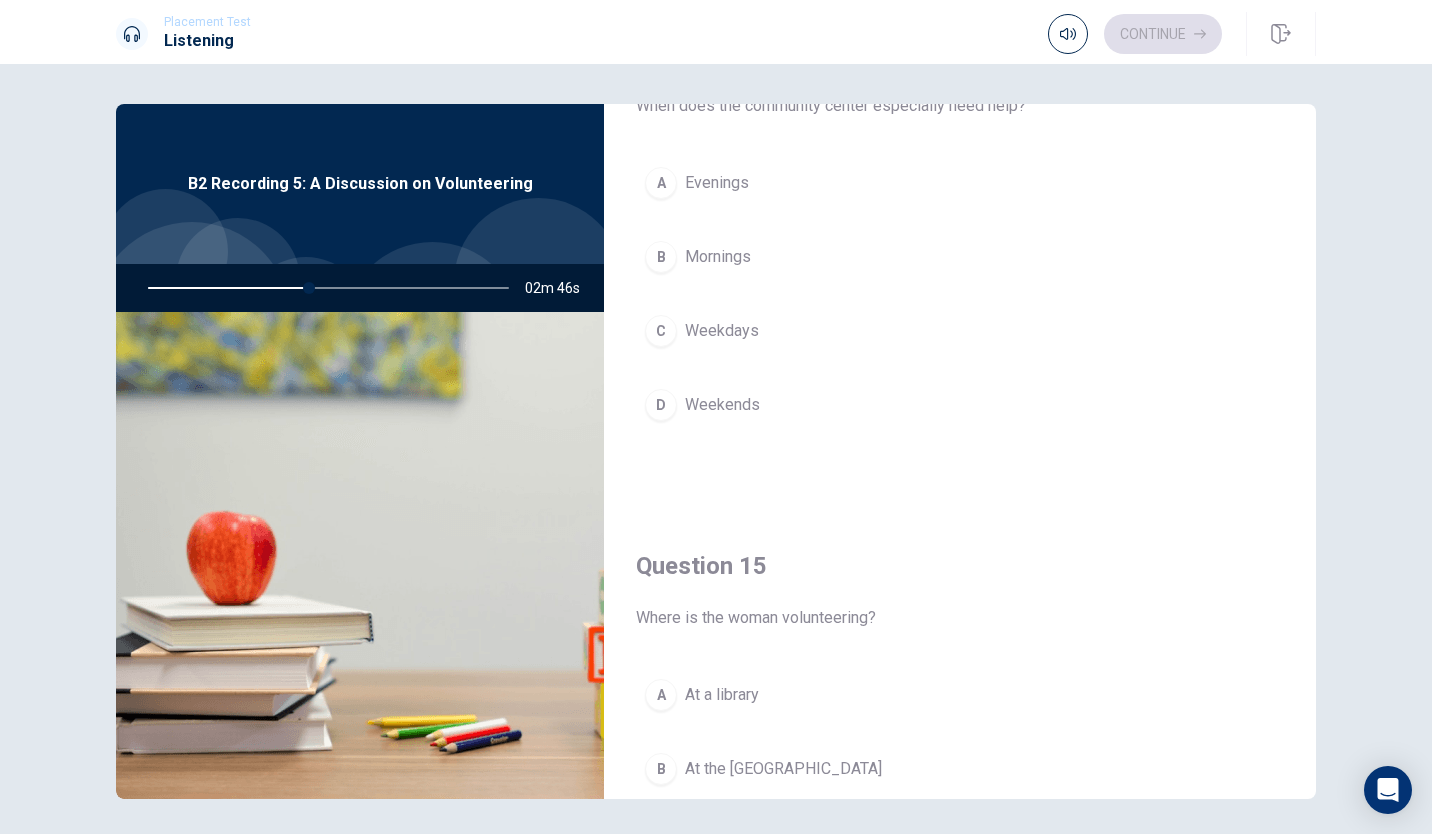 scroll, scrollTop: 1640, scrollLeft: 0, axis: vertical 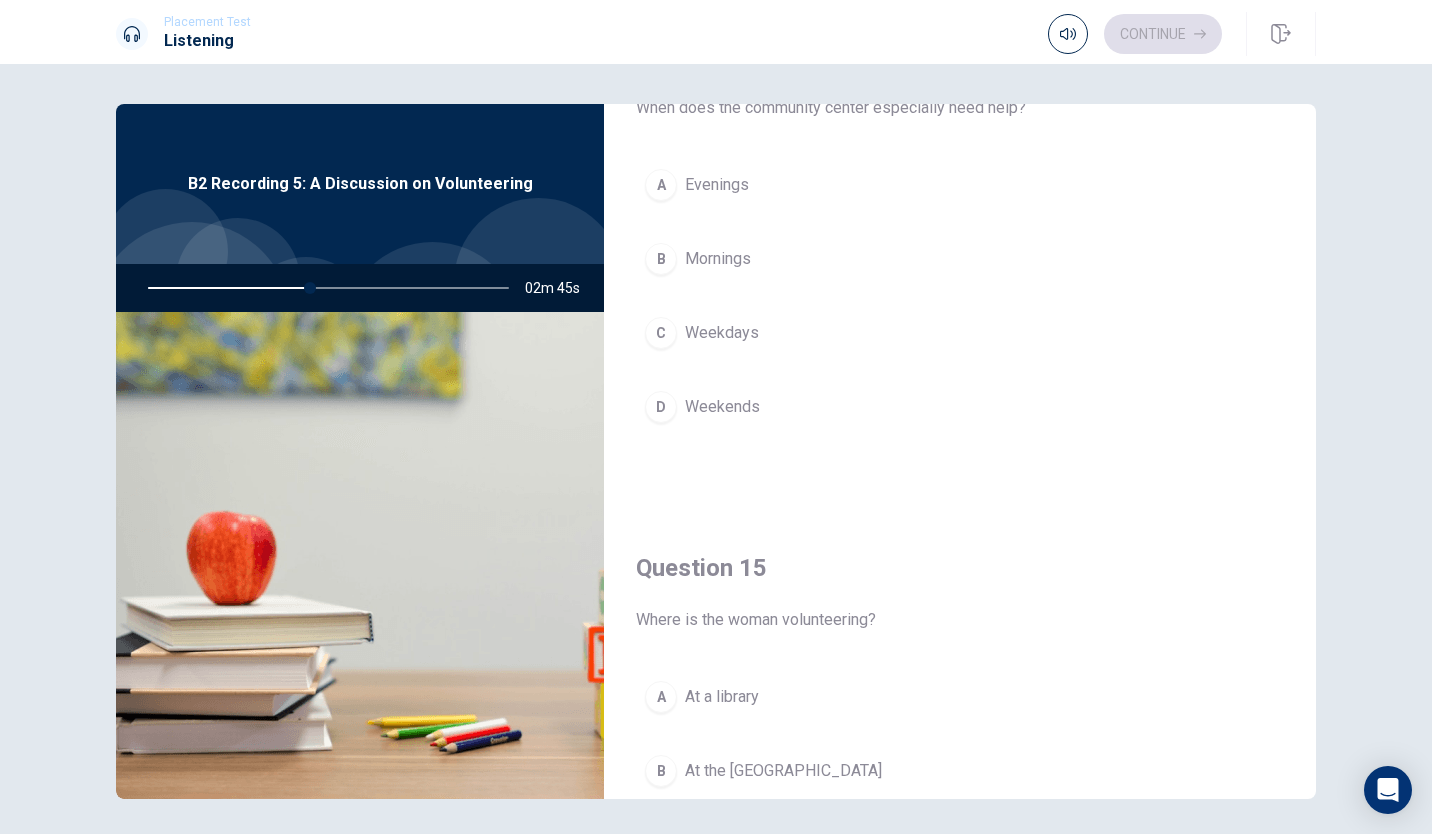 click on "D Weekends" at bounding box center [960, 407] 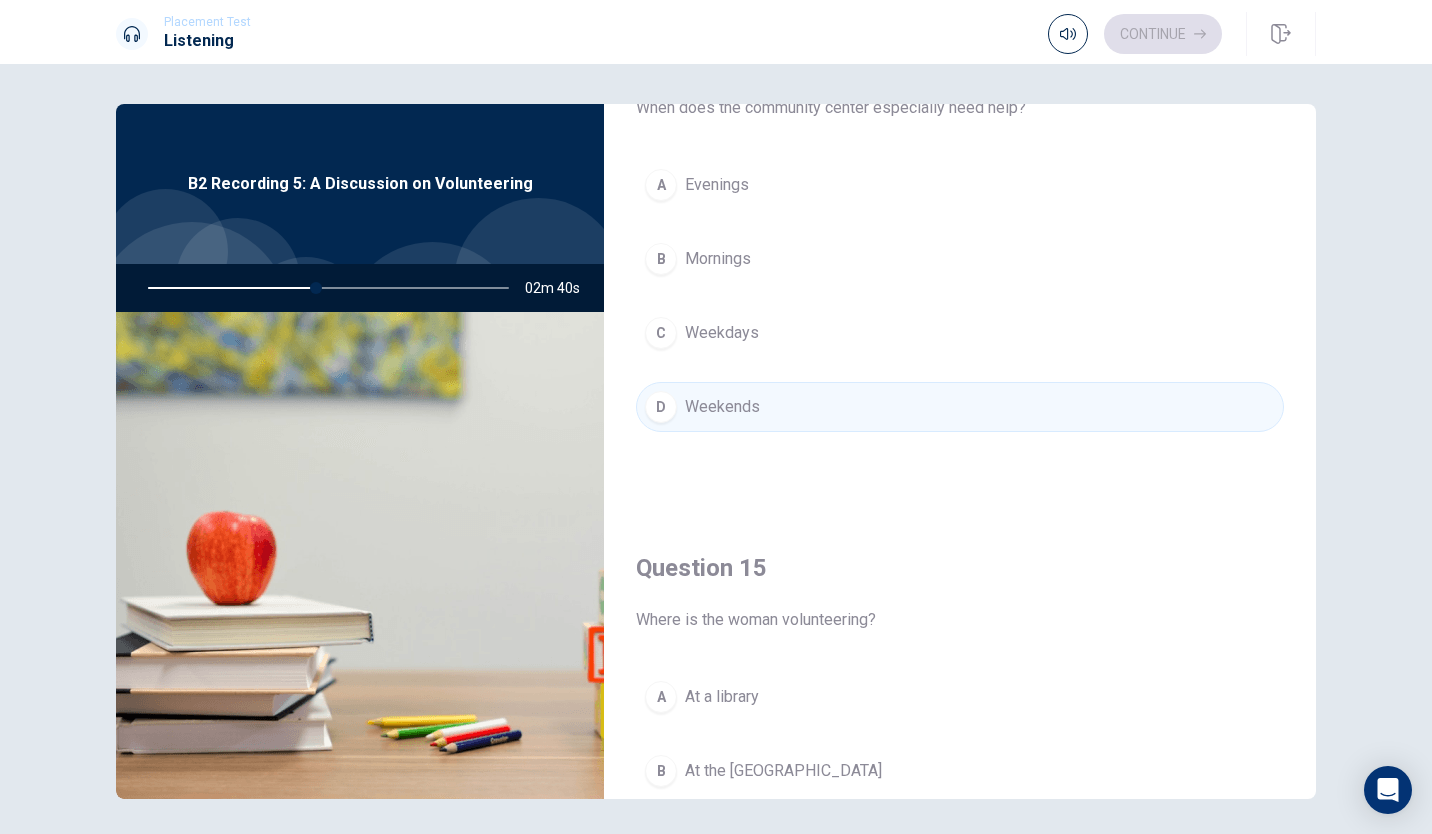 click on "At the [GEOGRAPHIC_DATA]" at bounding box center (783, 771) 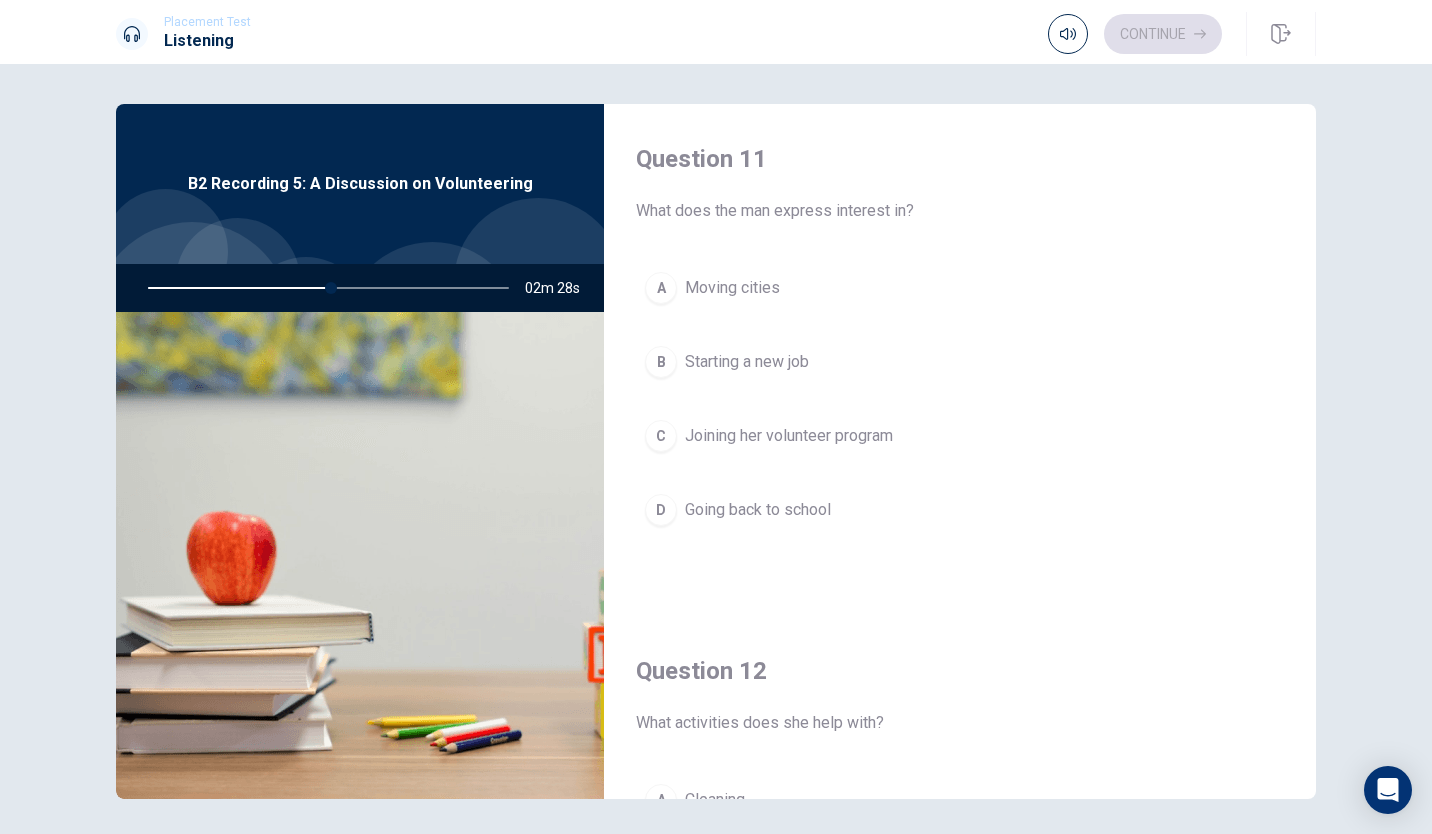 scroll, scrollTop: 3, scrollLeft: 0, axis: vertical 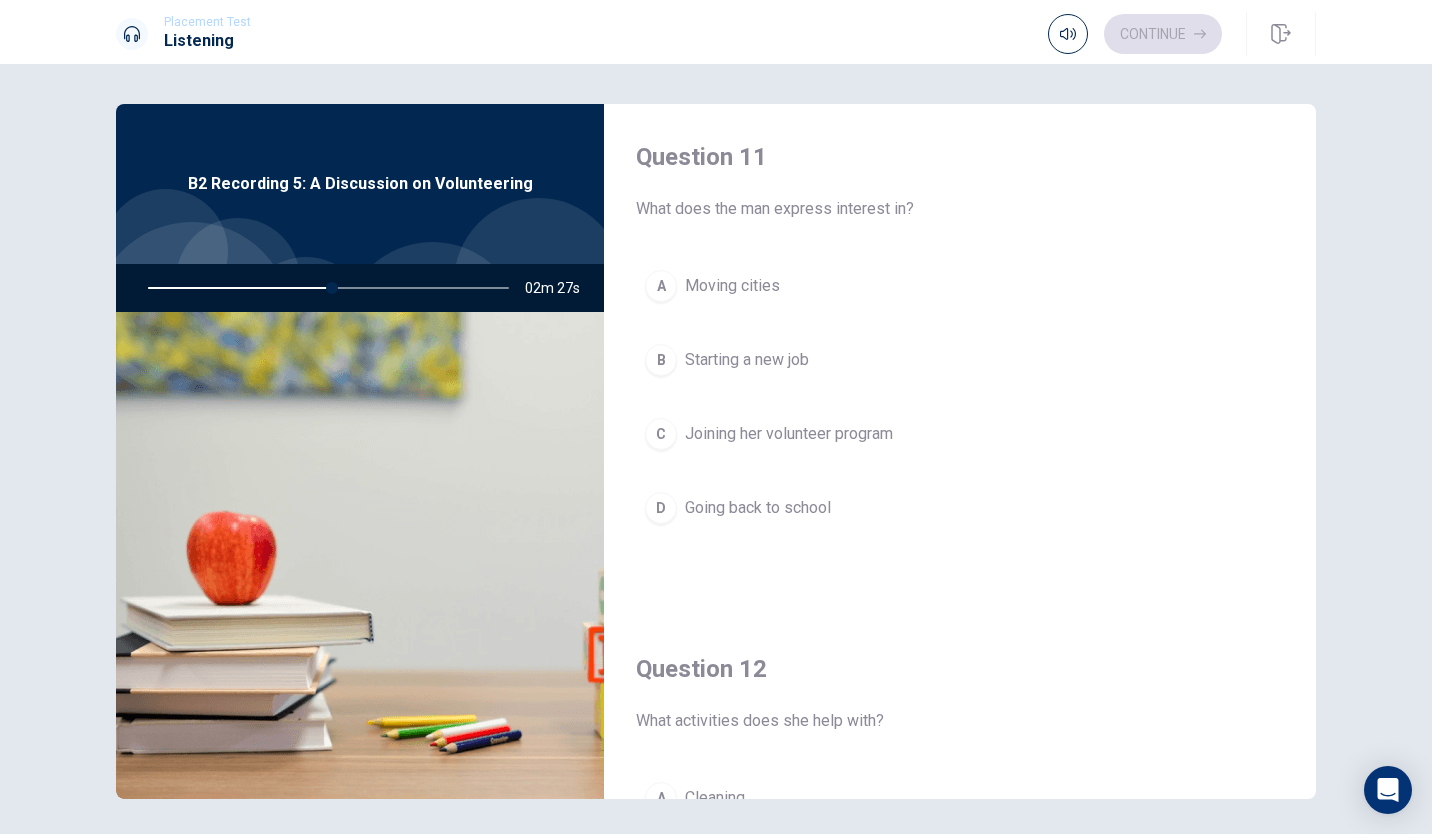click on "Joining her volunteer program" at bounding box center (789, 434) 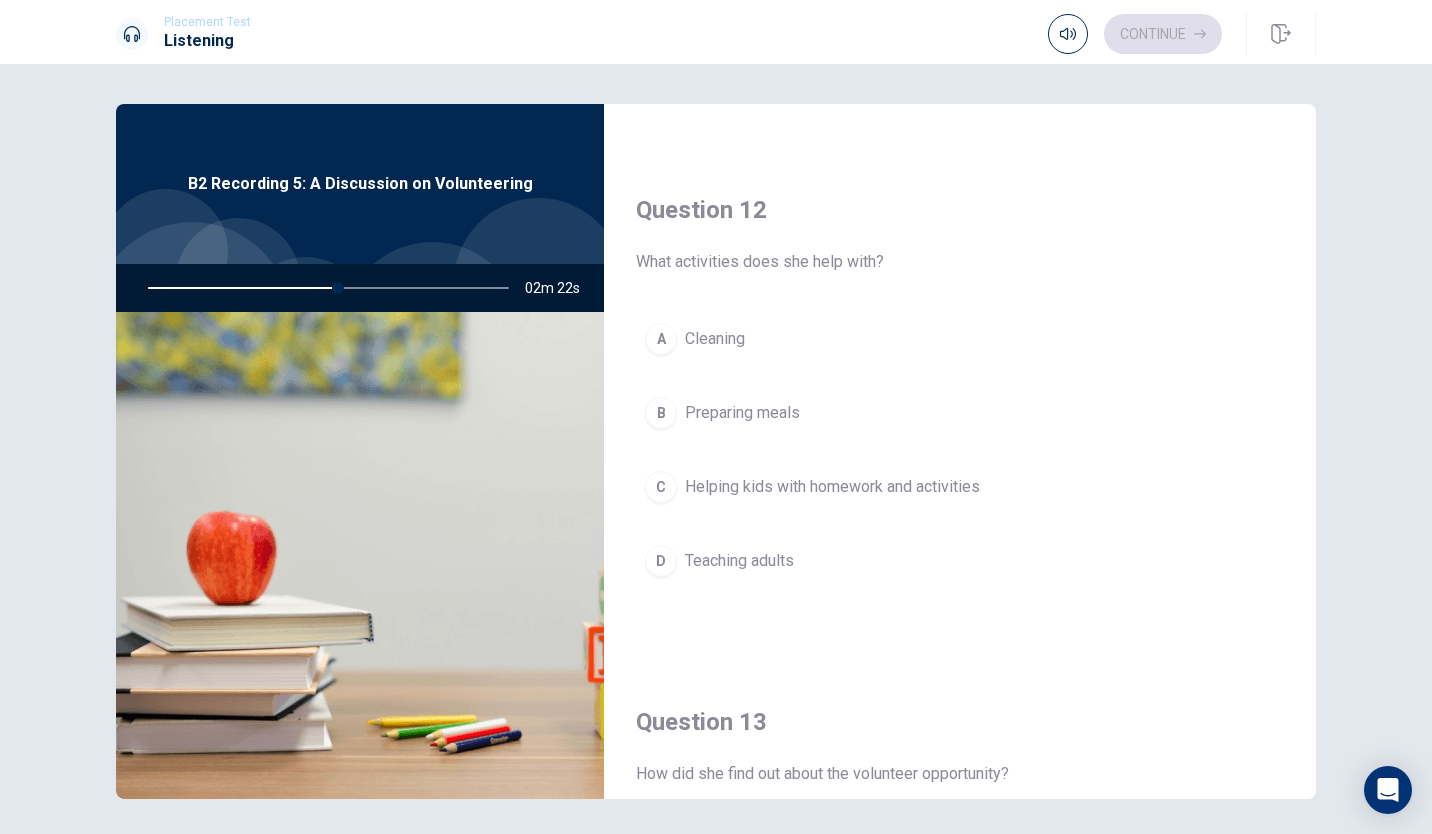 click on "Helping kids with homework and activities" at bounding box center [832, 487] 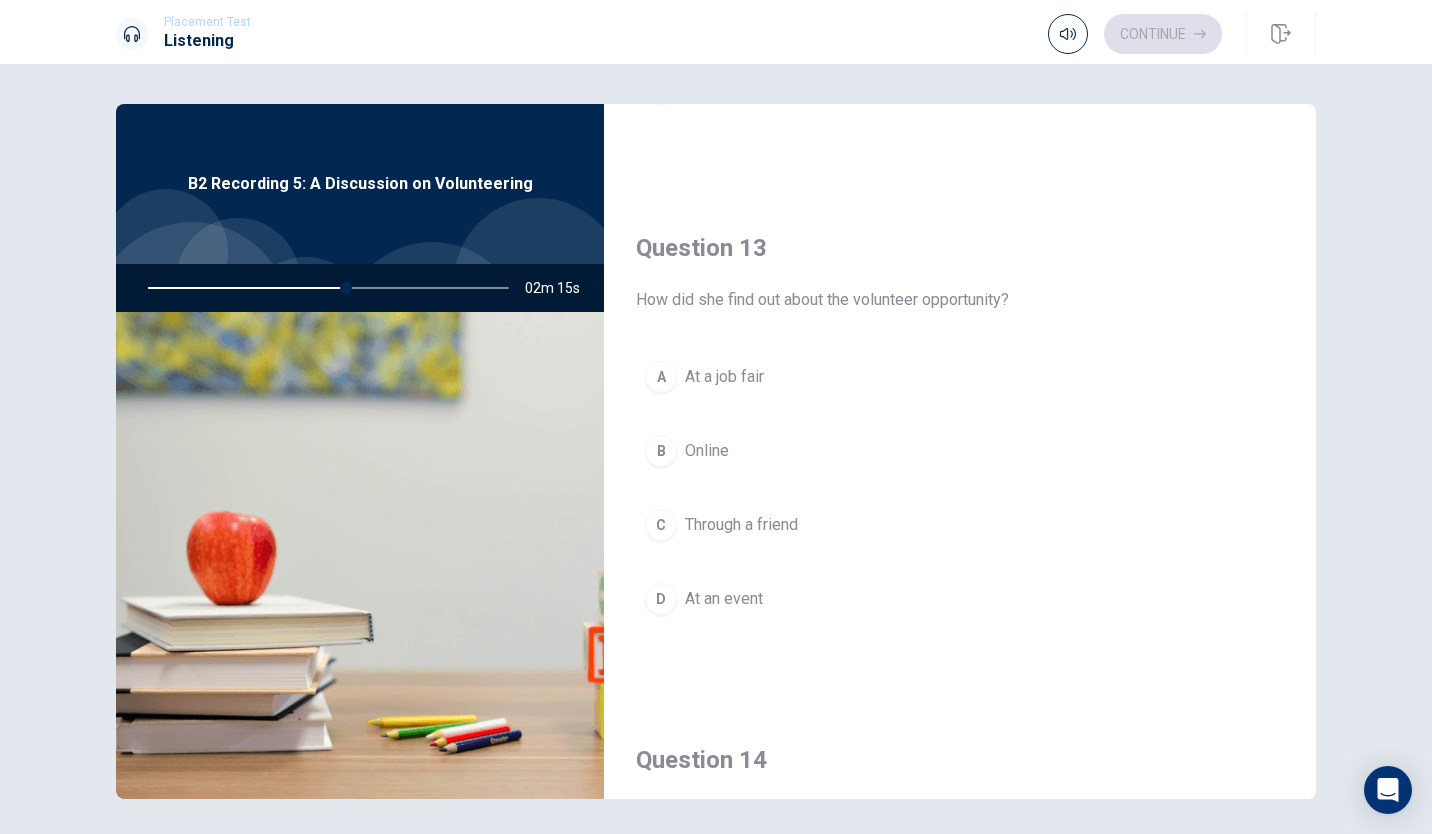 scroll, scrollTop: 936, scrollLeft: 0, axis: vertical 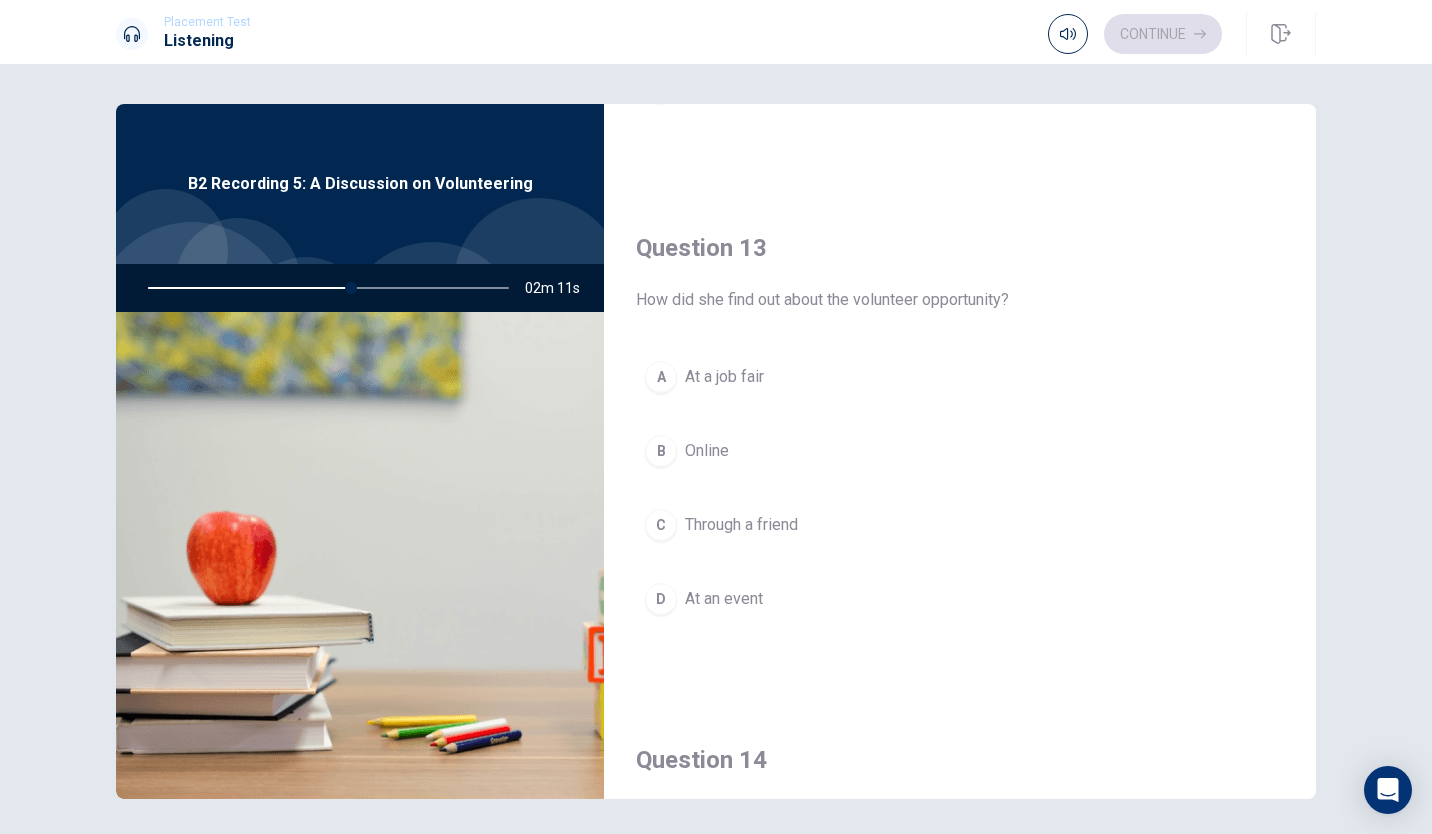 click on "B Online" at bounding box center (960, 451) 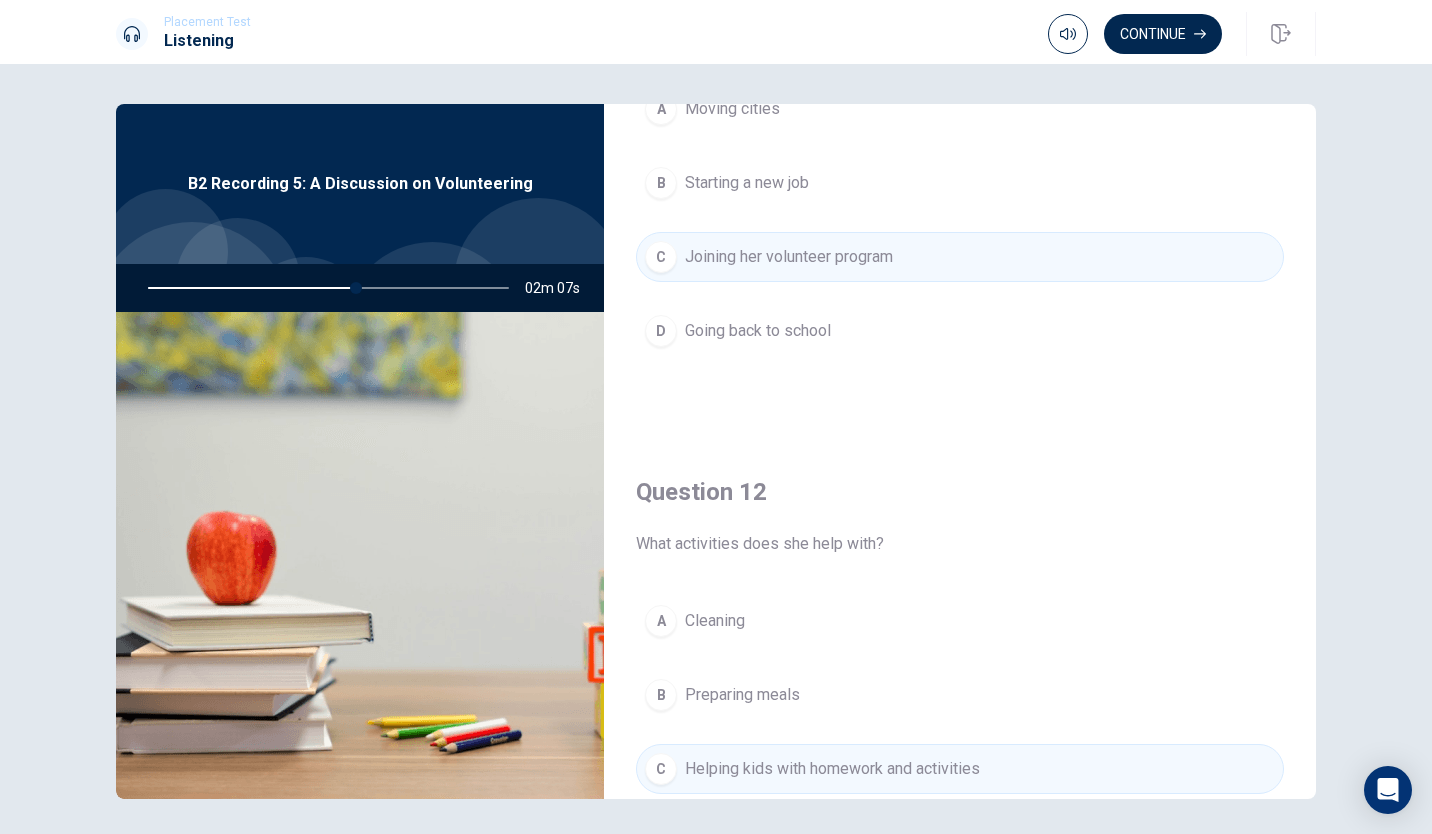 scroll, scrollTop: 180, scrollLeft: 0, axis: vertical 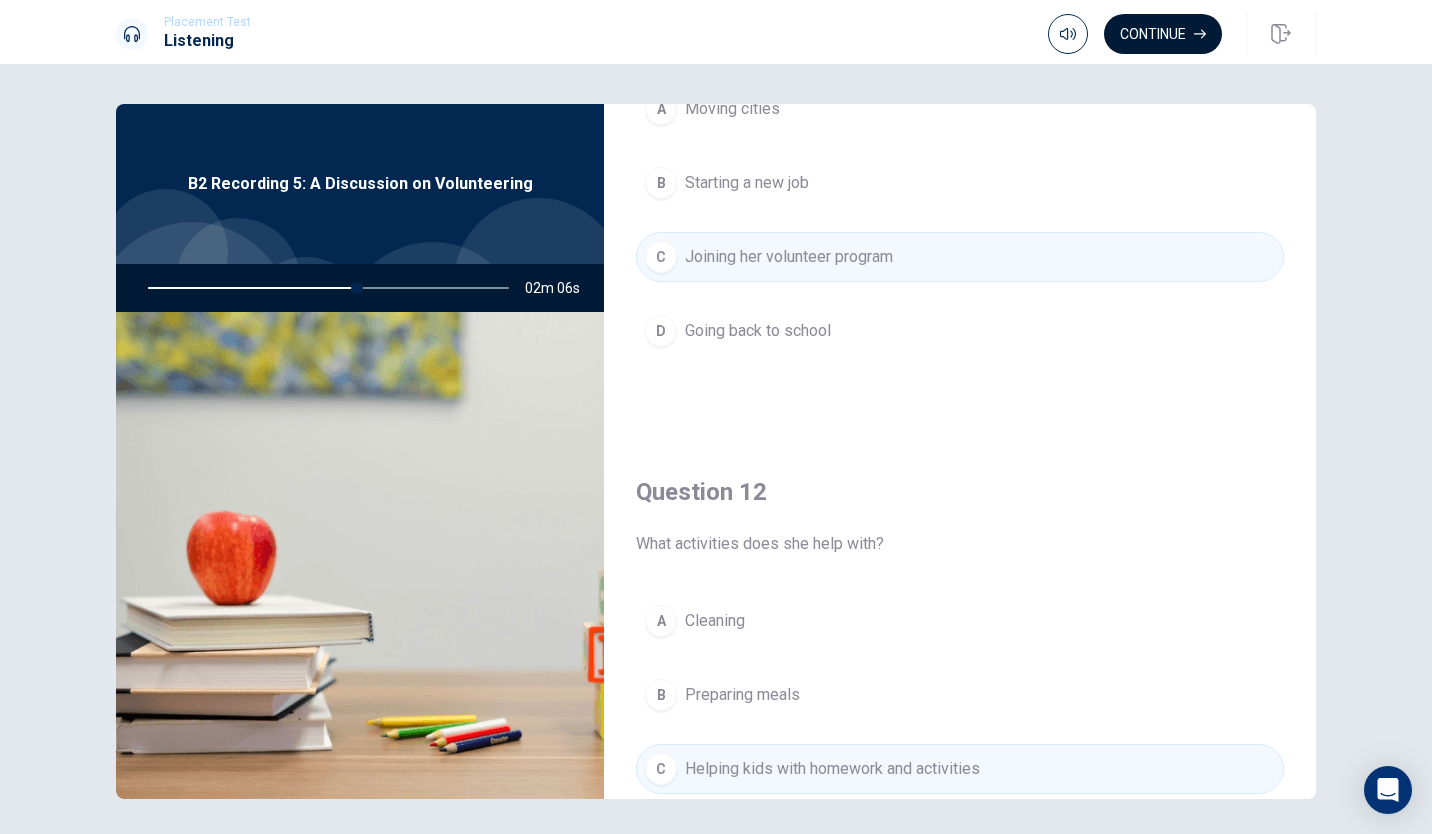 click on "Continue" at bounding box center (1163, 34) 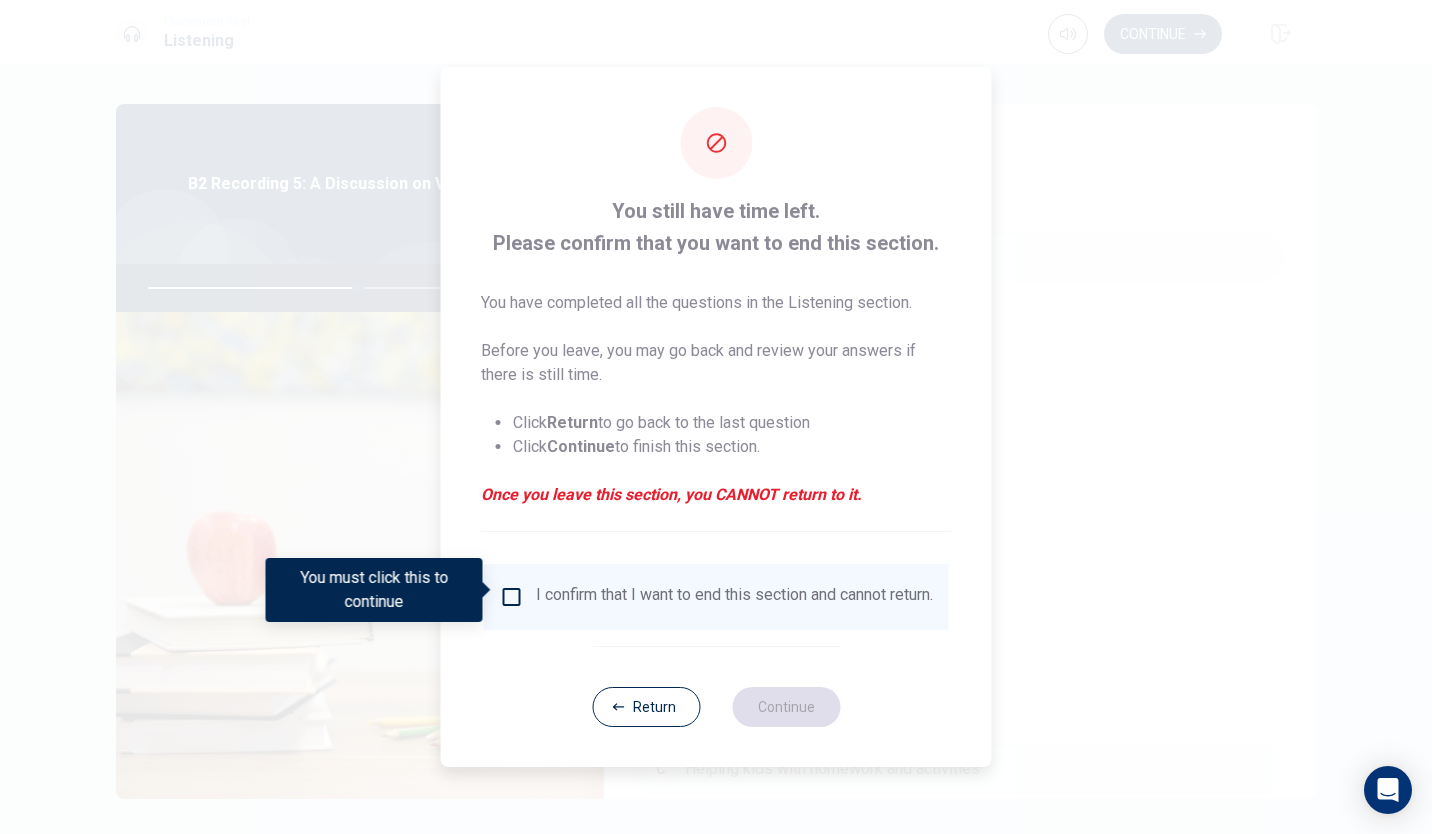 click at bounding box center [512, 597] 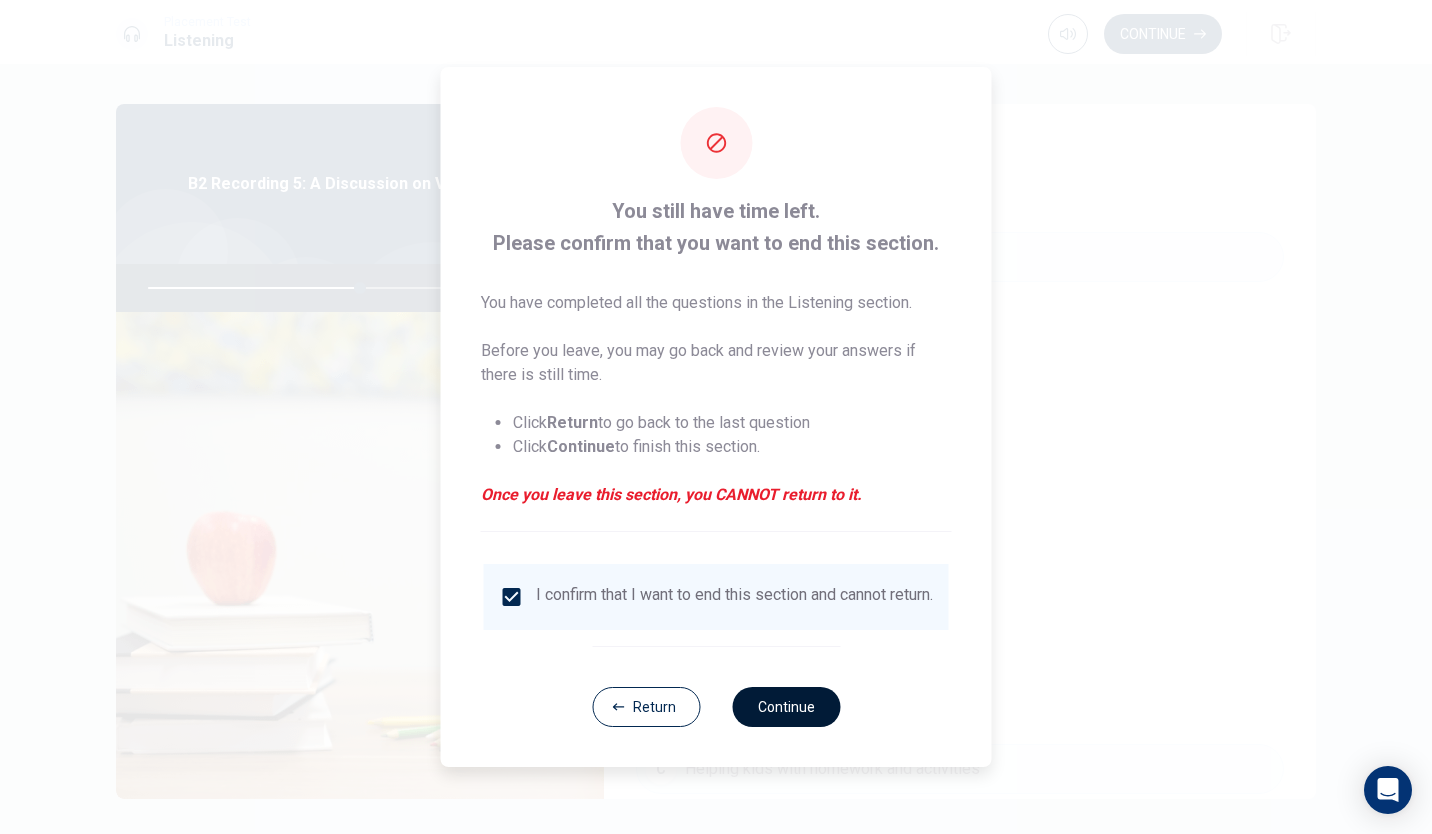click on "Continue" at bounding box center [786, 707] 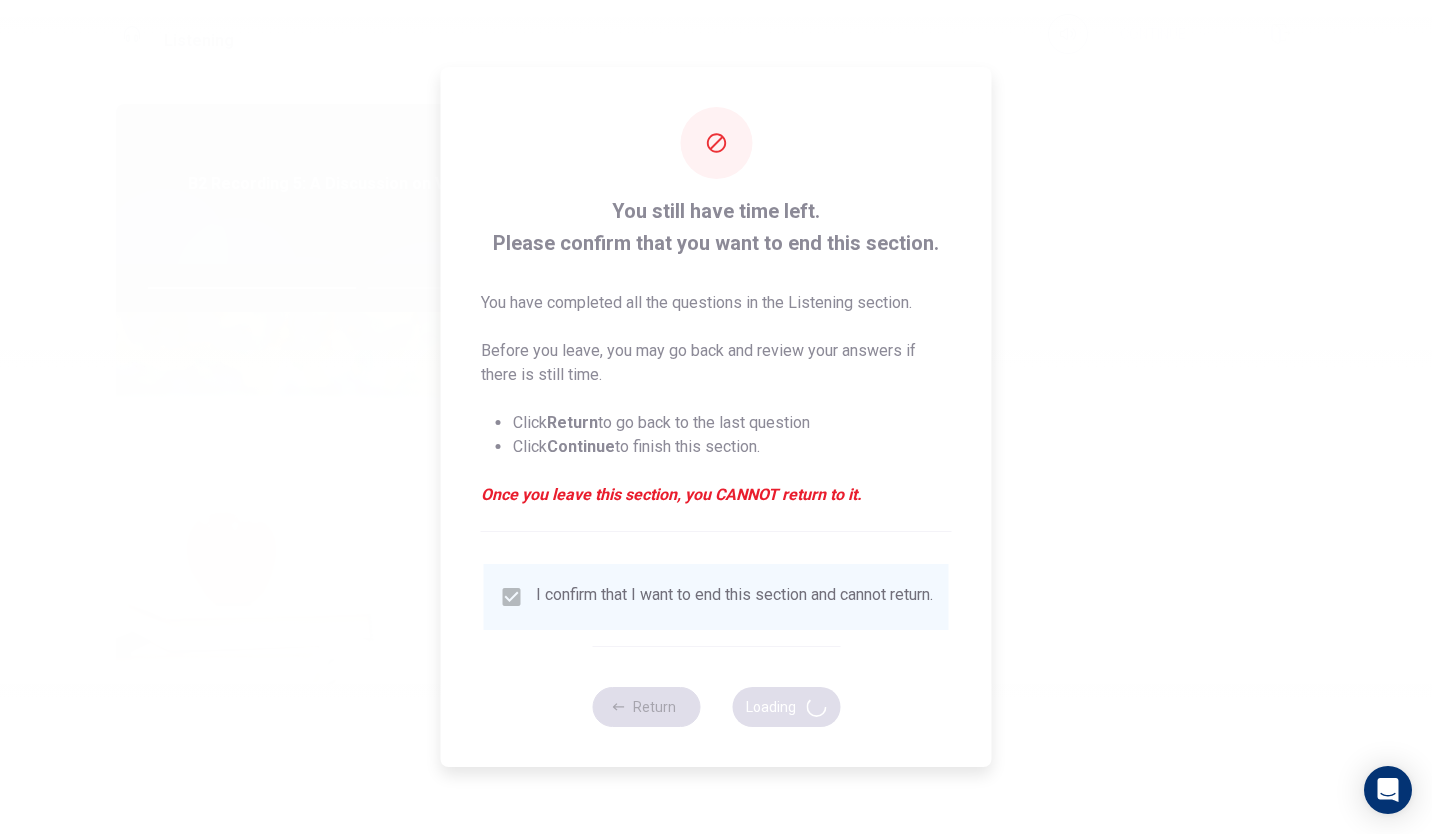 type on "60" 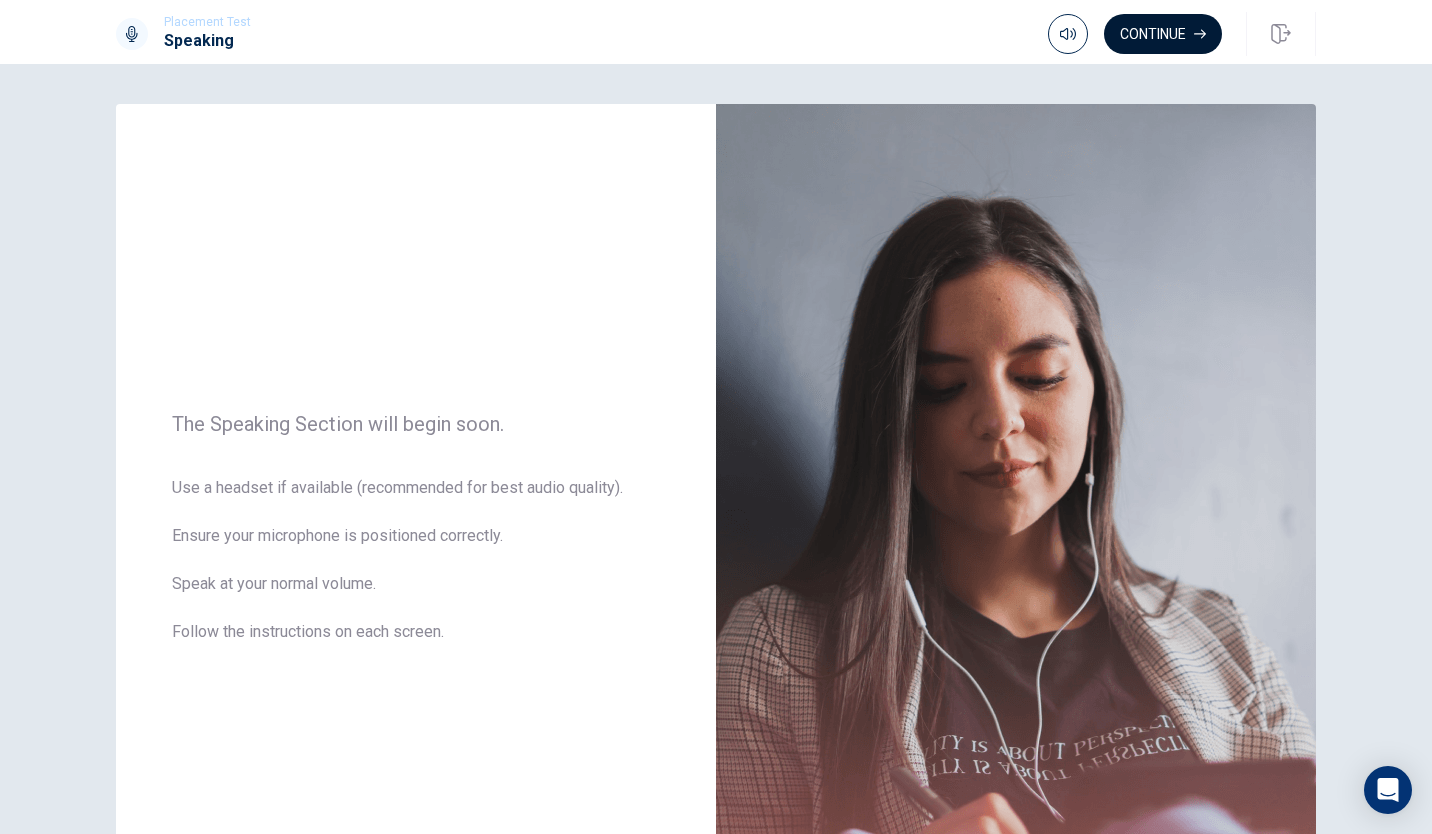 click on "Continue" at bounding box center (1163, 34) 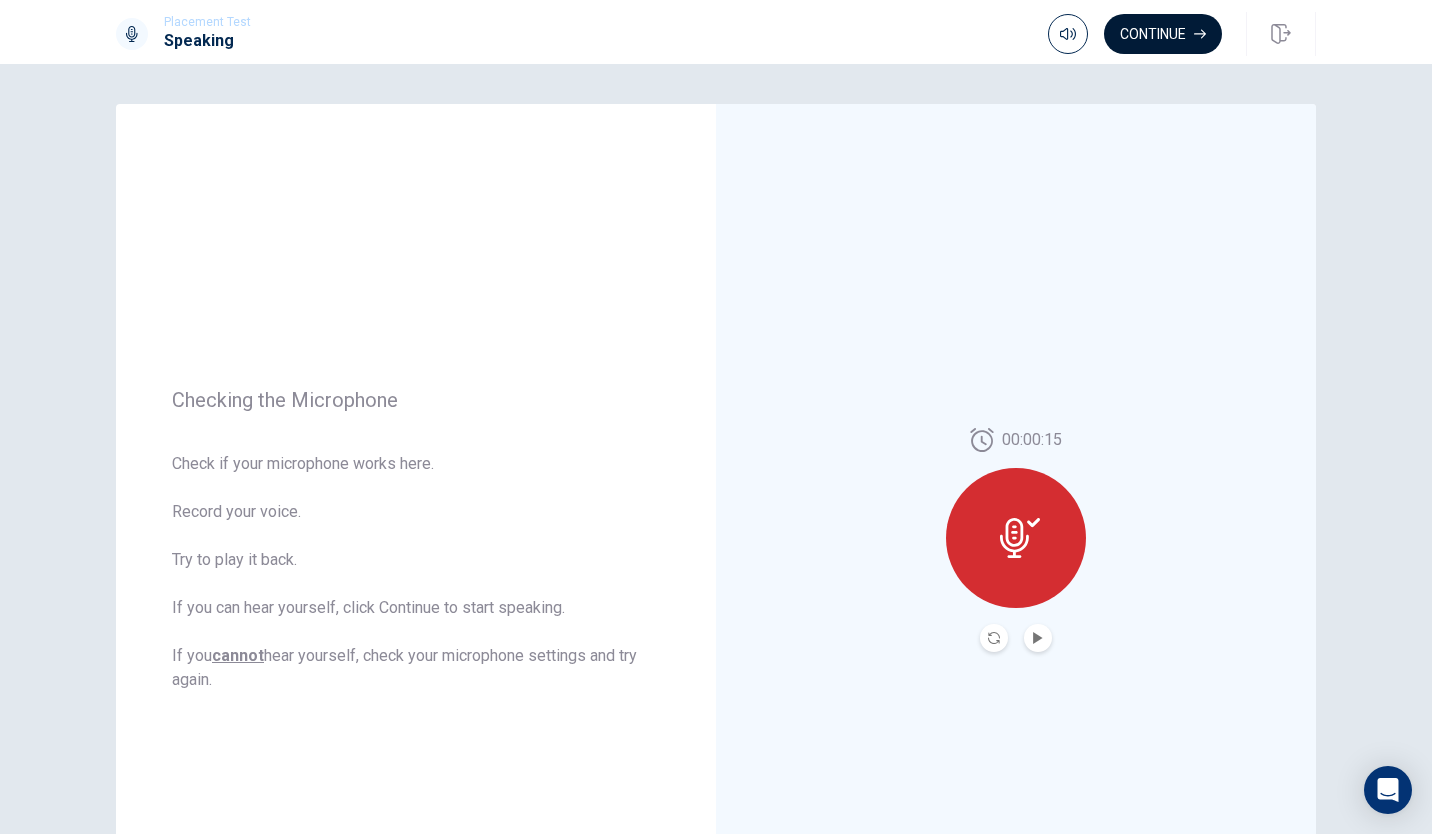 click 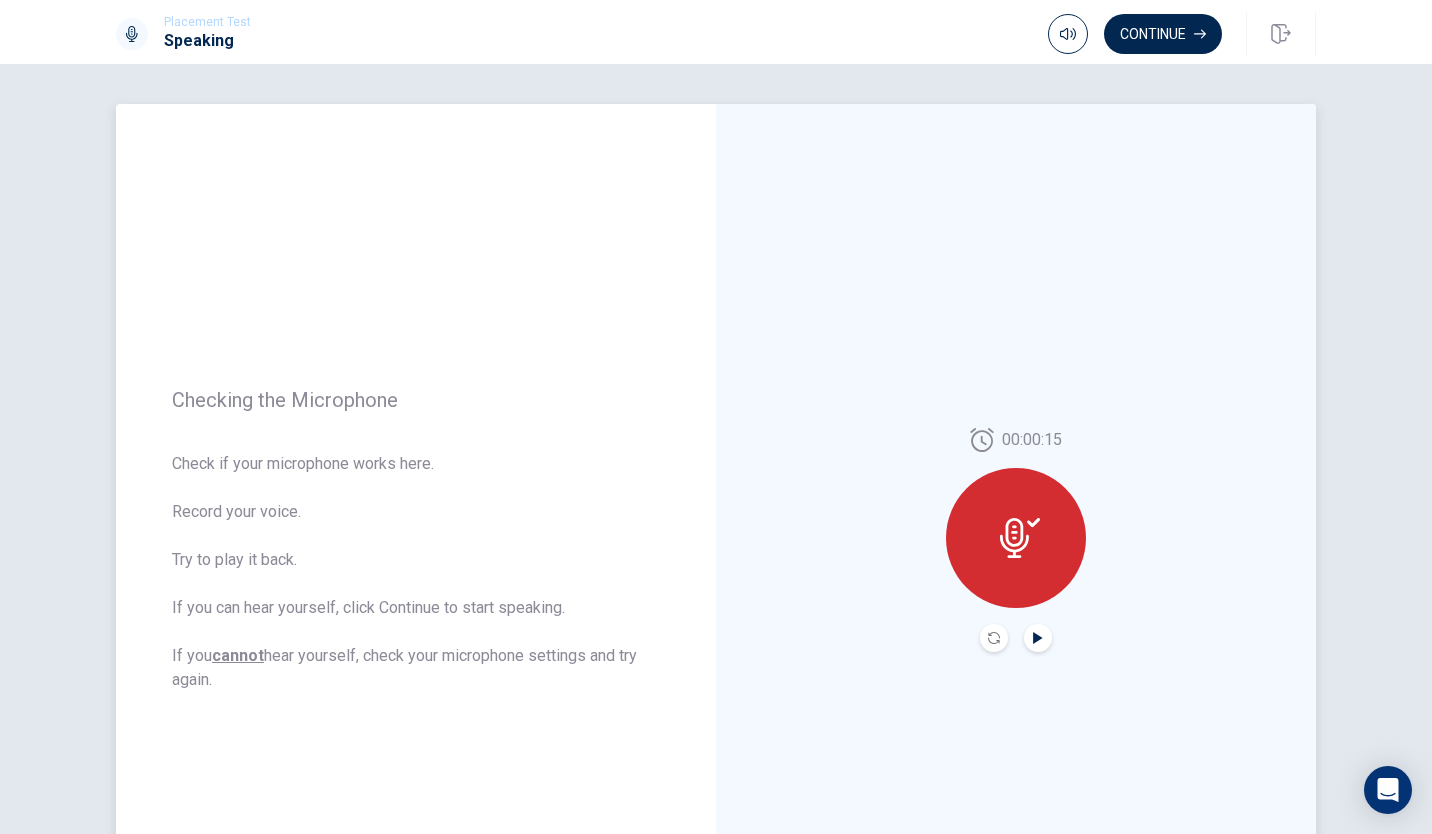 click 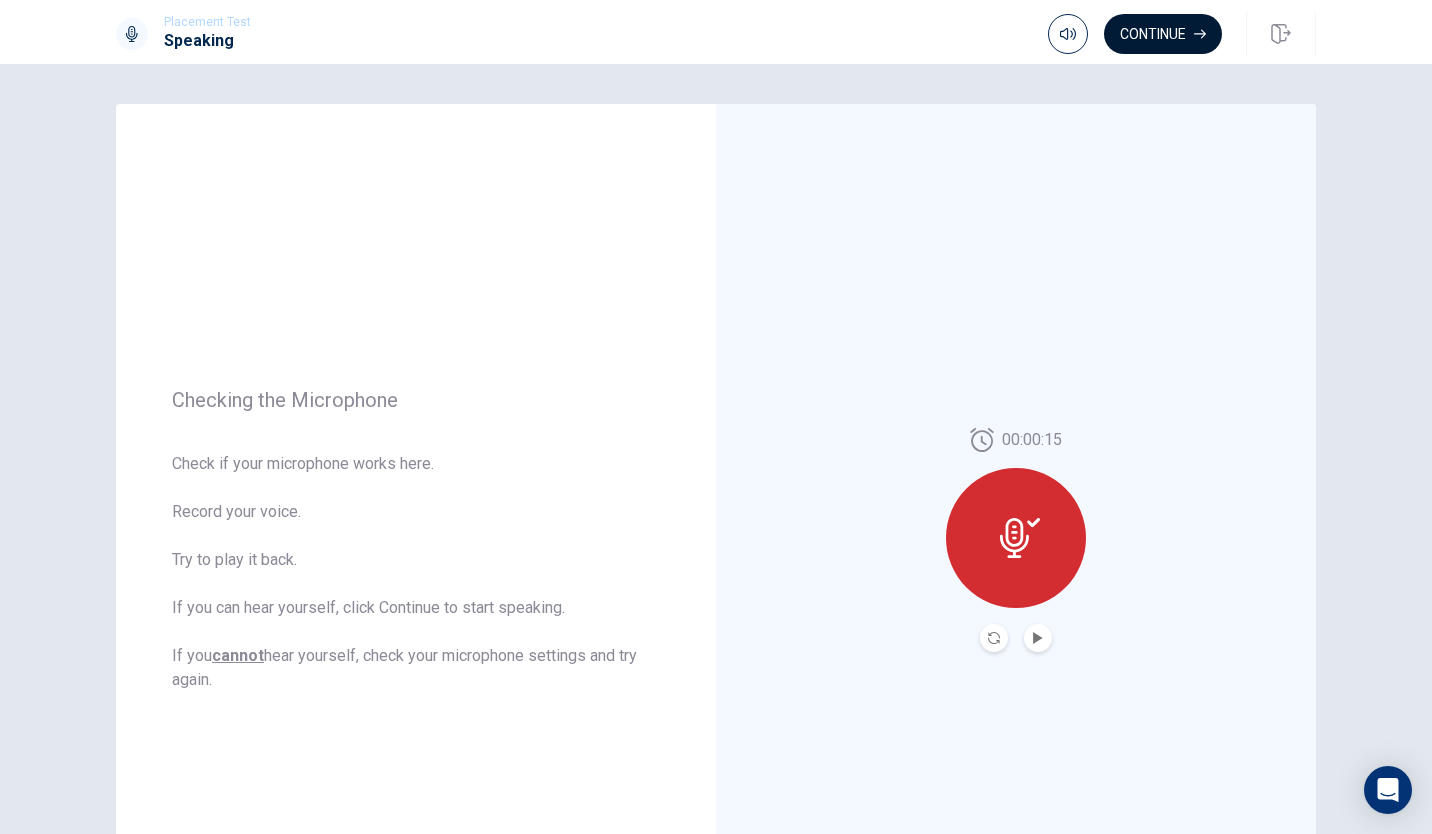 click on "Continue" at bounding box center [1163, 34] 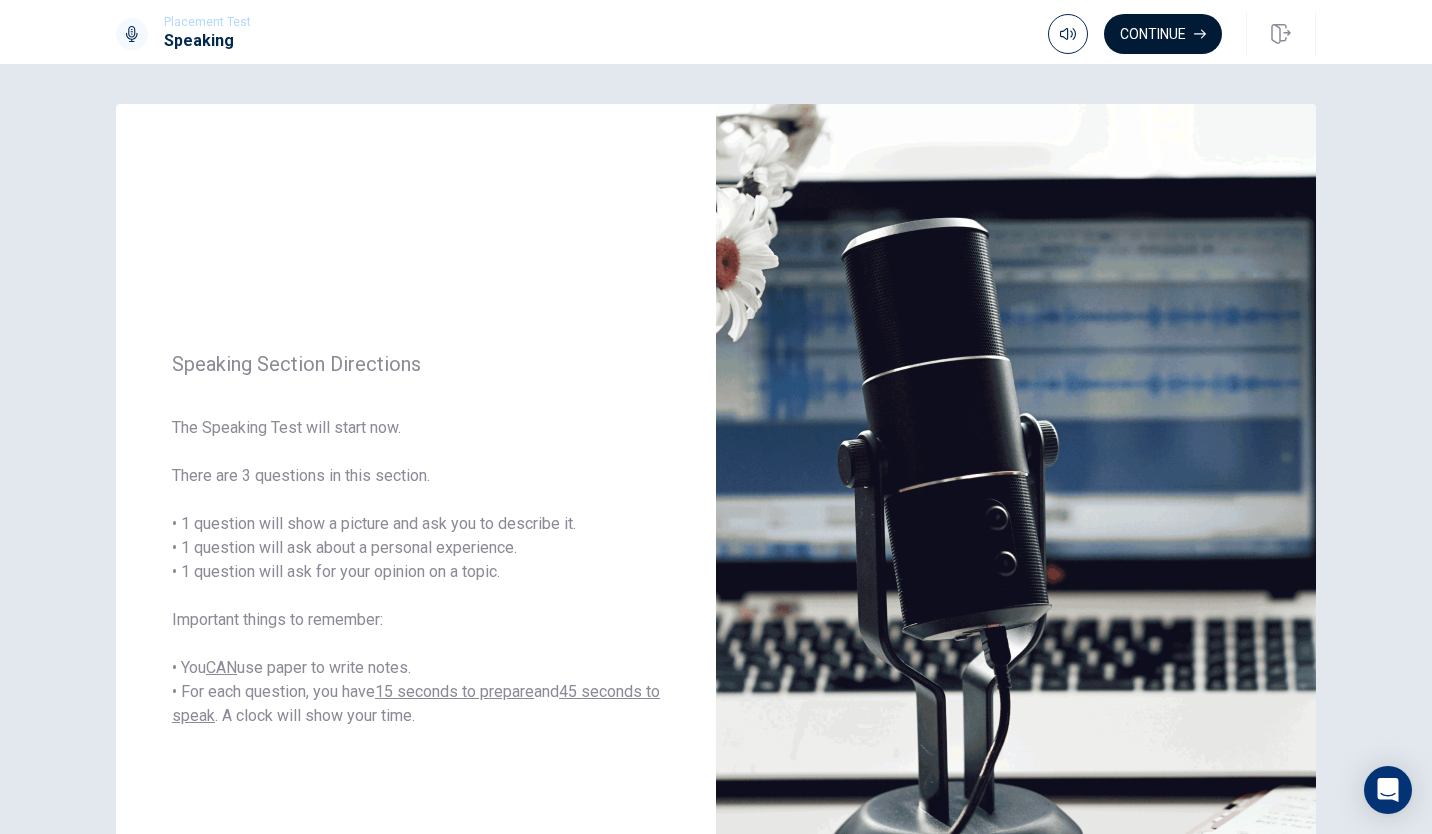 click 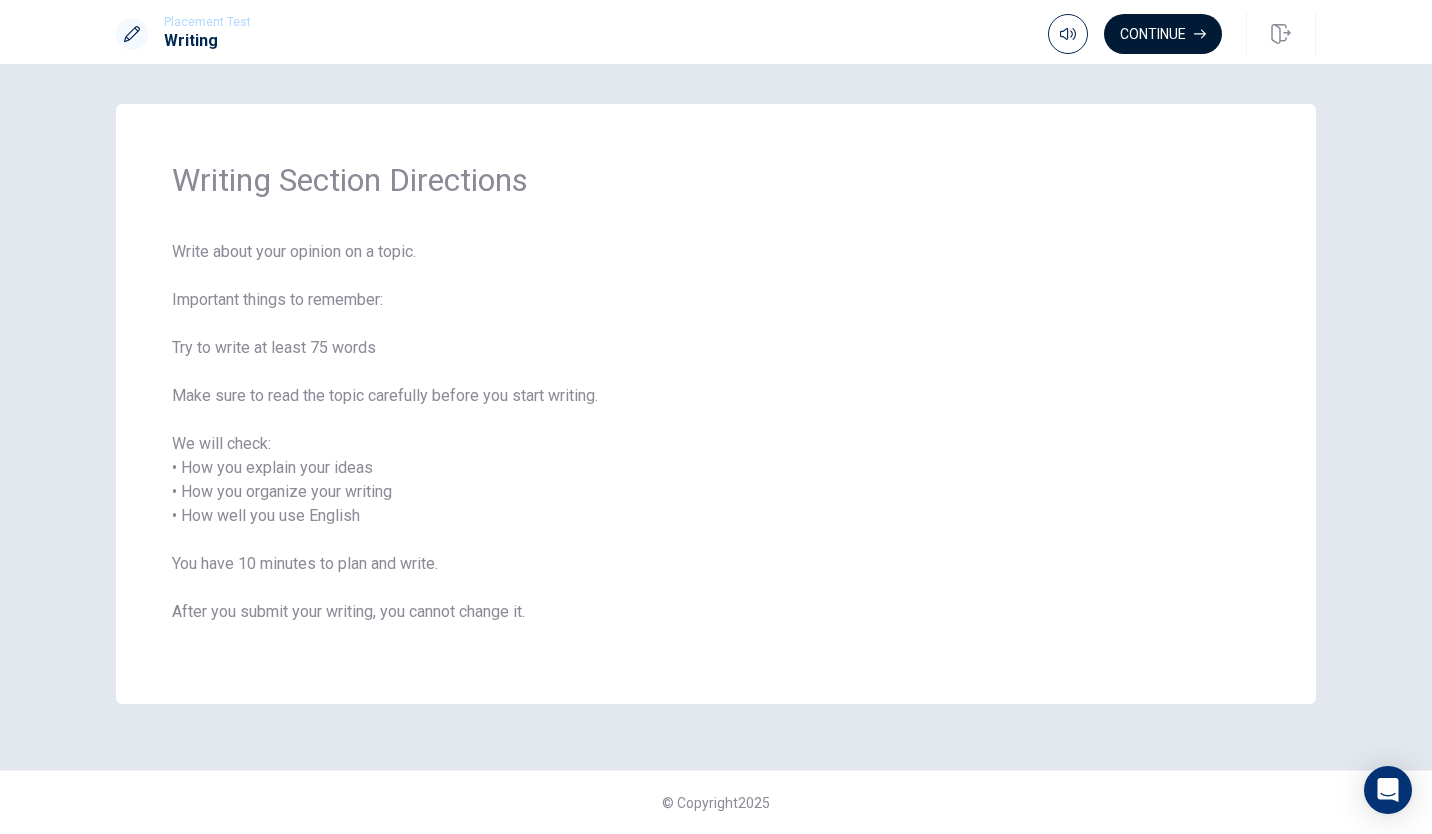click on "Continue" at bounding box center (1163, 34) 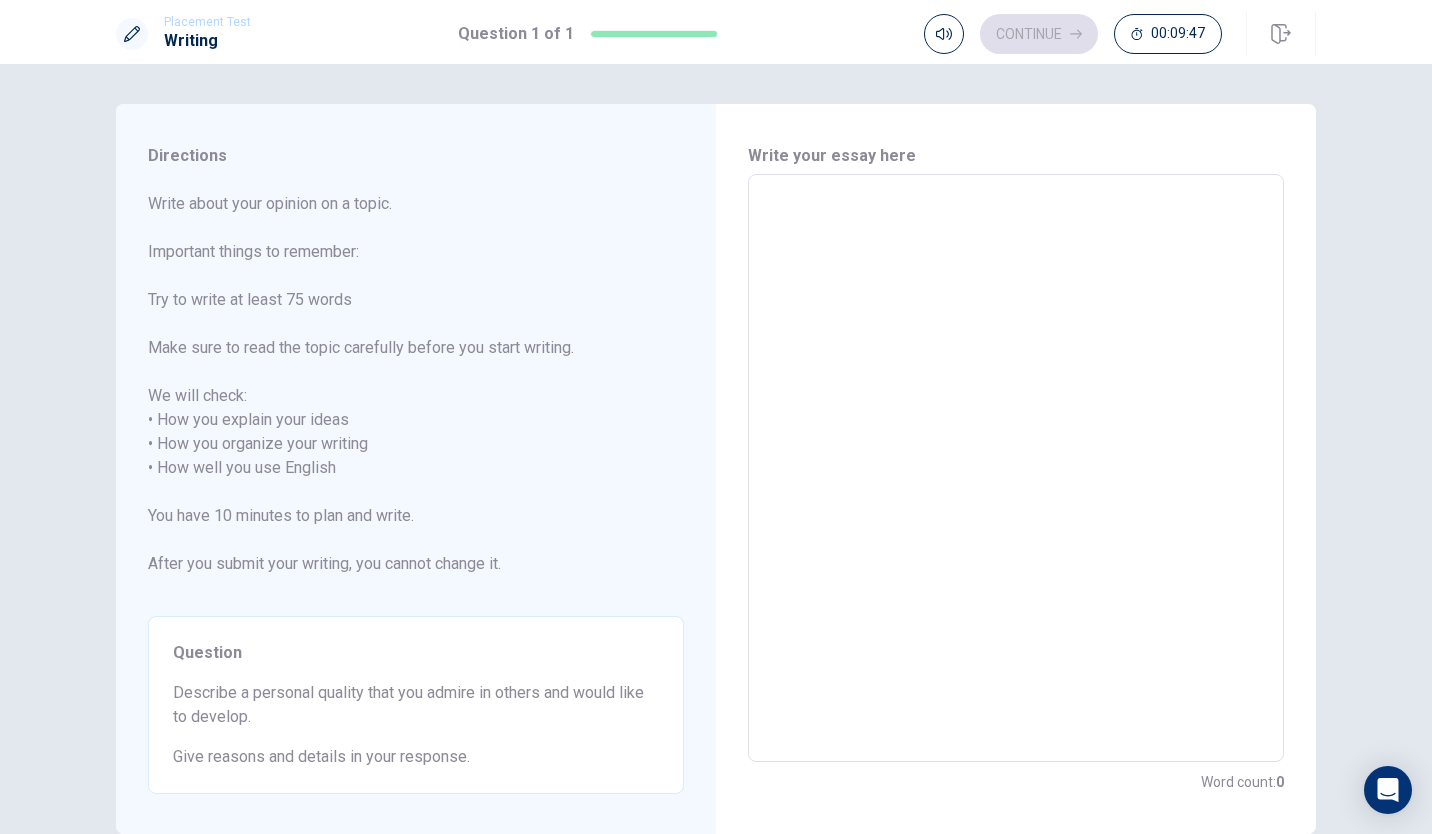 click at bounding box center [1016, 468] 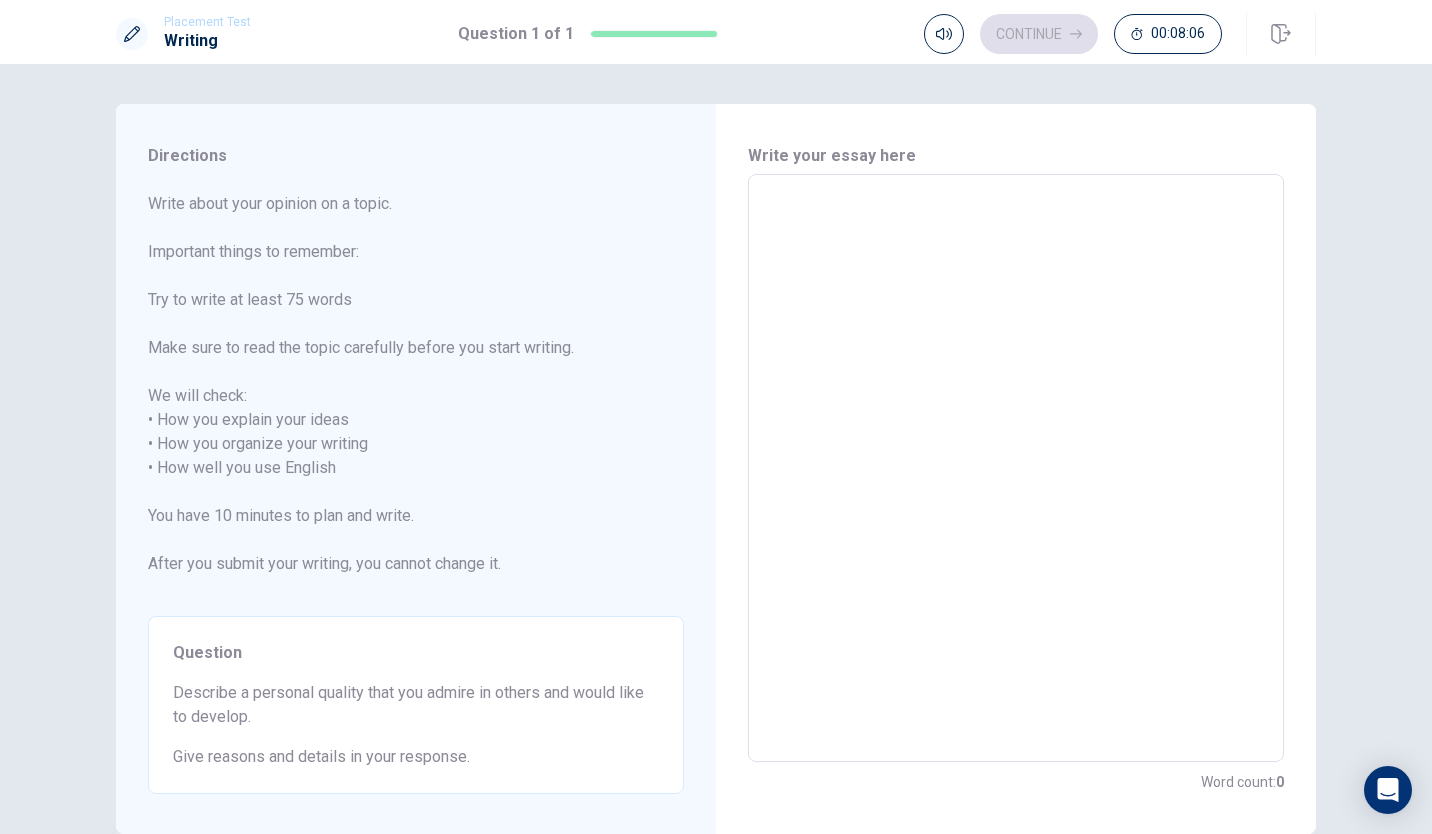 type on "i" 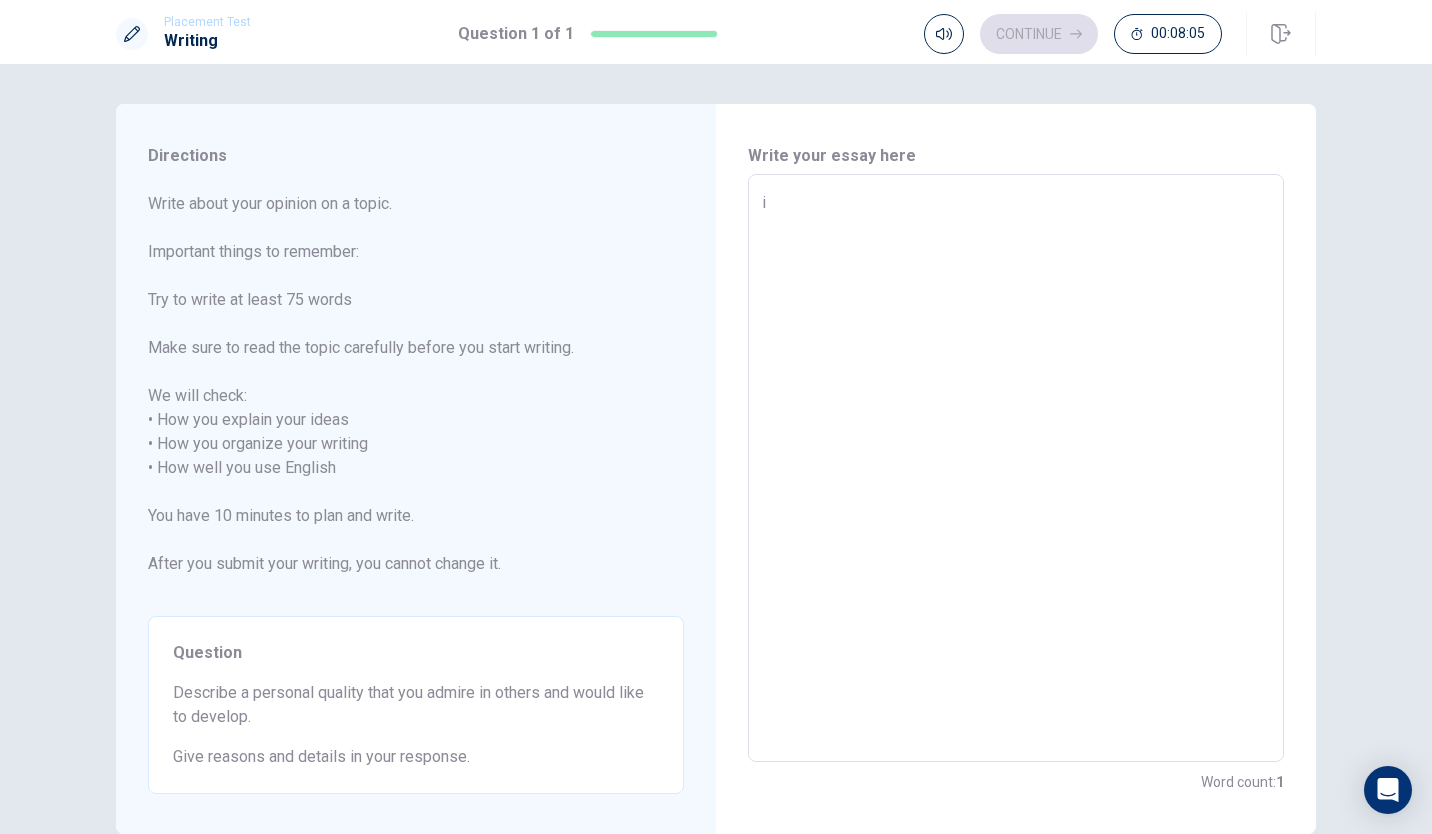 type on "x" 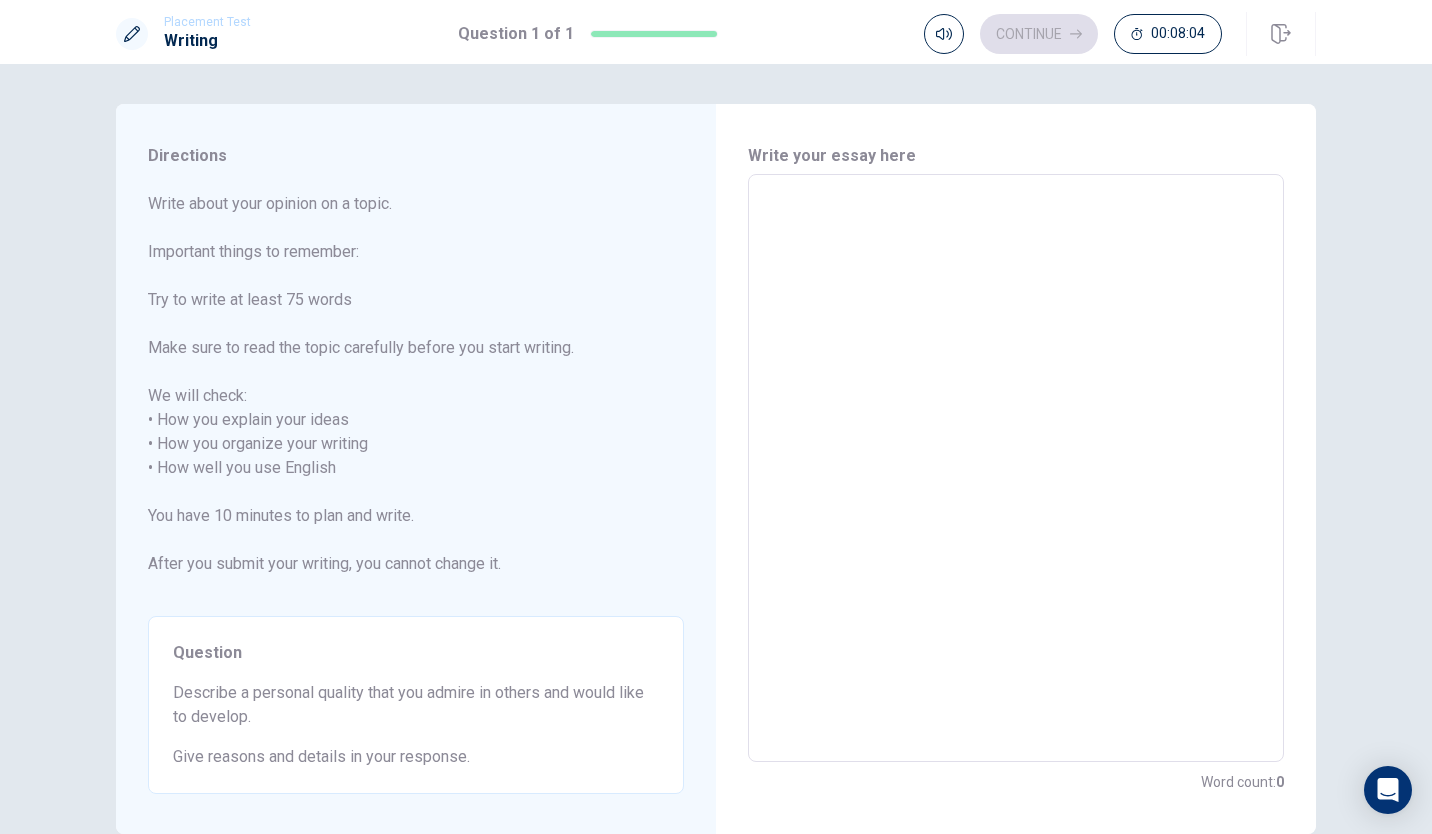 type on "I" 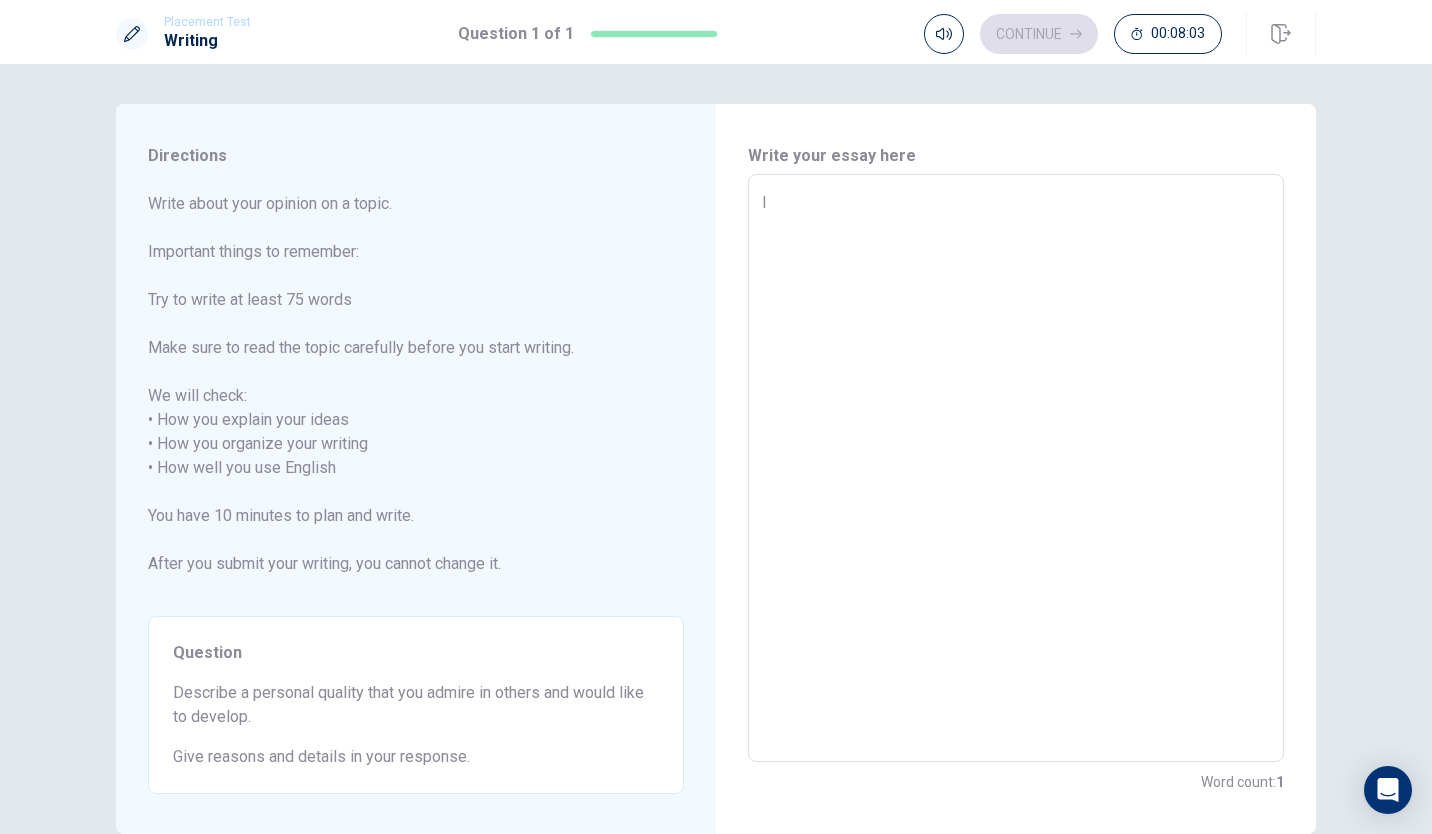 type on "x" 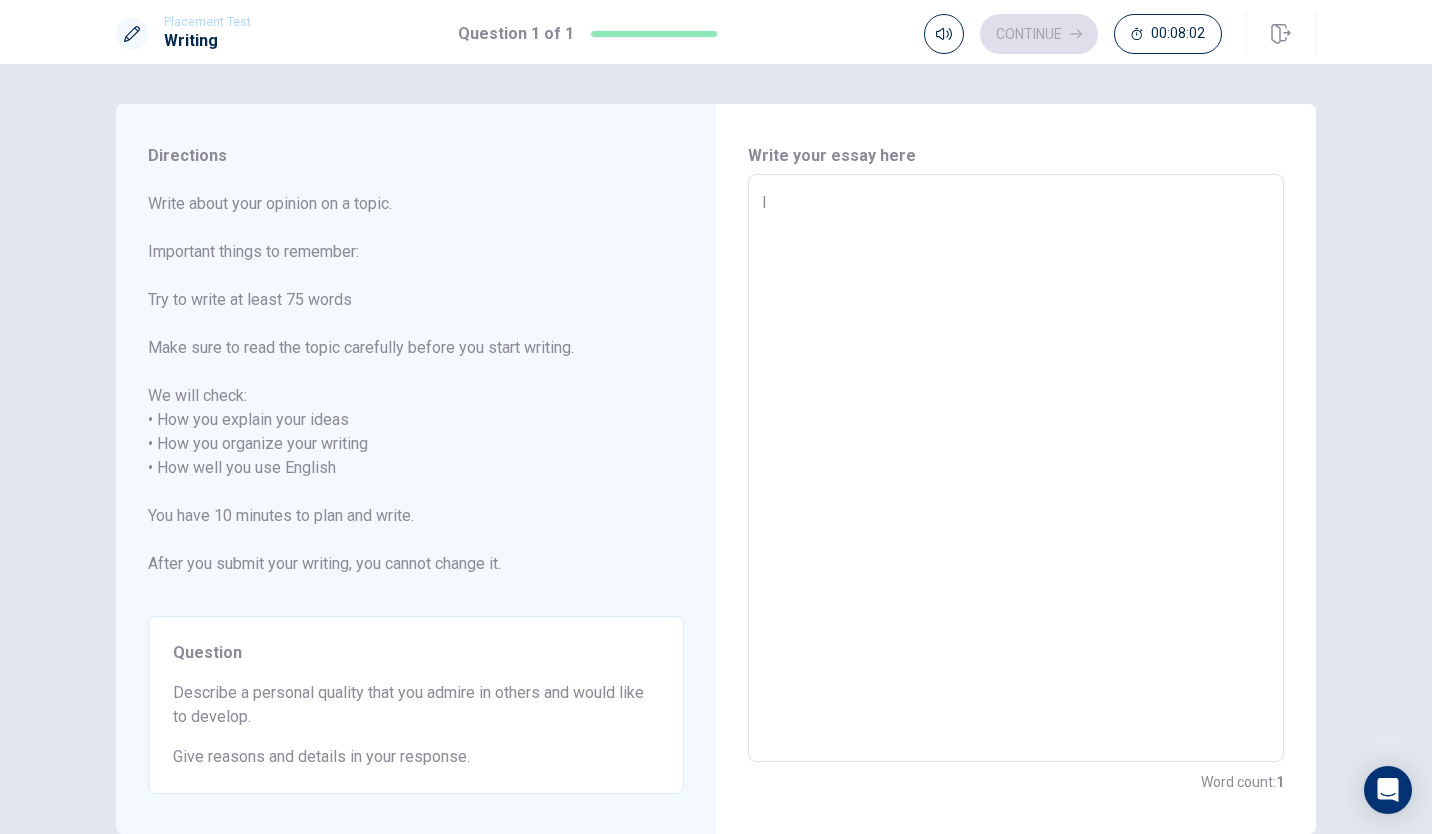 type on "I t" 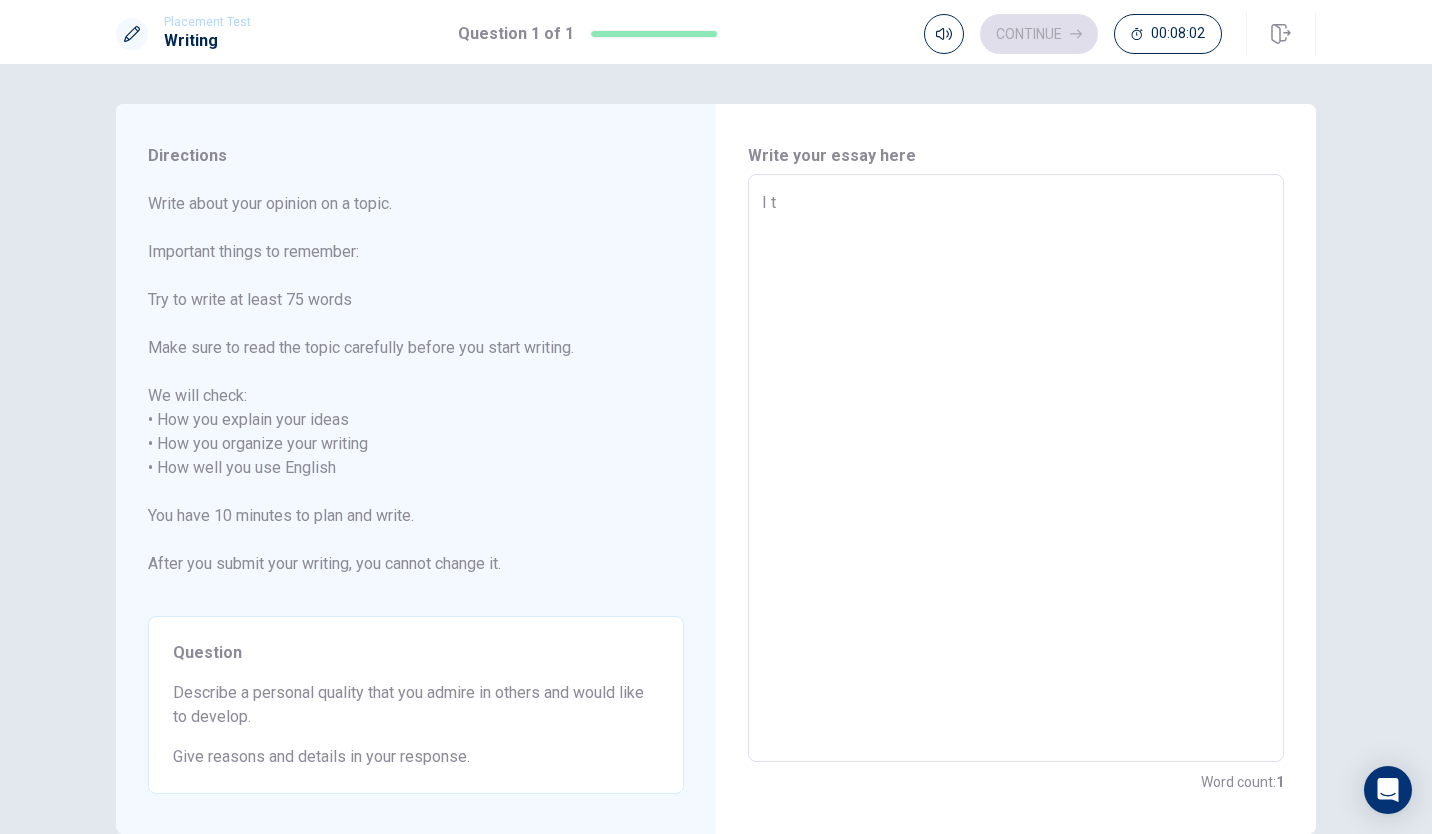 type on "x" 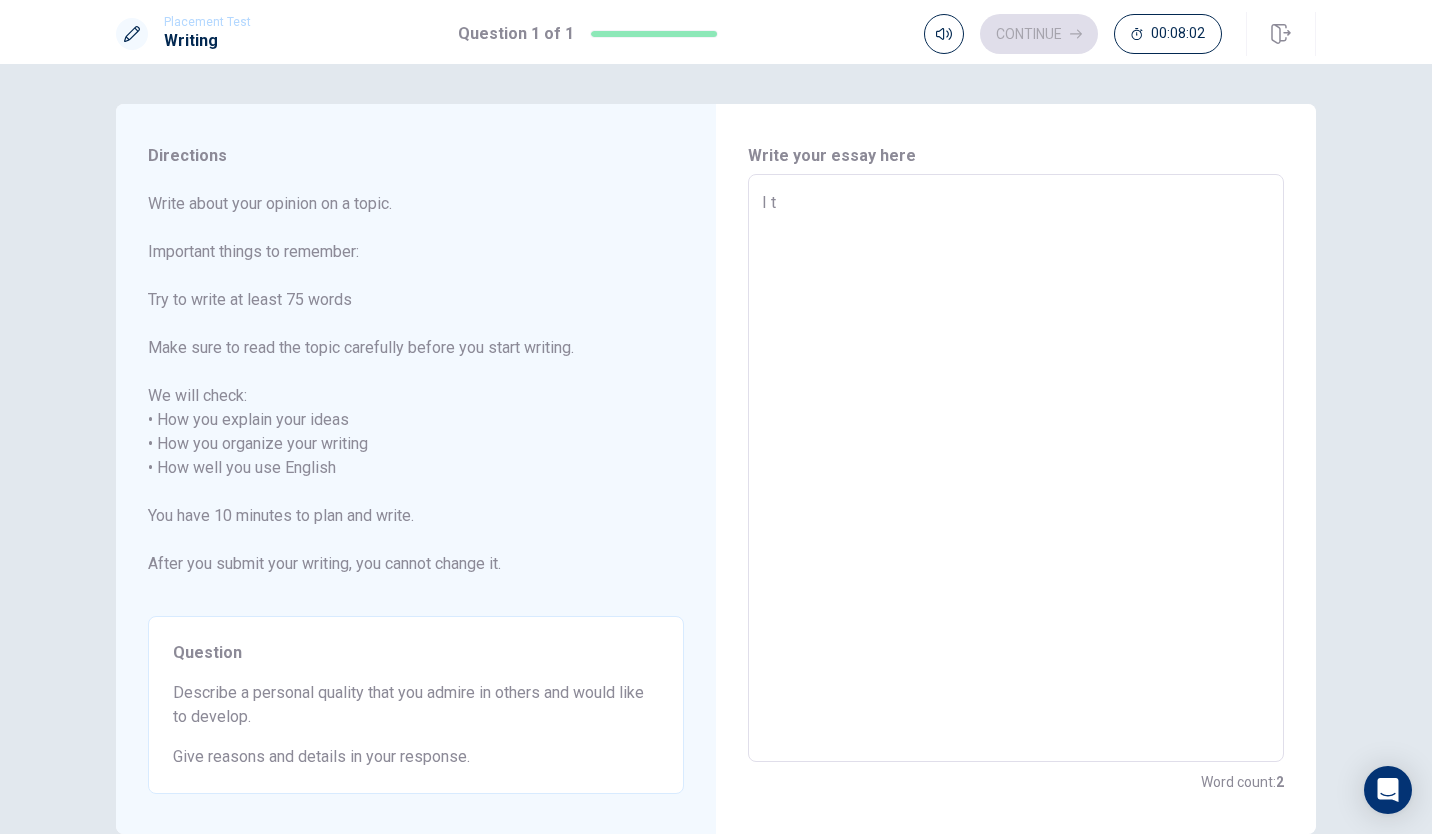 type on "I th" 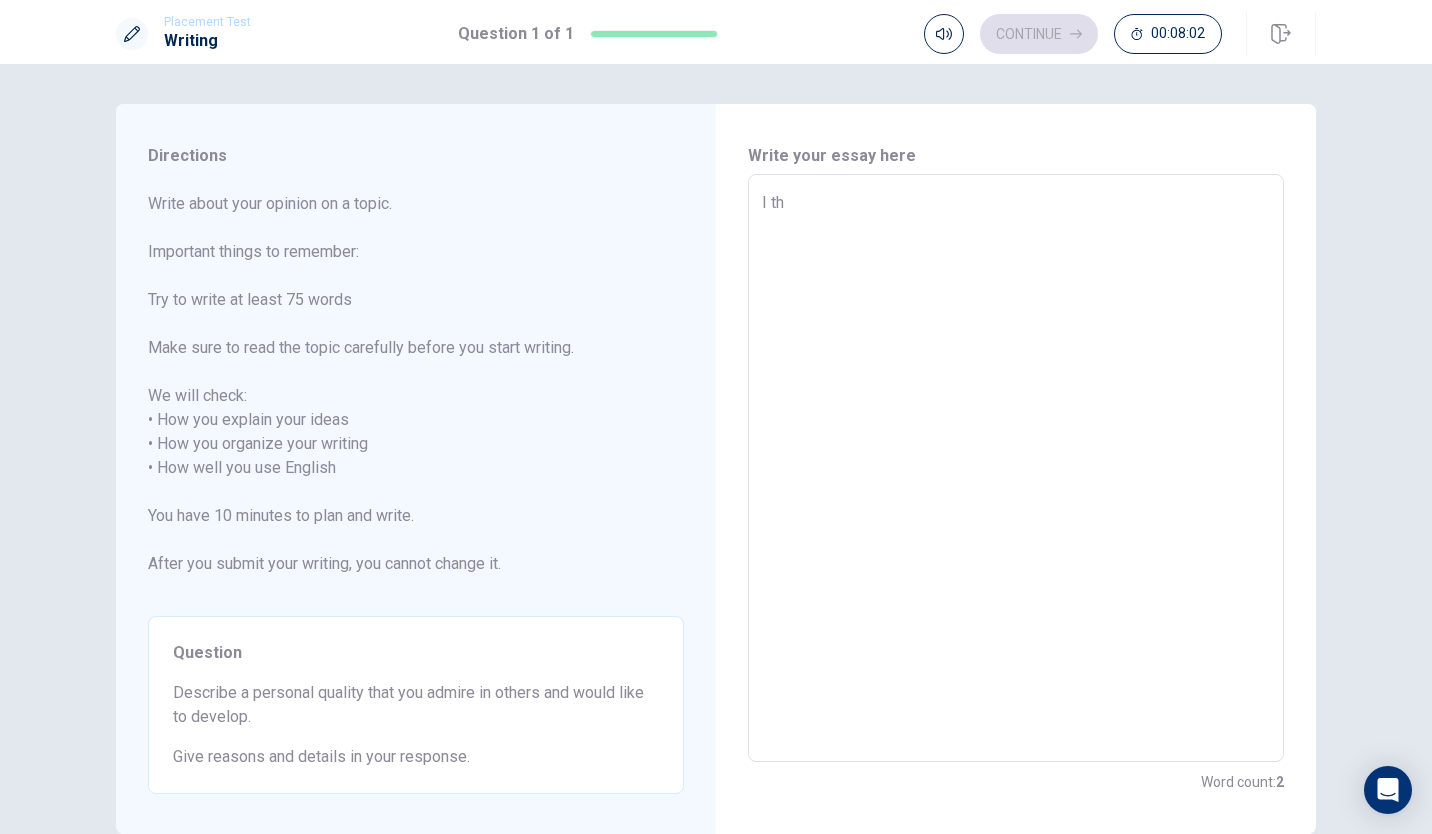 type on "x" 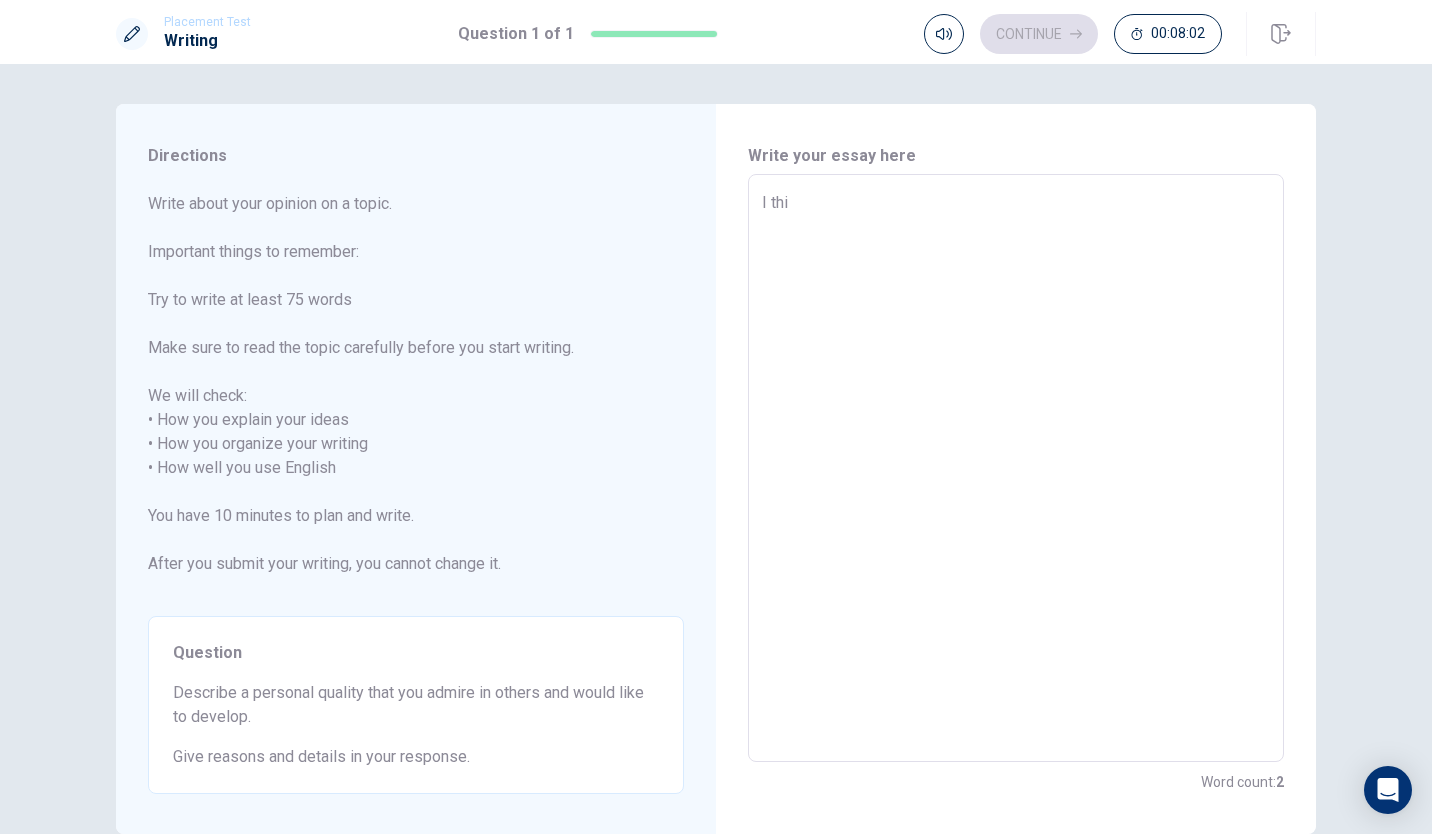type on "x" 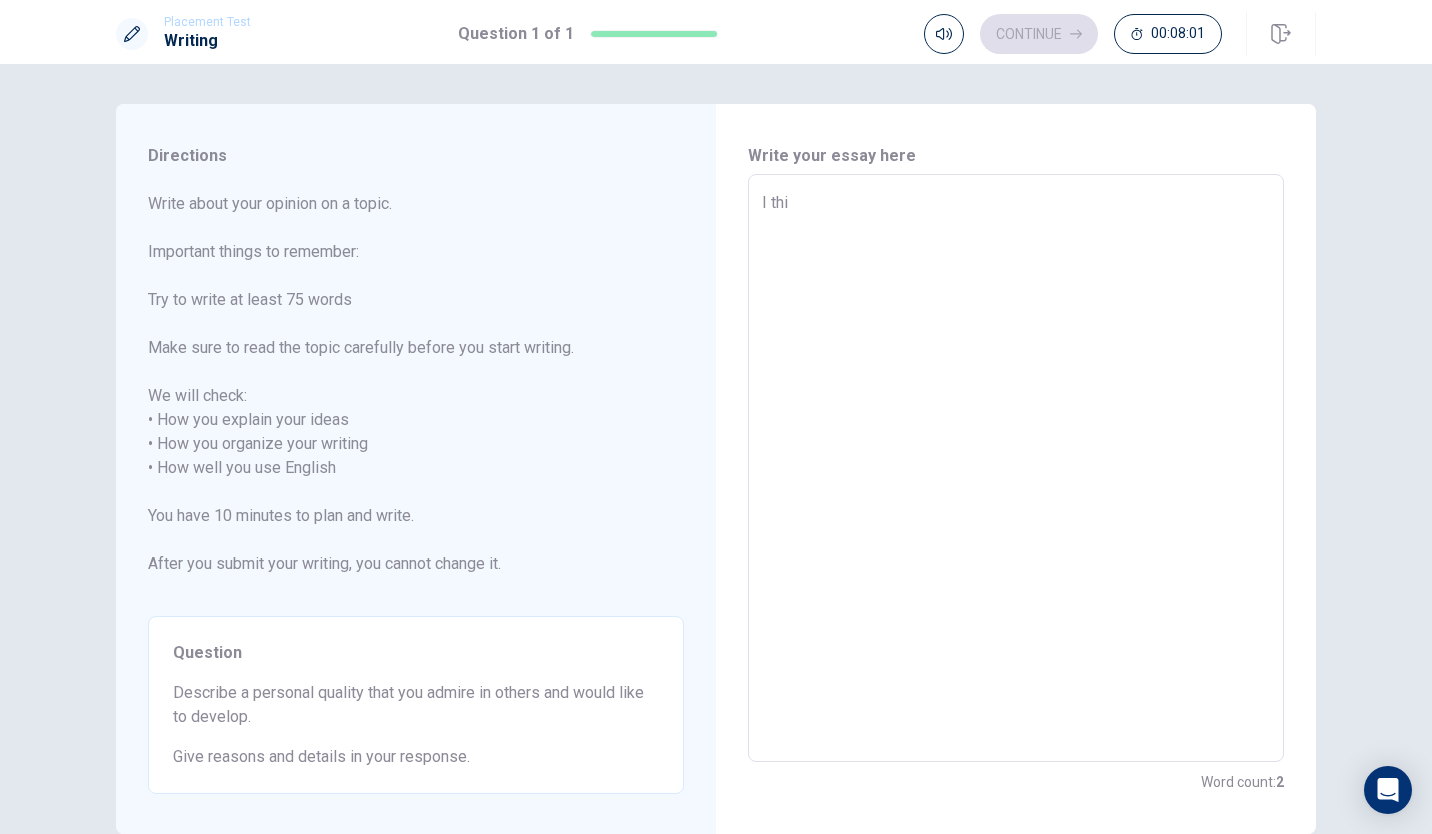 type on "I thin" 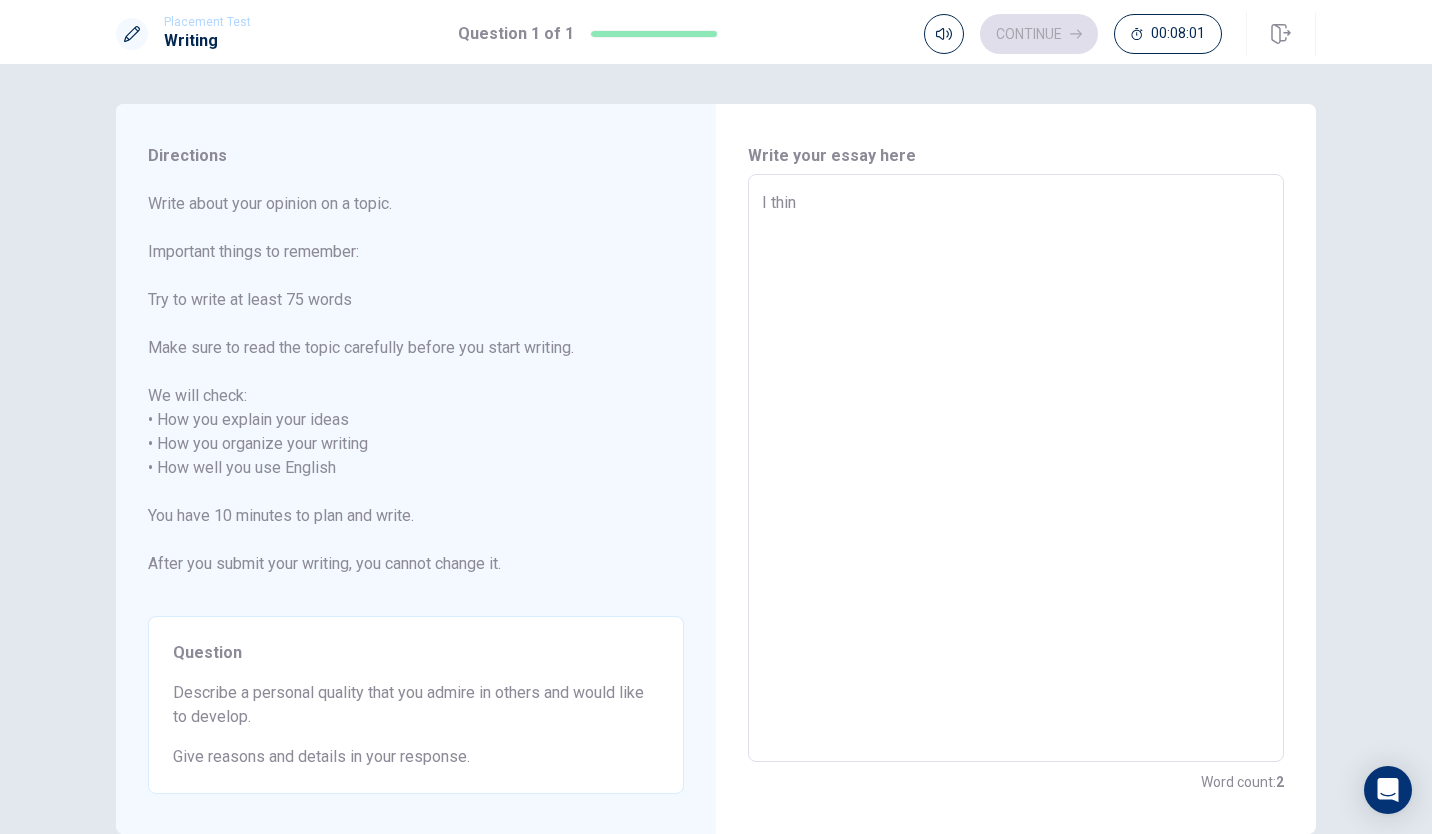 type on "x" 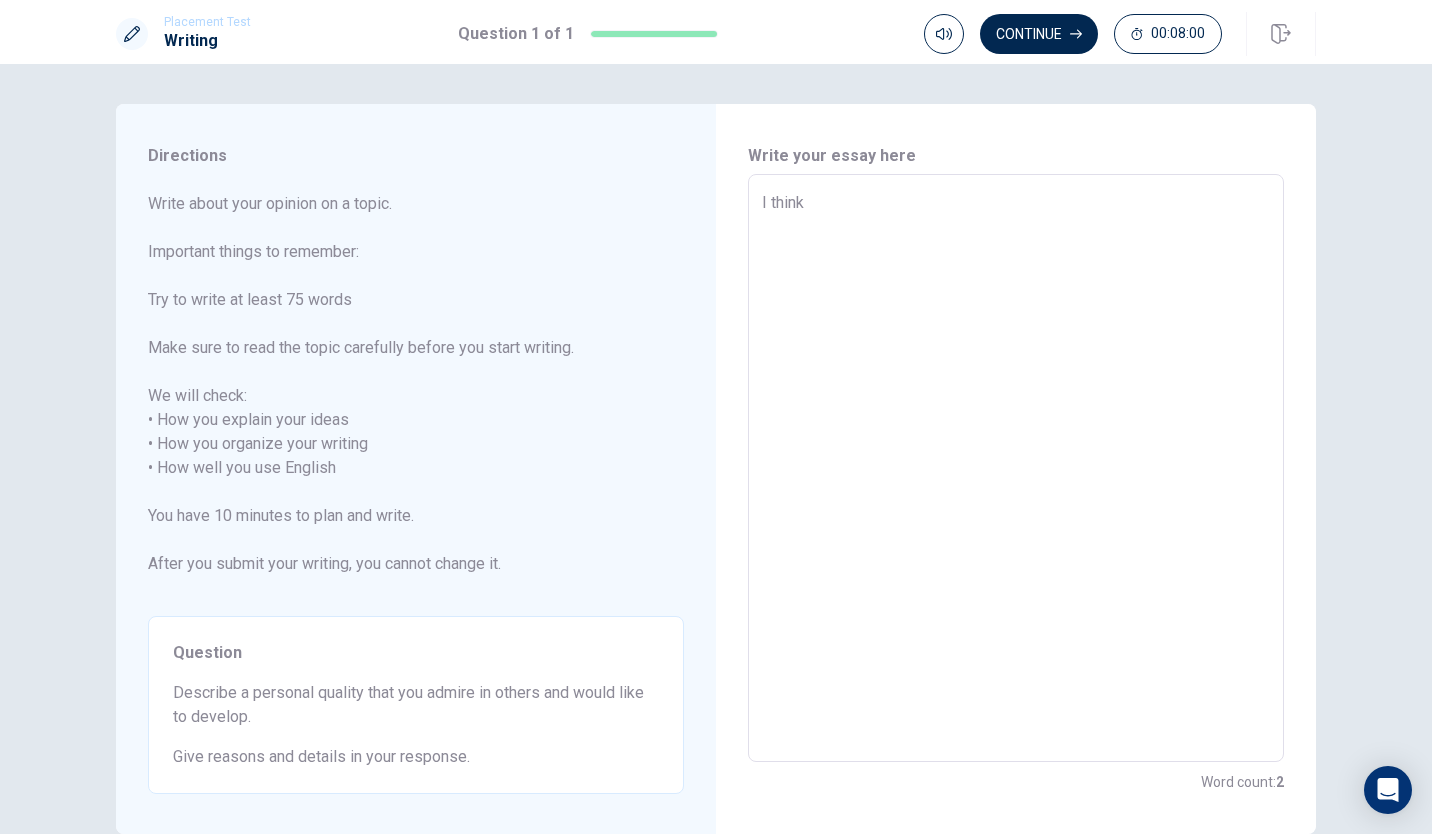 type on "x" 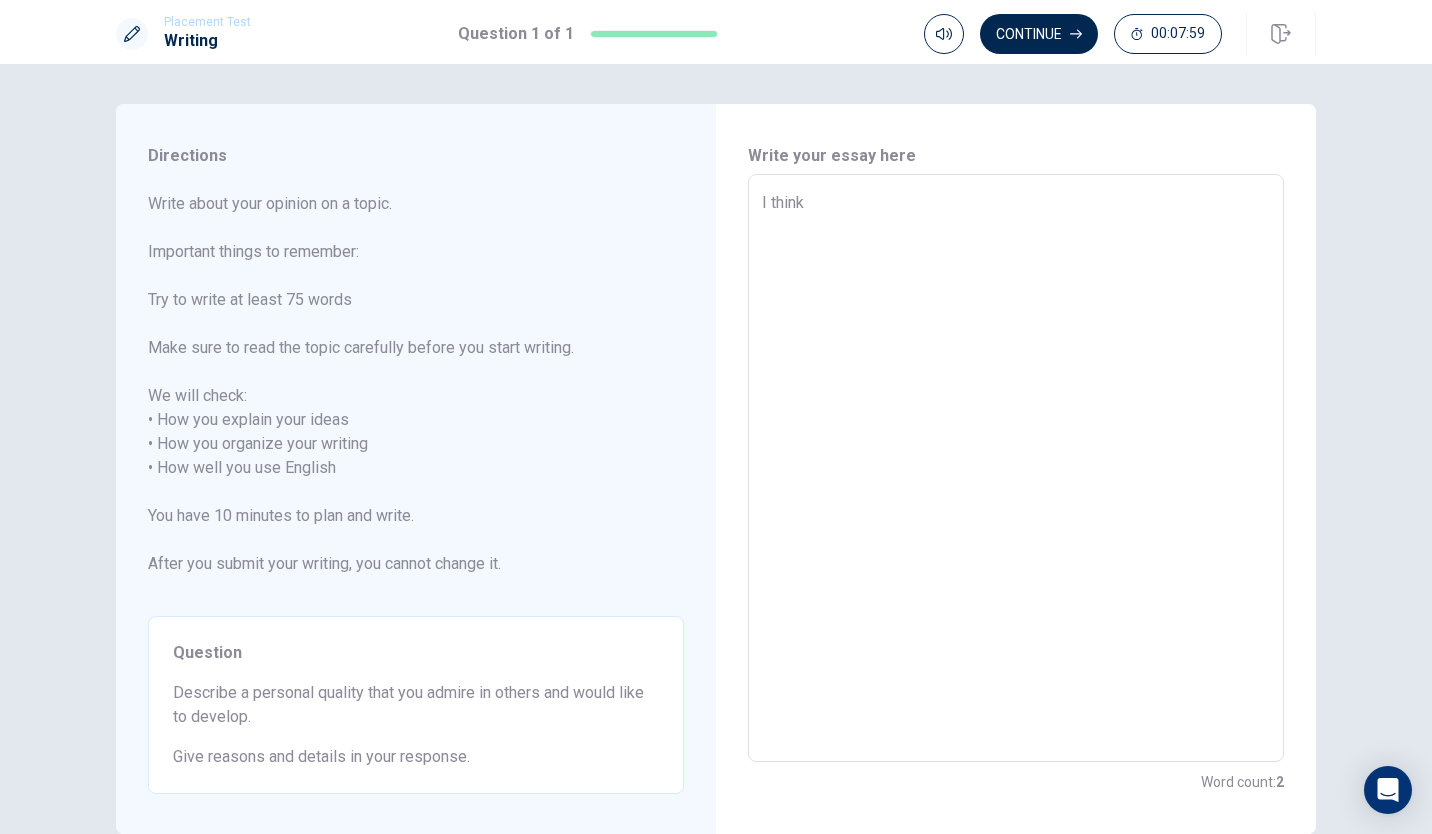 type on "I think" 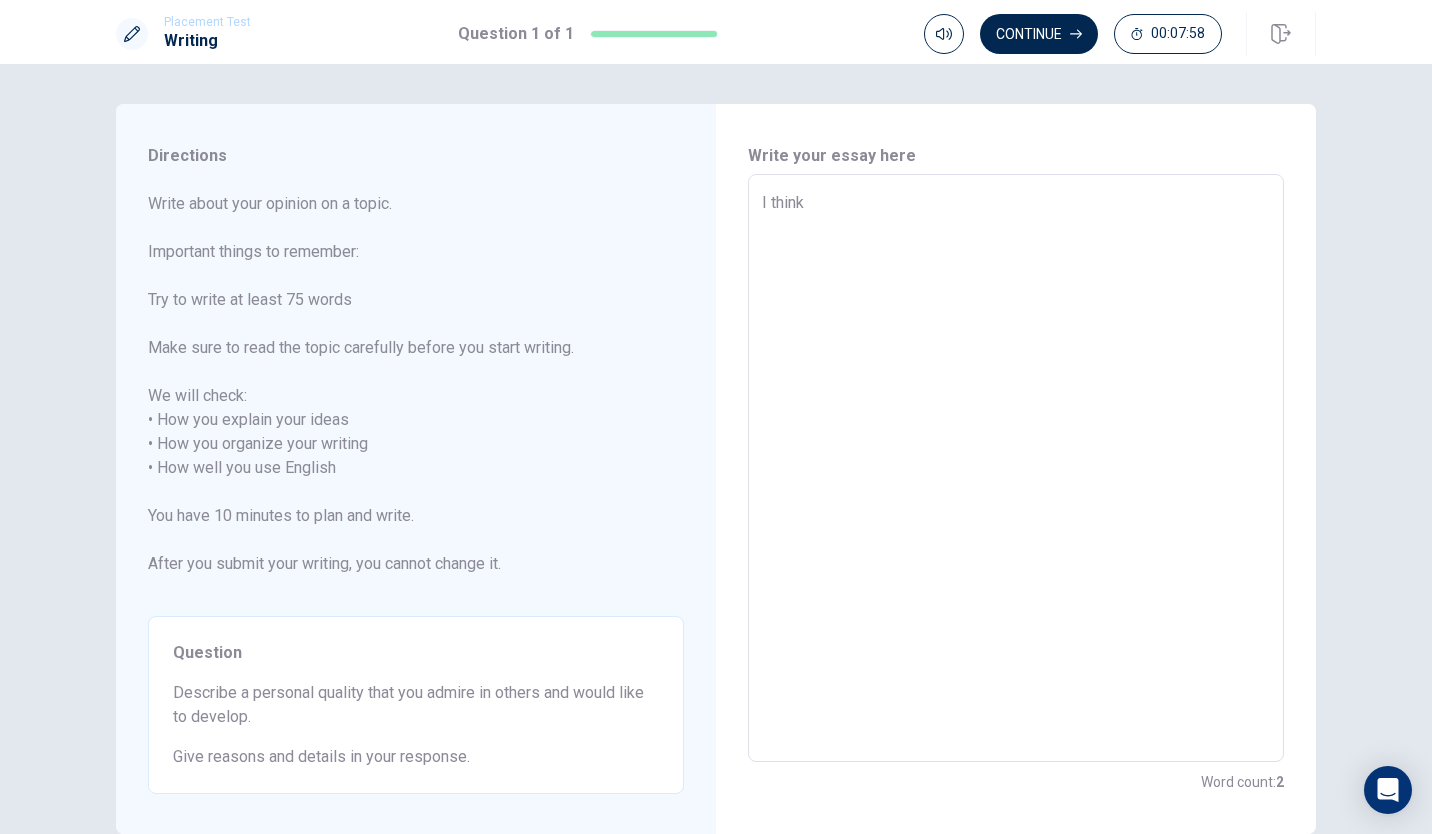 type on "I think i" 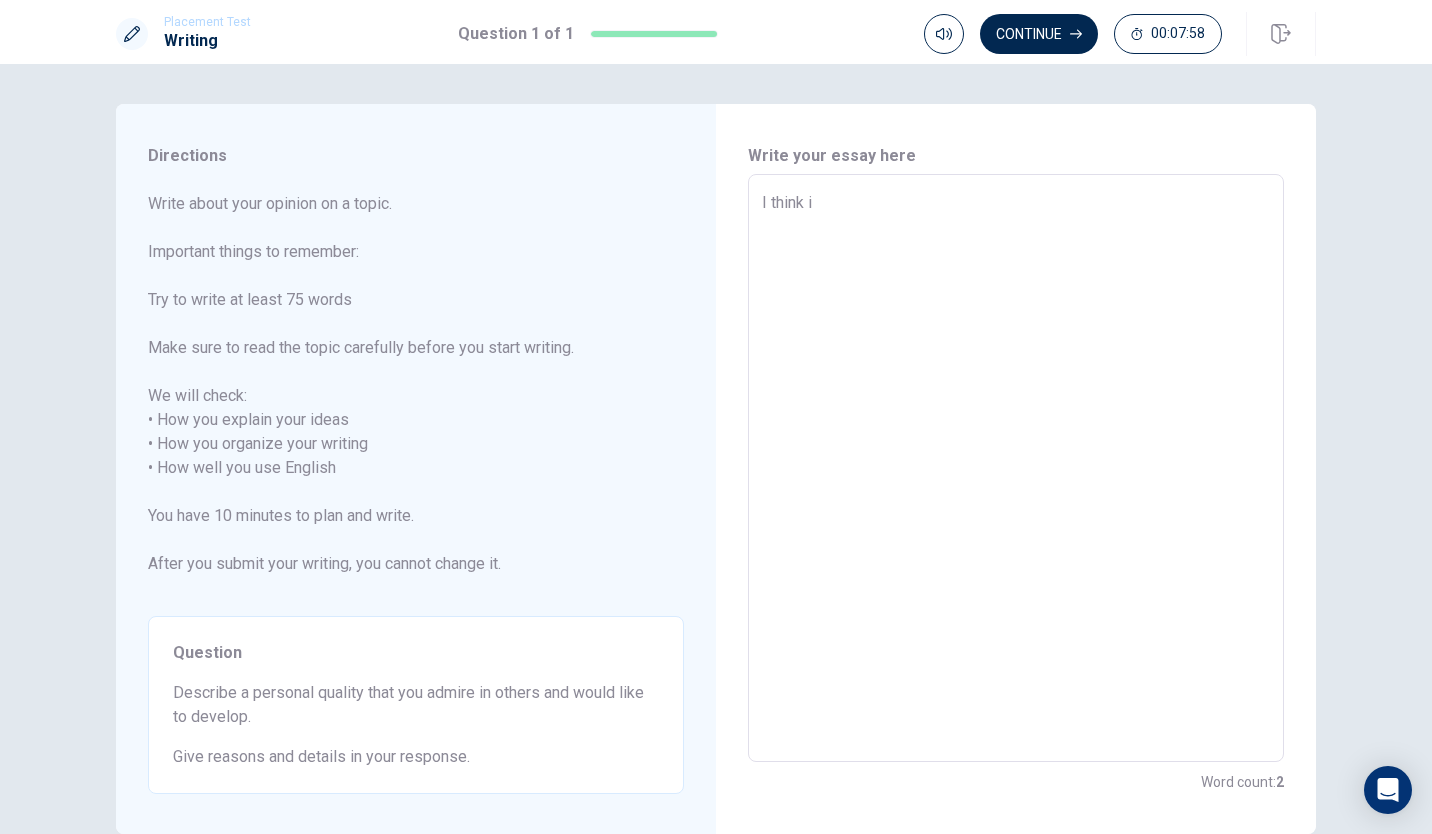 type on "x" 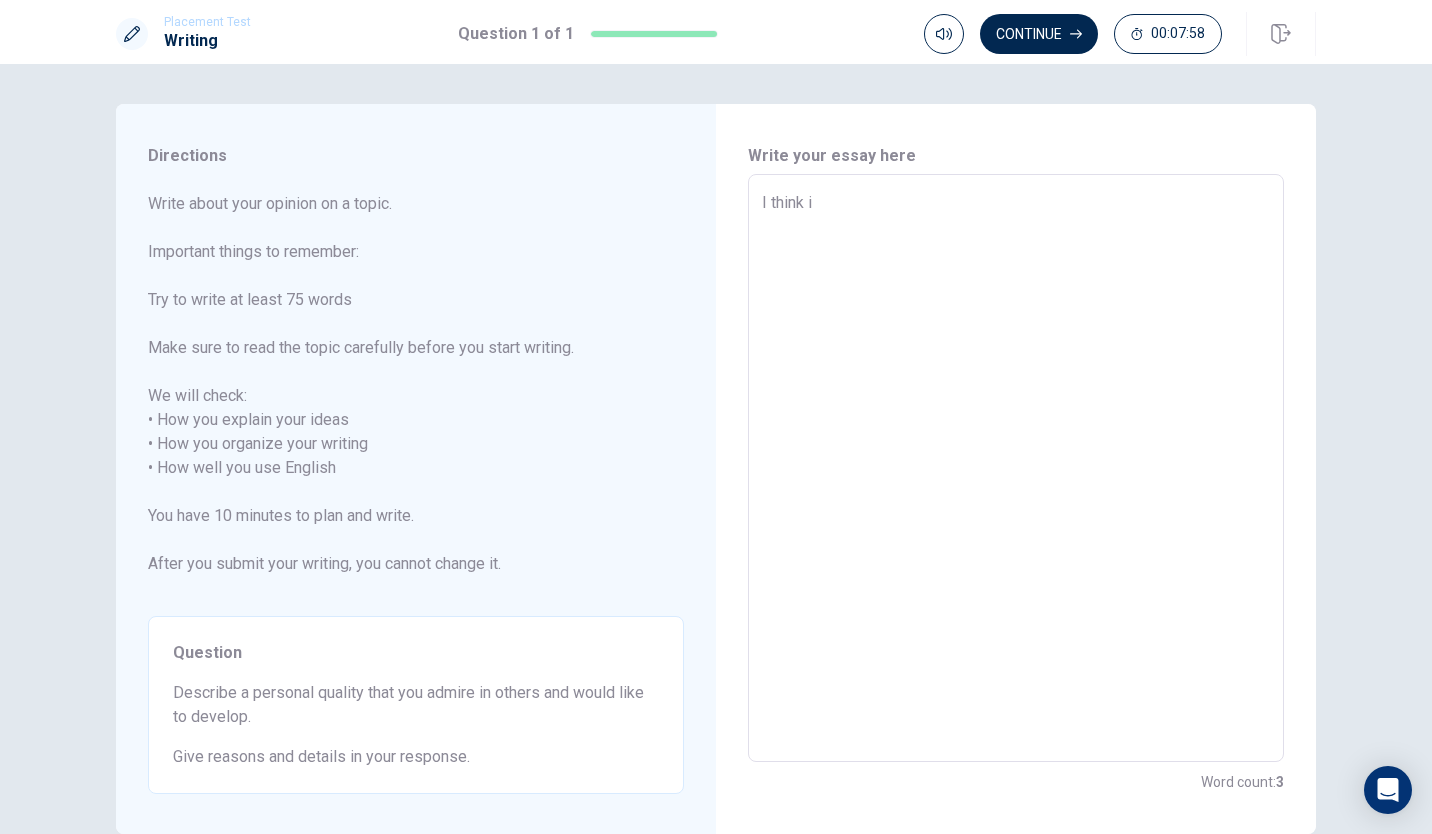 type on "I think it" 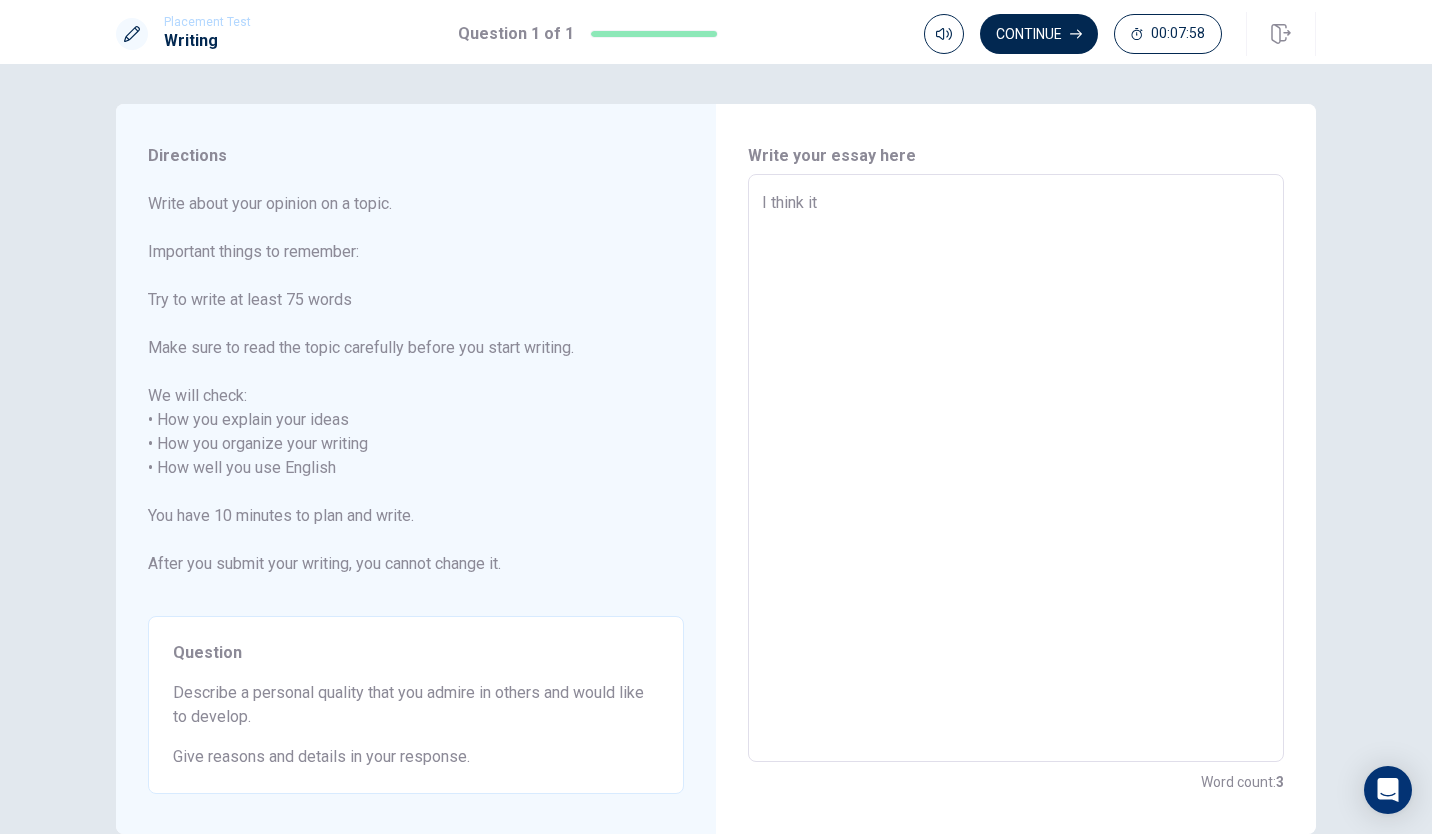 type on "x" 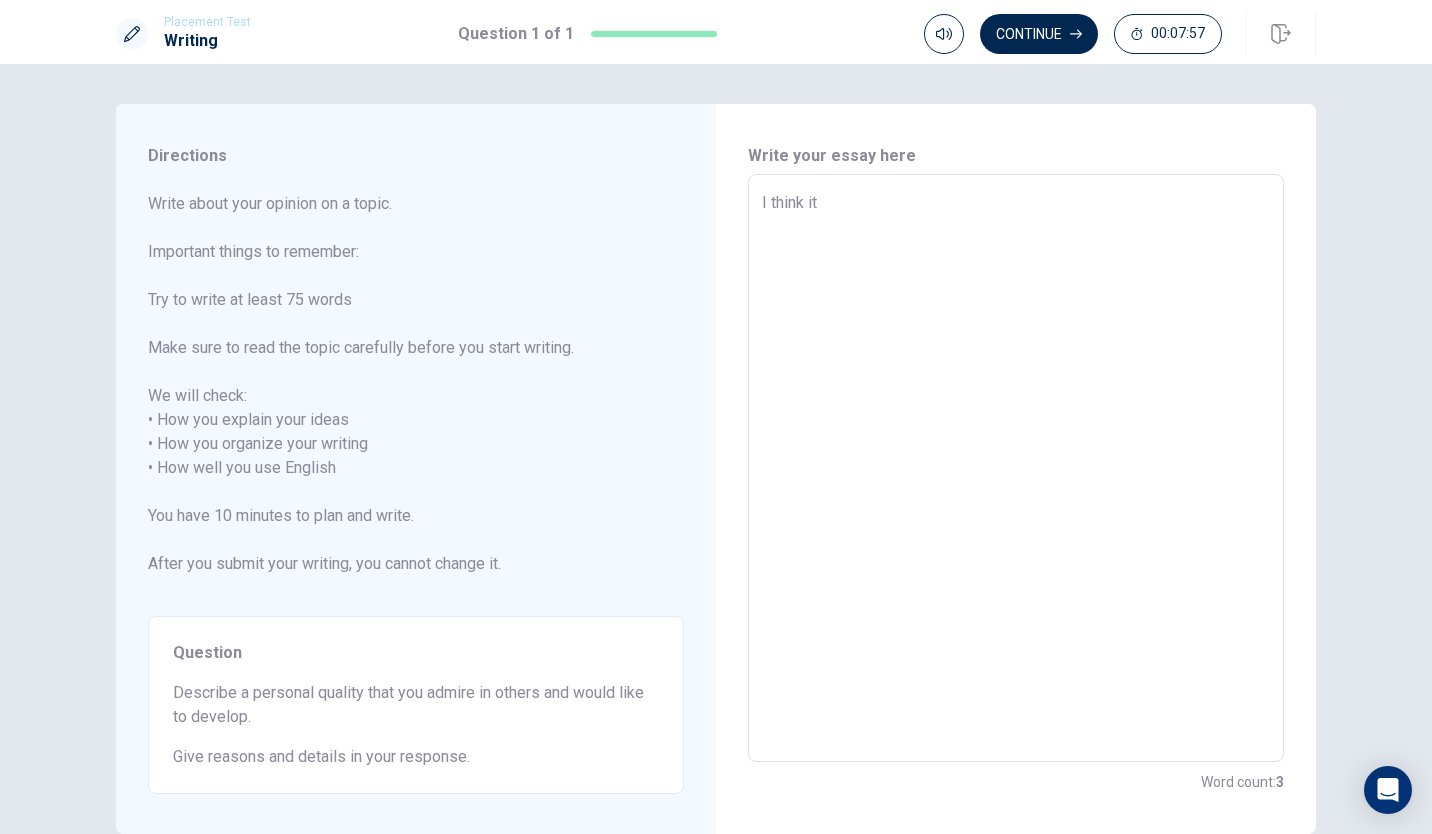 type on "I think it" 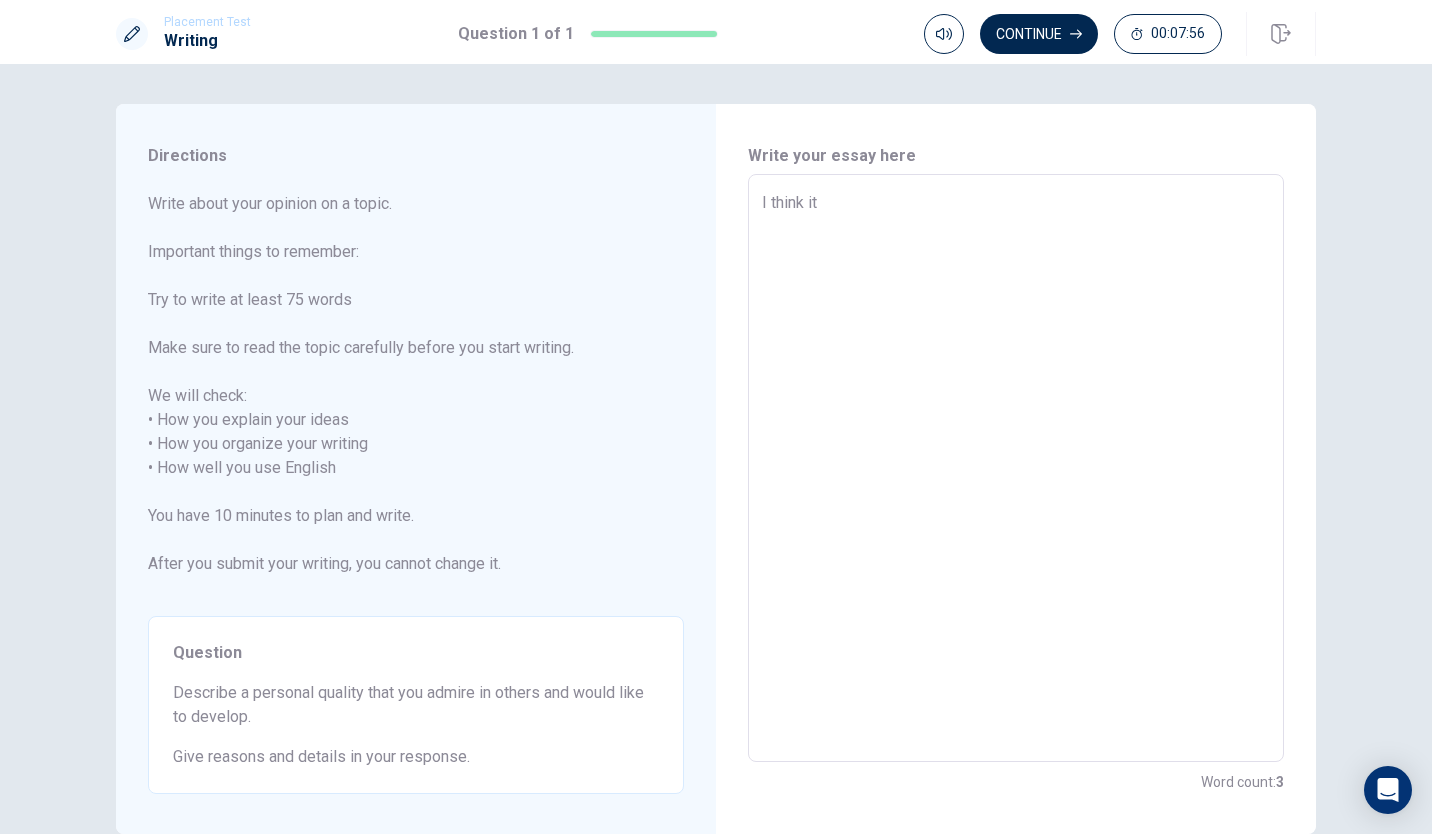 type on "I think it i" 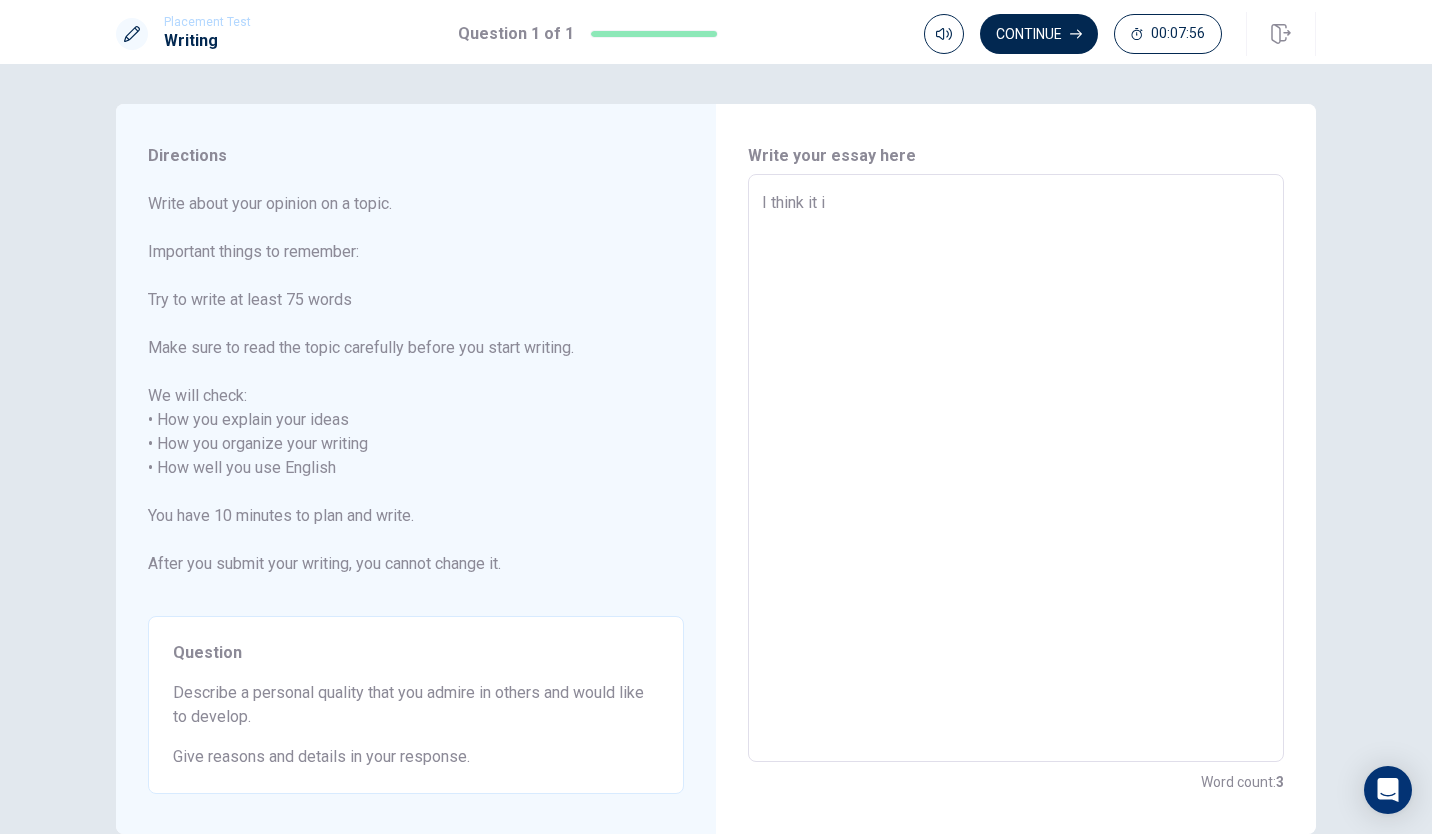type on "x" 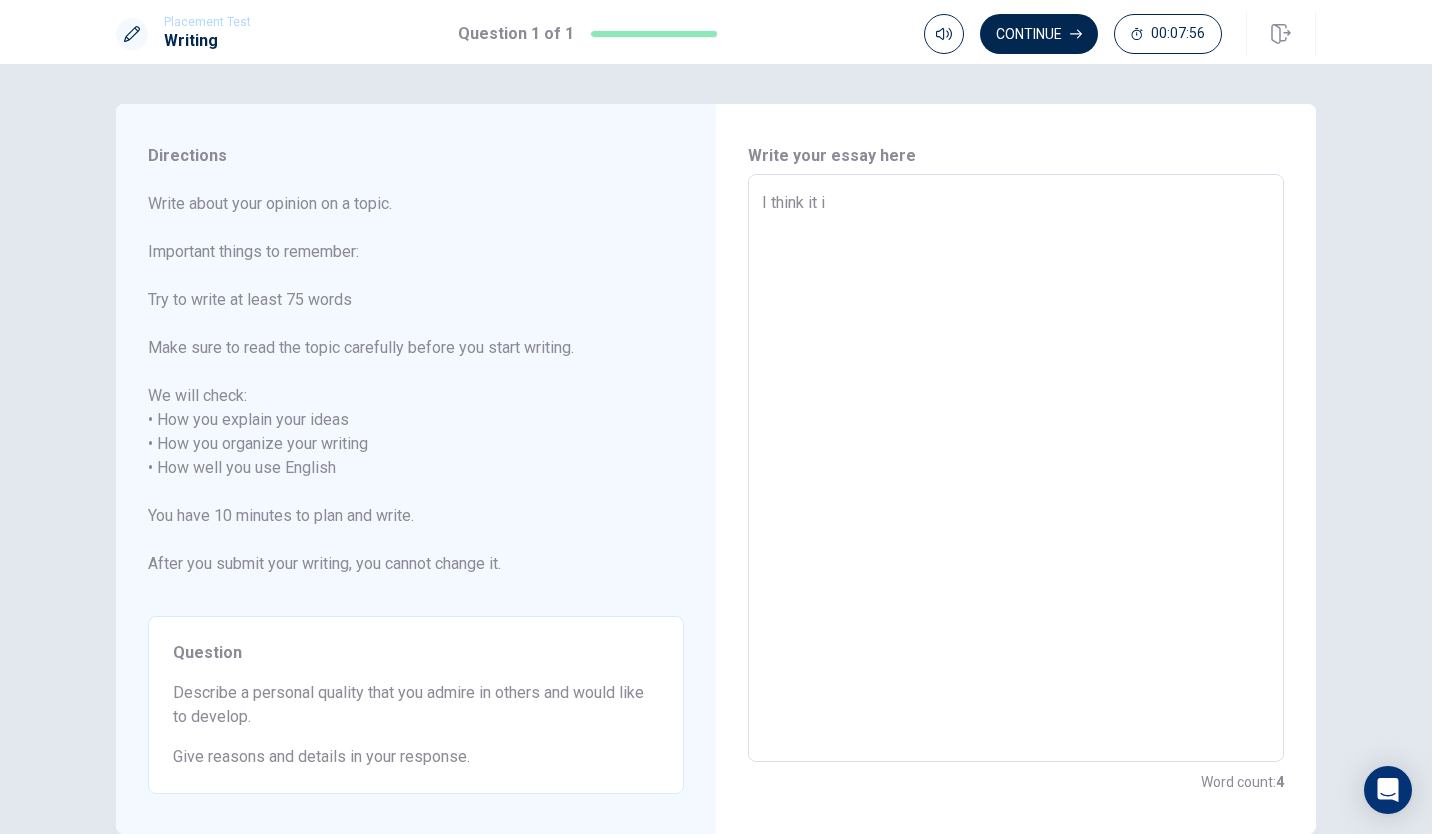 type on "I think it is" 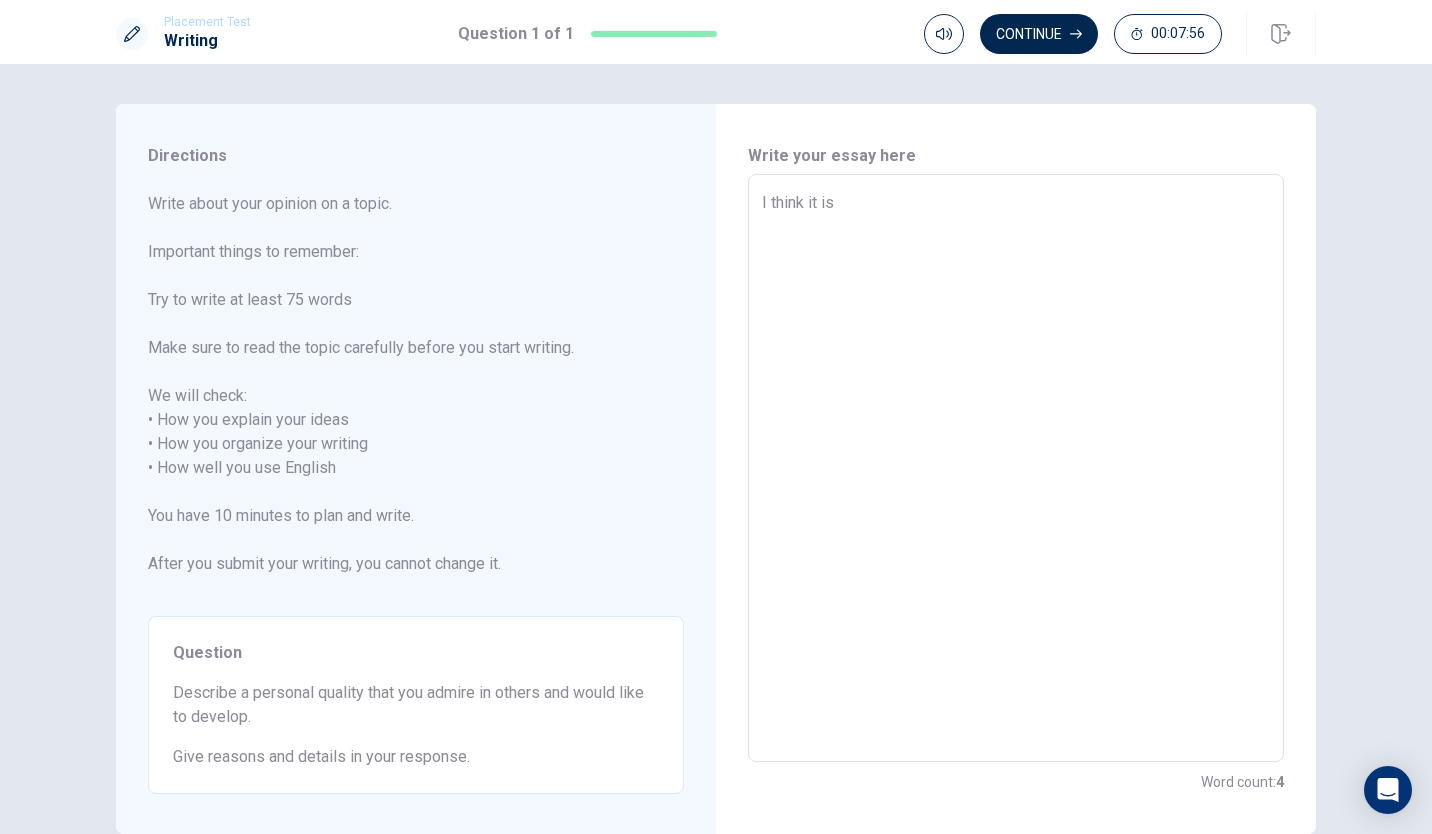 type on "x" 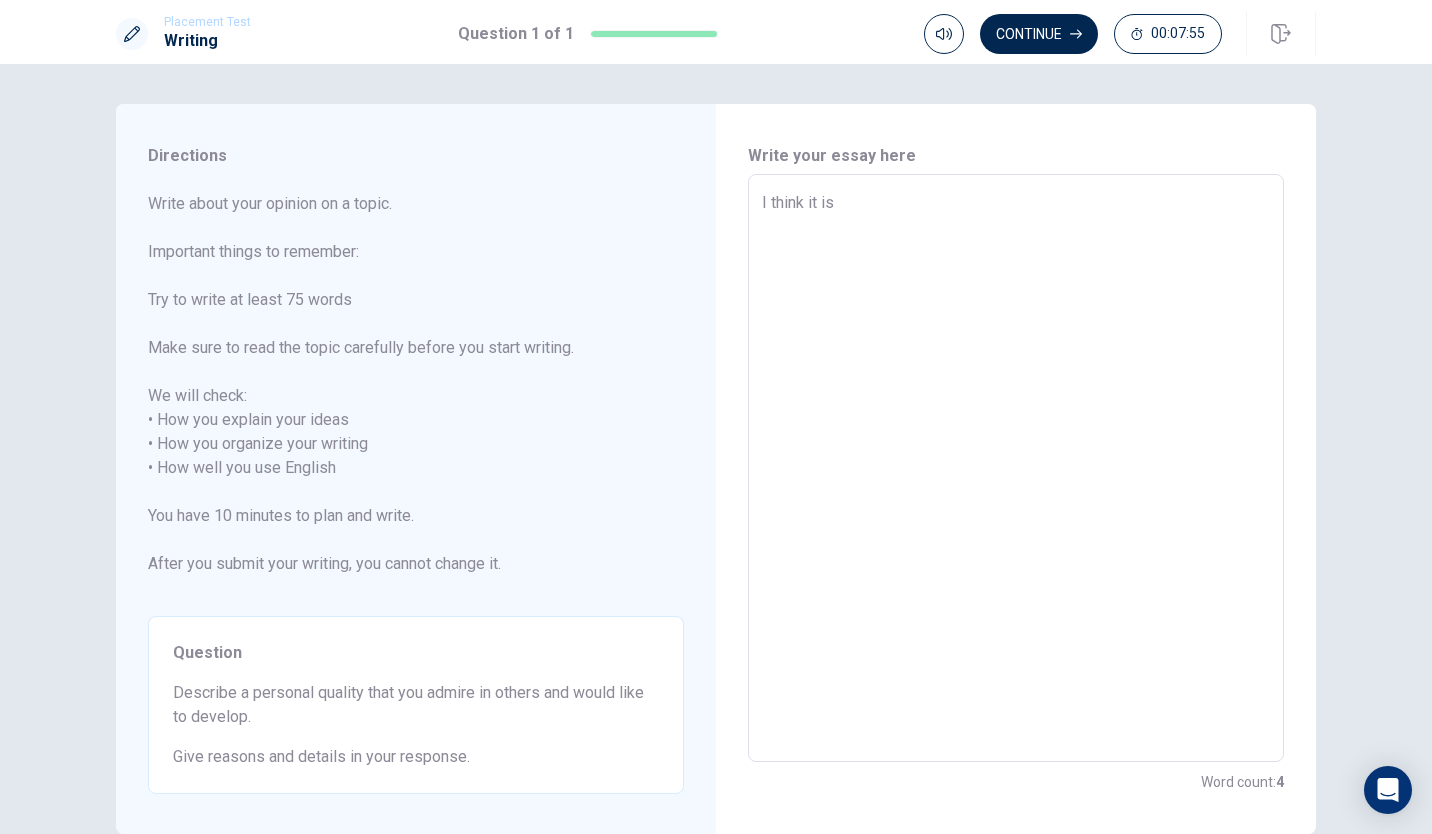 type on "x" 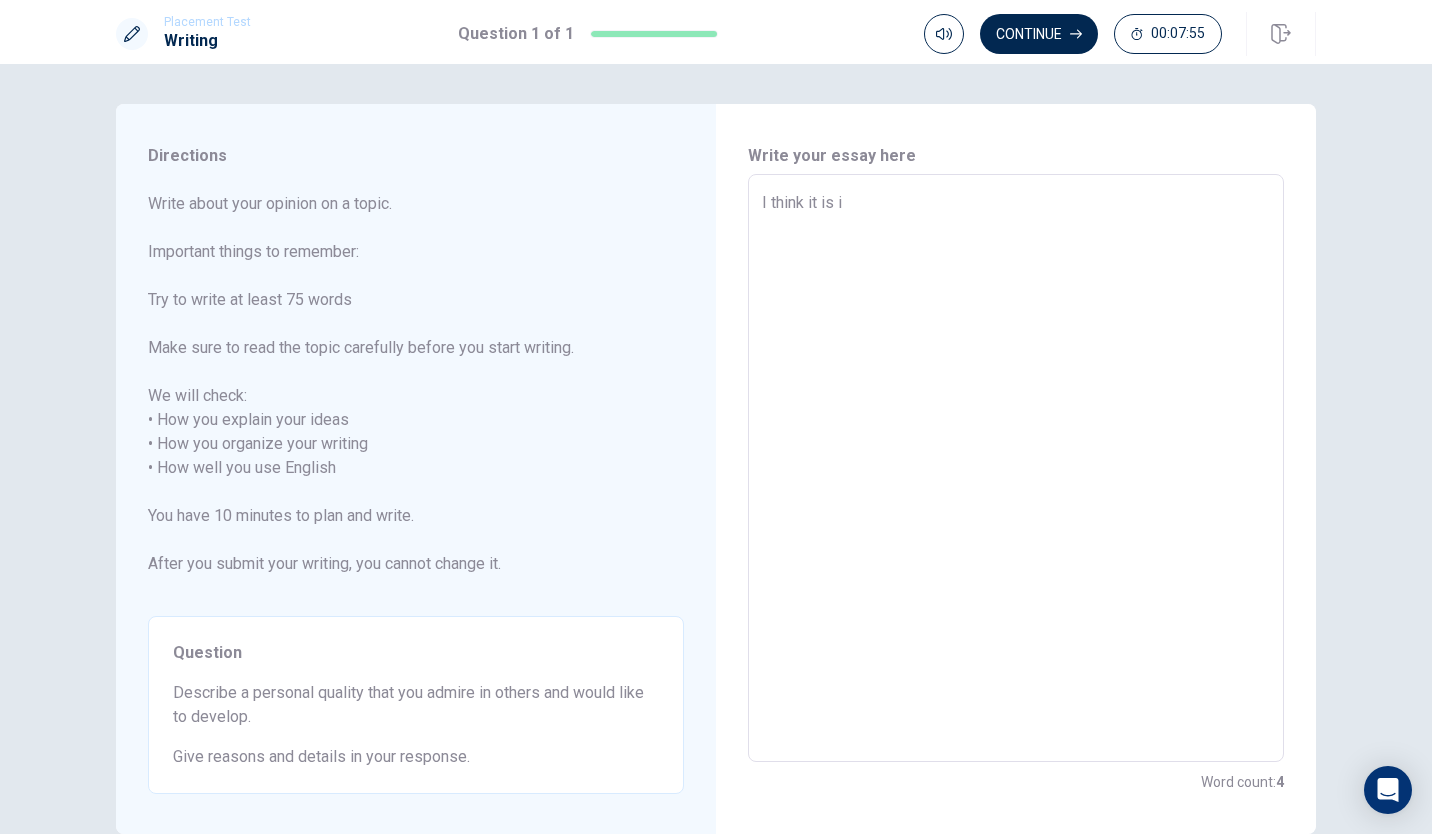 type on "x" 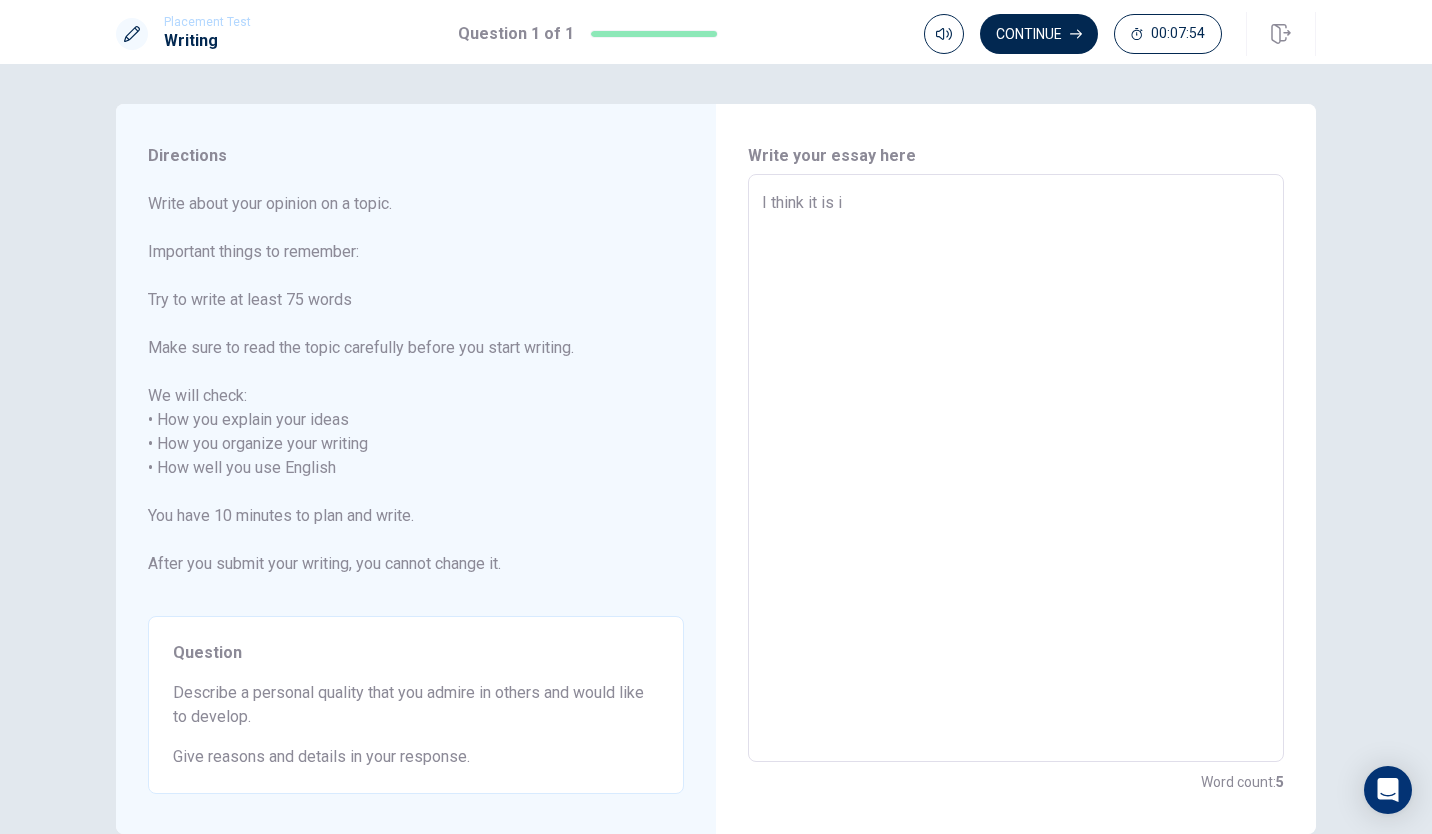 type on "I think it is im" 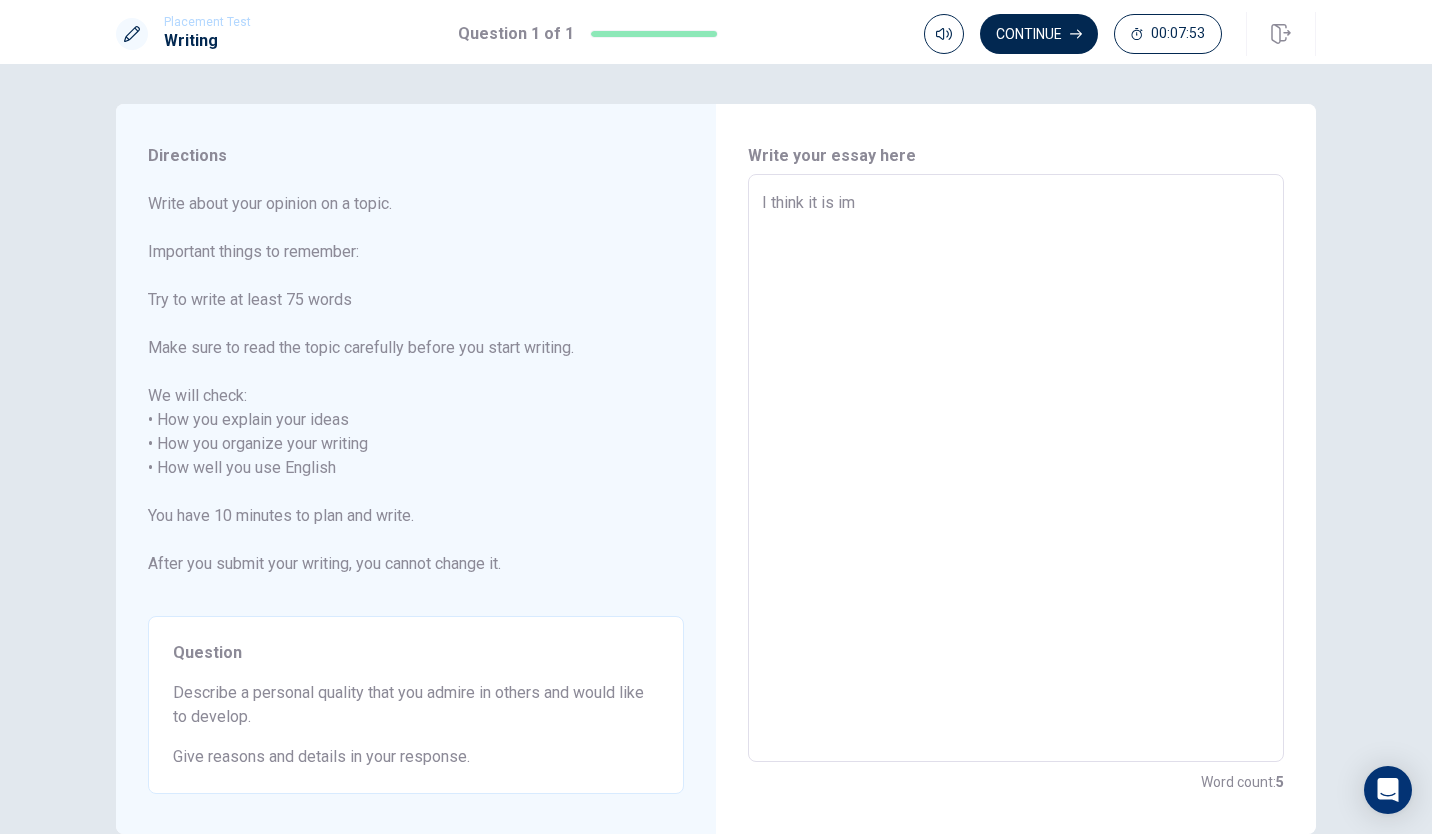 type on "x" 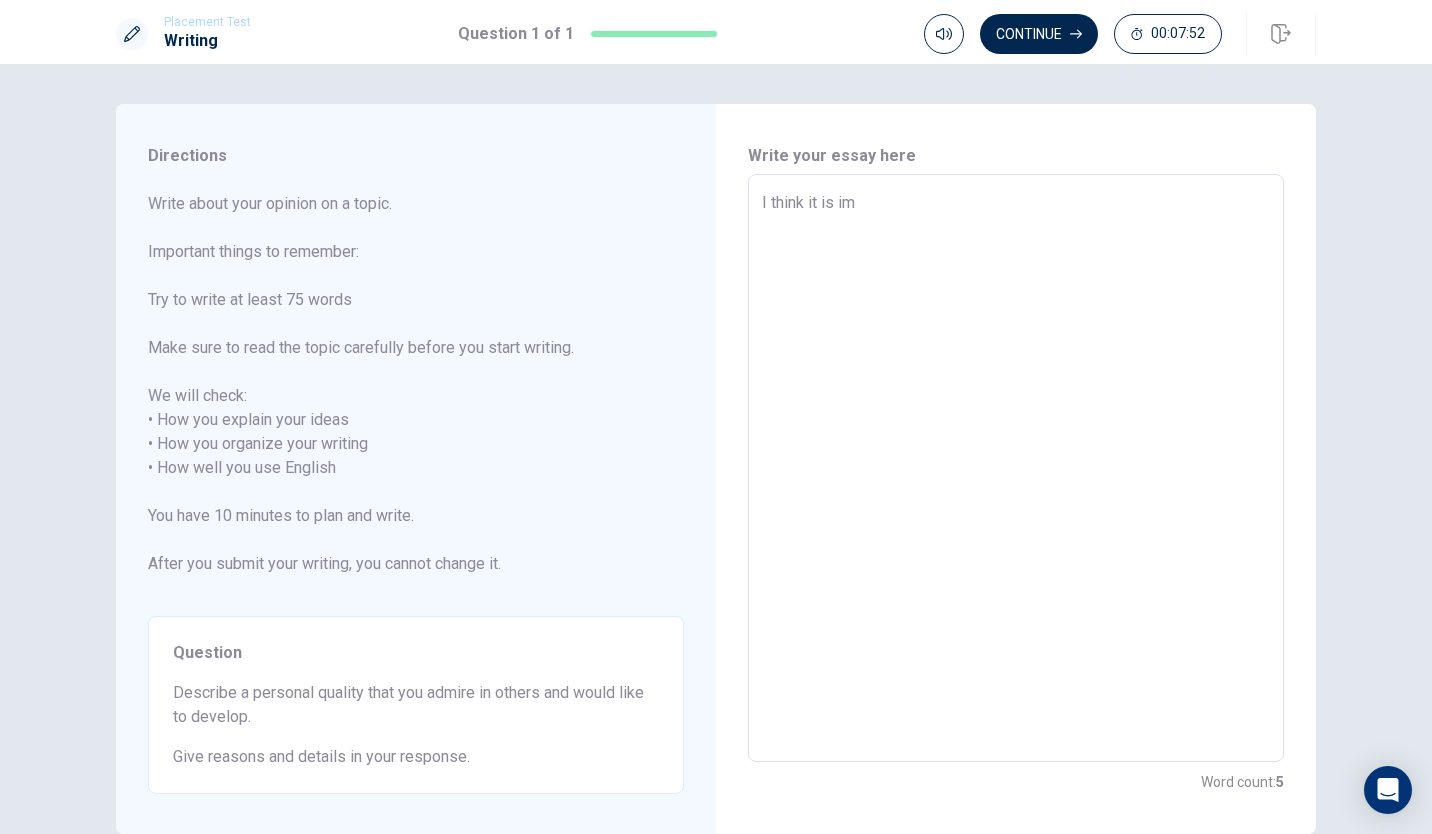 type on "I think it is imp" 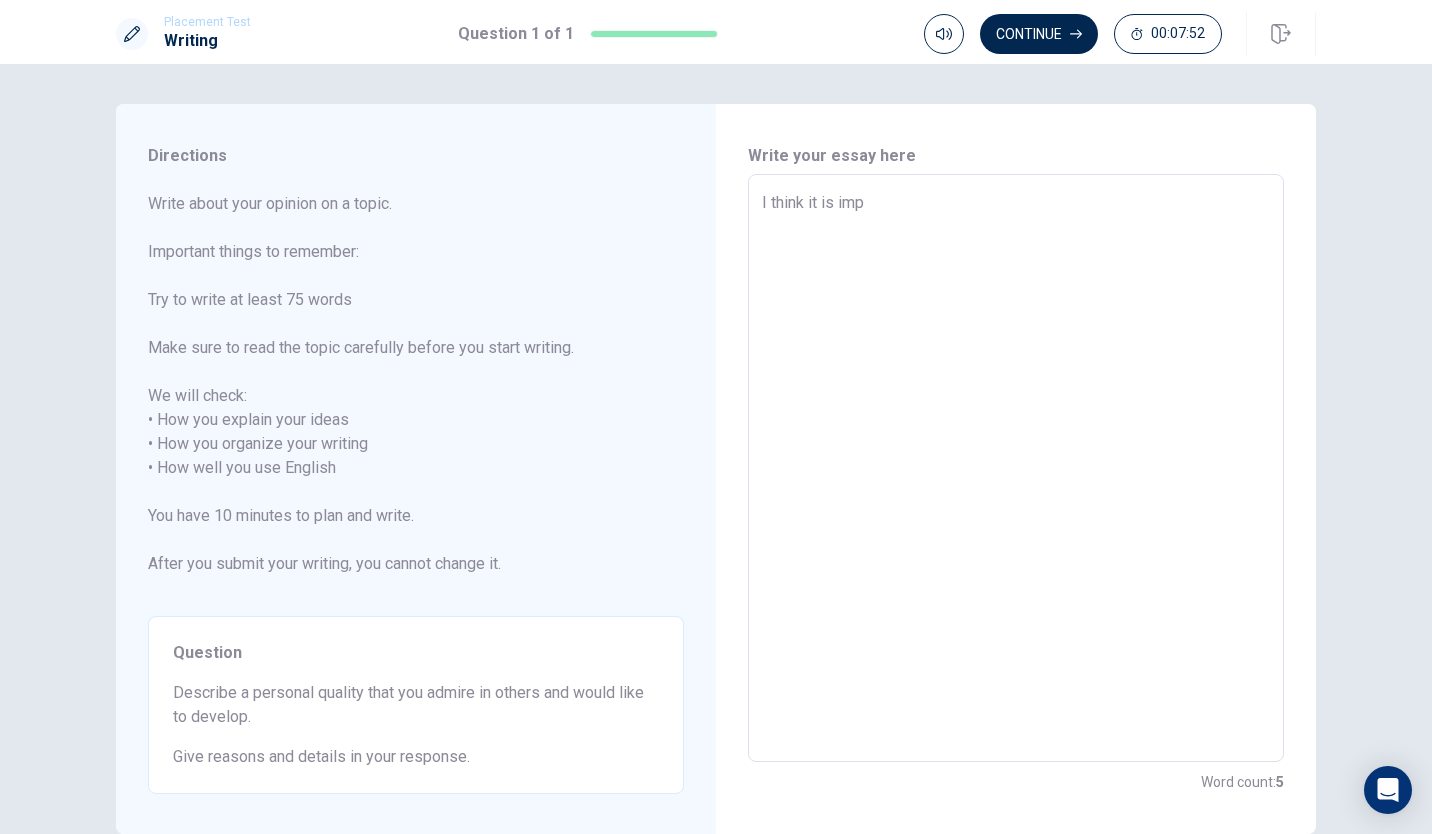 type on "x" 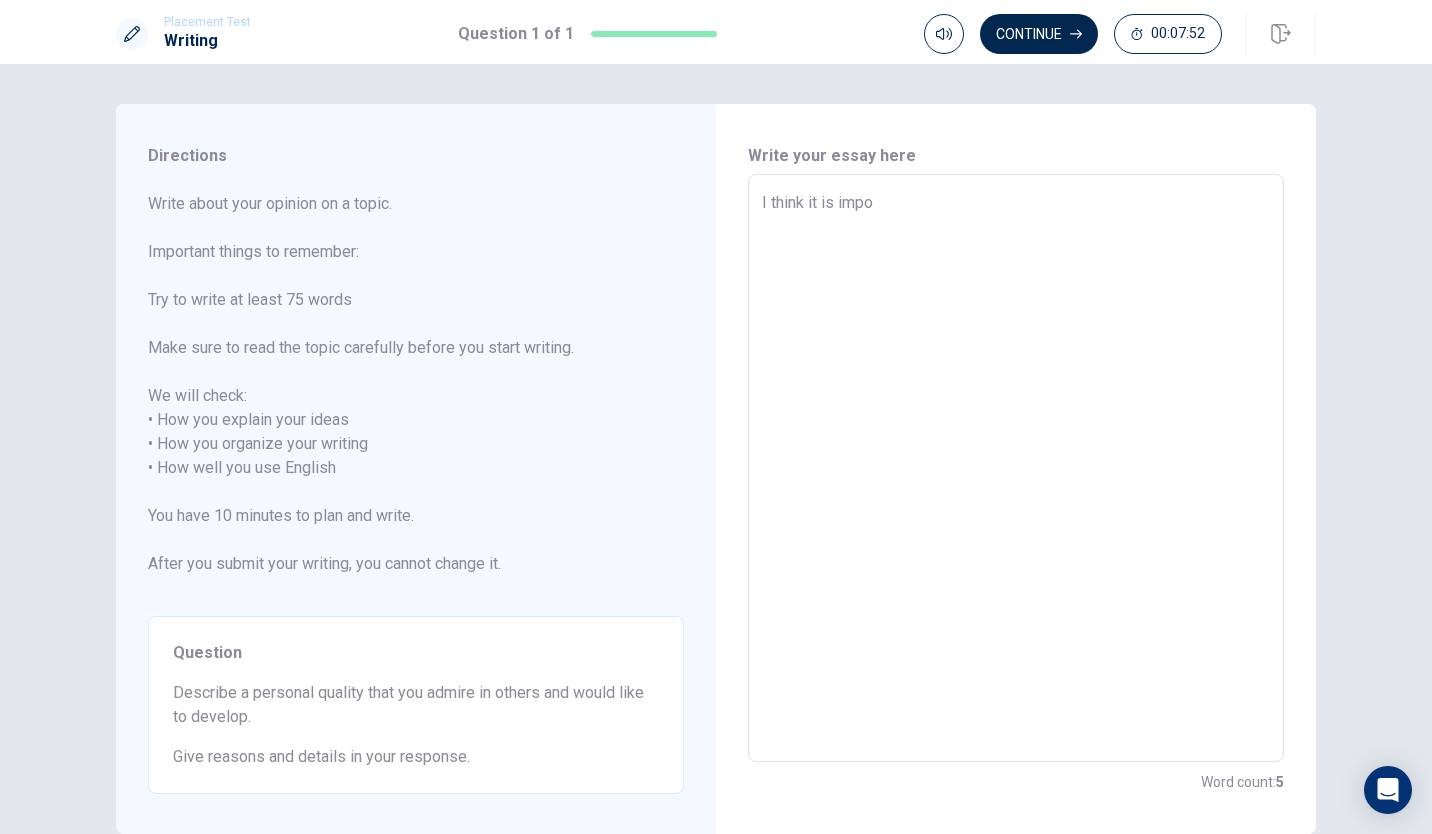 type on "x" 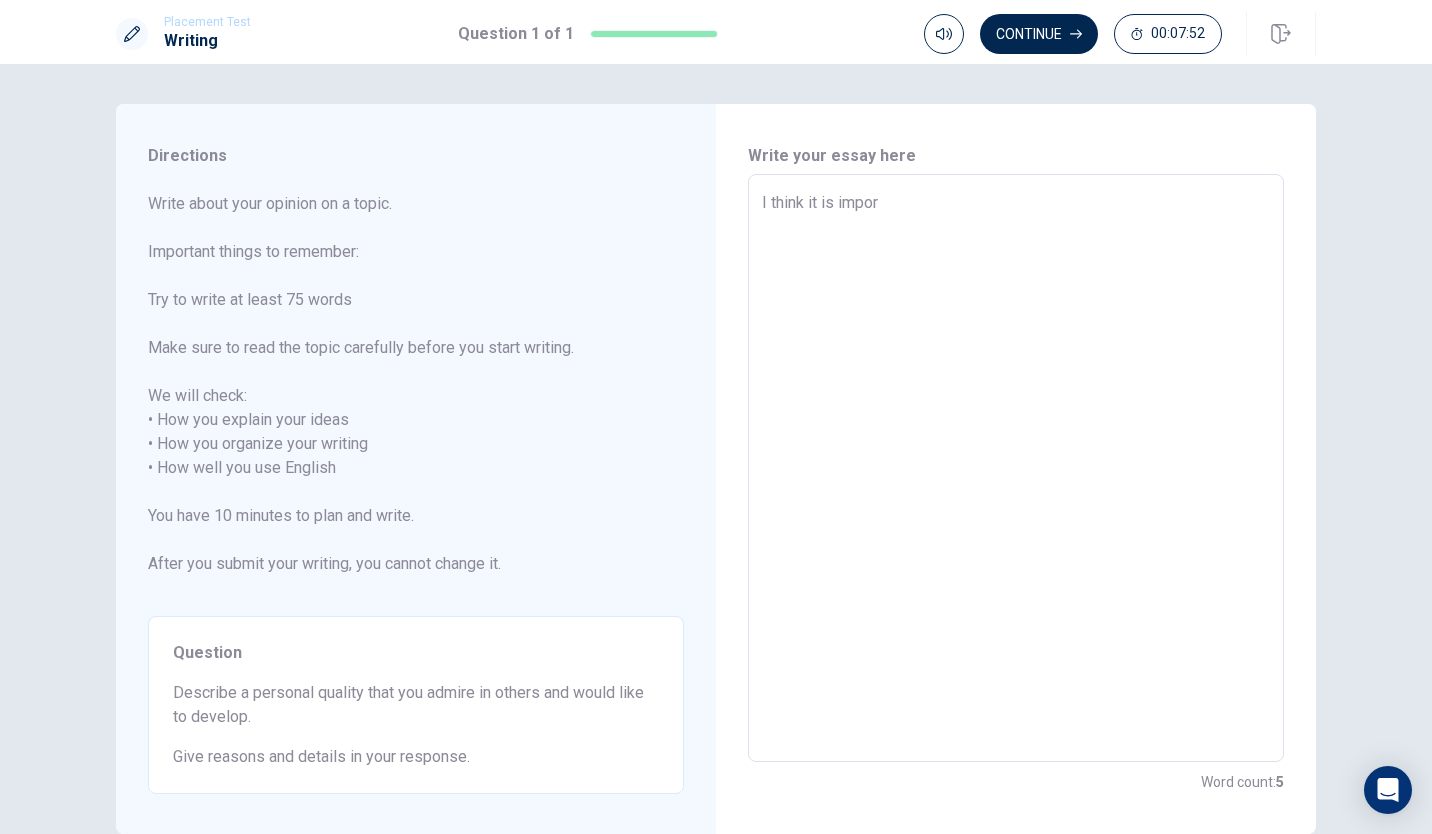 type on "x" 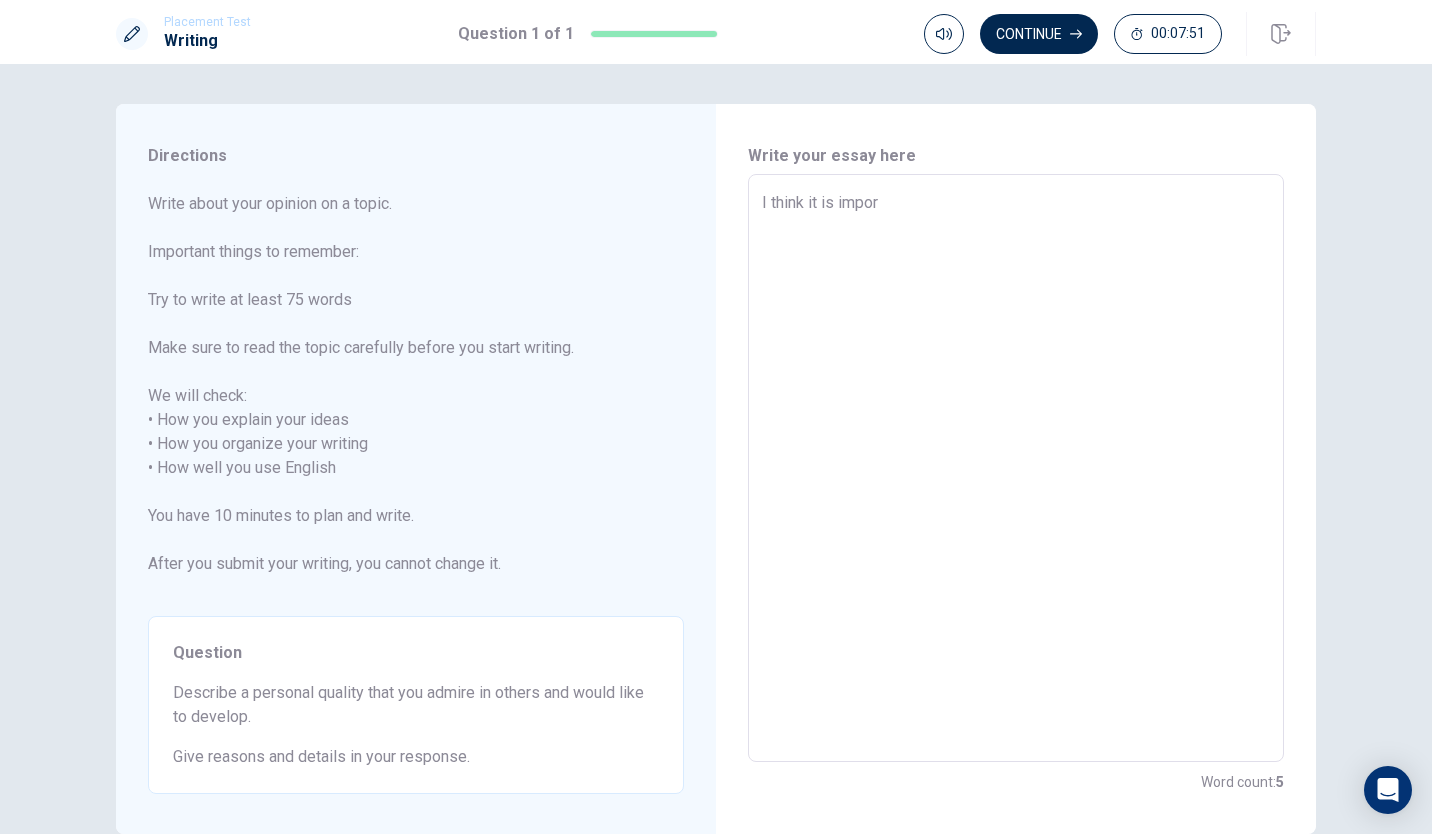 type on "I think it is import" 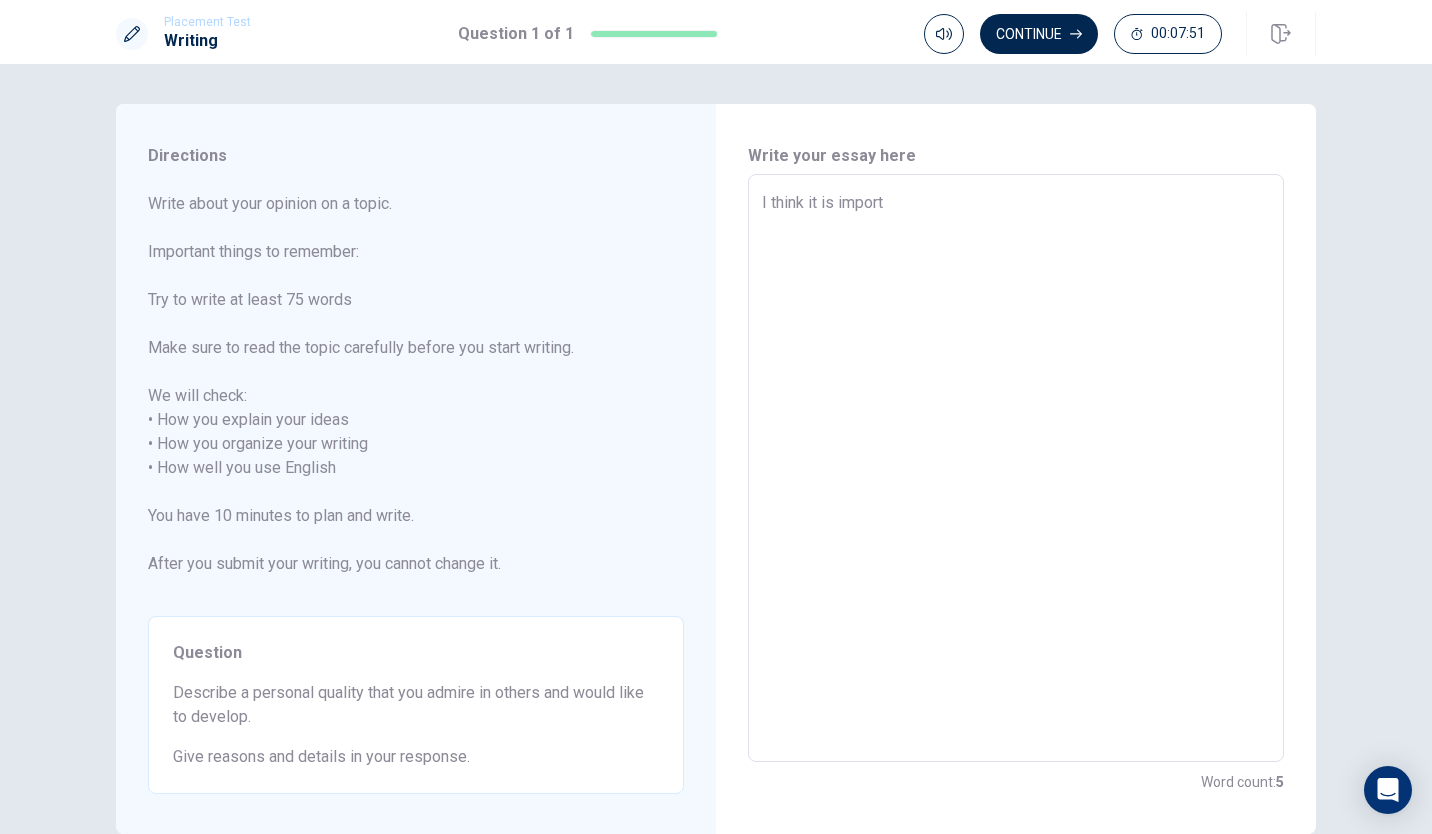 type on "x" 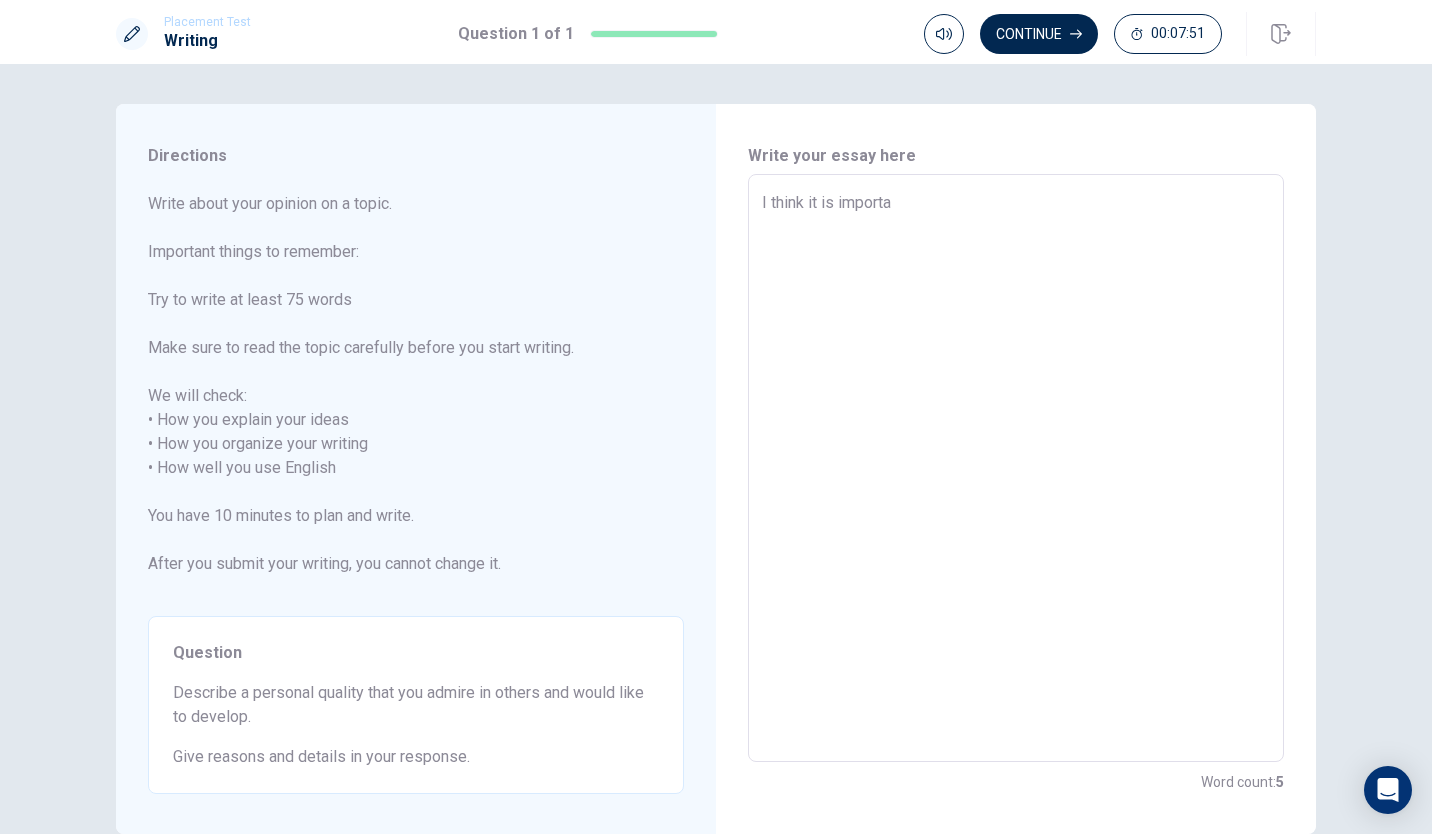 type on "x" 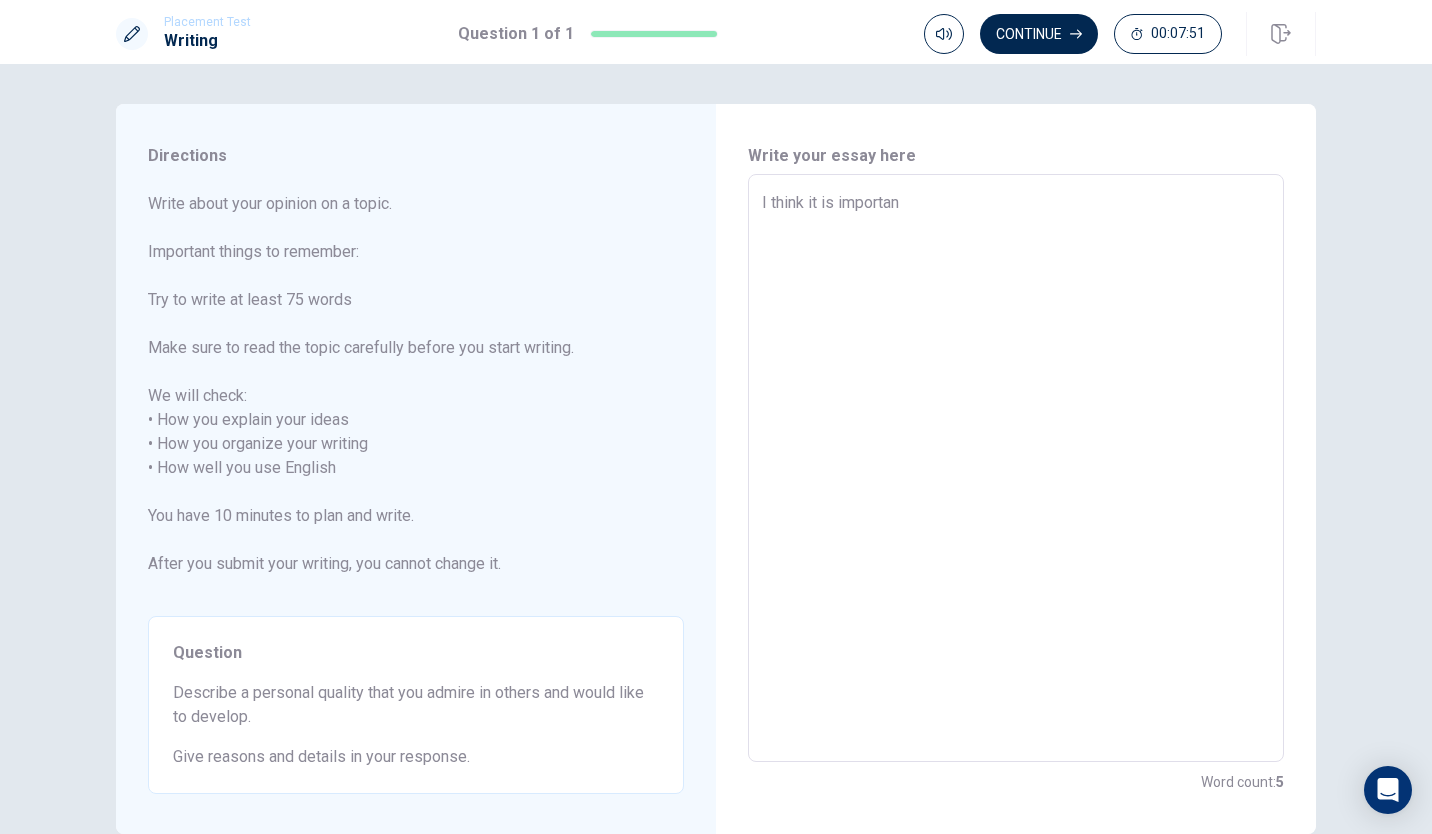 type on "x" 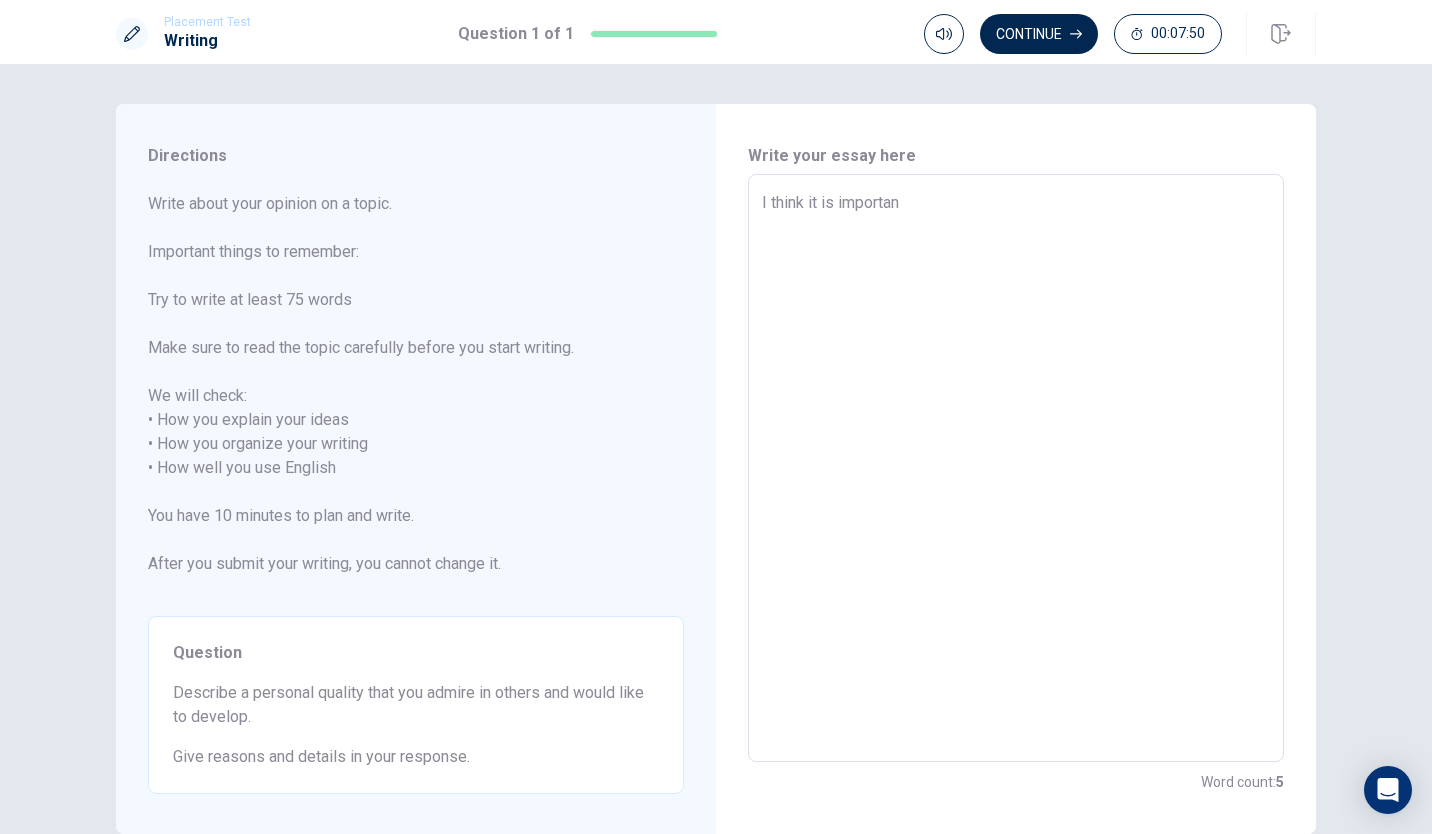 type on "I think it is important" 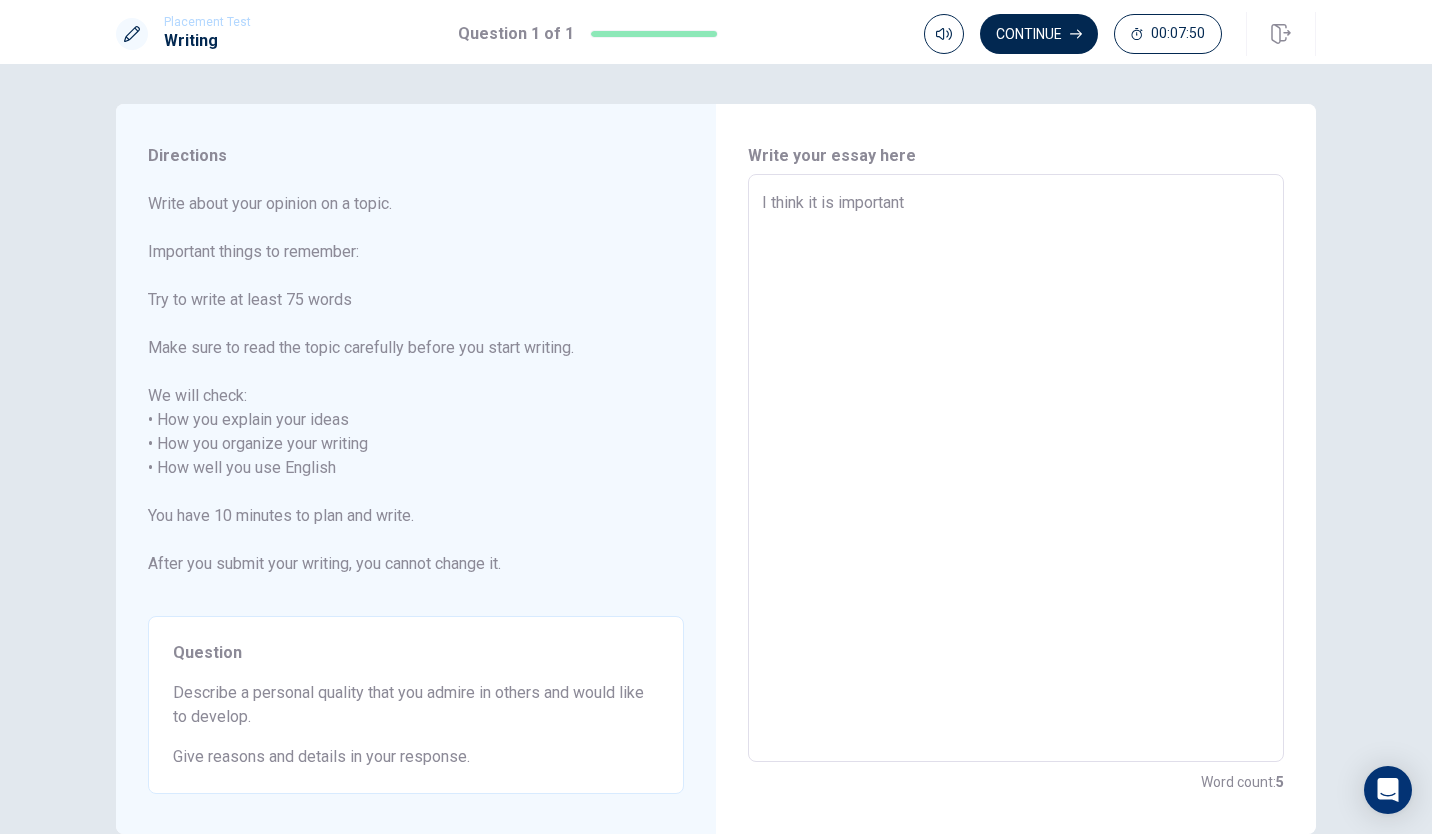 type on "x" 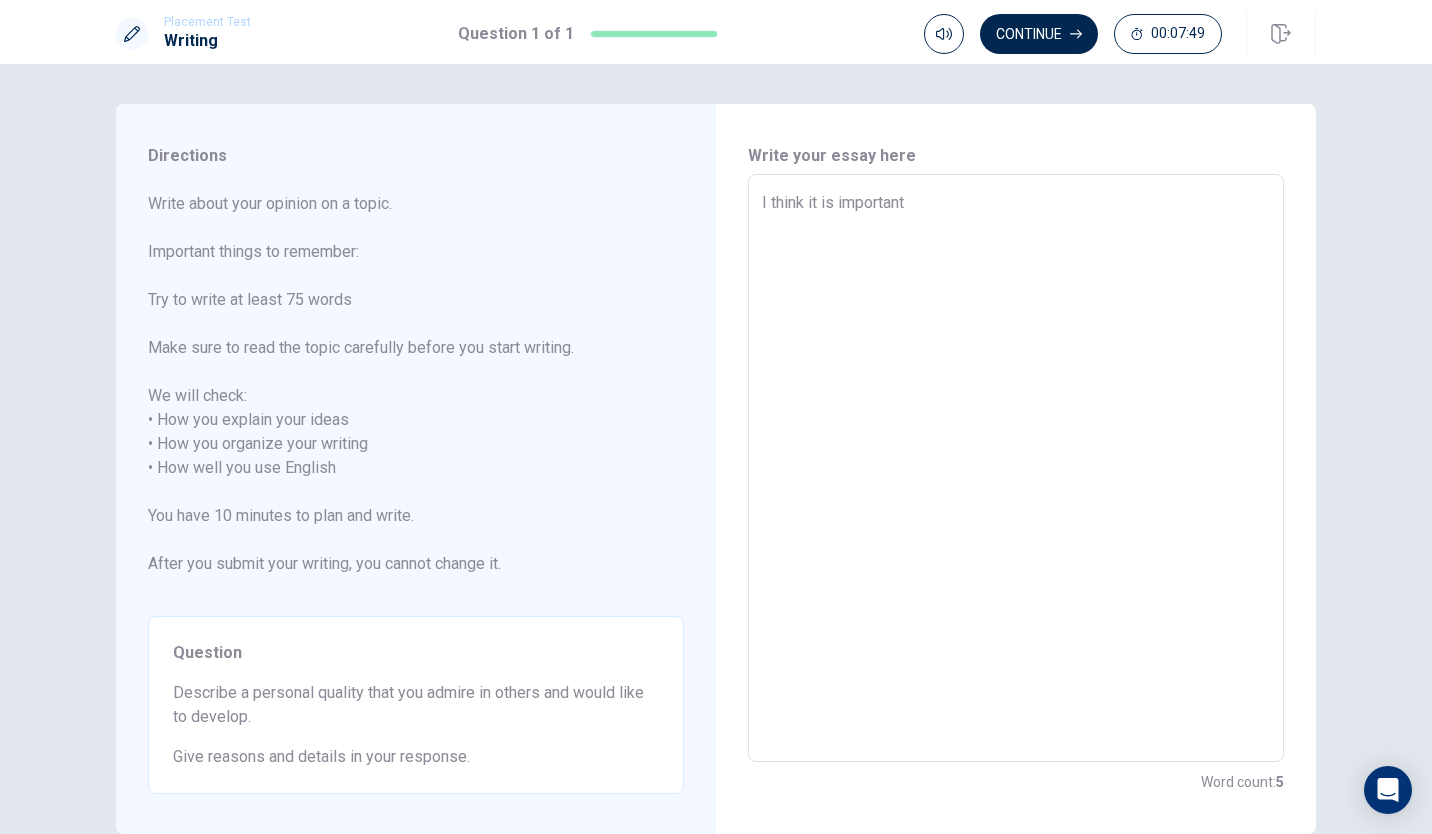 type on "I think it is important" 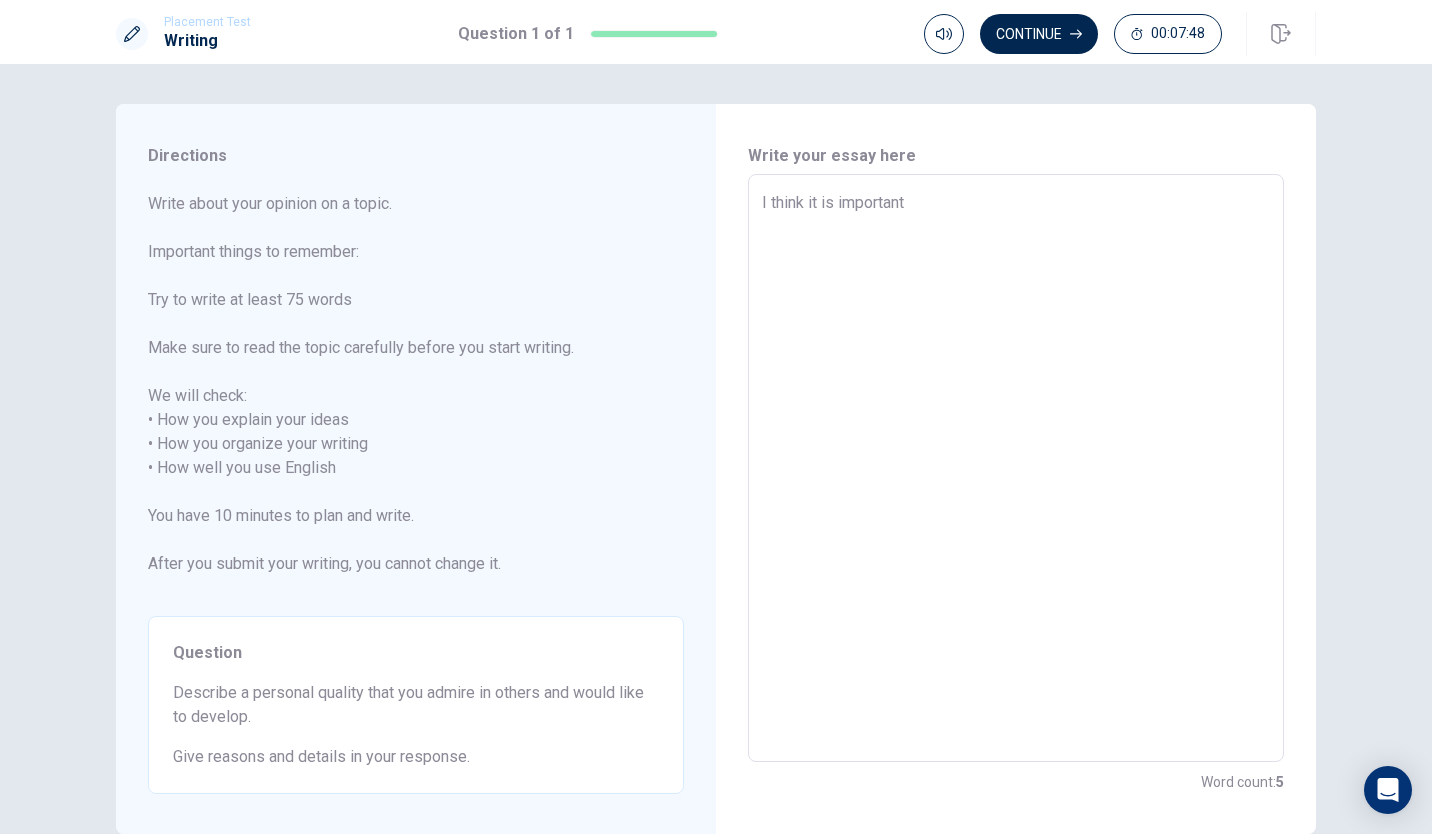 type on "I think it is important t" 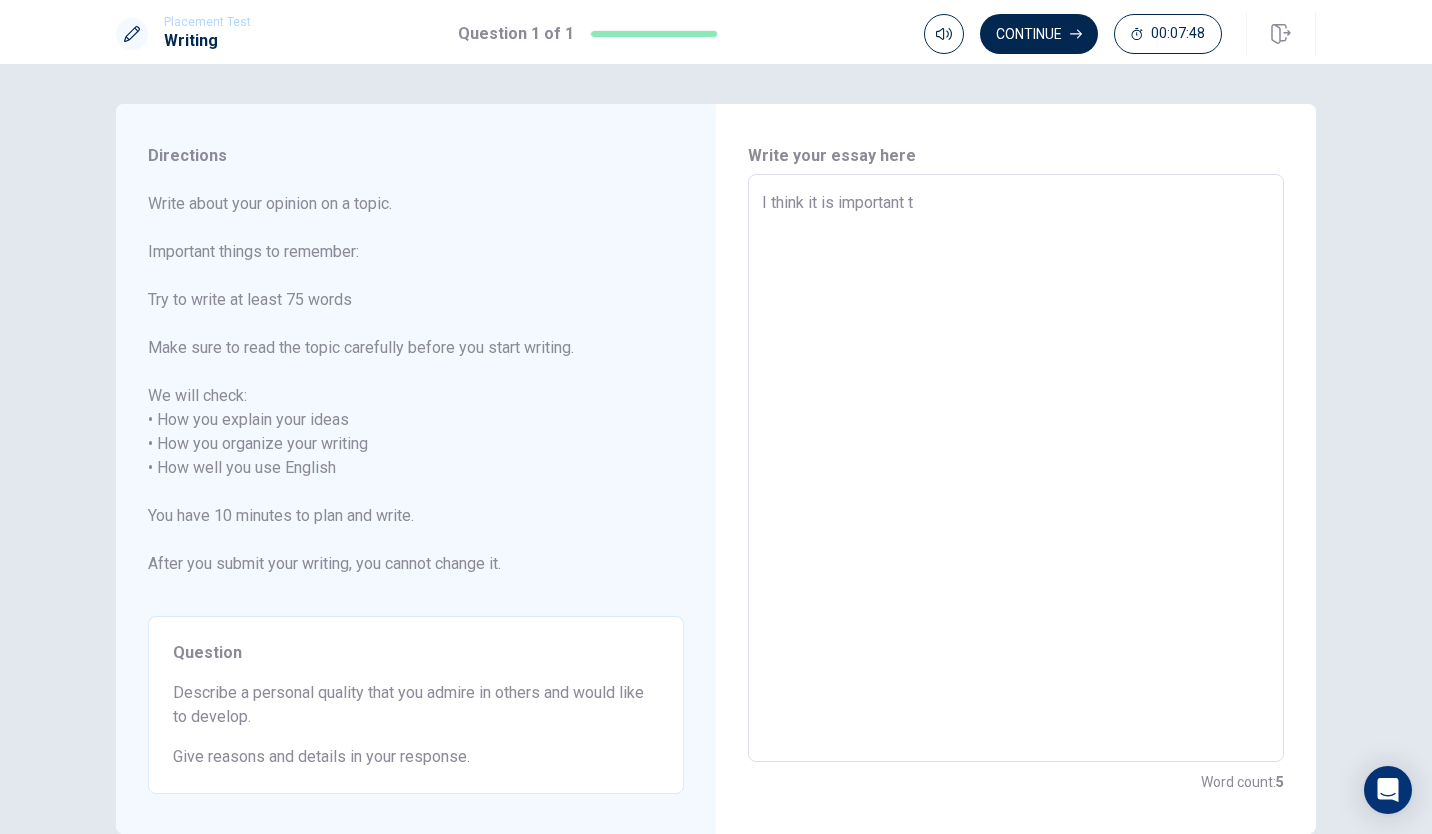 type on "x" 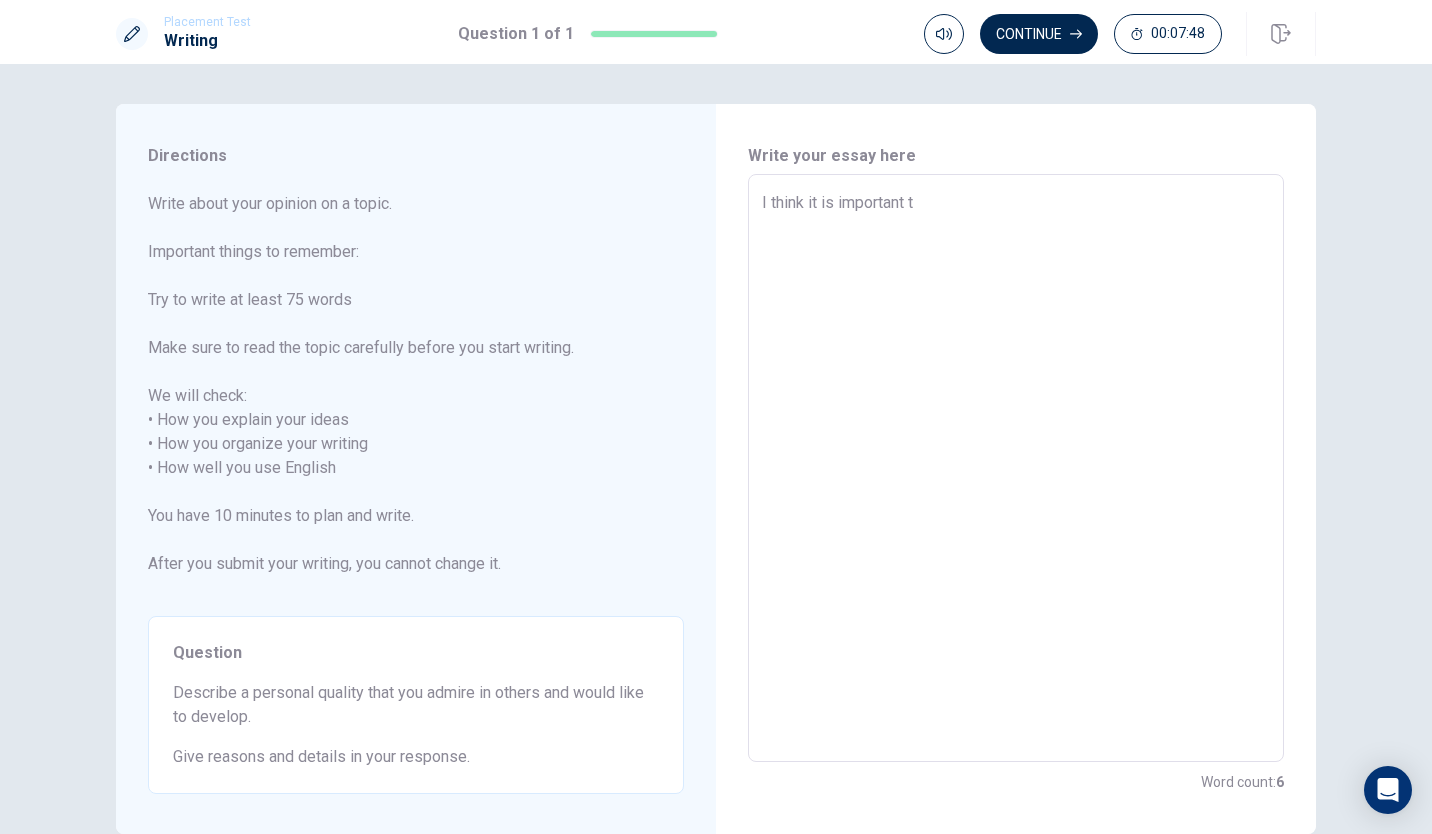 type on "I think it is important to" 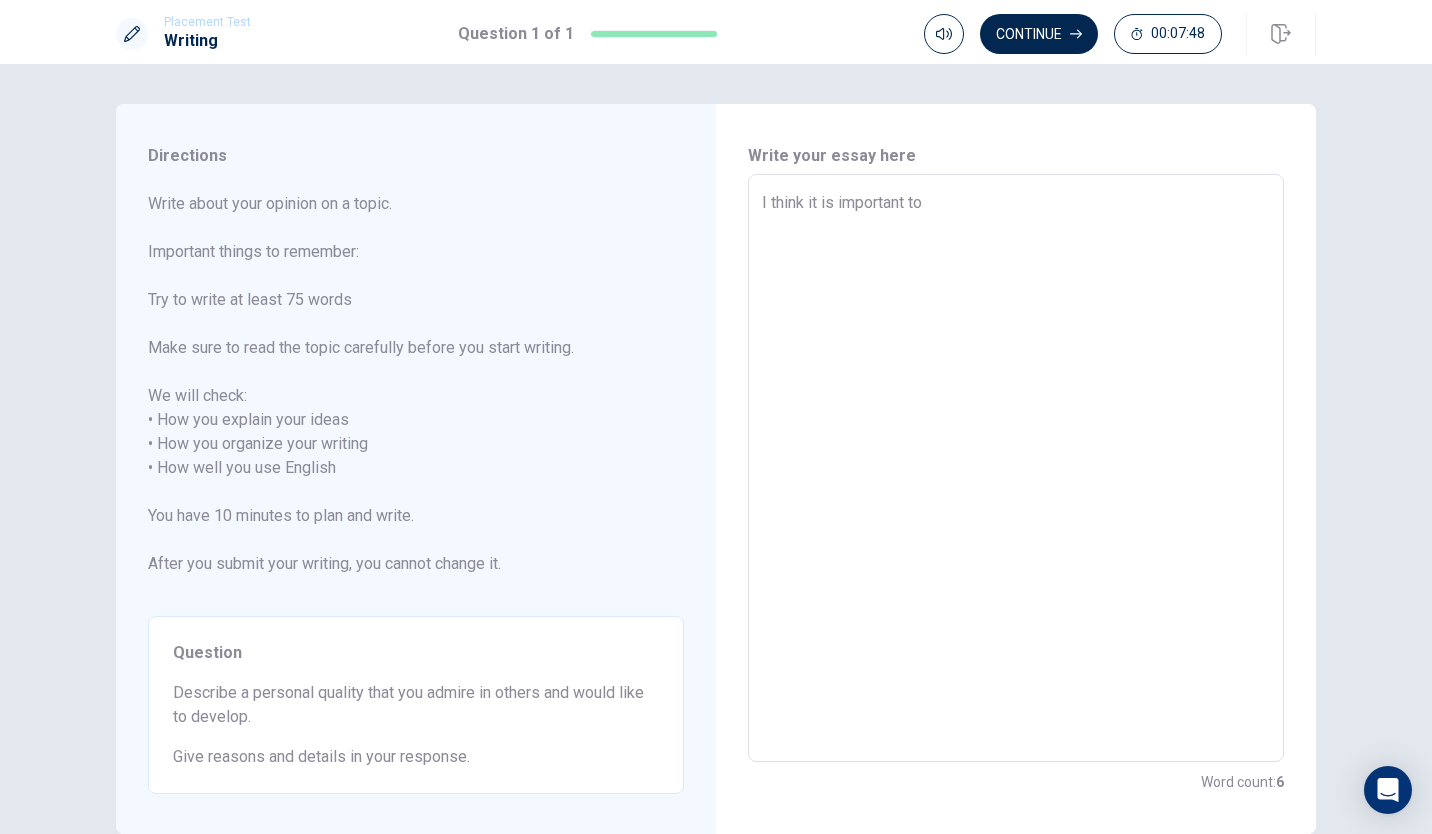 type on "x" 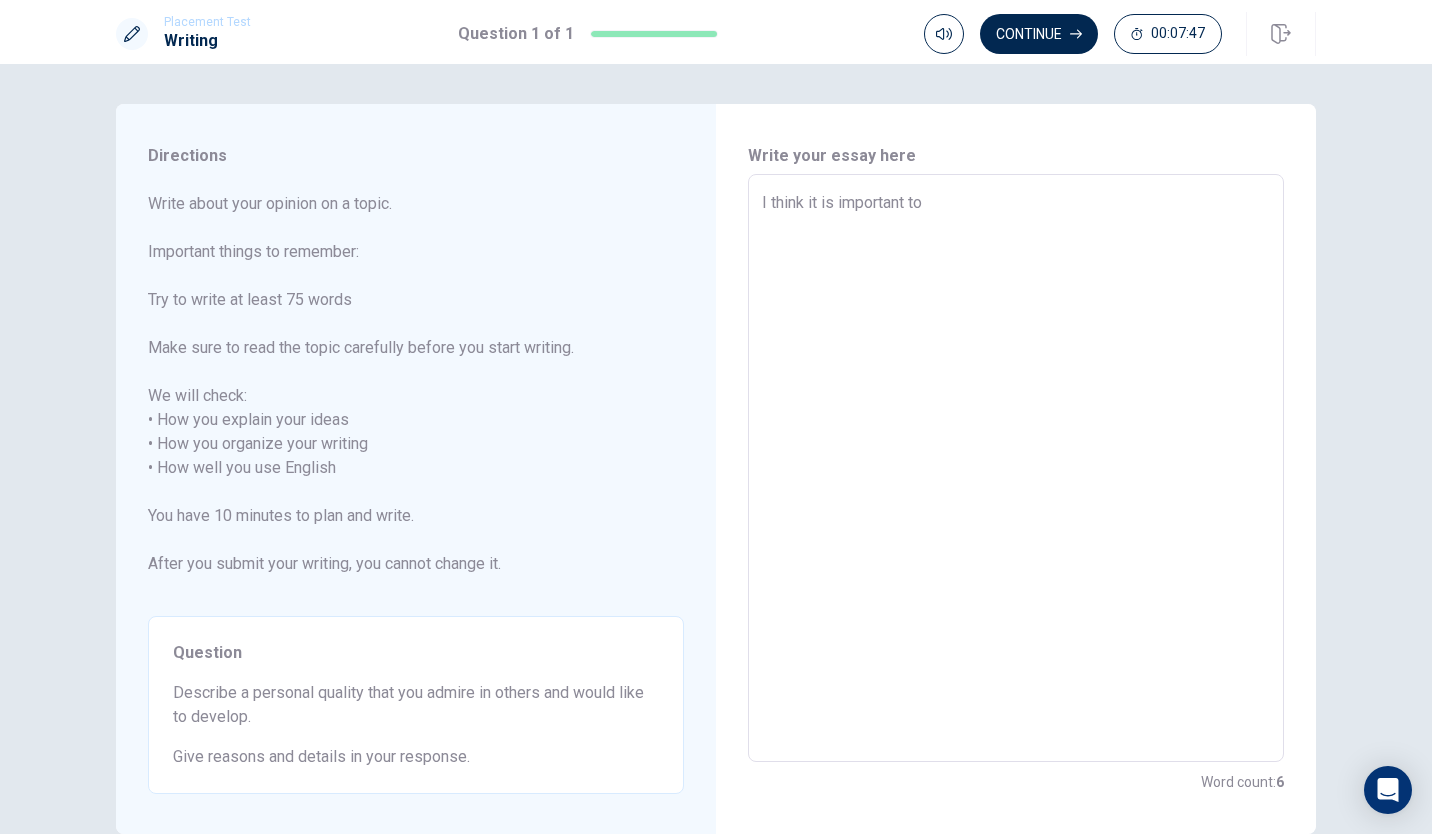 type on "I think it is important to t" 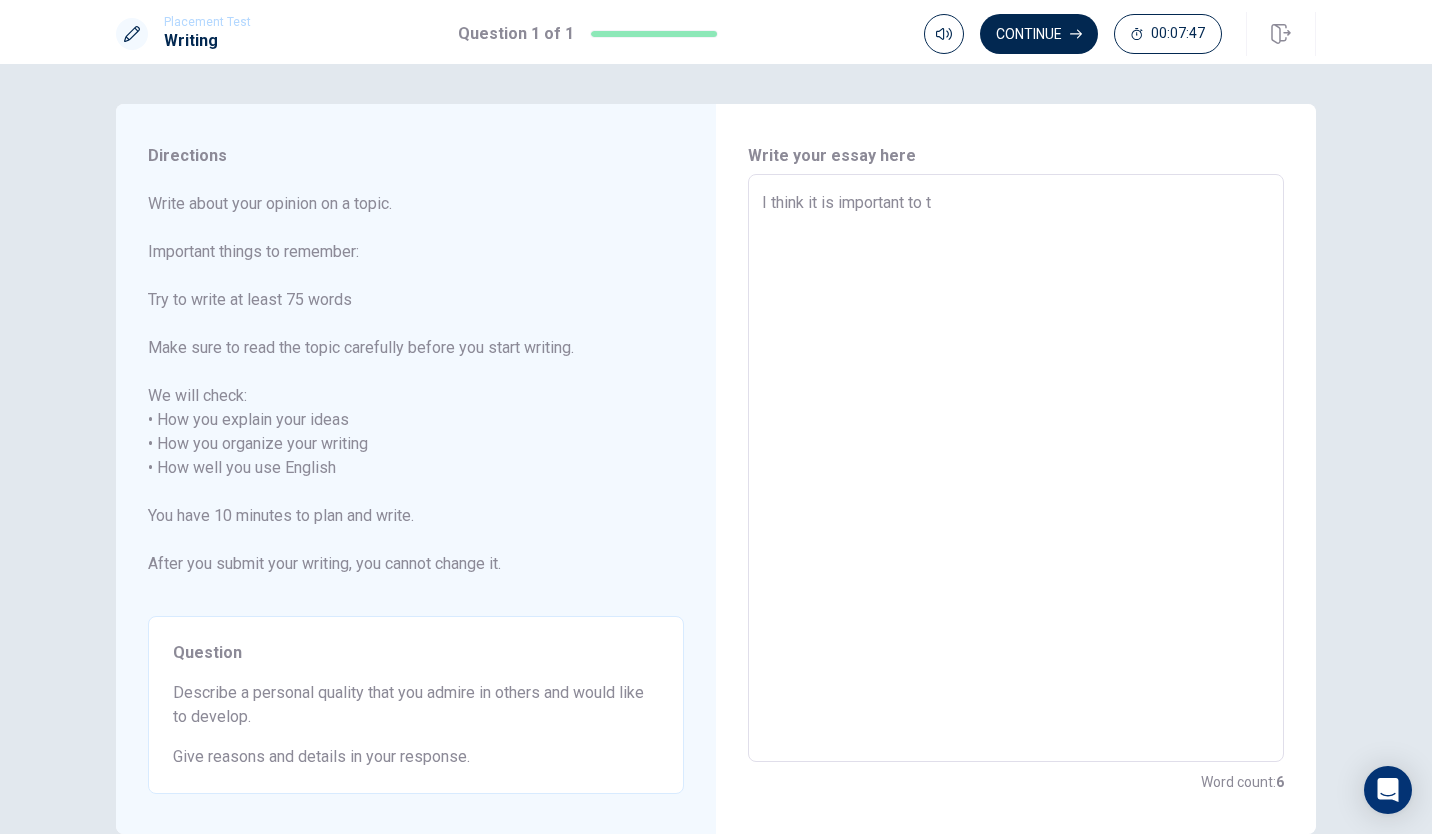 type on "x" 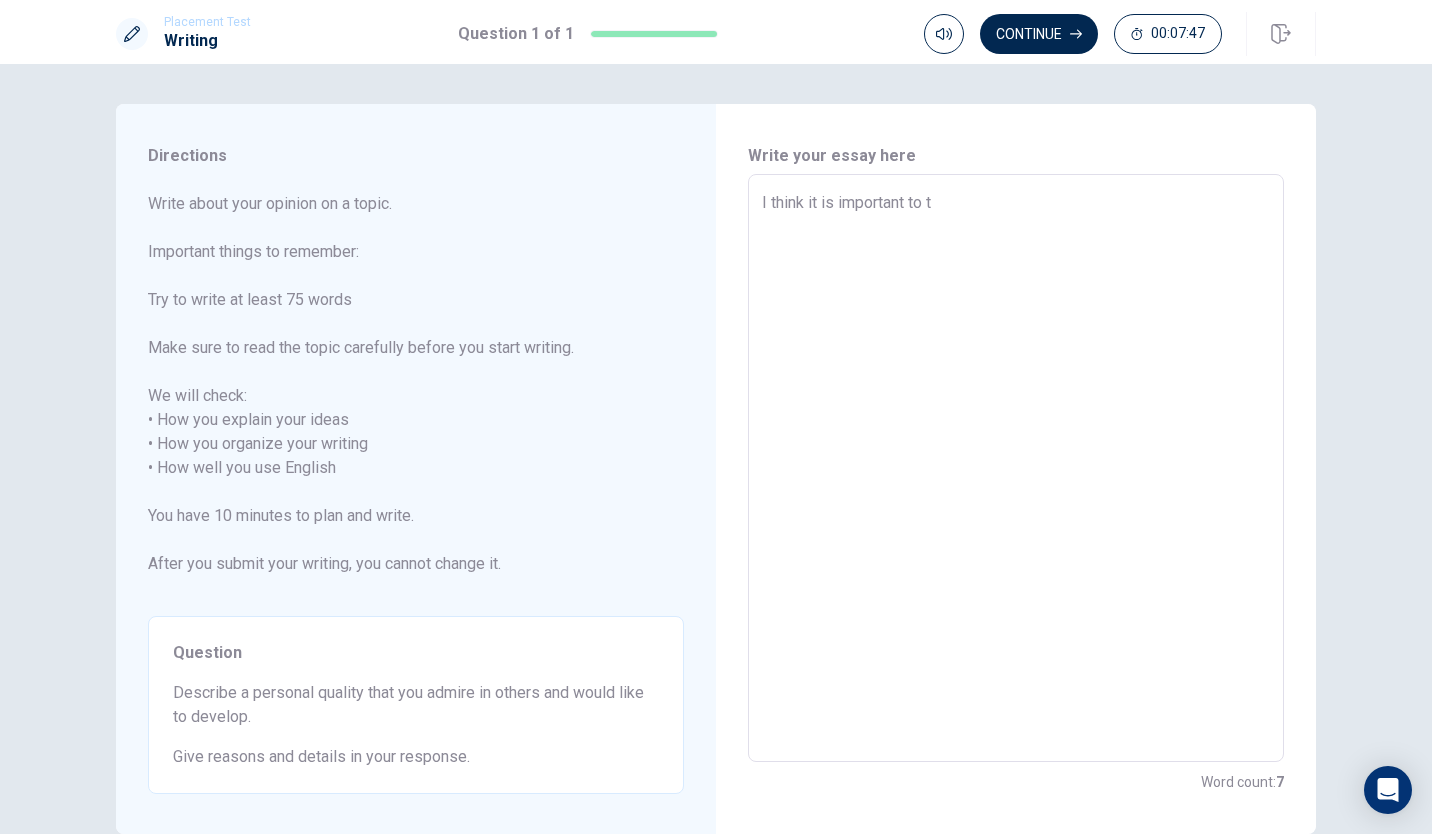 type on "I think it is important to ta" 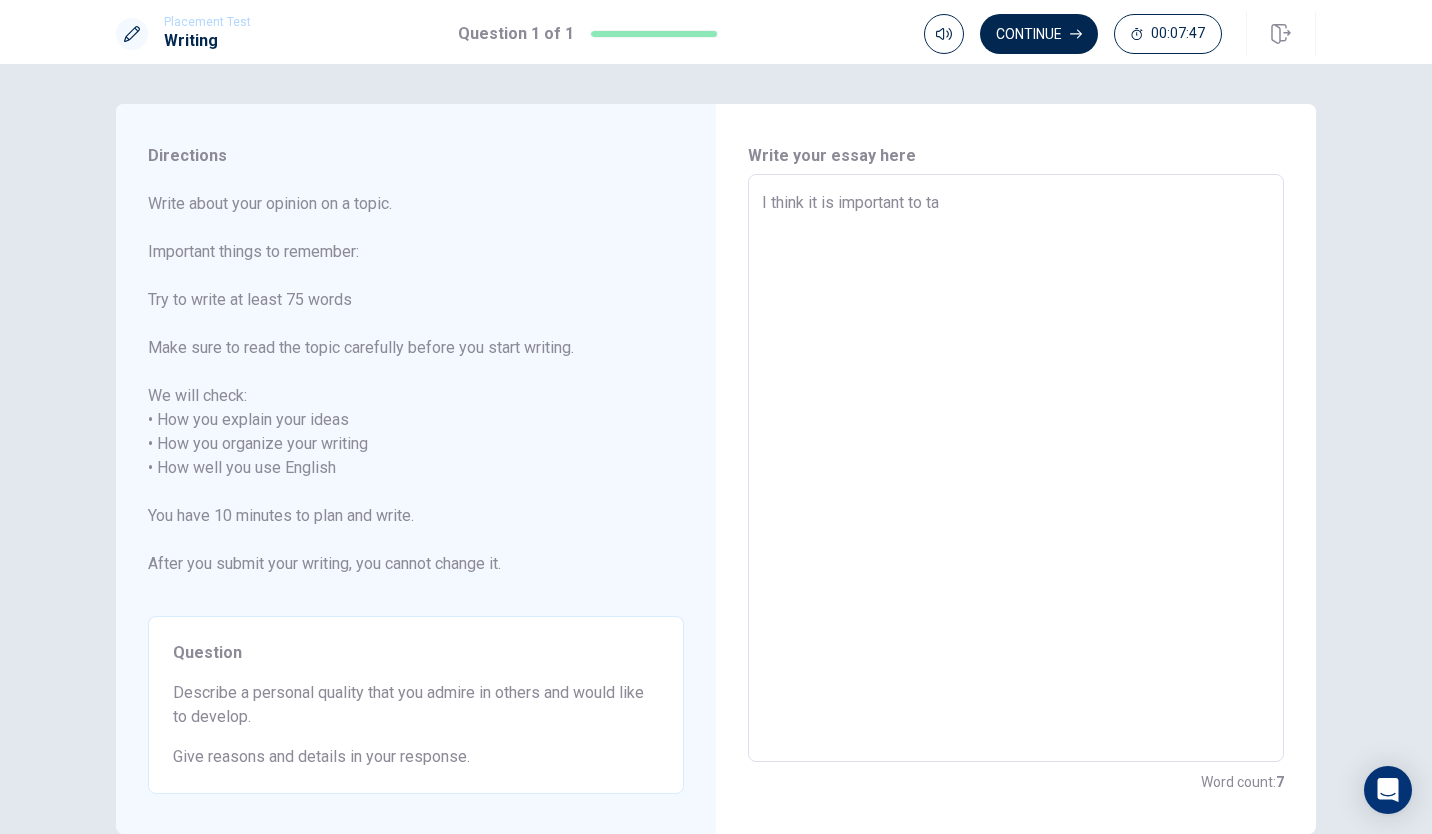 type on "x" 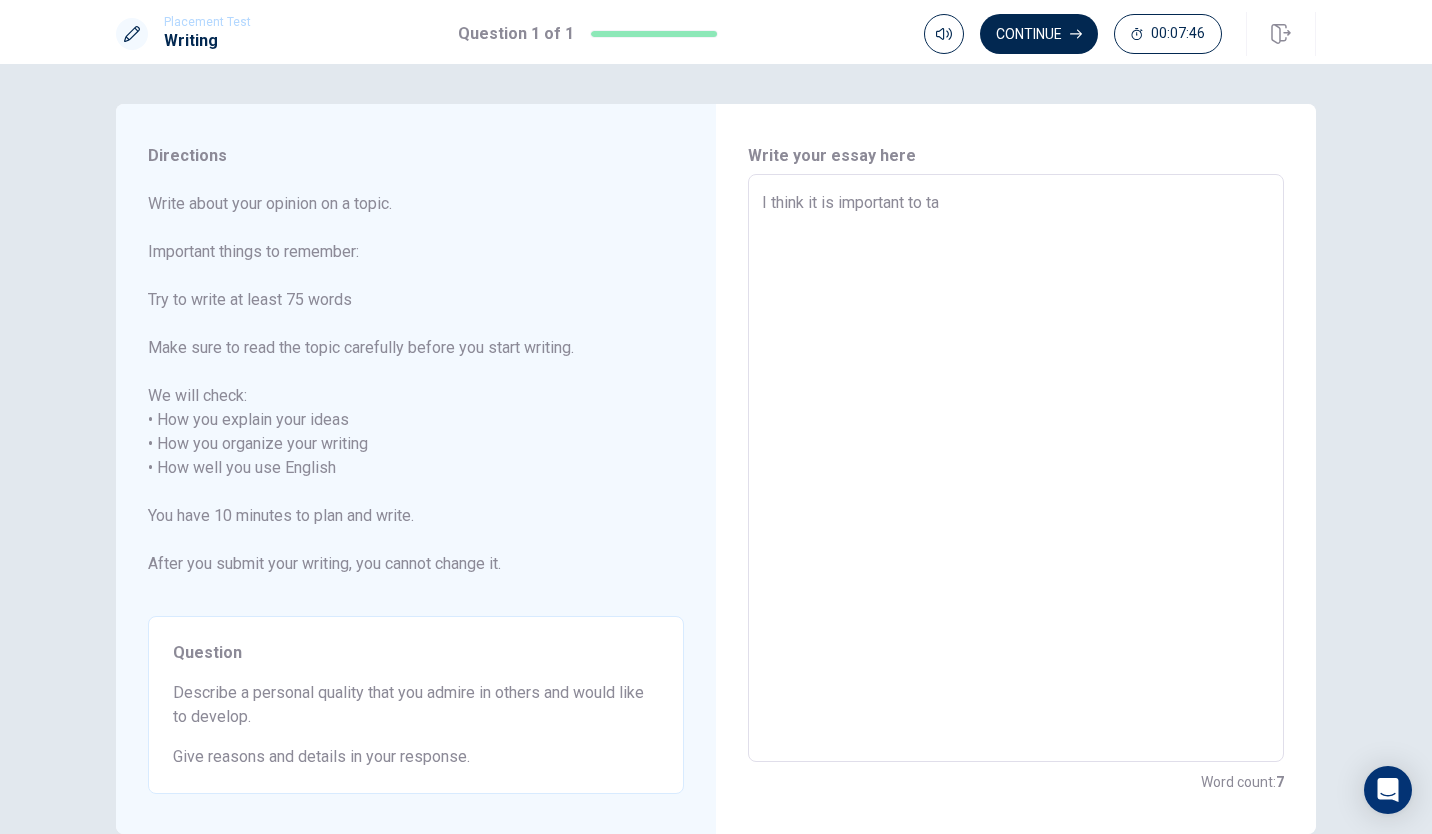 type on "I think it is important to tak" 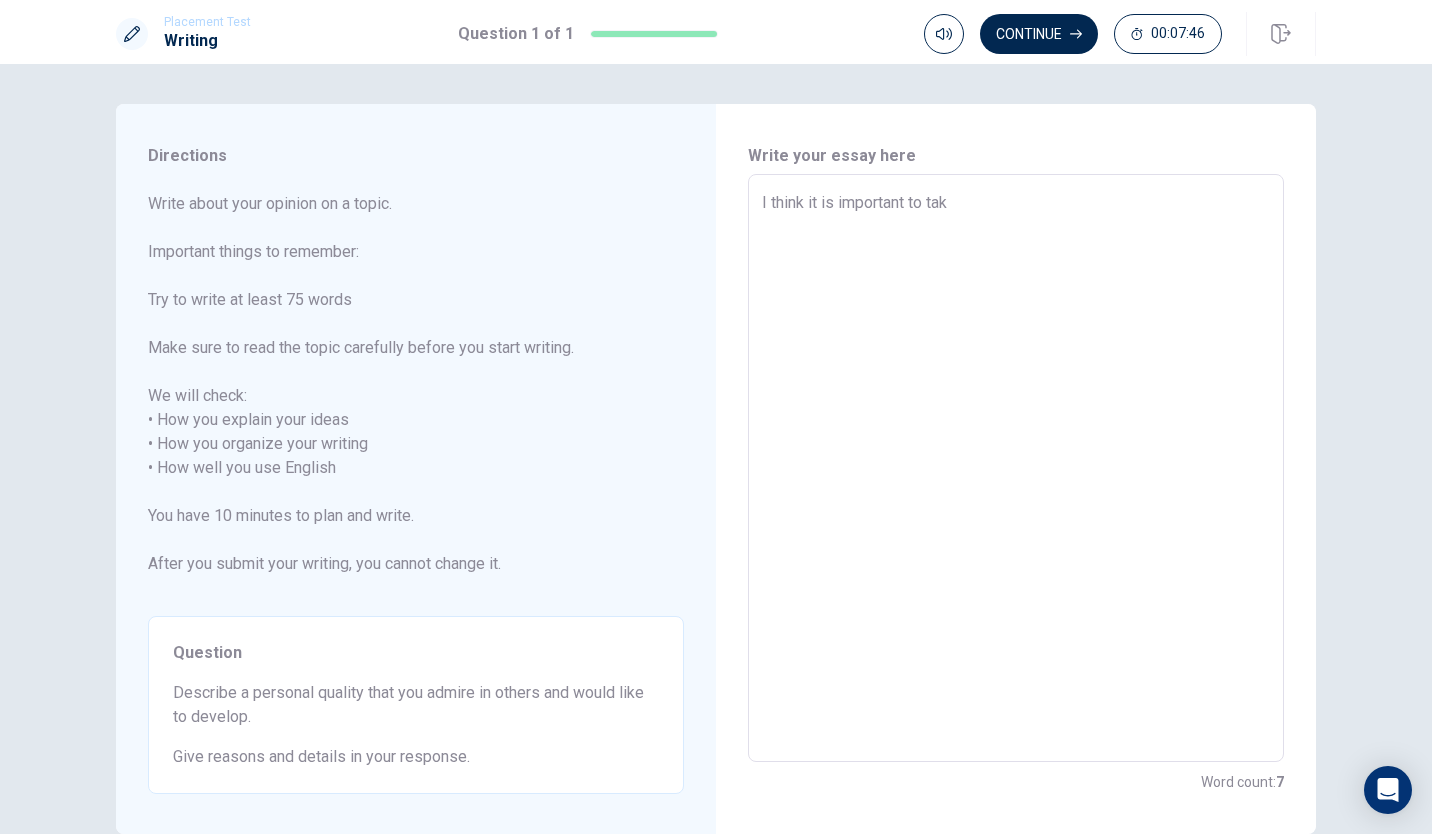 type on "x" 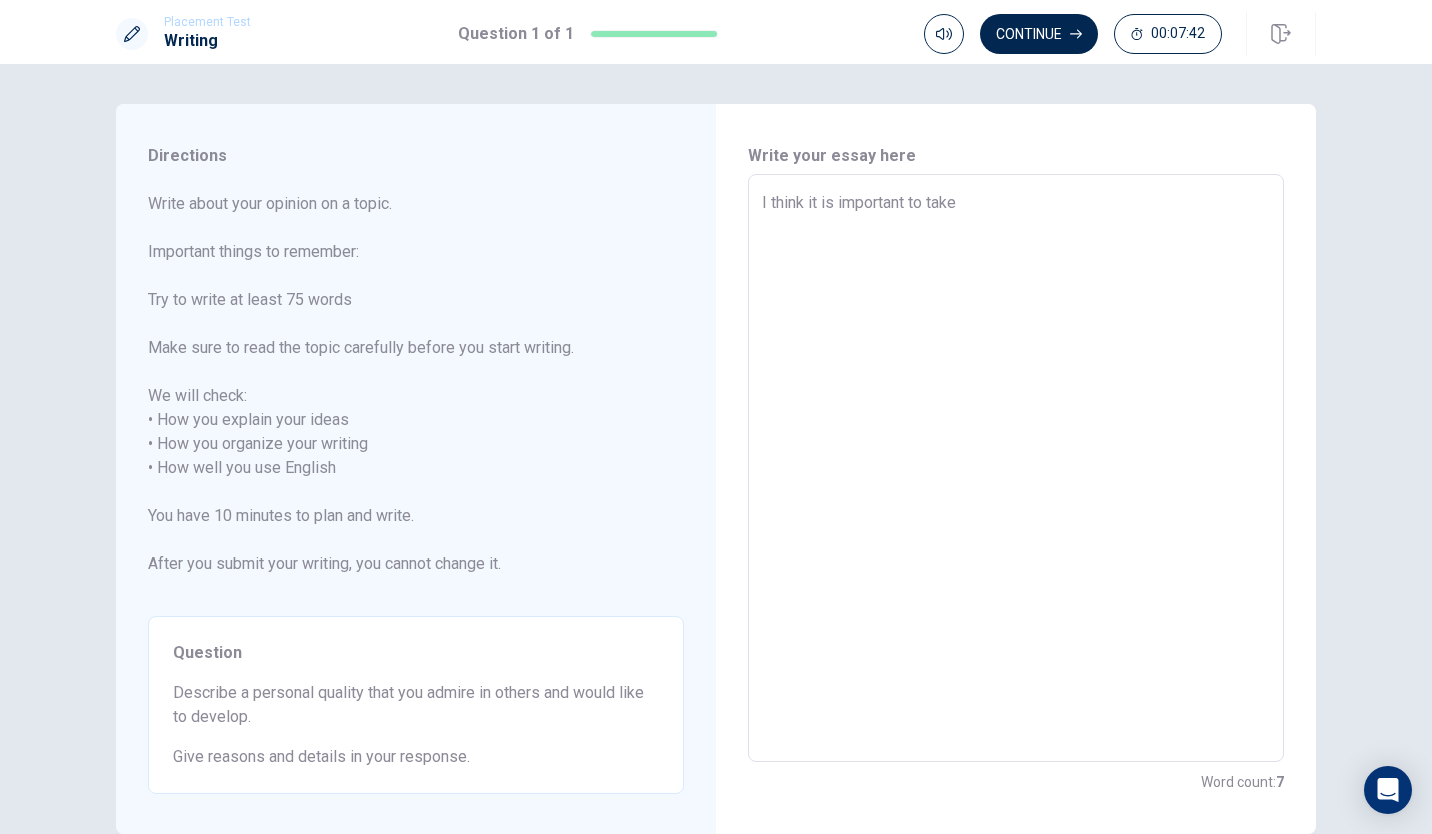 type on "x" 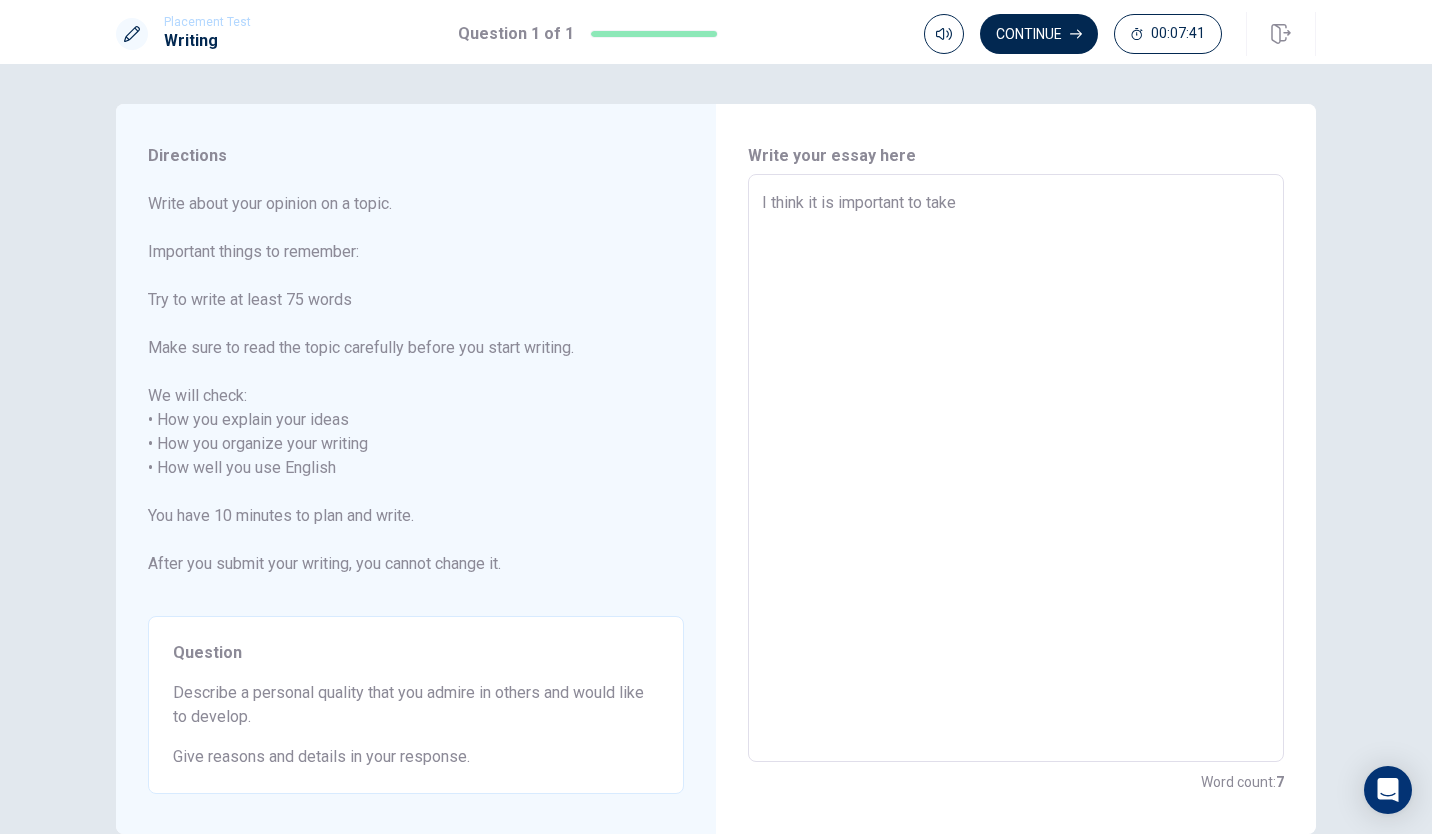 type on "I think it is important to take" 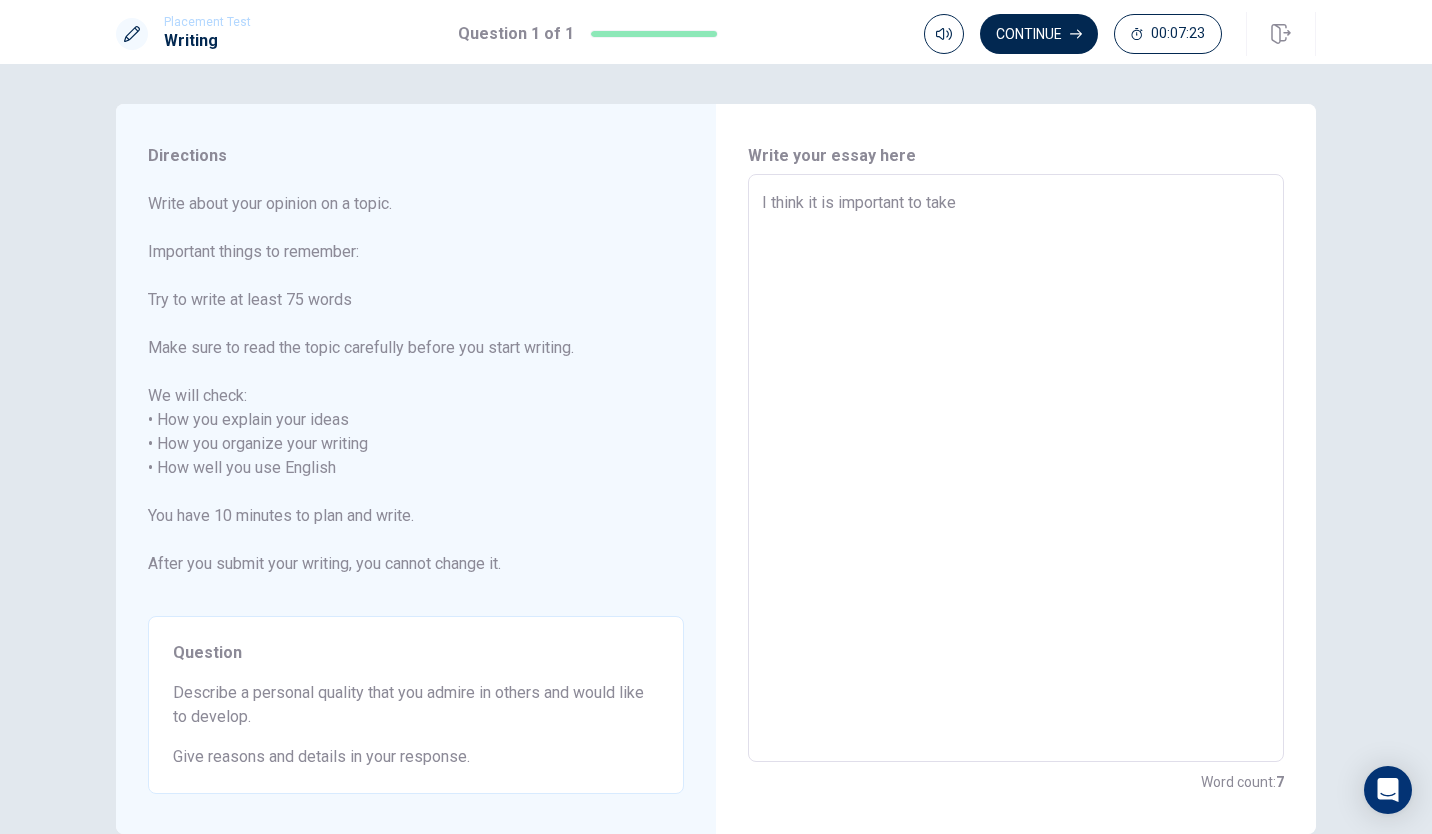 type on "x" 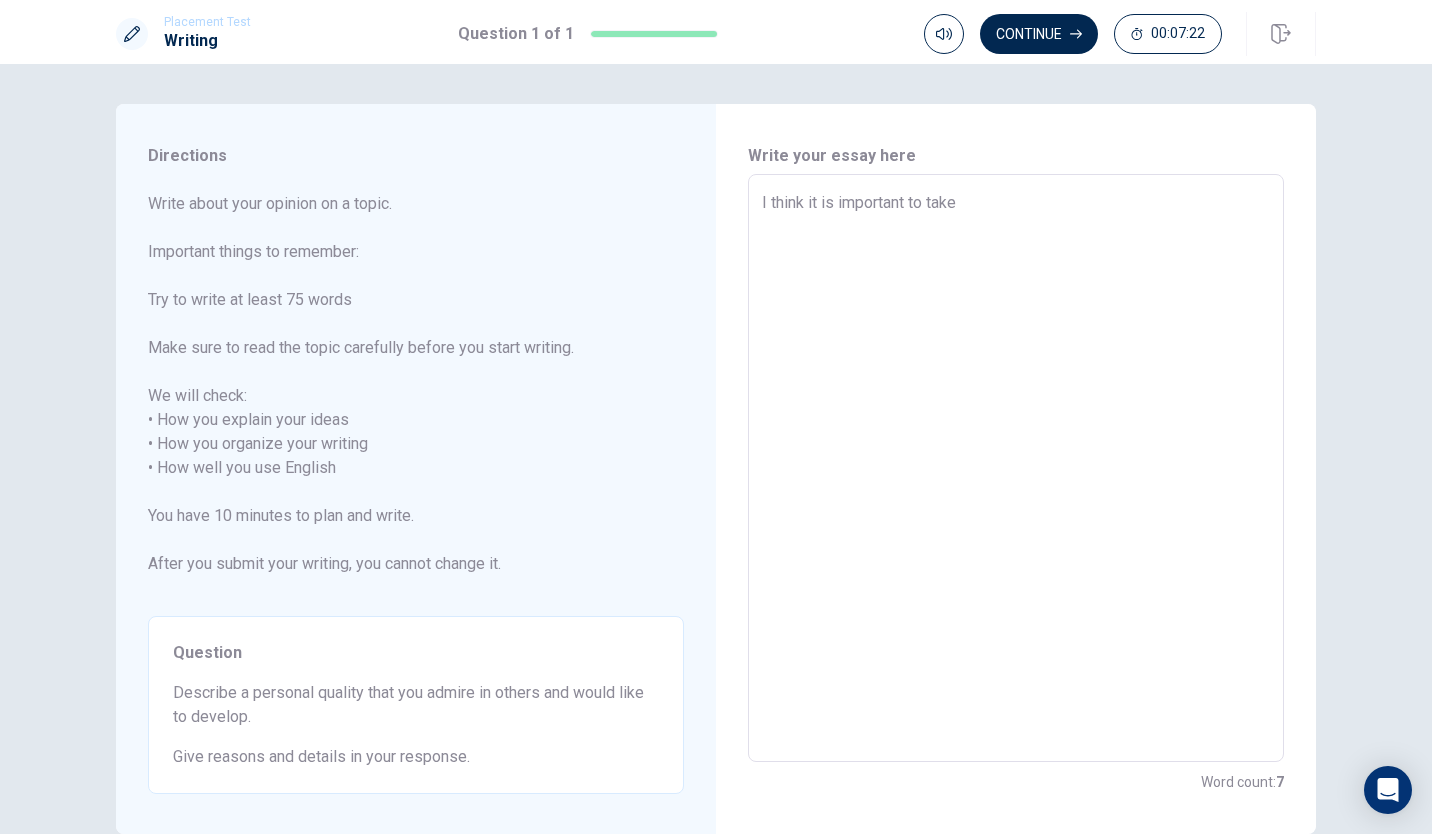 type on "I think it is important to take a" 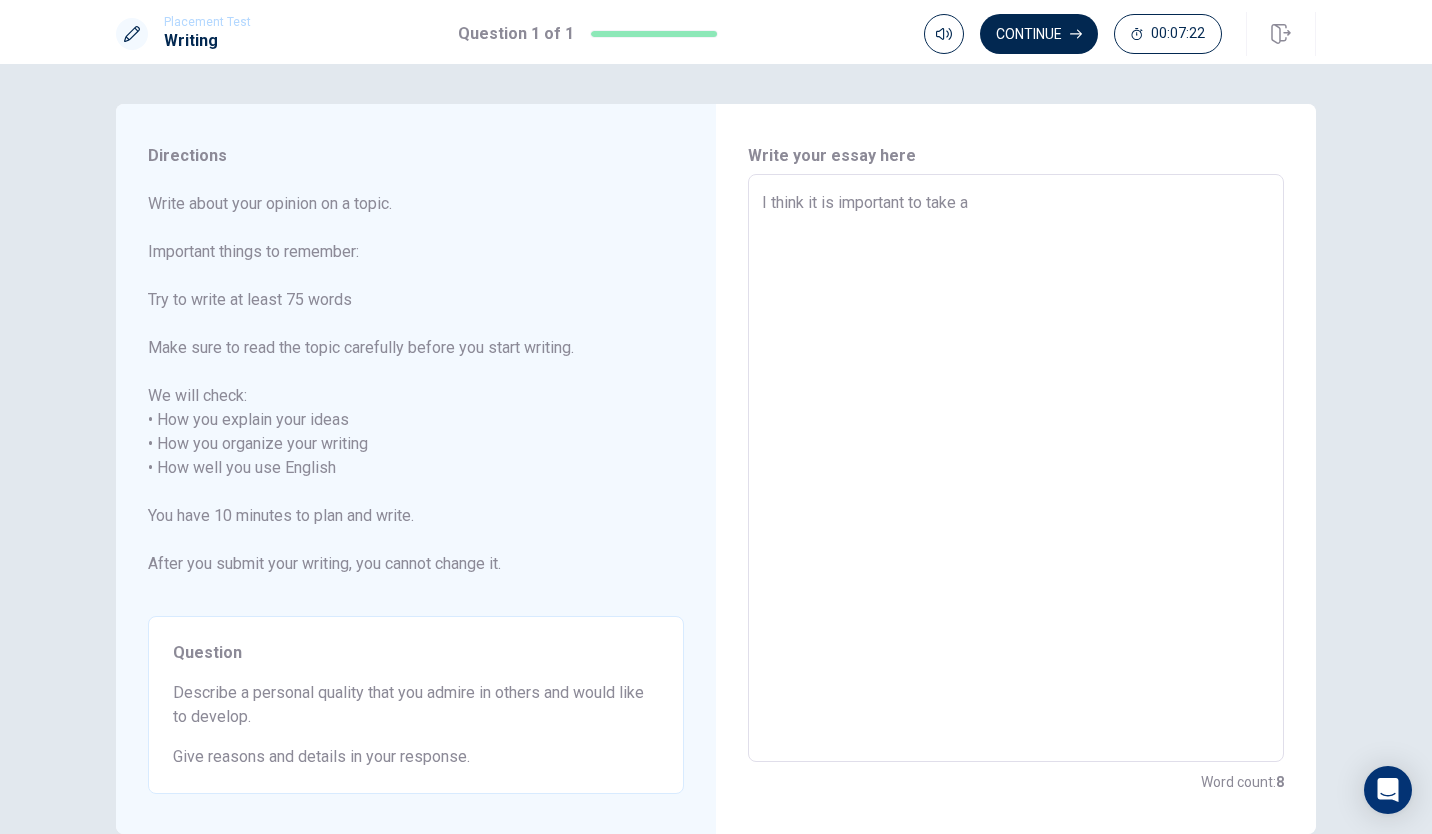type on "x" 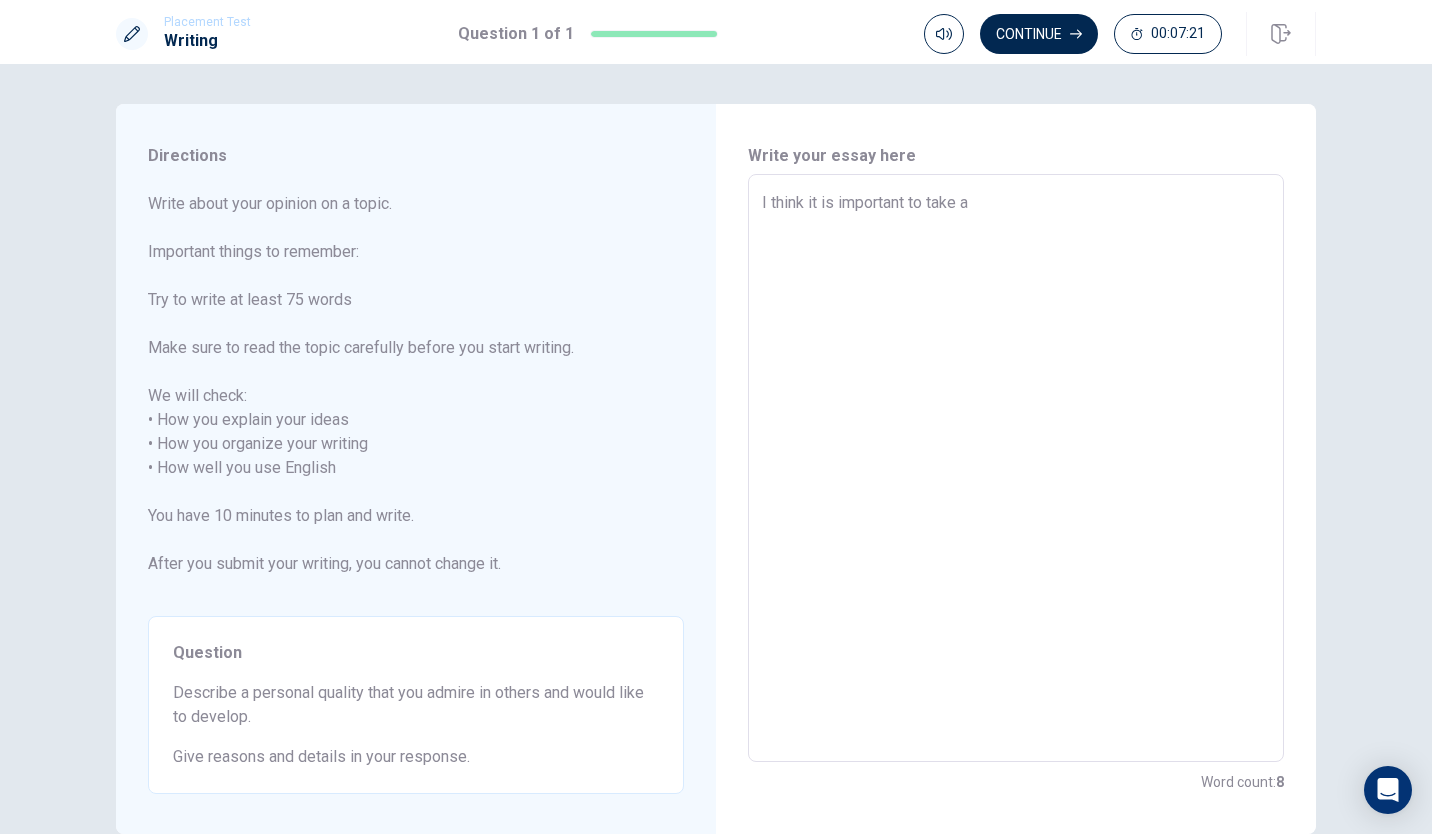 type on "I think it is important to take a" 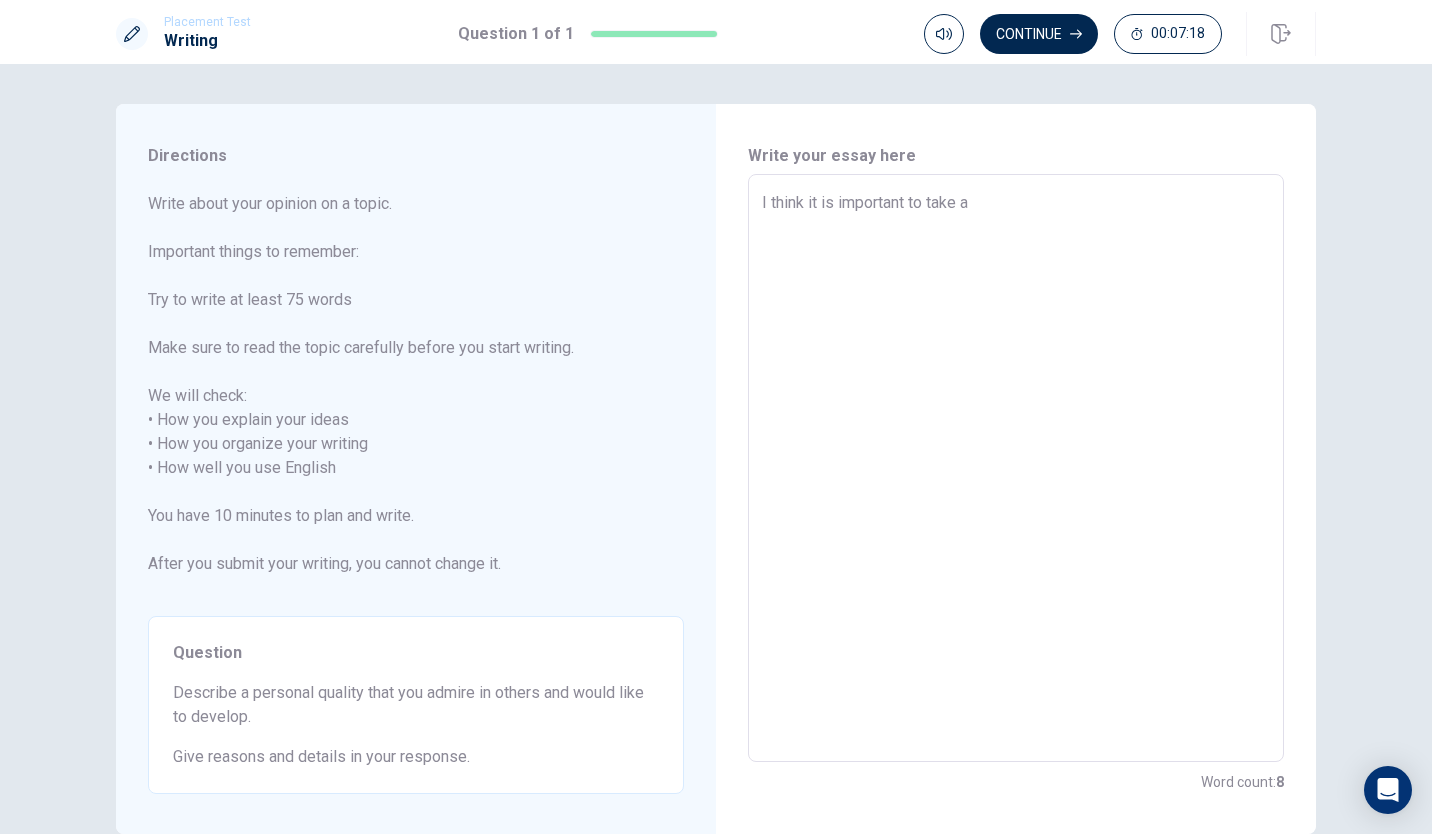 type on "x" 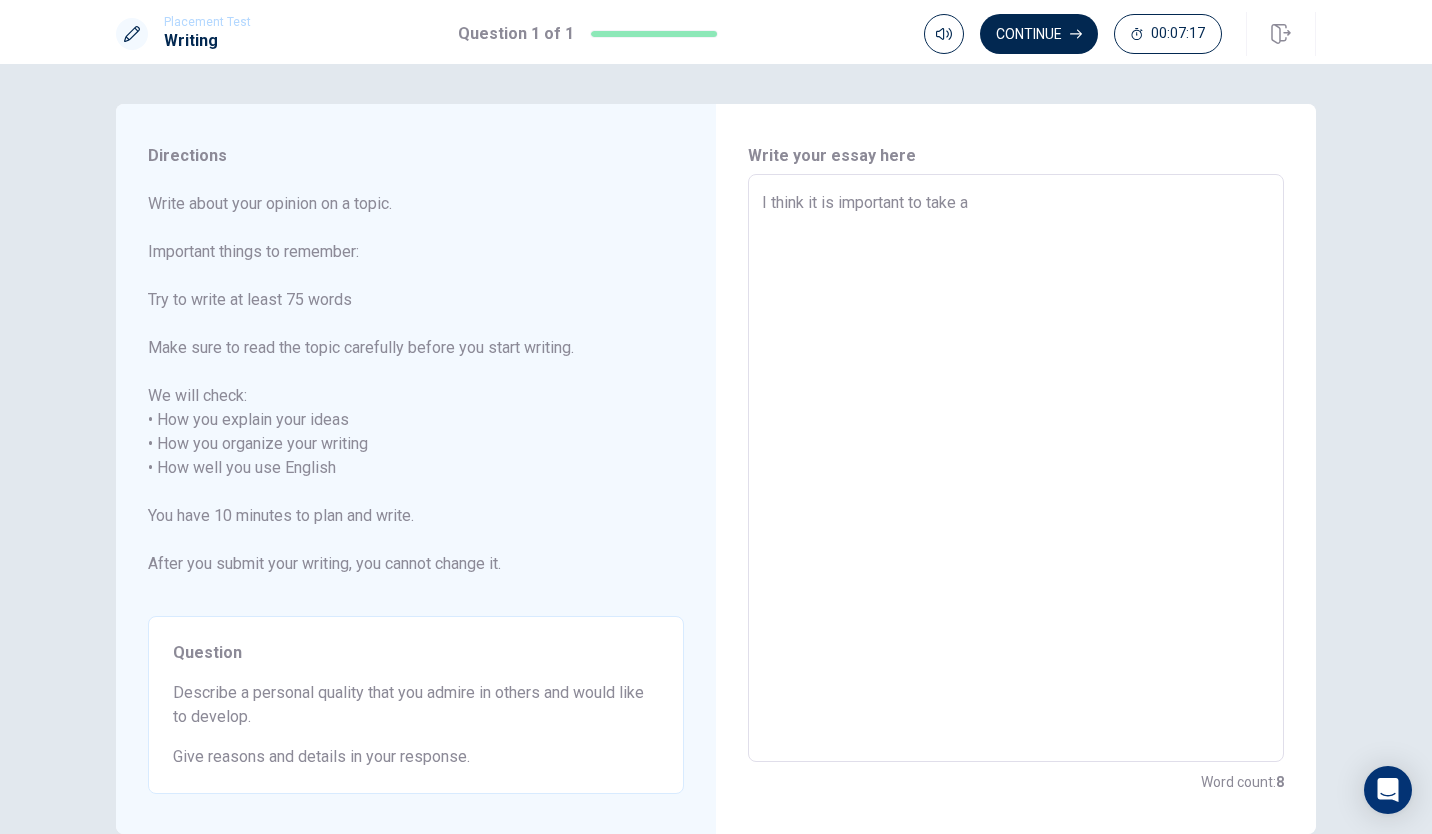 type on "I think it is important to take a s" 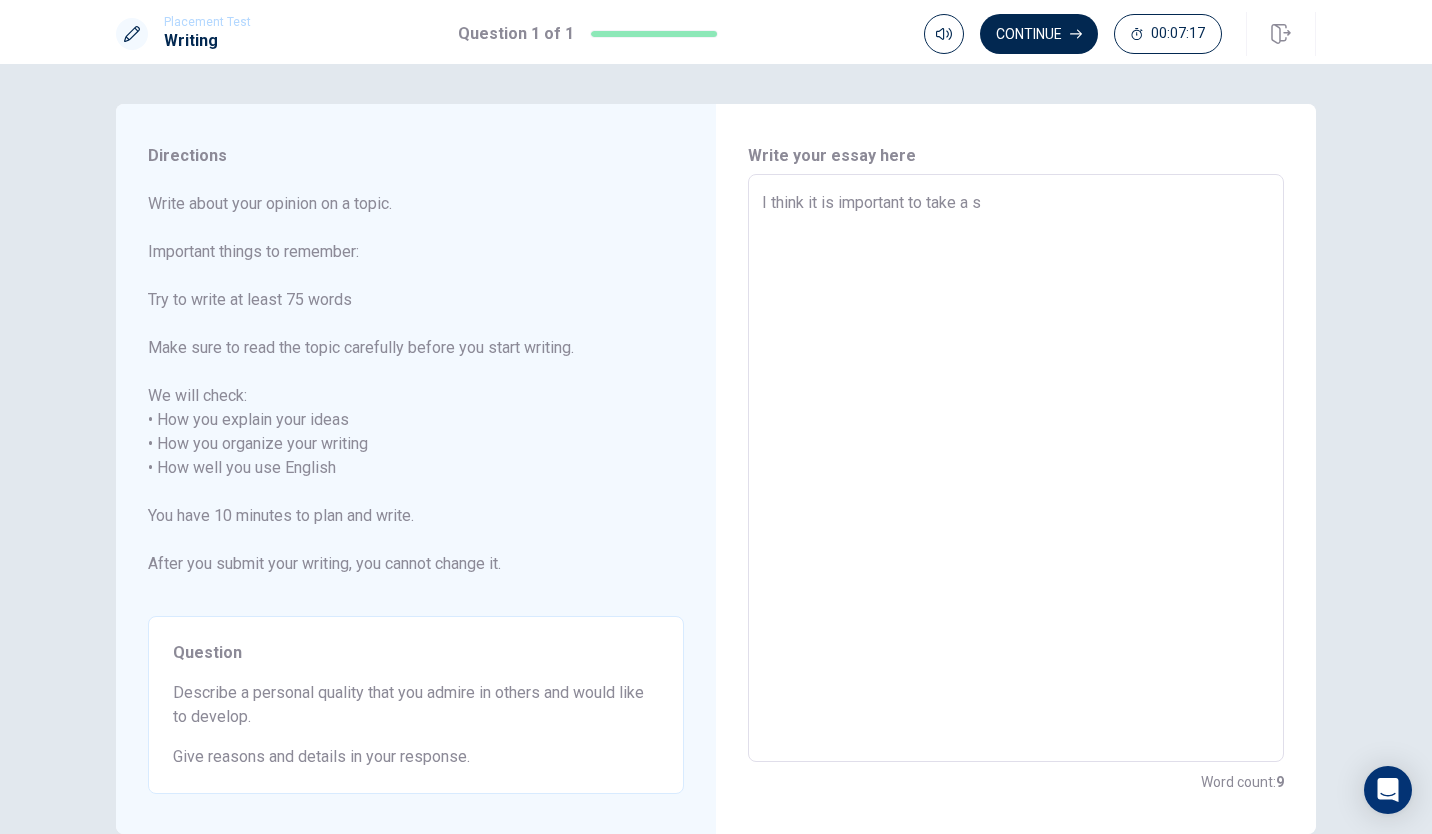 type on "x" 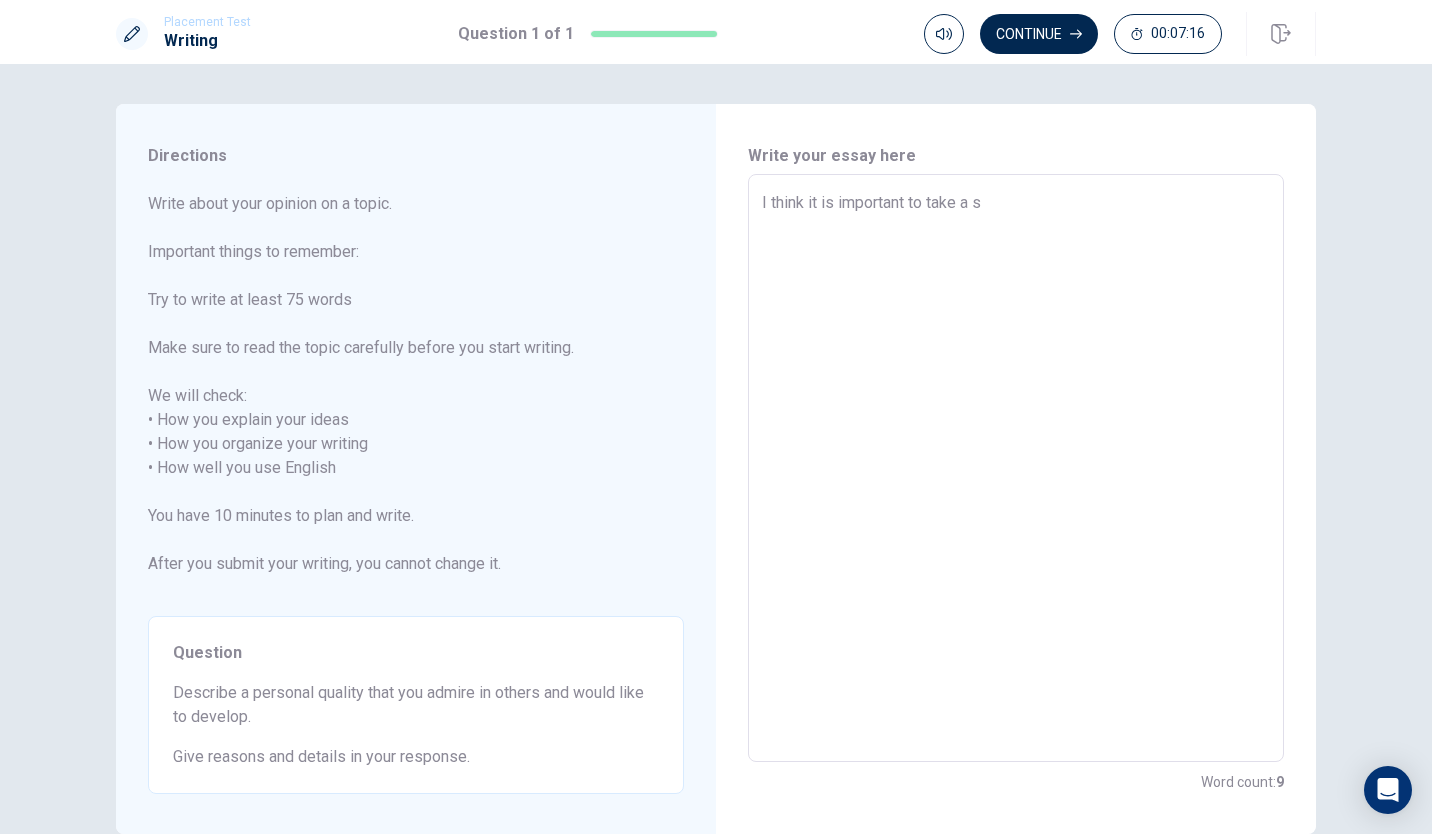 type on "I think it is important to take a se" 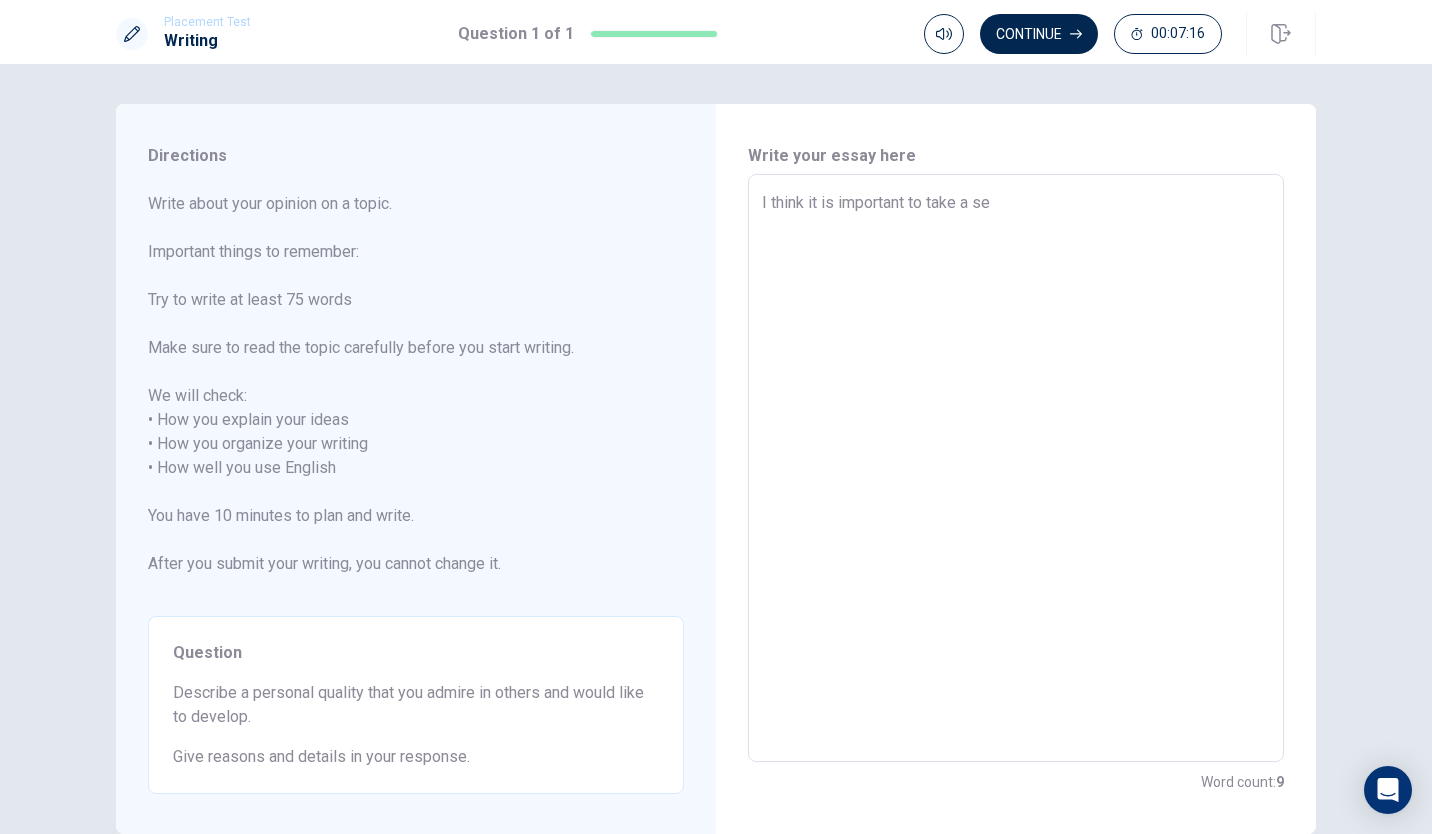 type on "x" 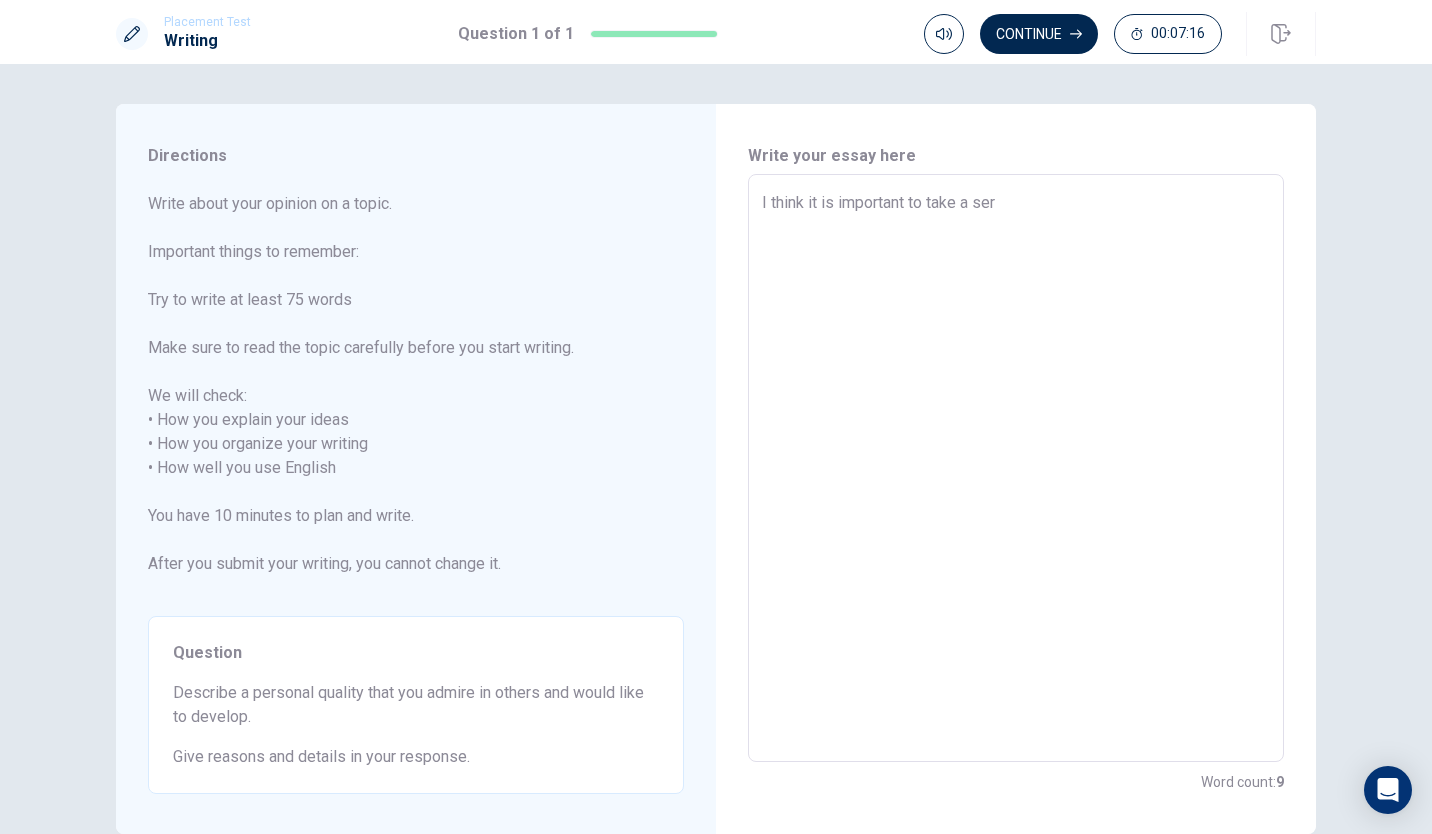 type on "x" 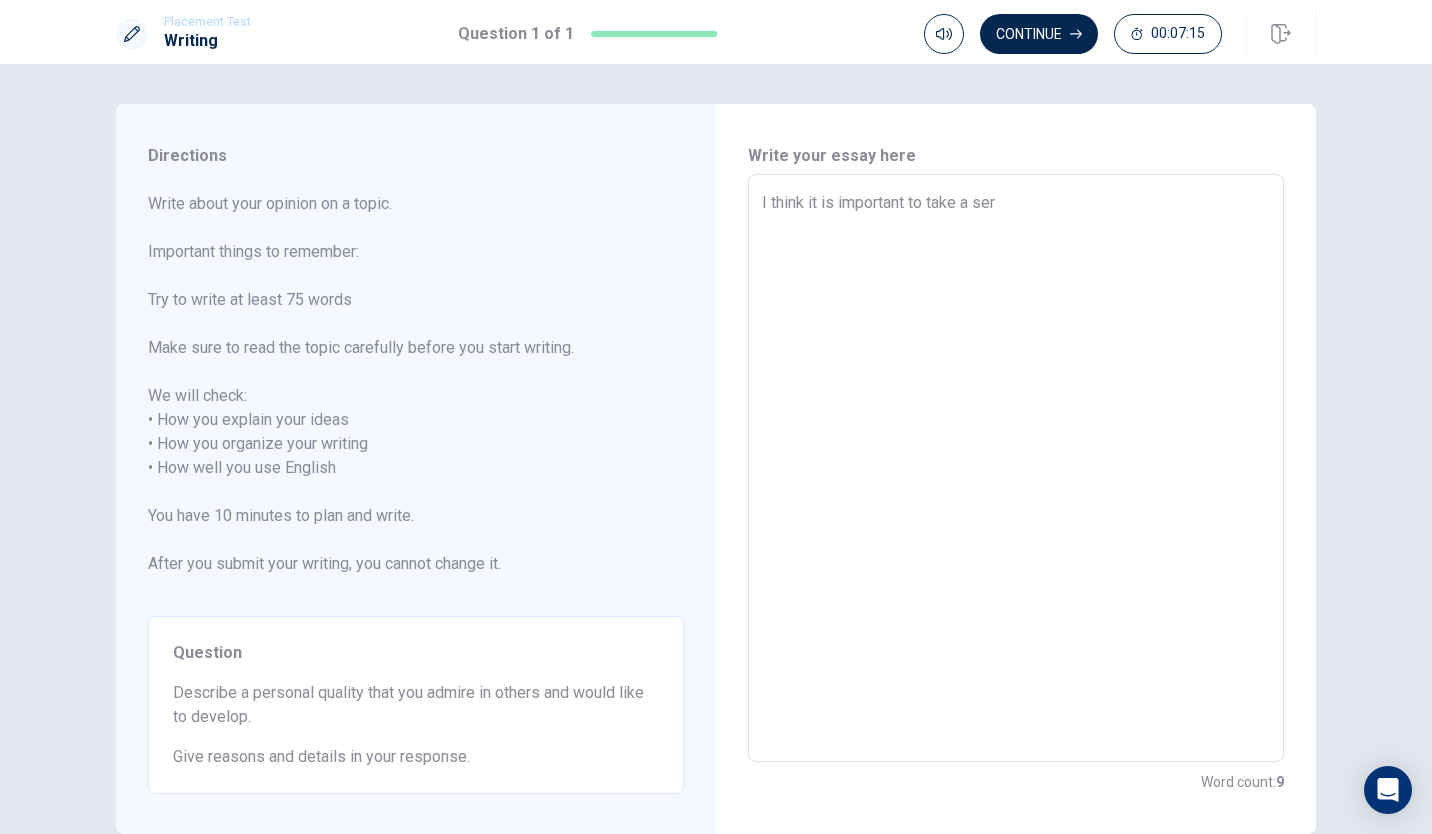 type on "I think it is important to take a seri" 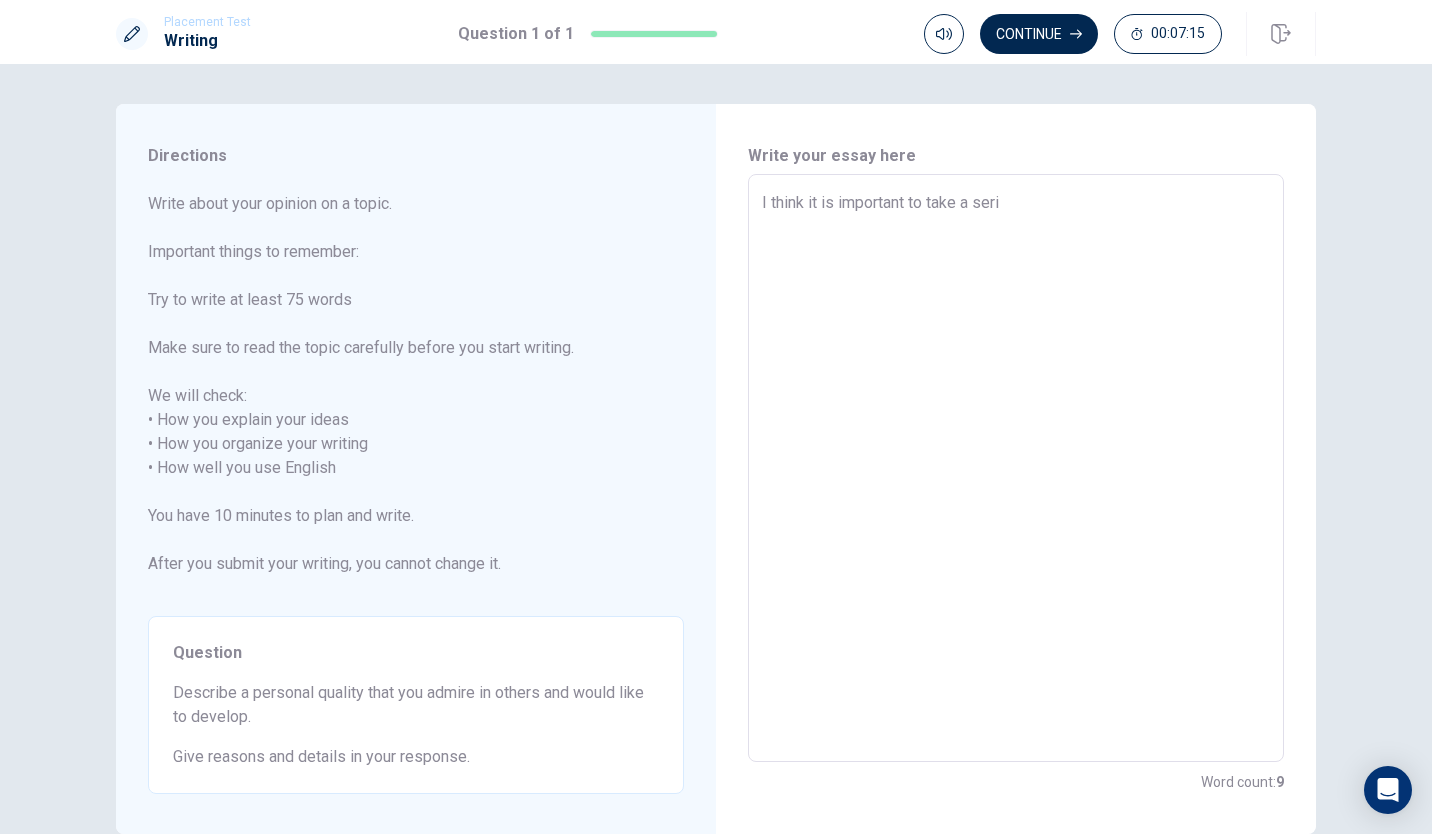 type on "x" 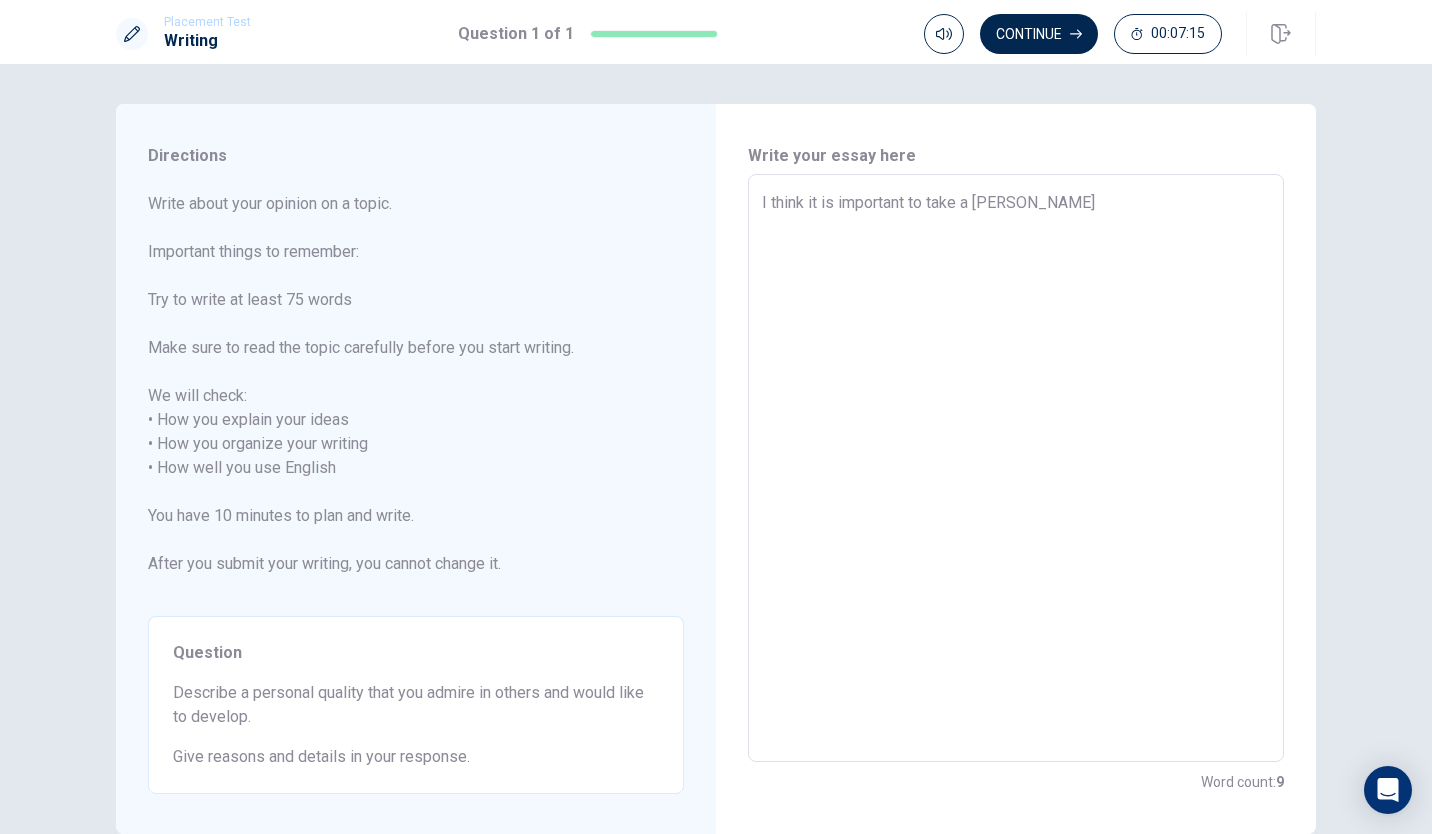 type on "x" 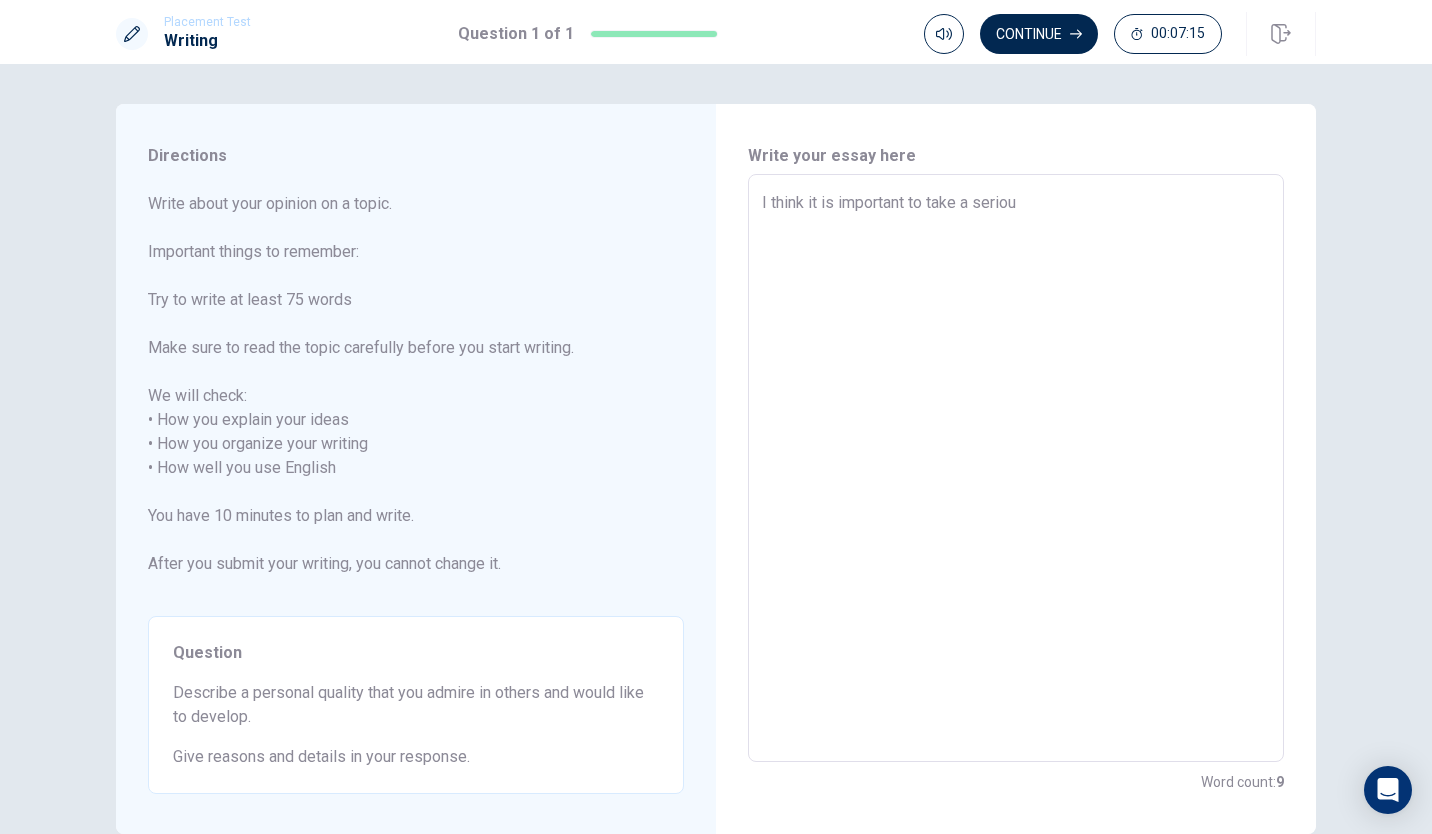 type on "x" 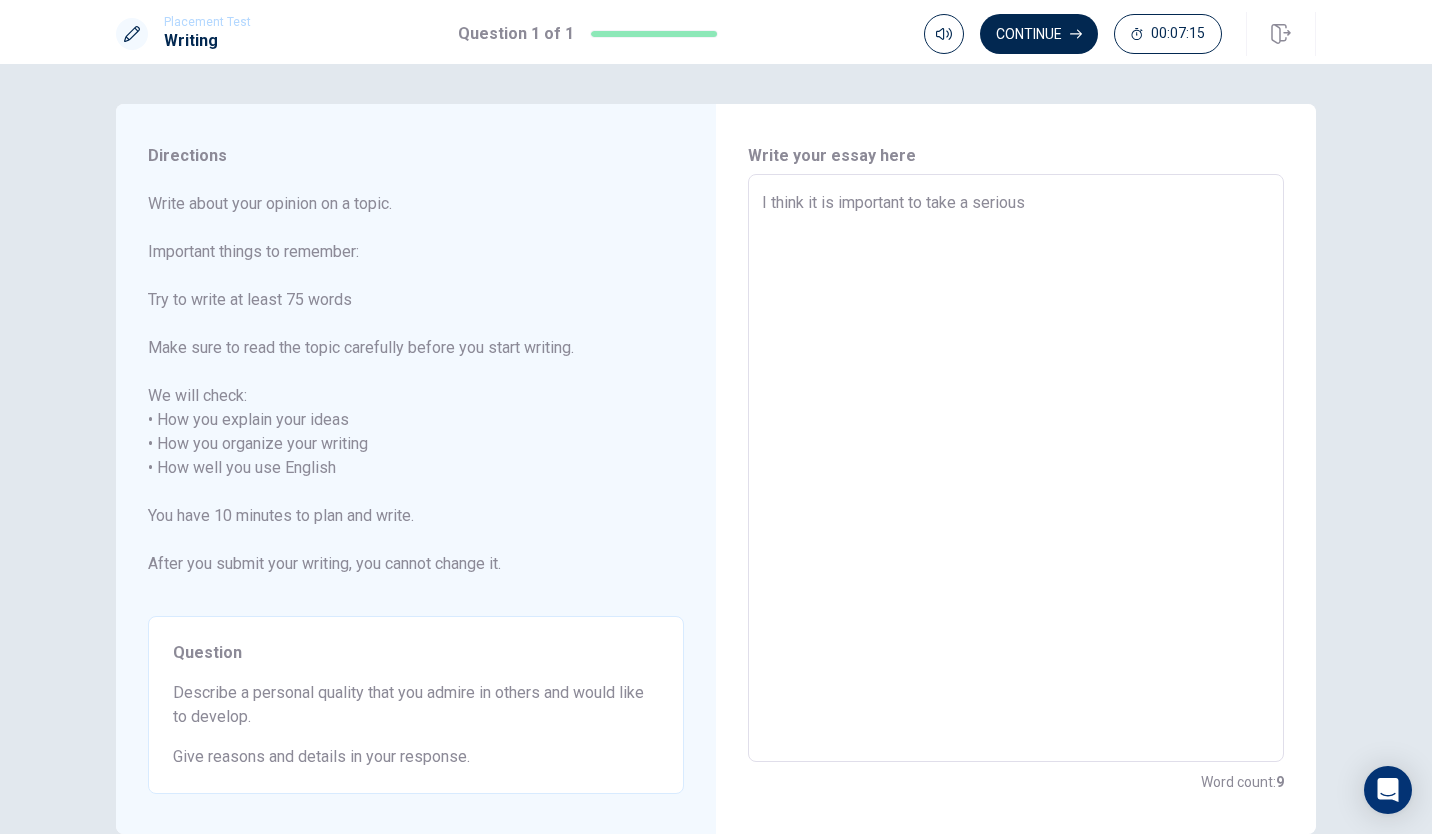type on "x" 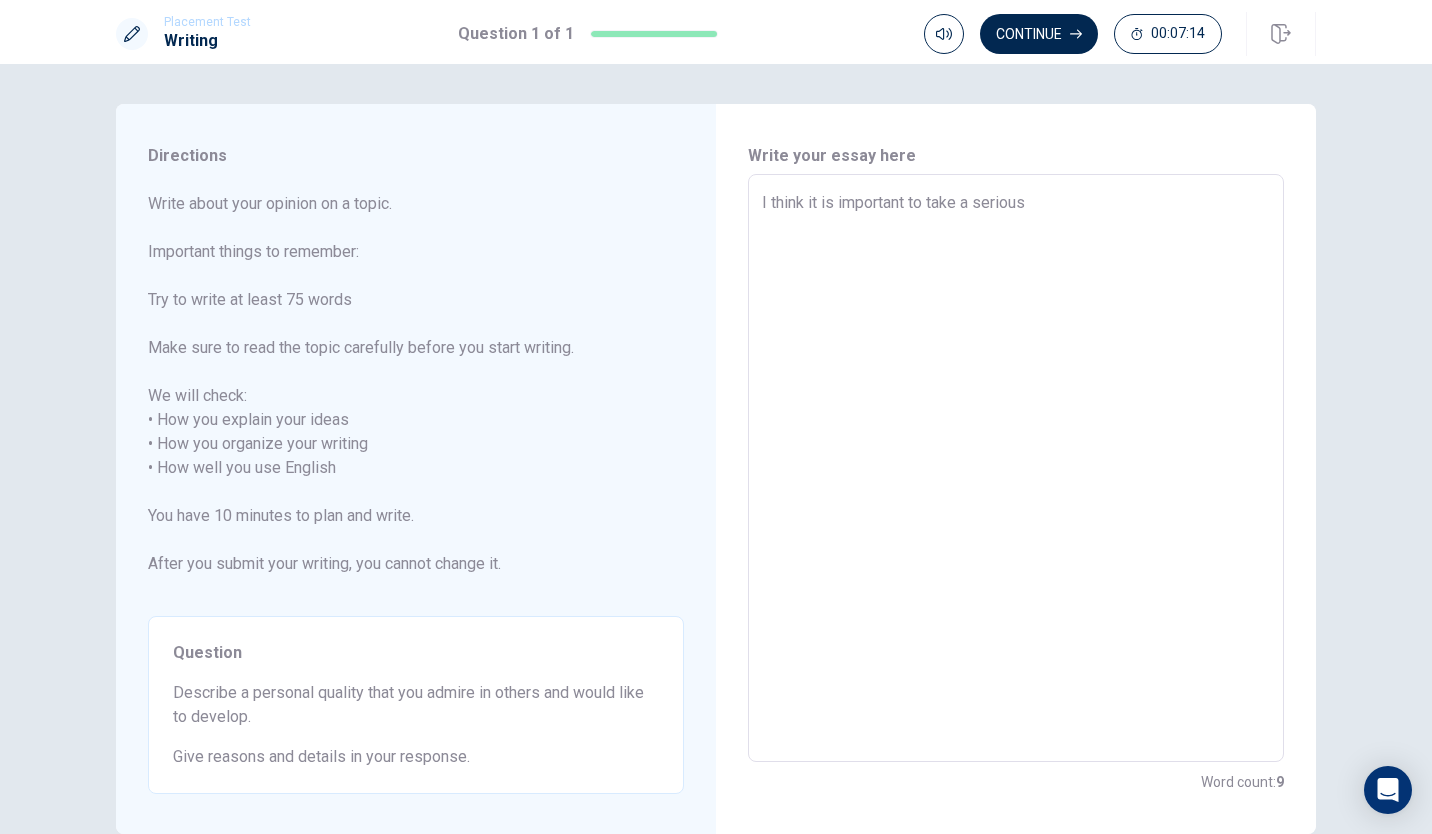 type on "I think it is important to take a seriousl" 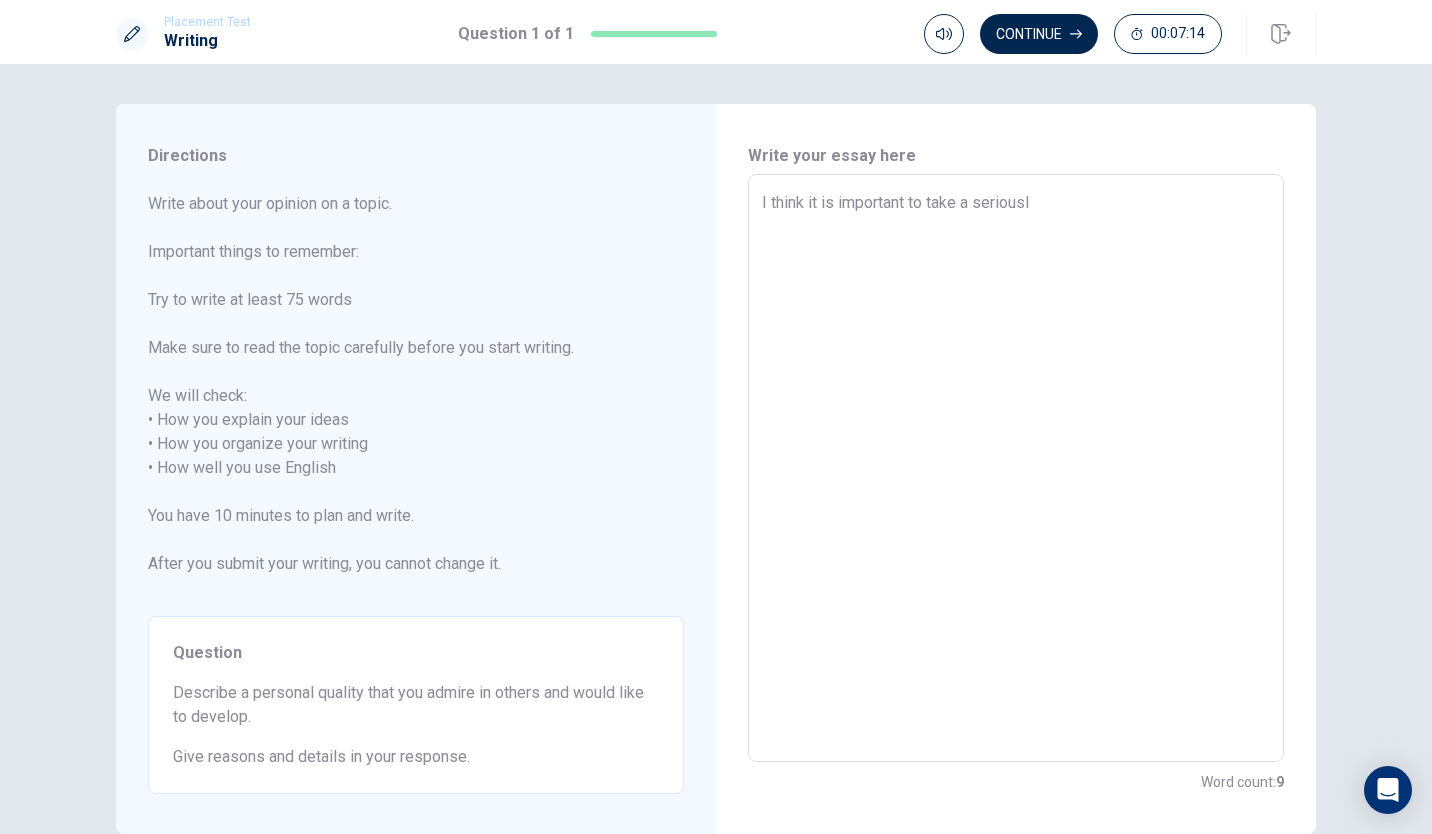 type on "x" 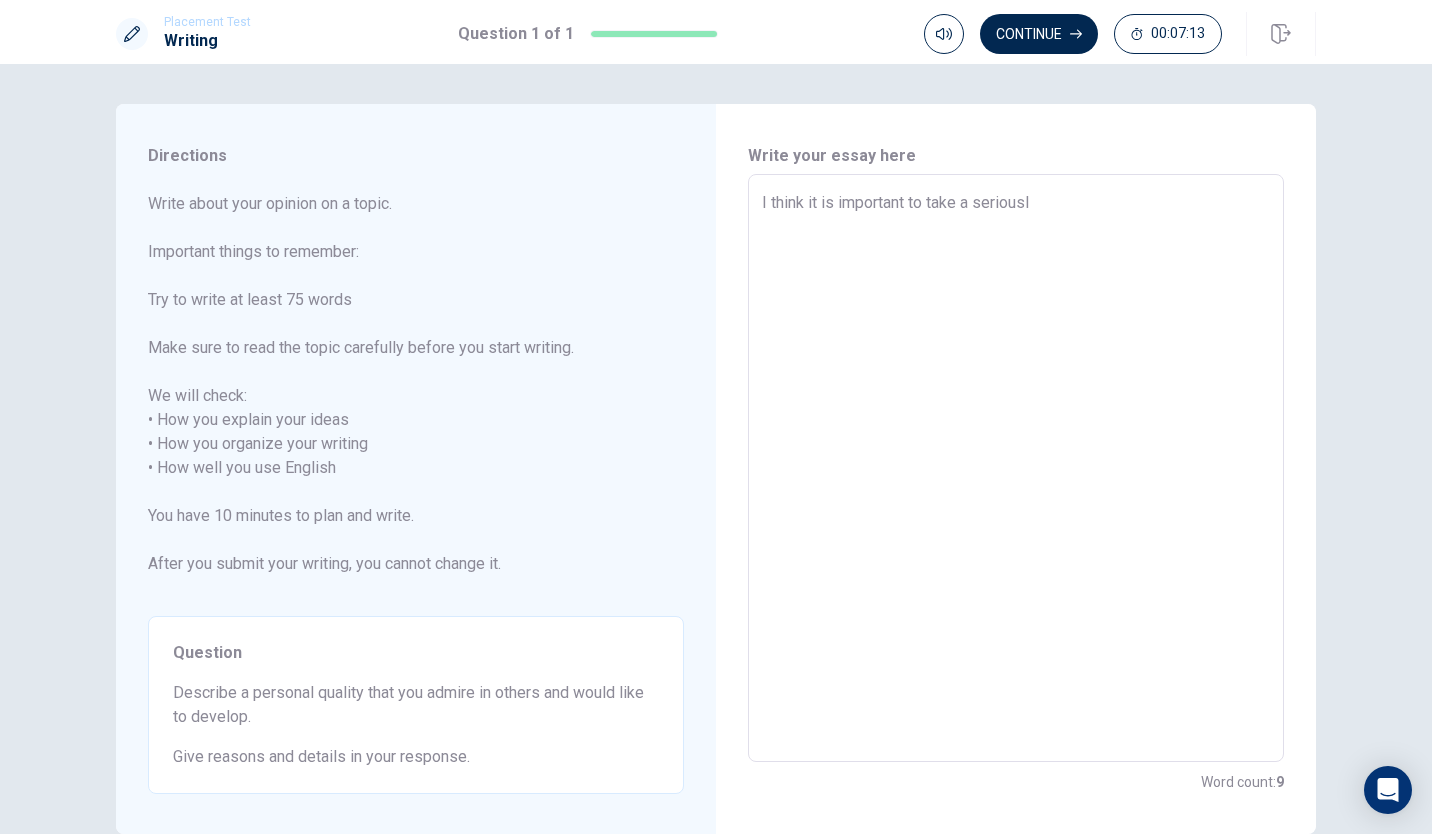 type on "I think it is important to take a seriously" 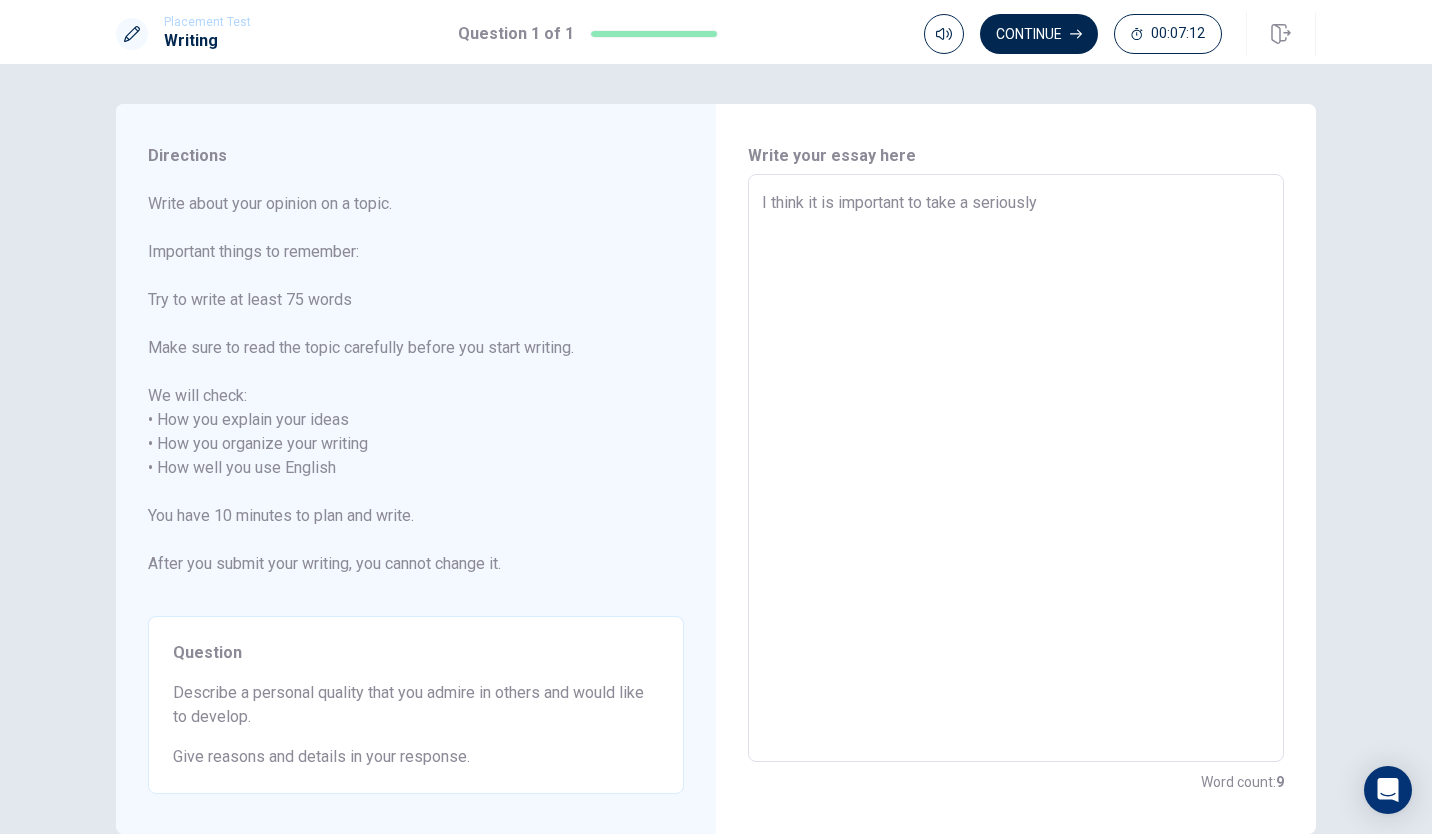 type on "x" 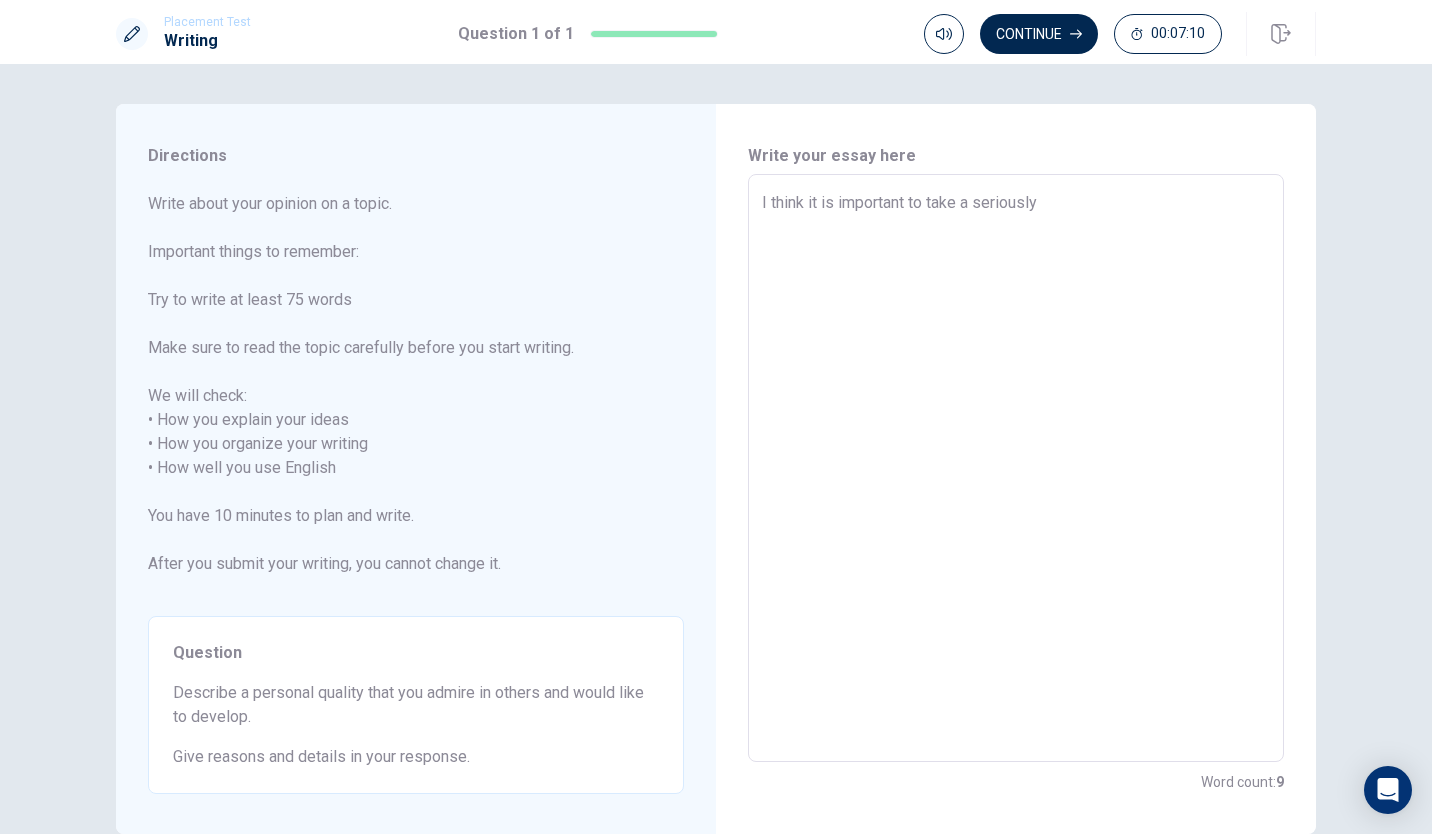 type on "x" 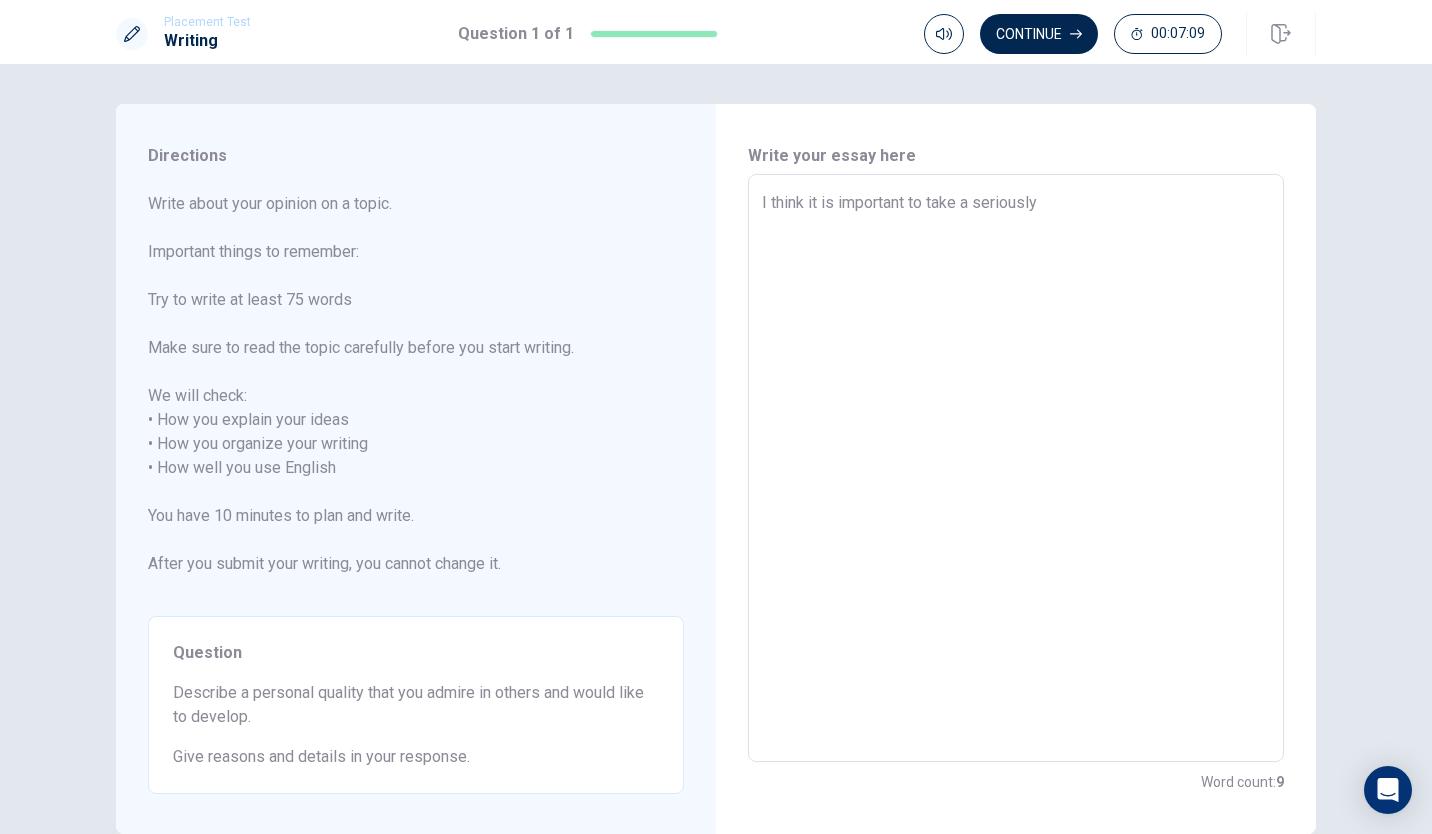 type on "I think it is important to take a seriously i" 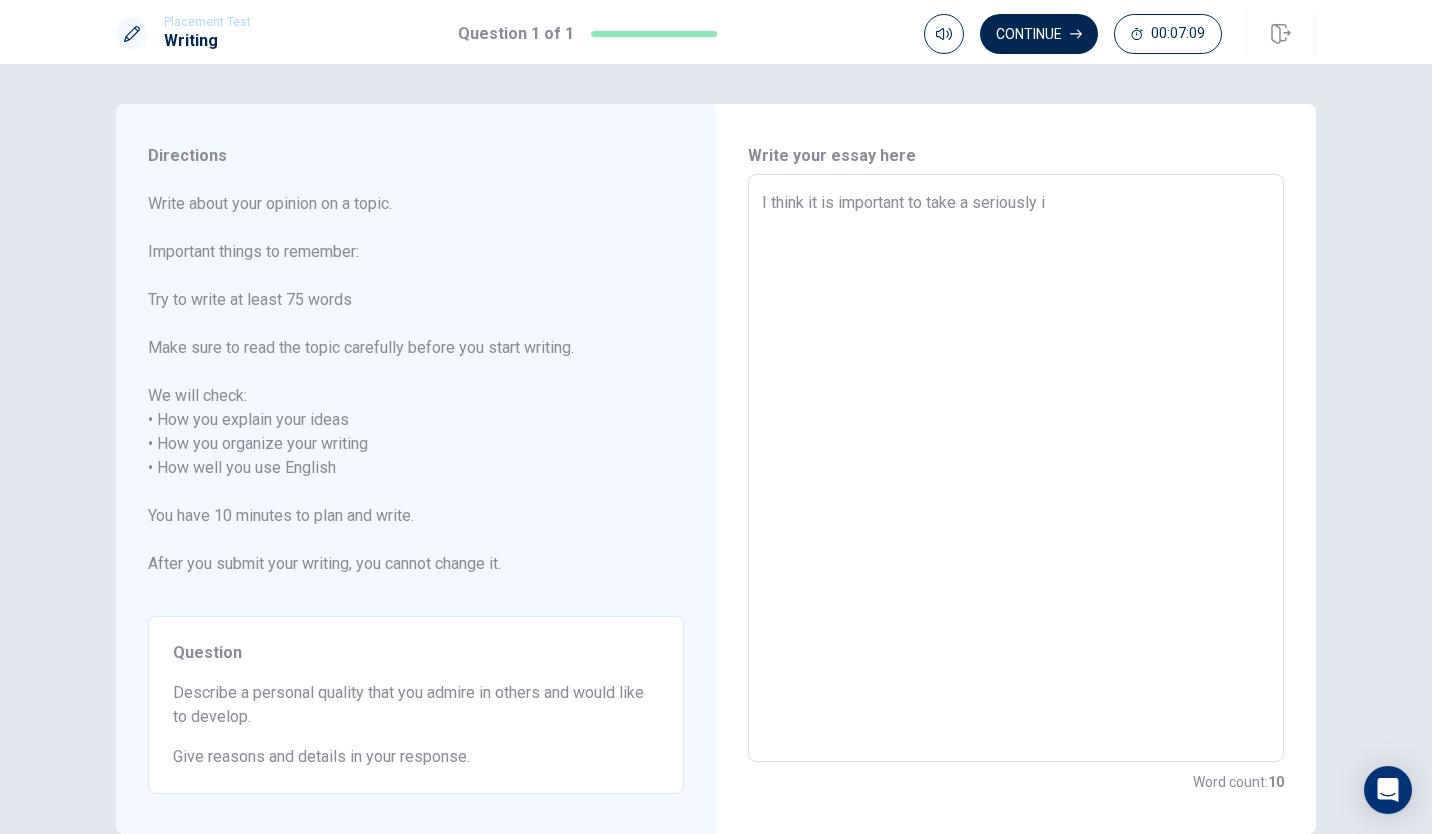 type on "x" 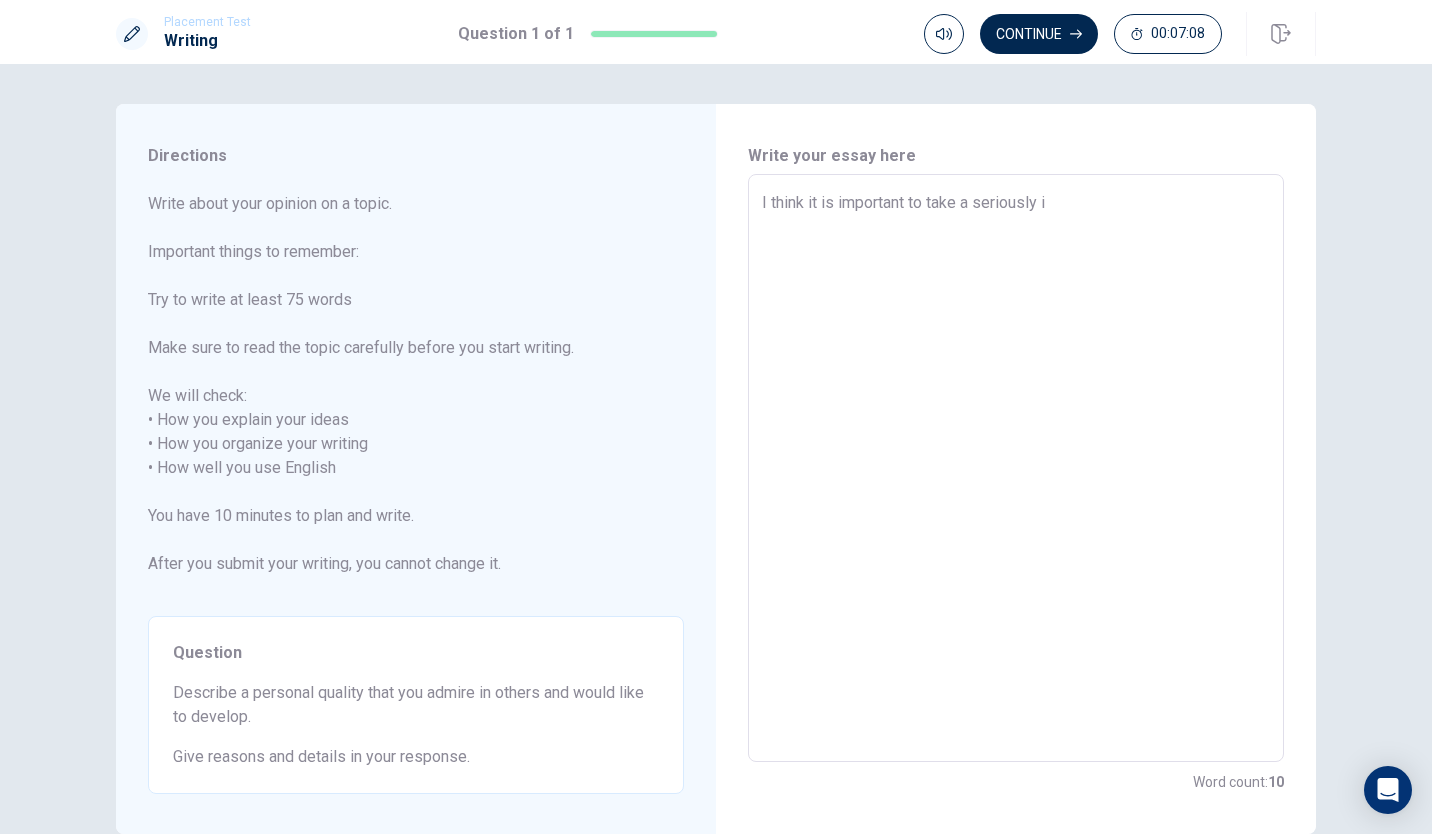 type on "I think it is important to take a seriously in" 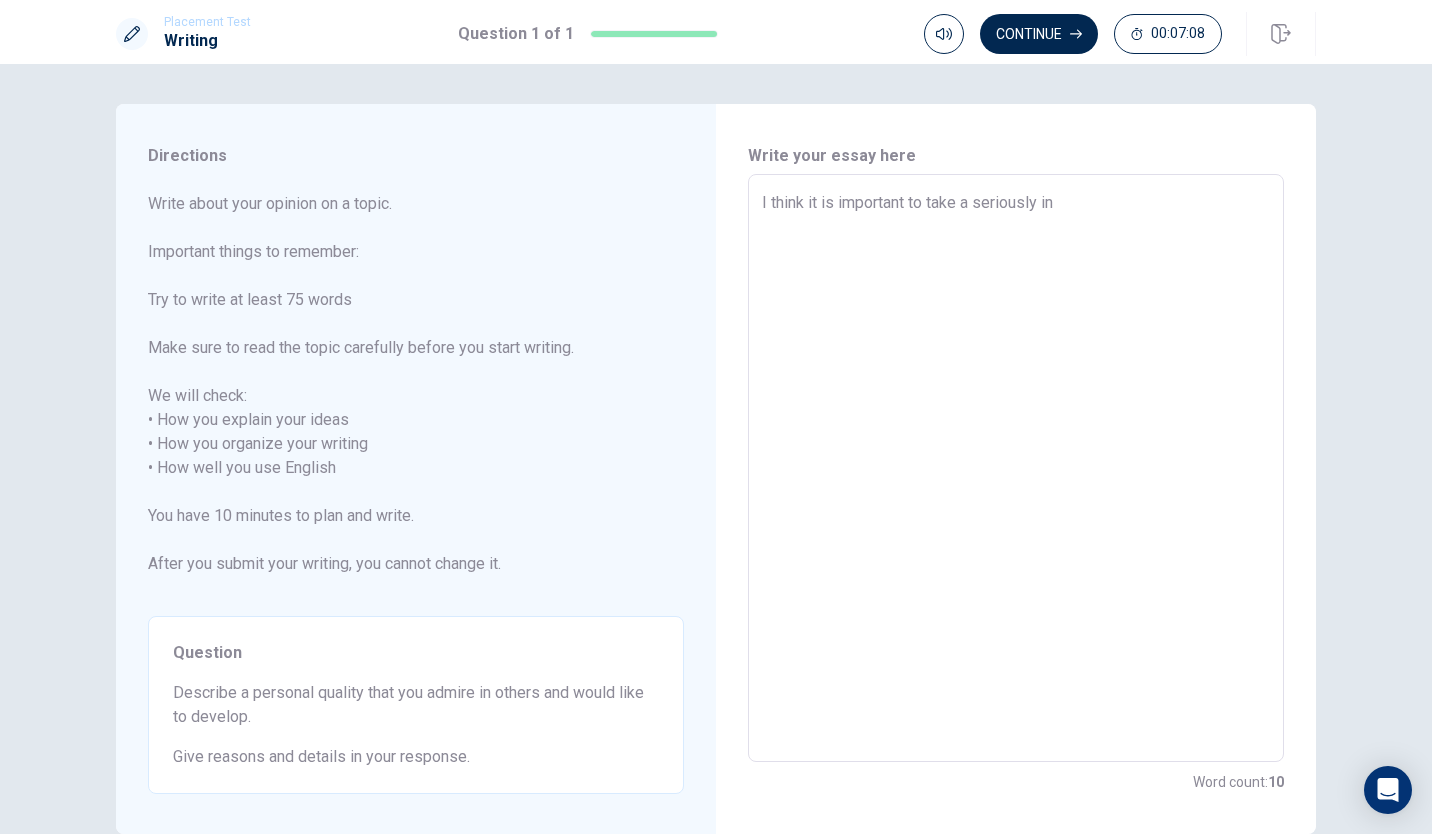 type on "x" 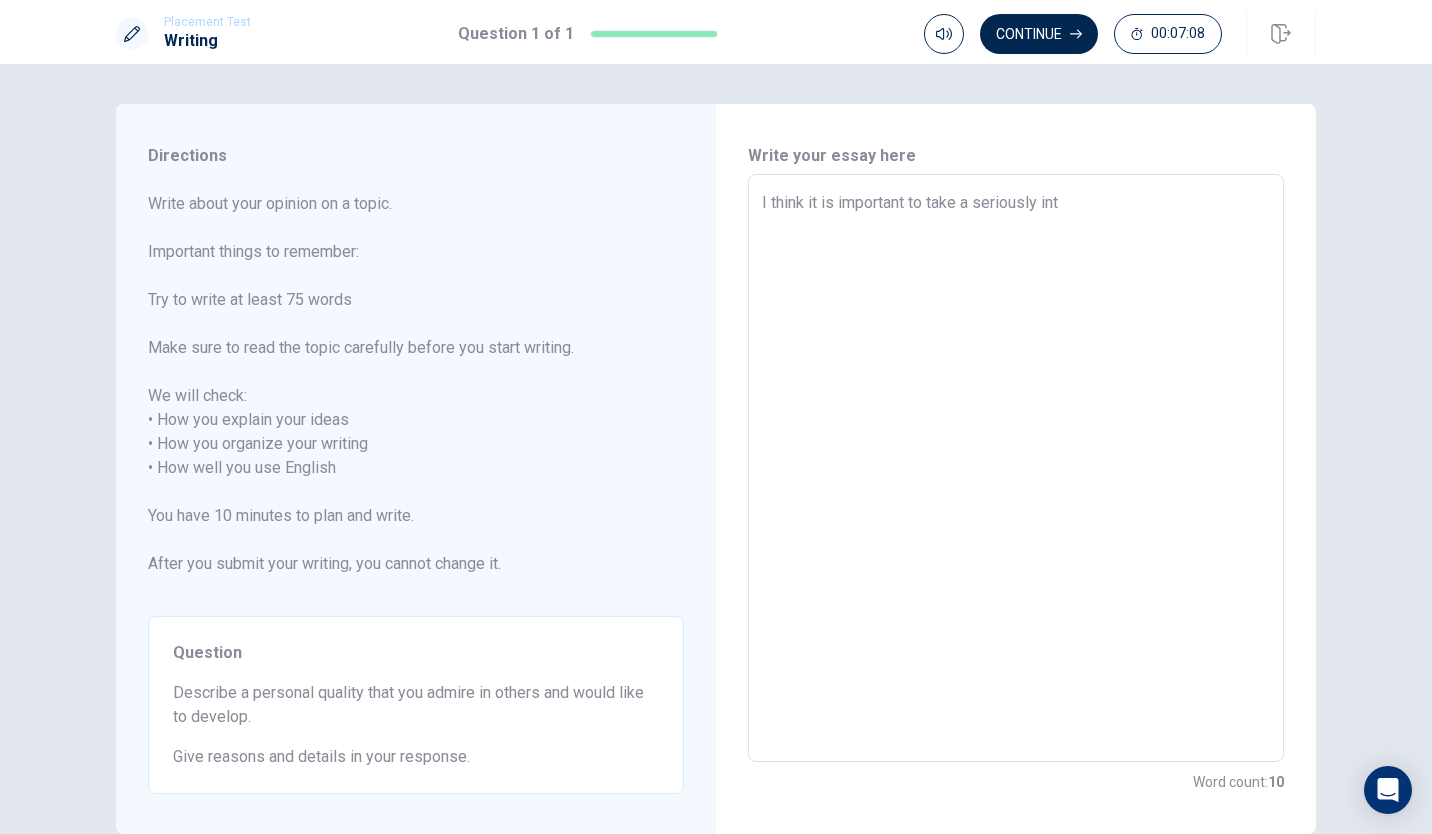 type on "x" 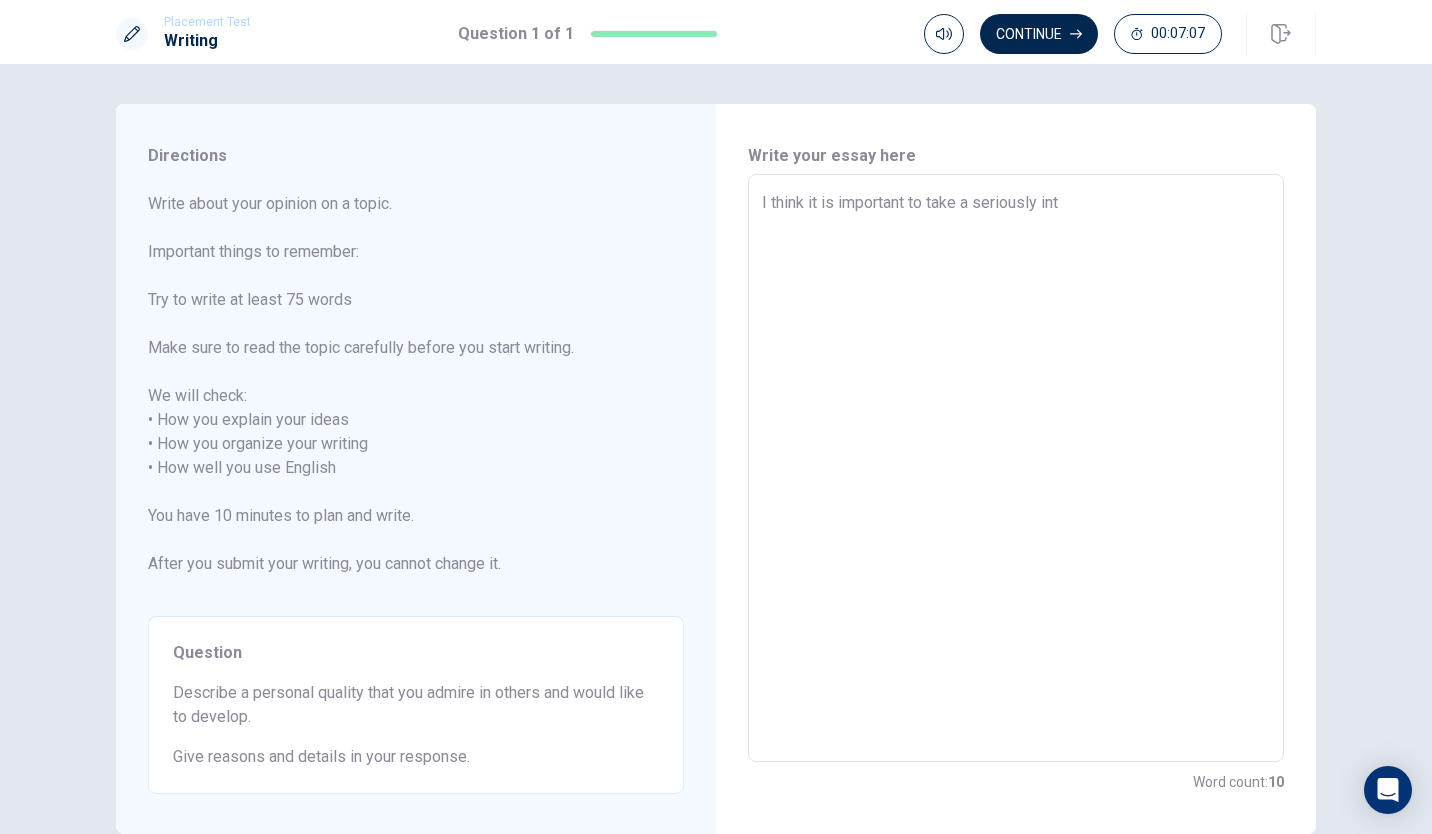 type on "I think it is important to take a seriously inte" 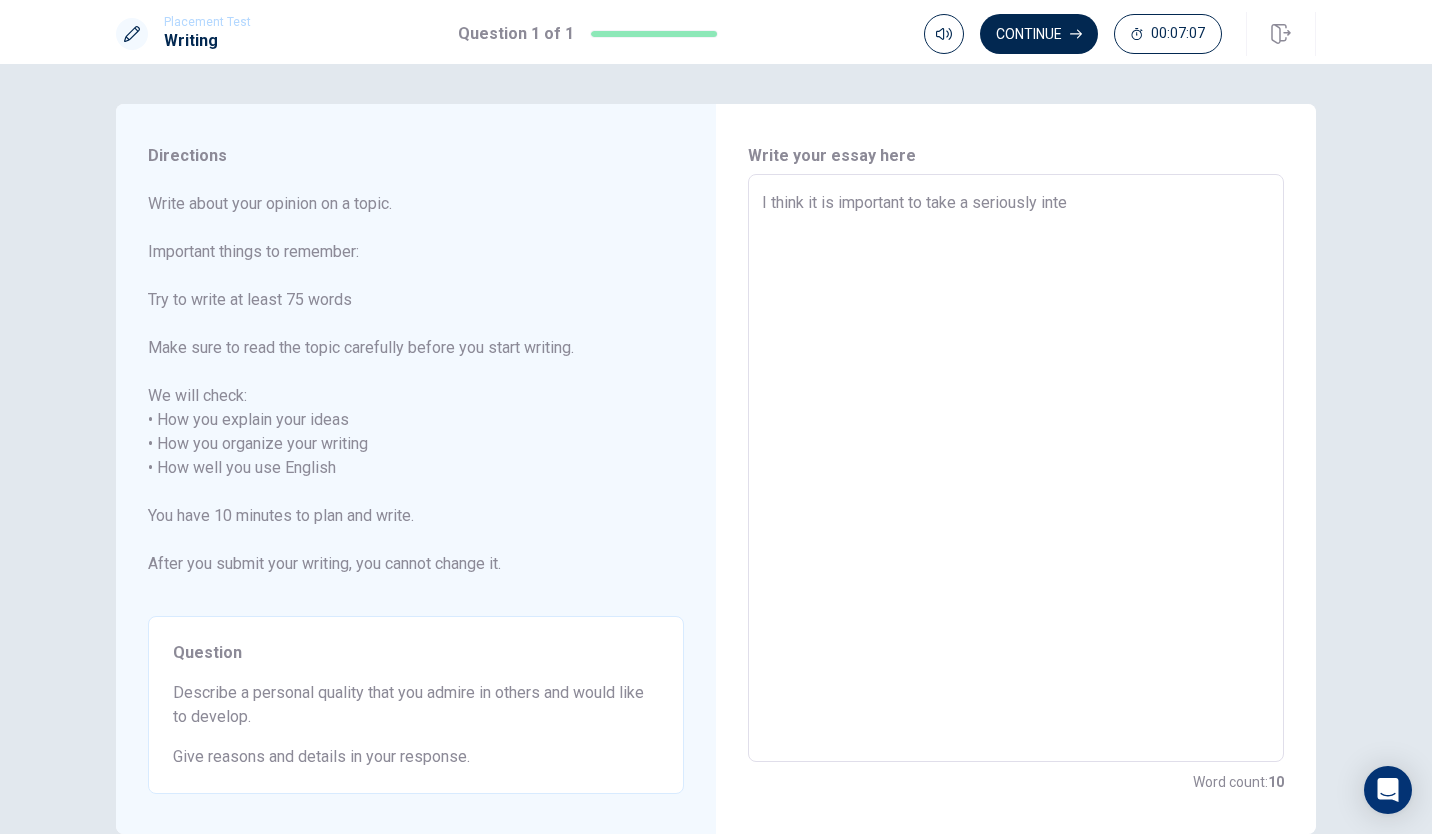 type on "x" 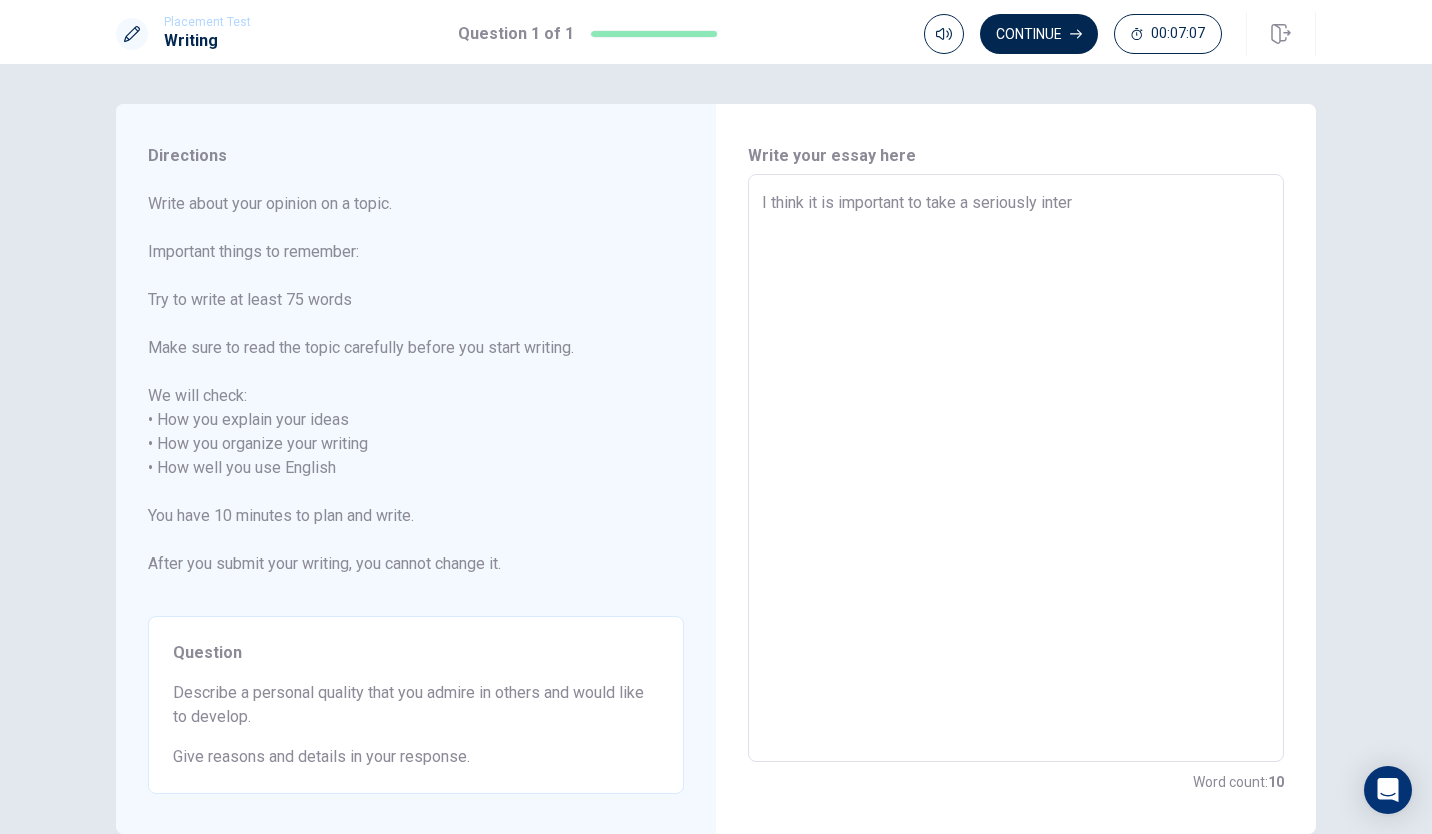 type on "x" 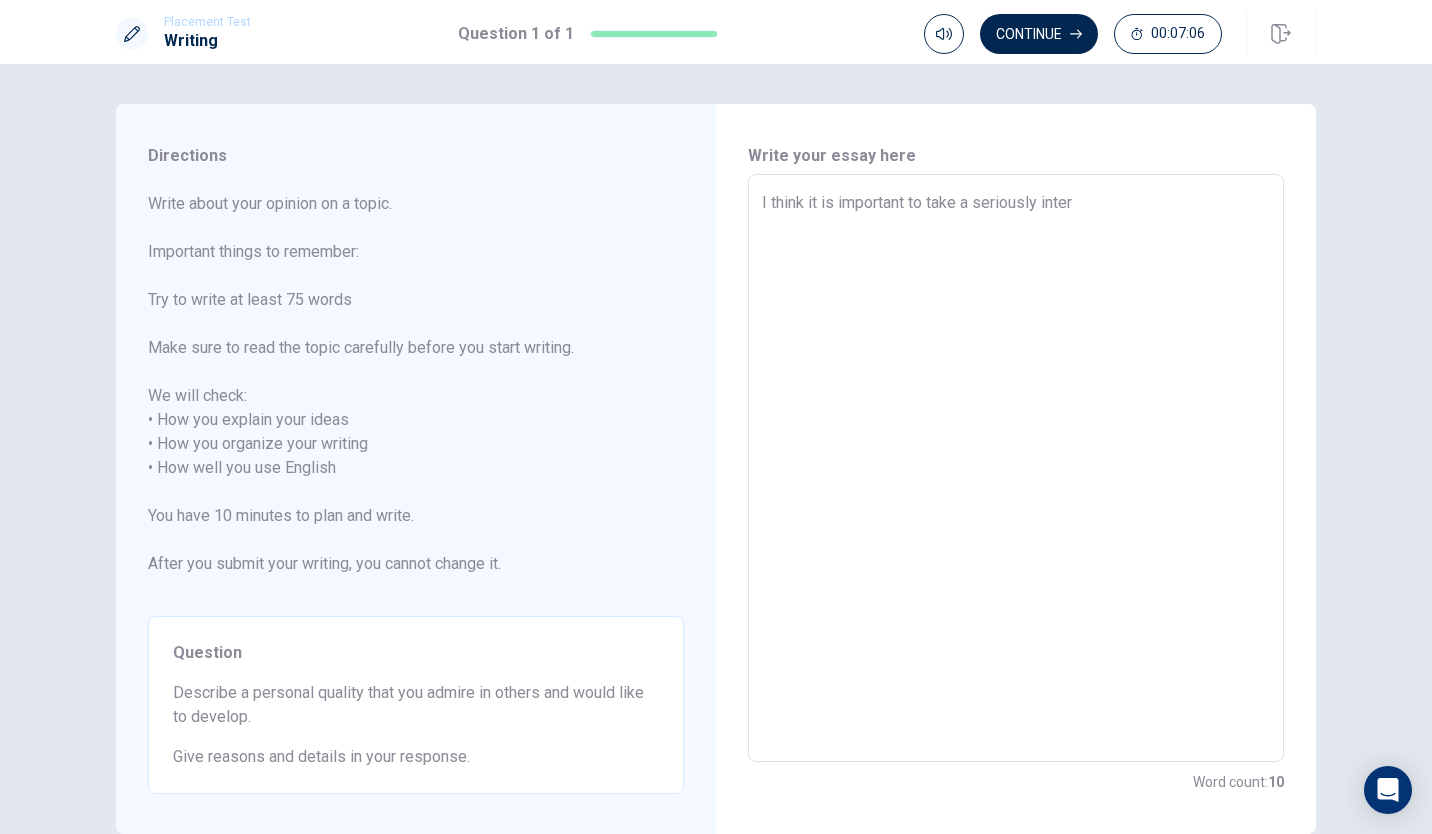 type on "I think it is important to take a seriously intere" 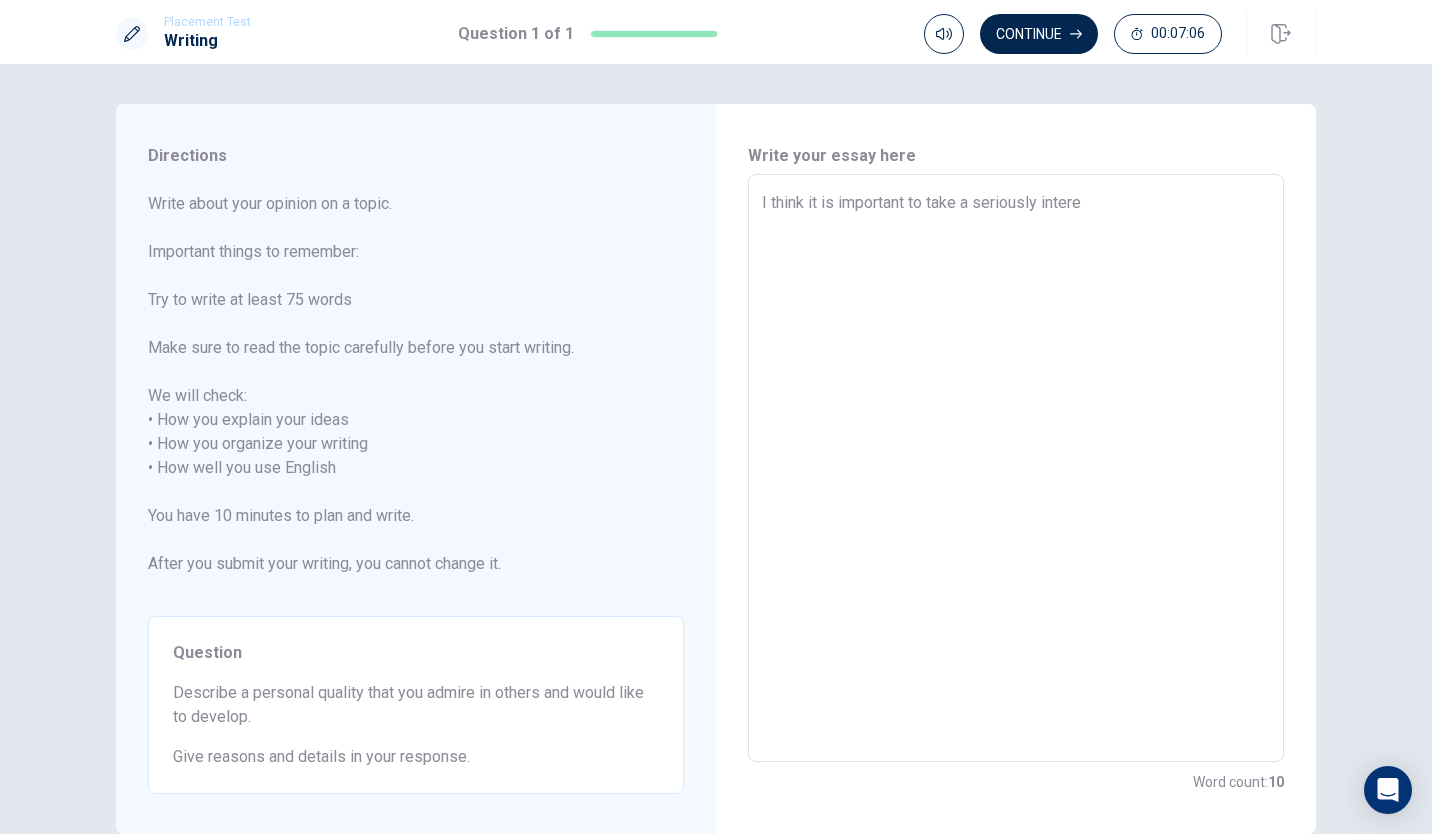type on "x" 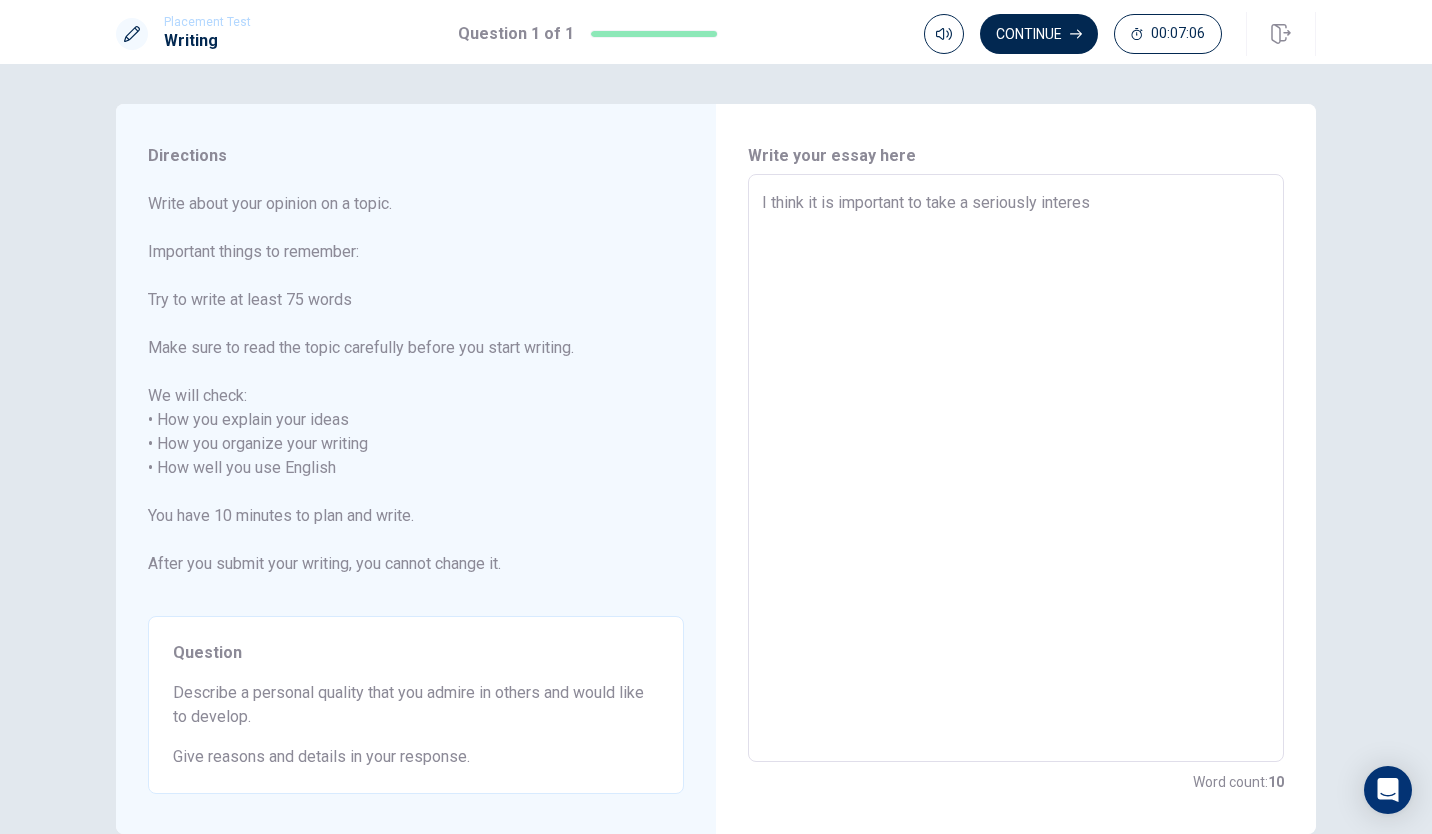 type on "x" 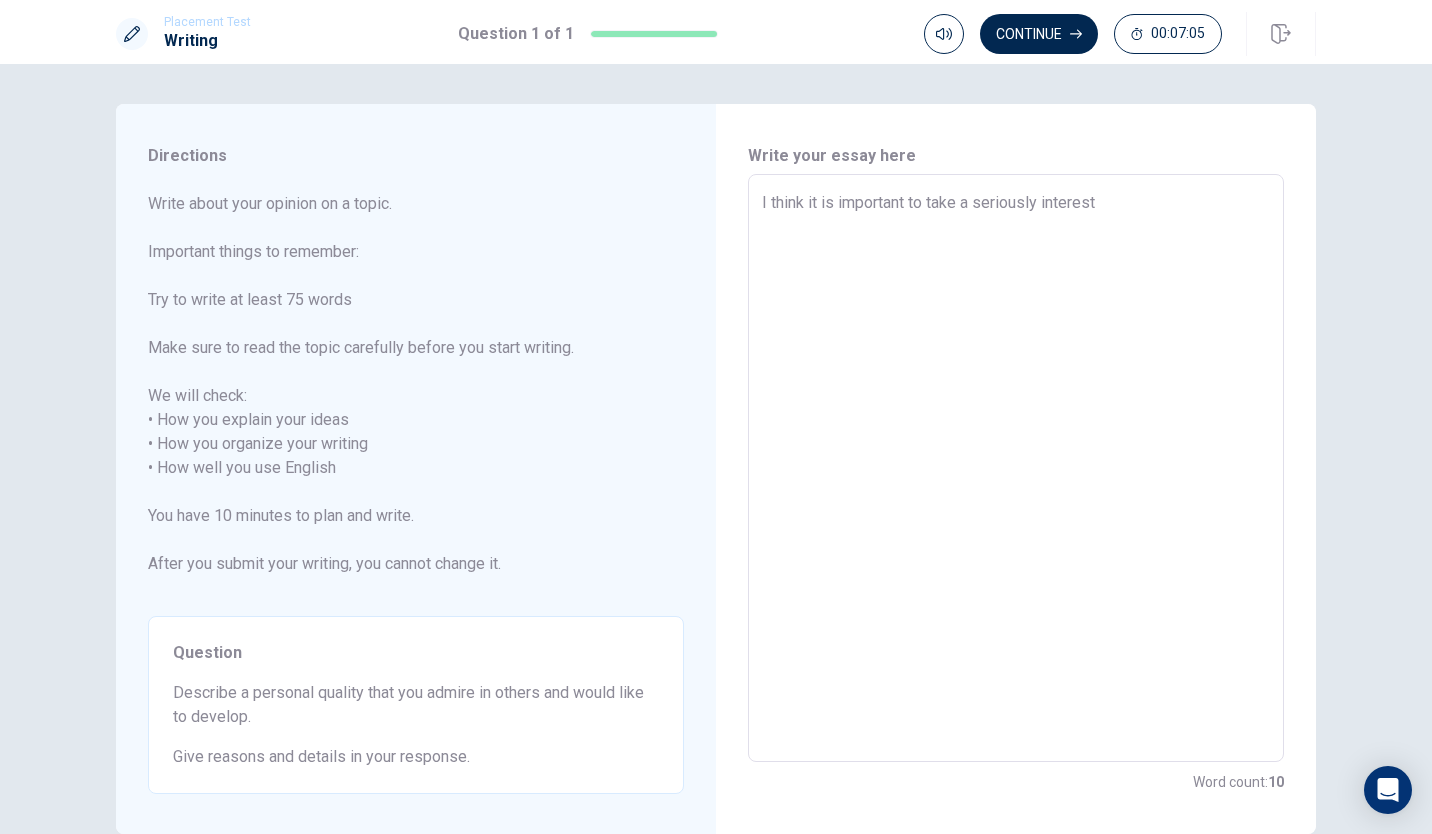 type on "x" 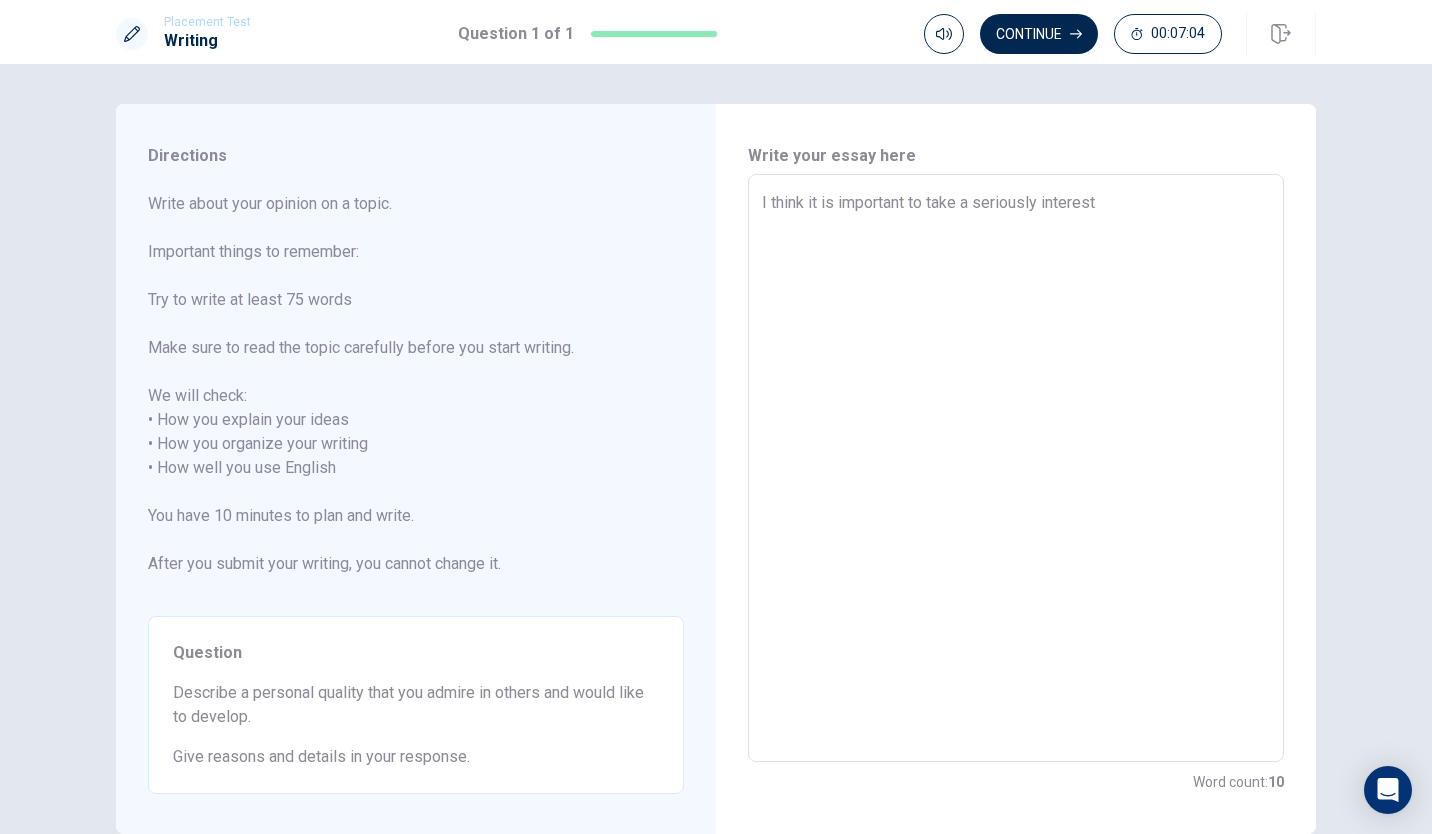 type on "I think it is important to take a seriously interest" 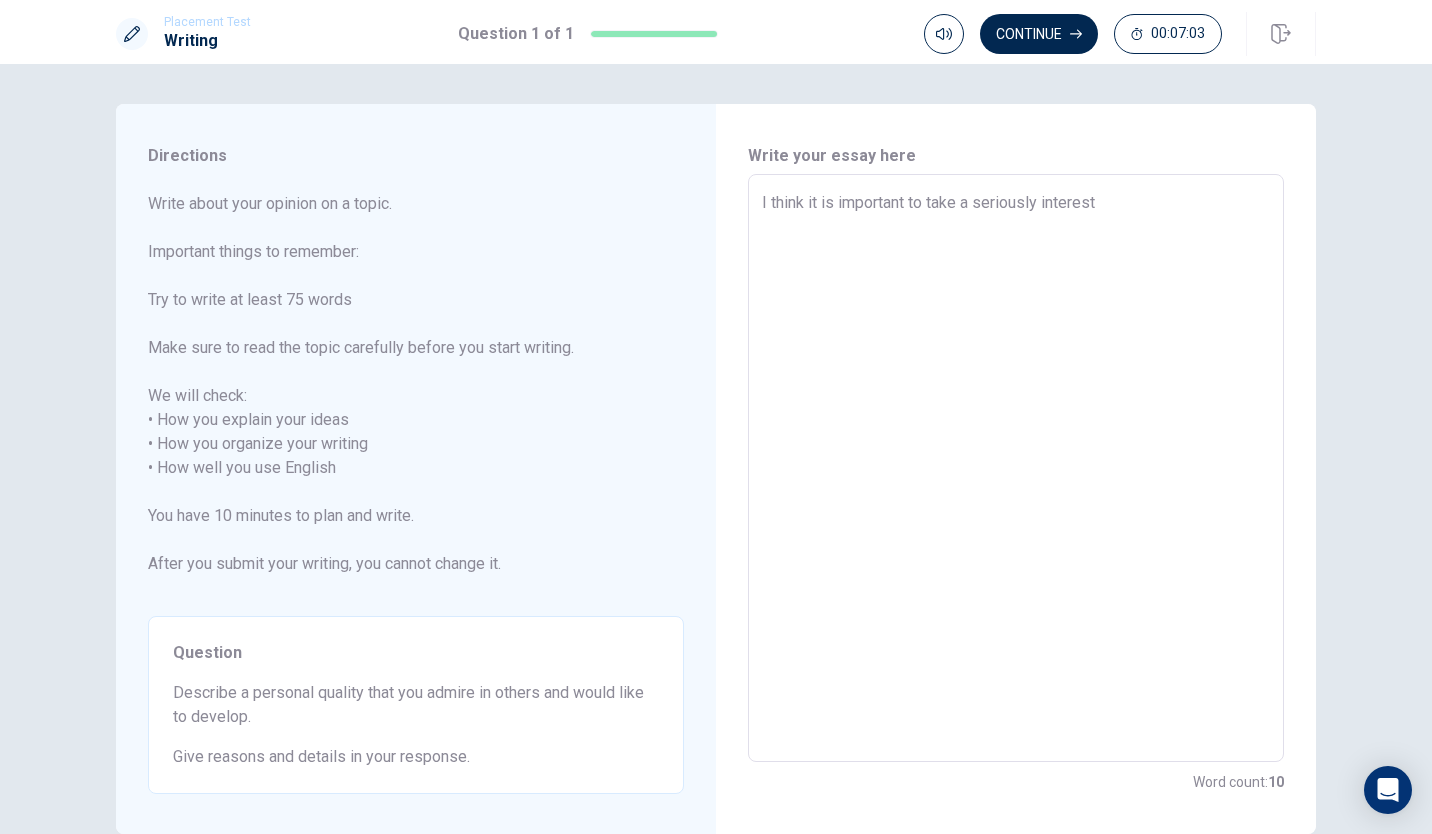 type on "I think it is important to take a seriously interest i" 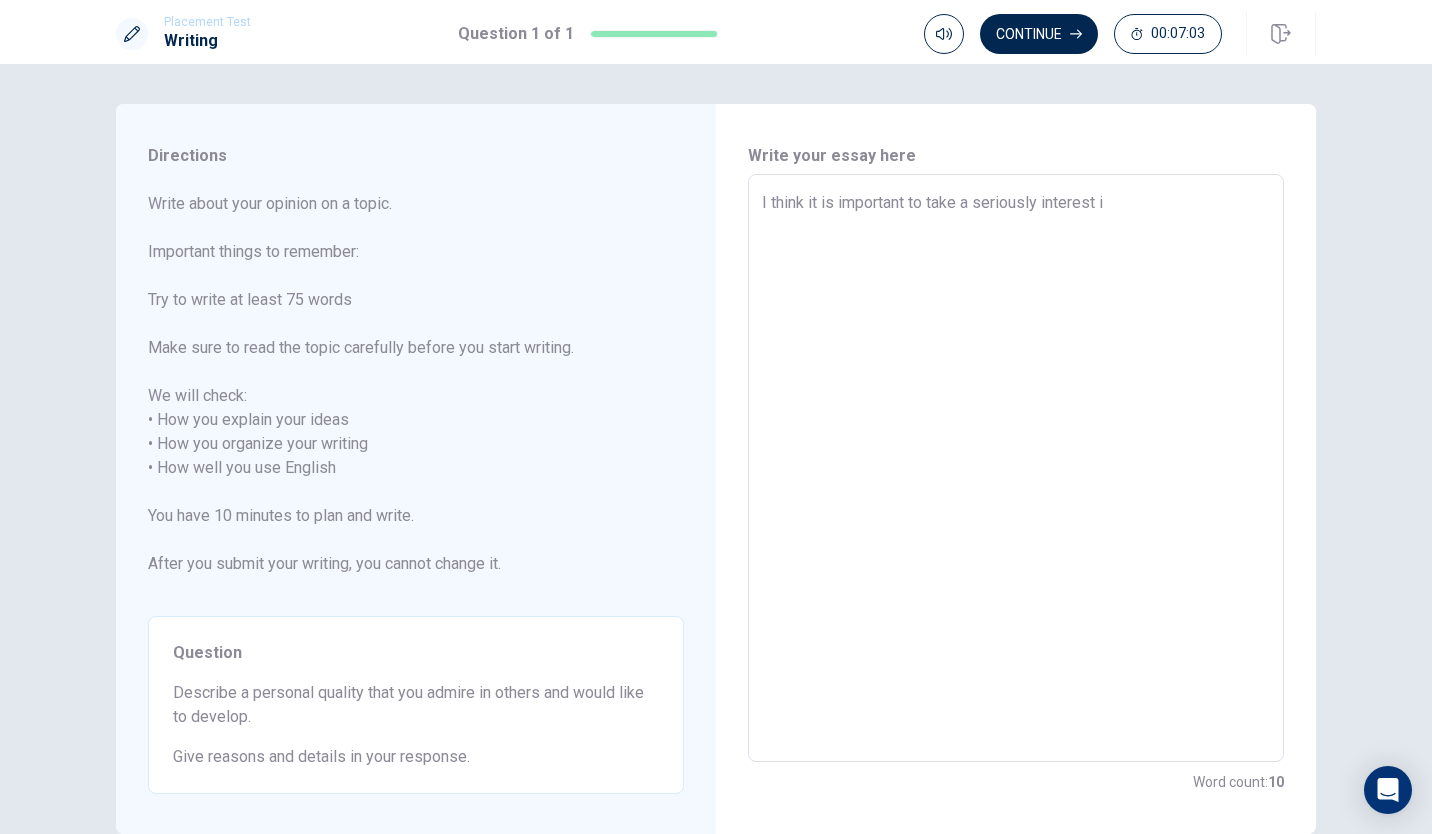 type on "x" 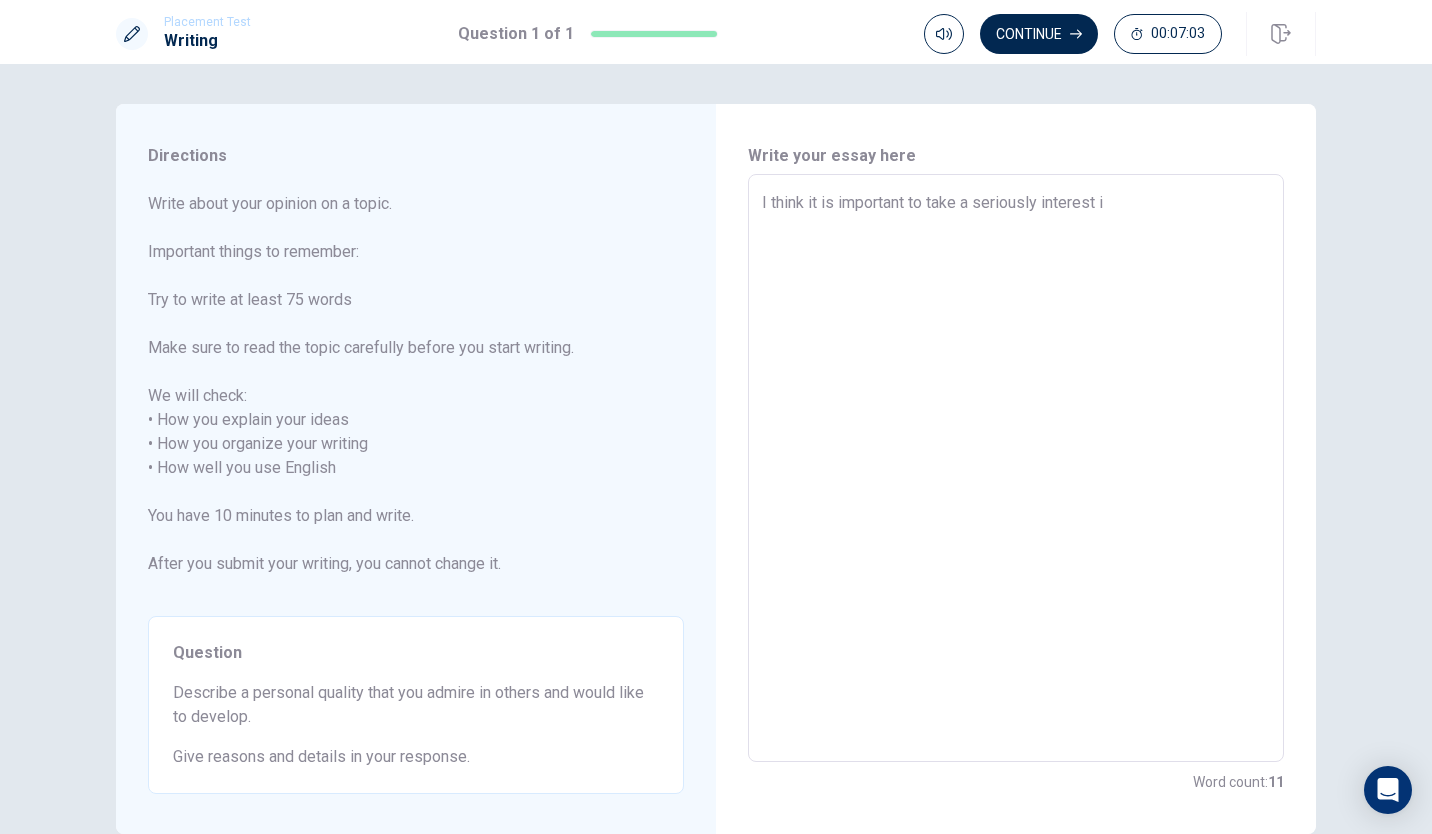 type on "I think it is important to take a seriously interest in" 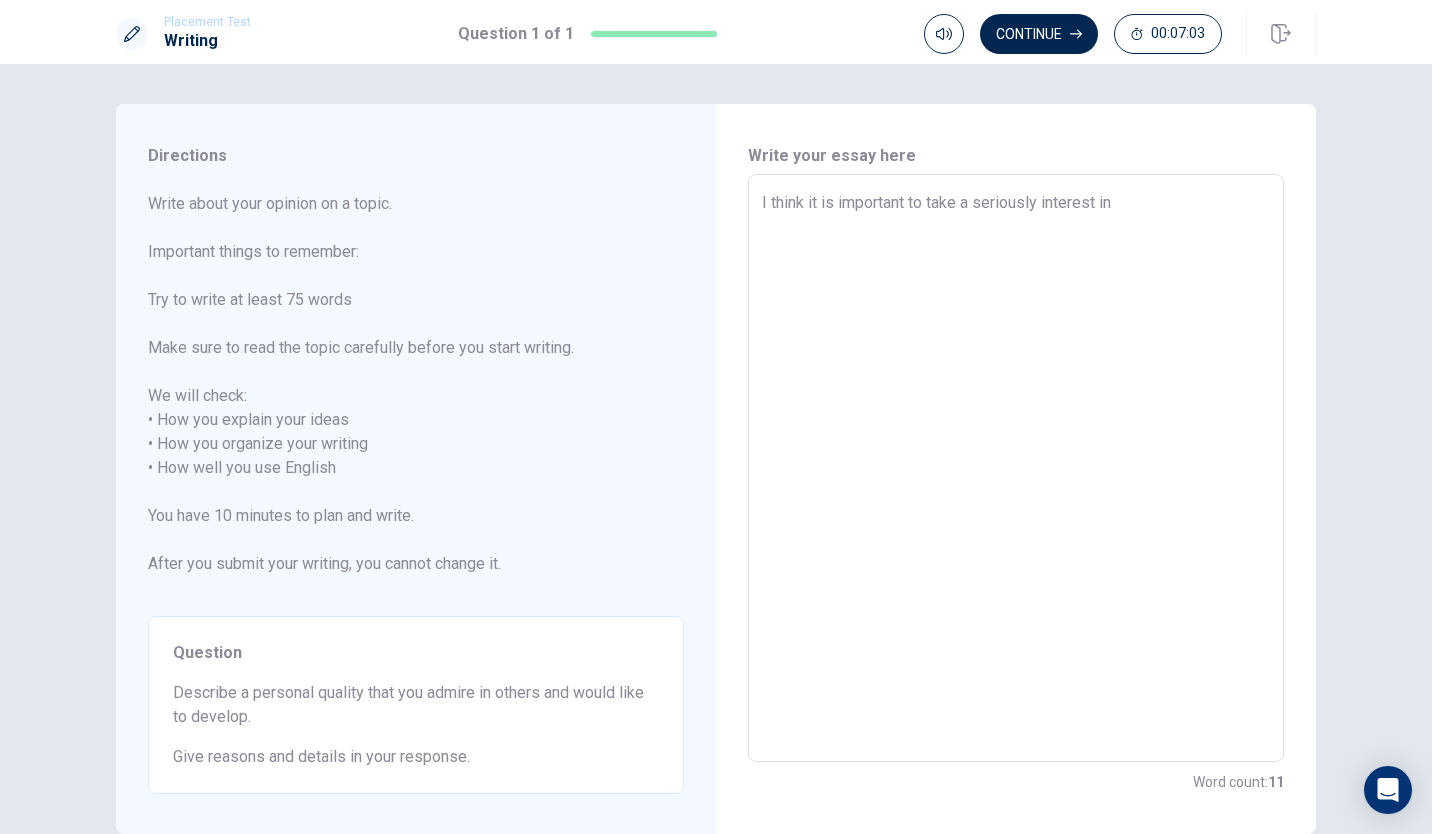 type on "x" 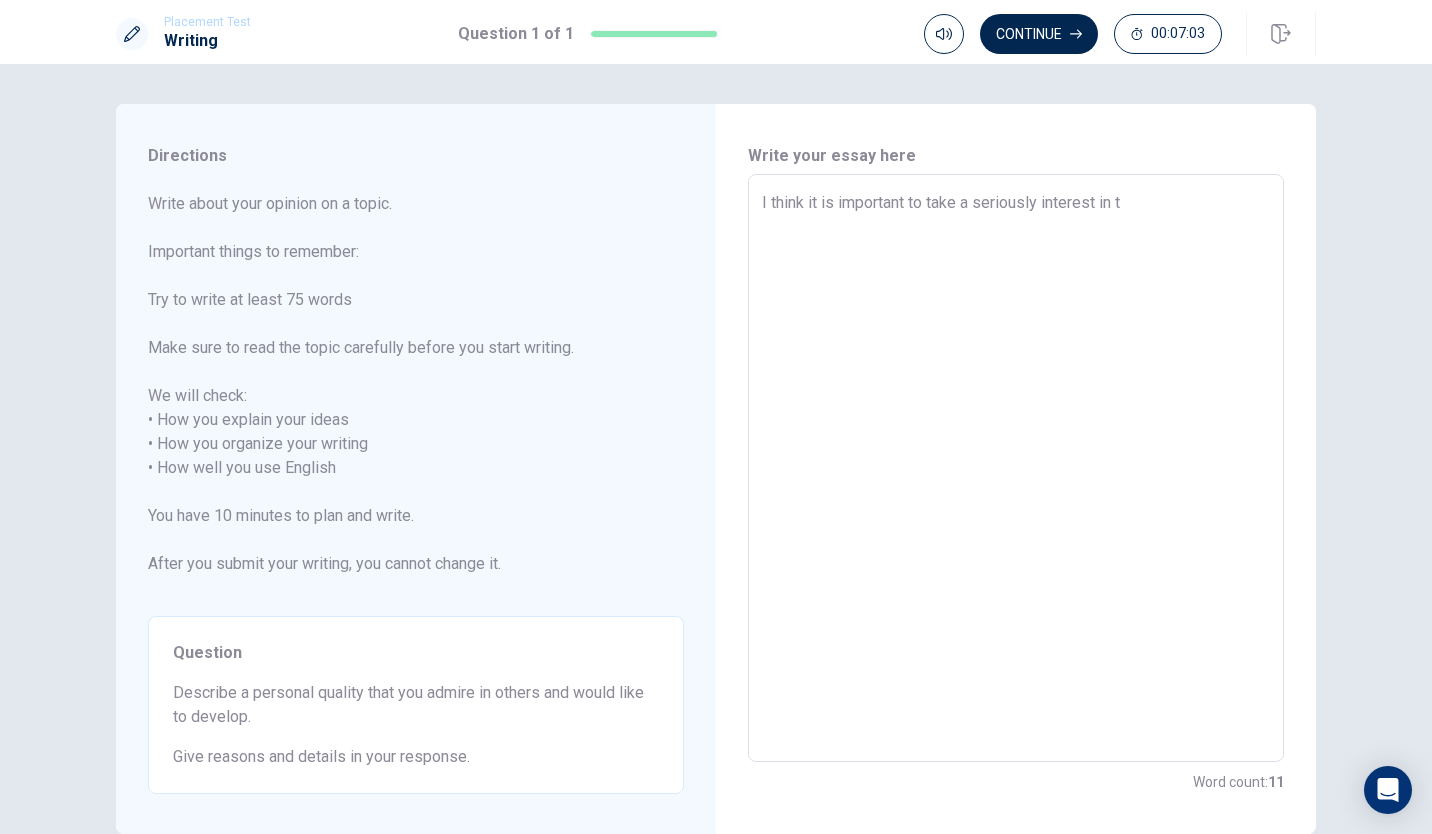 type on "x" 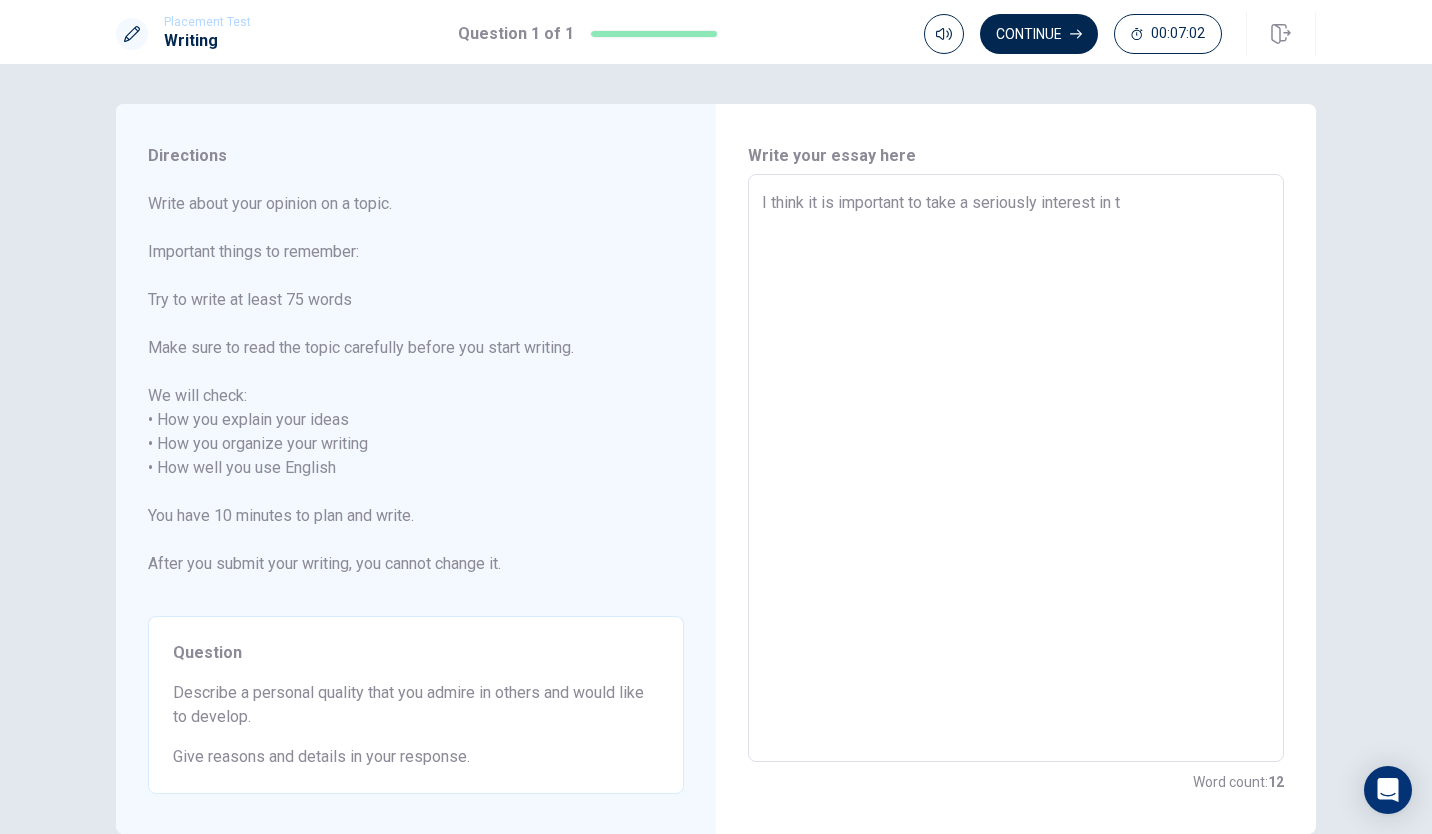 type on "I think it is important to take a seriously interest in th" 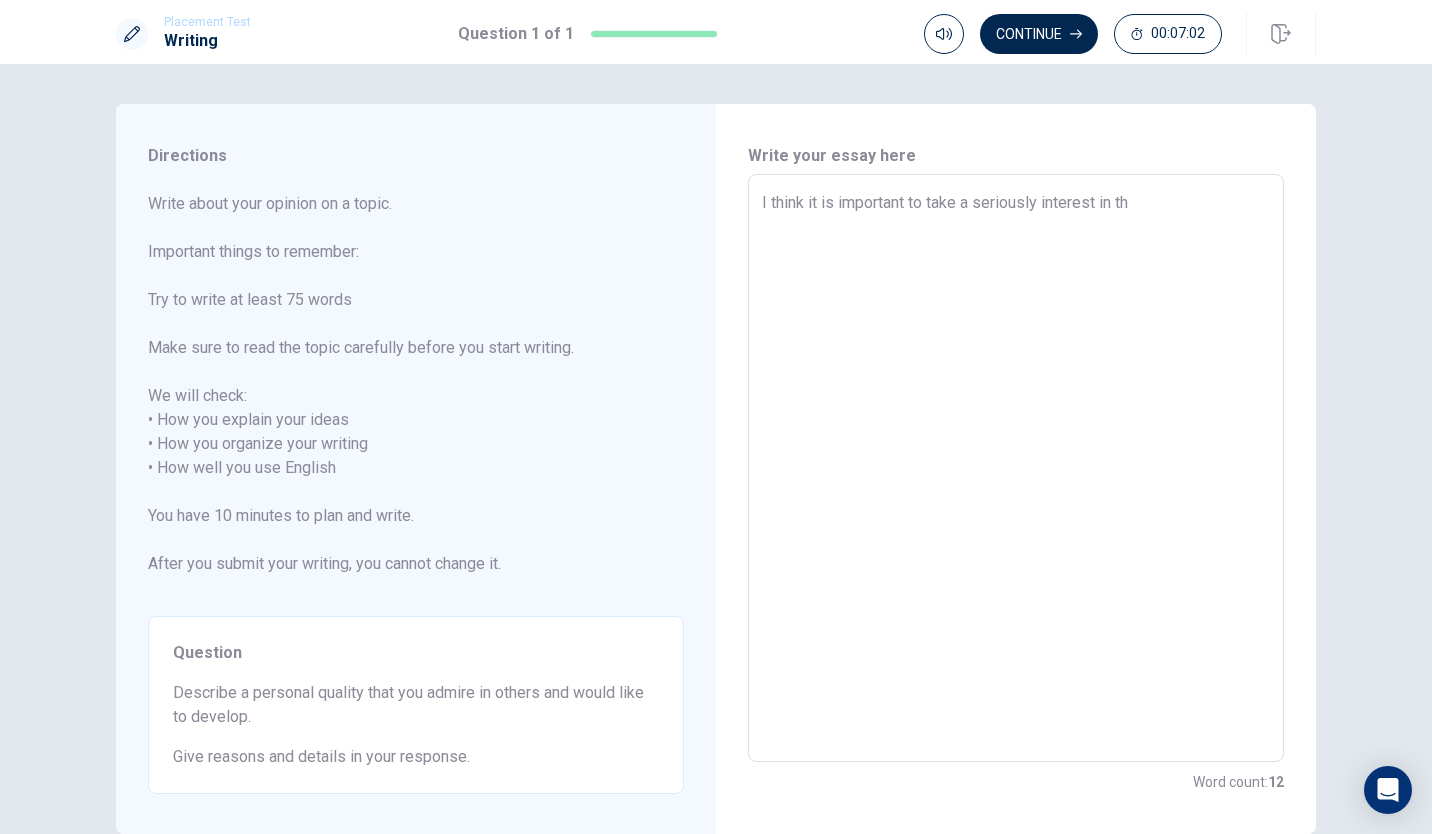 type on "x" 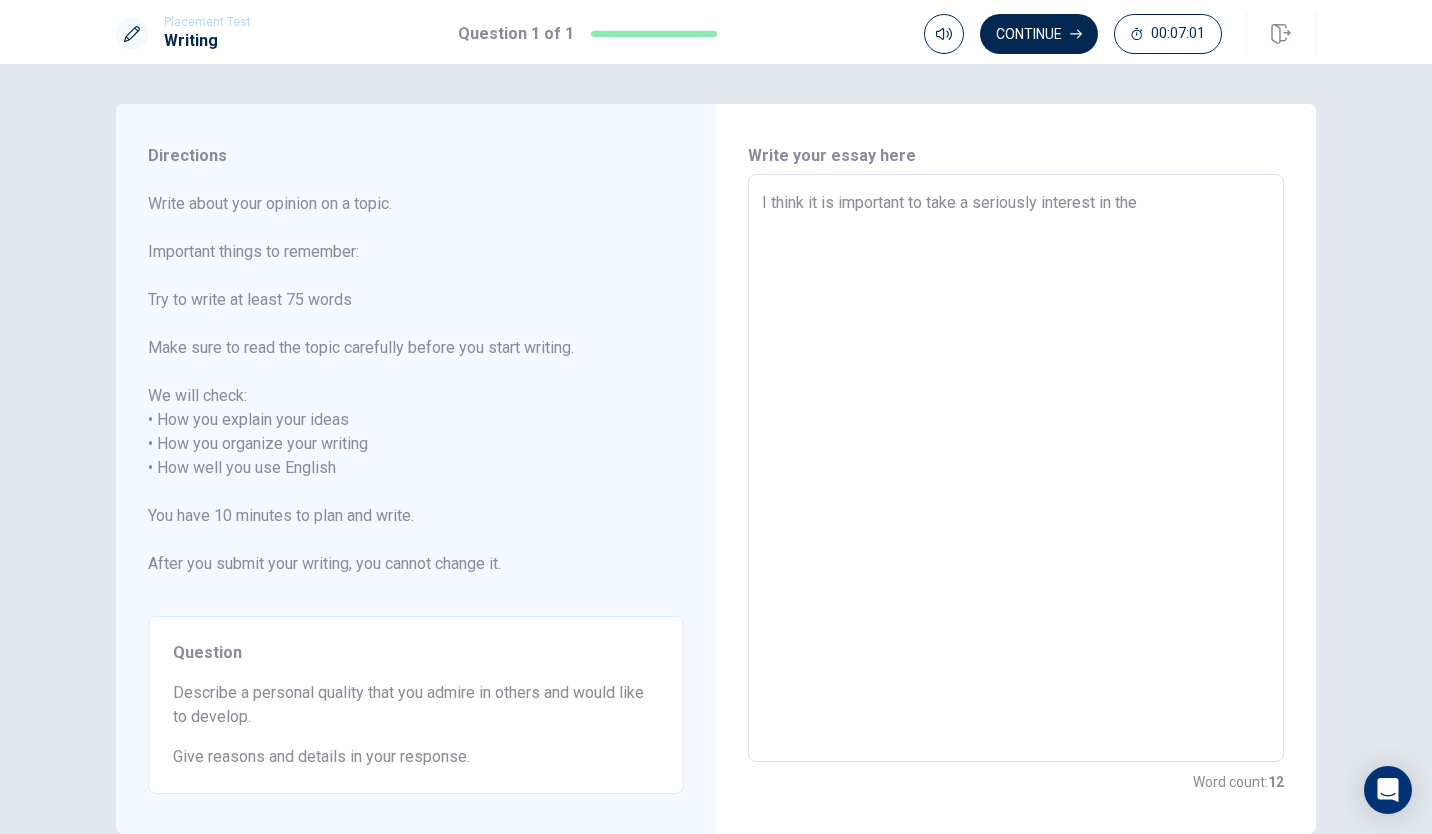 type on "x" 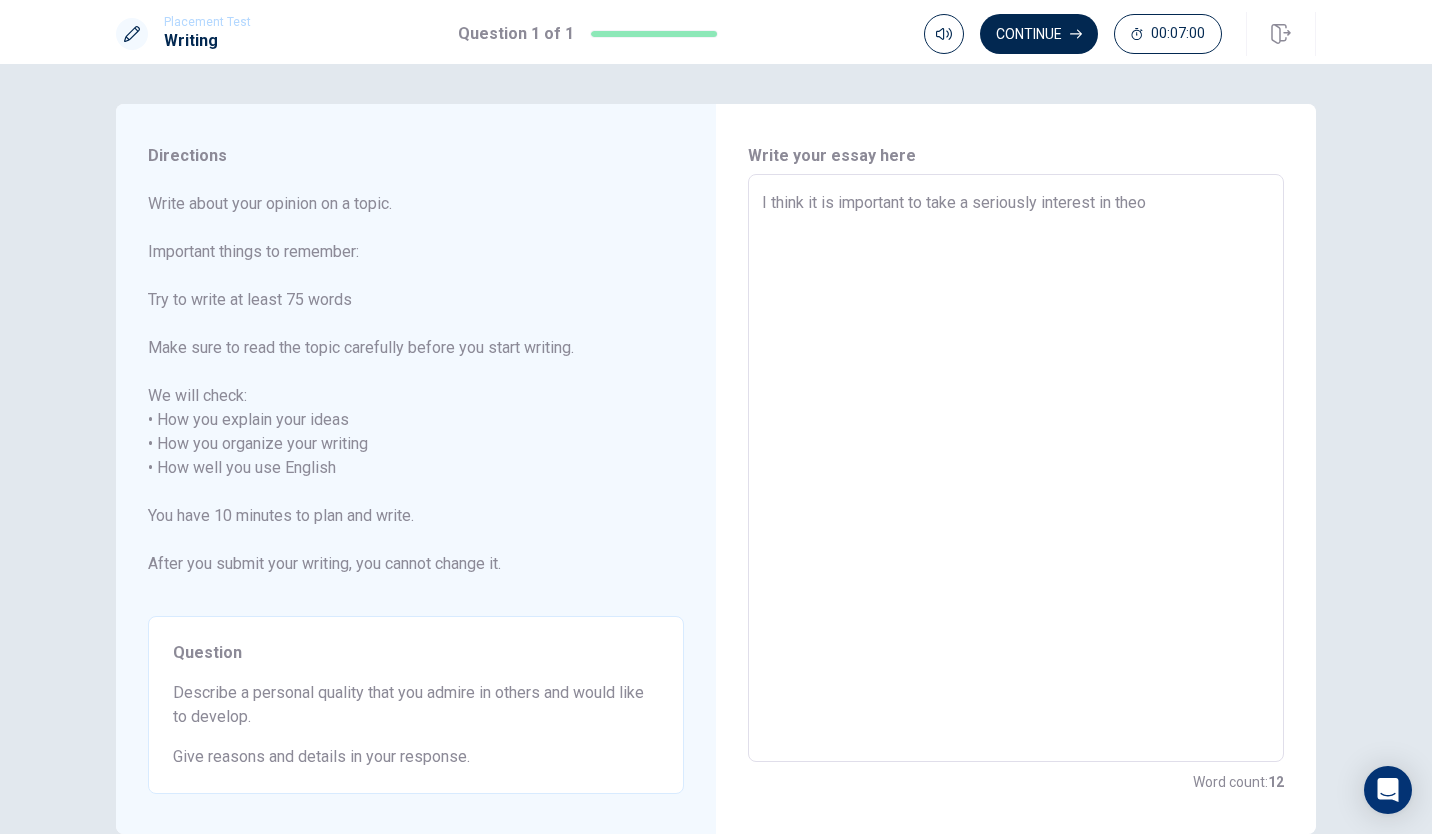 type on "x" 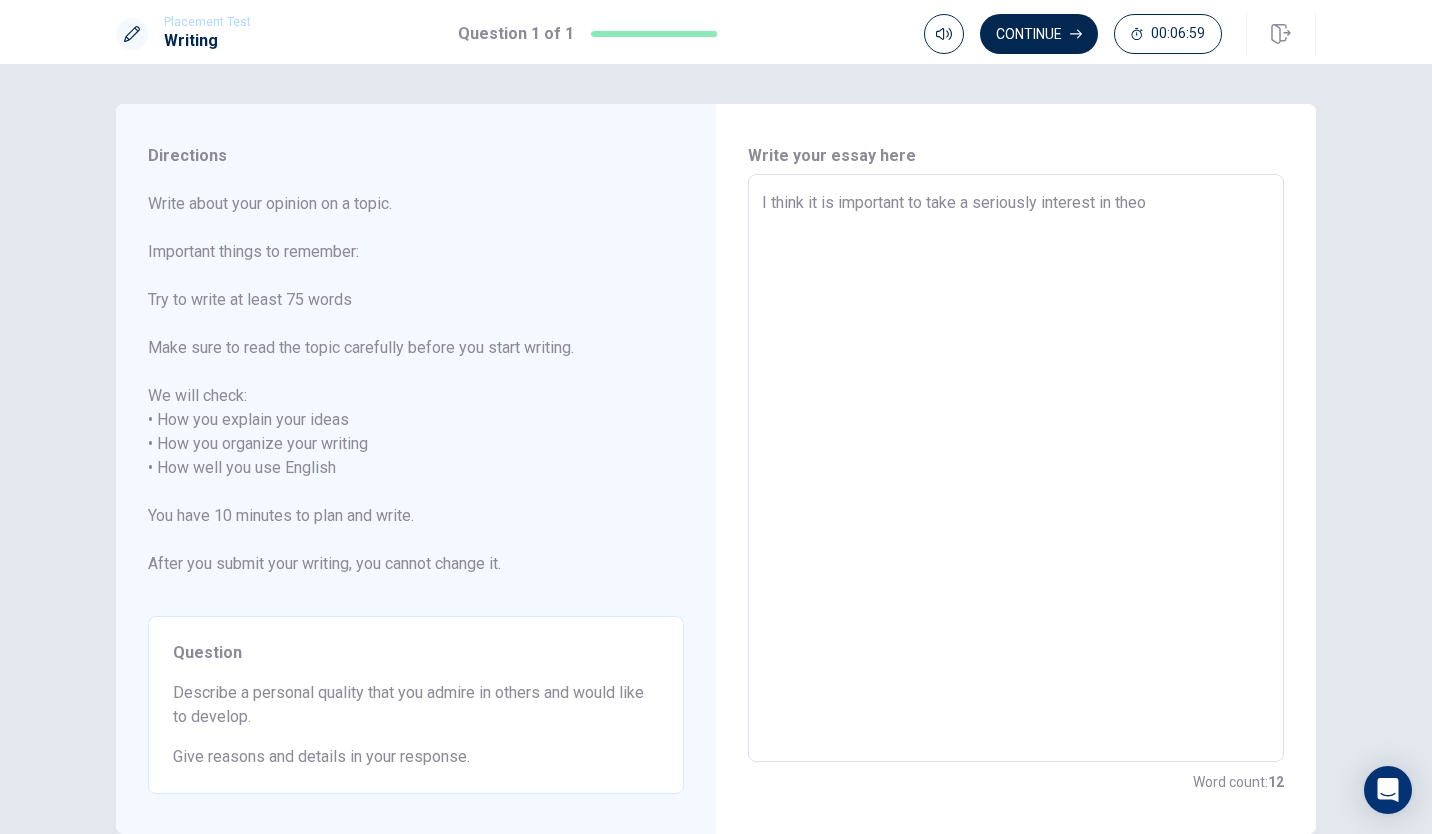 type on "I think it is important to take a seriously interest in the" 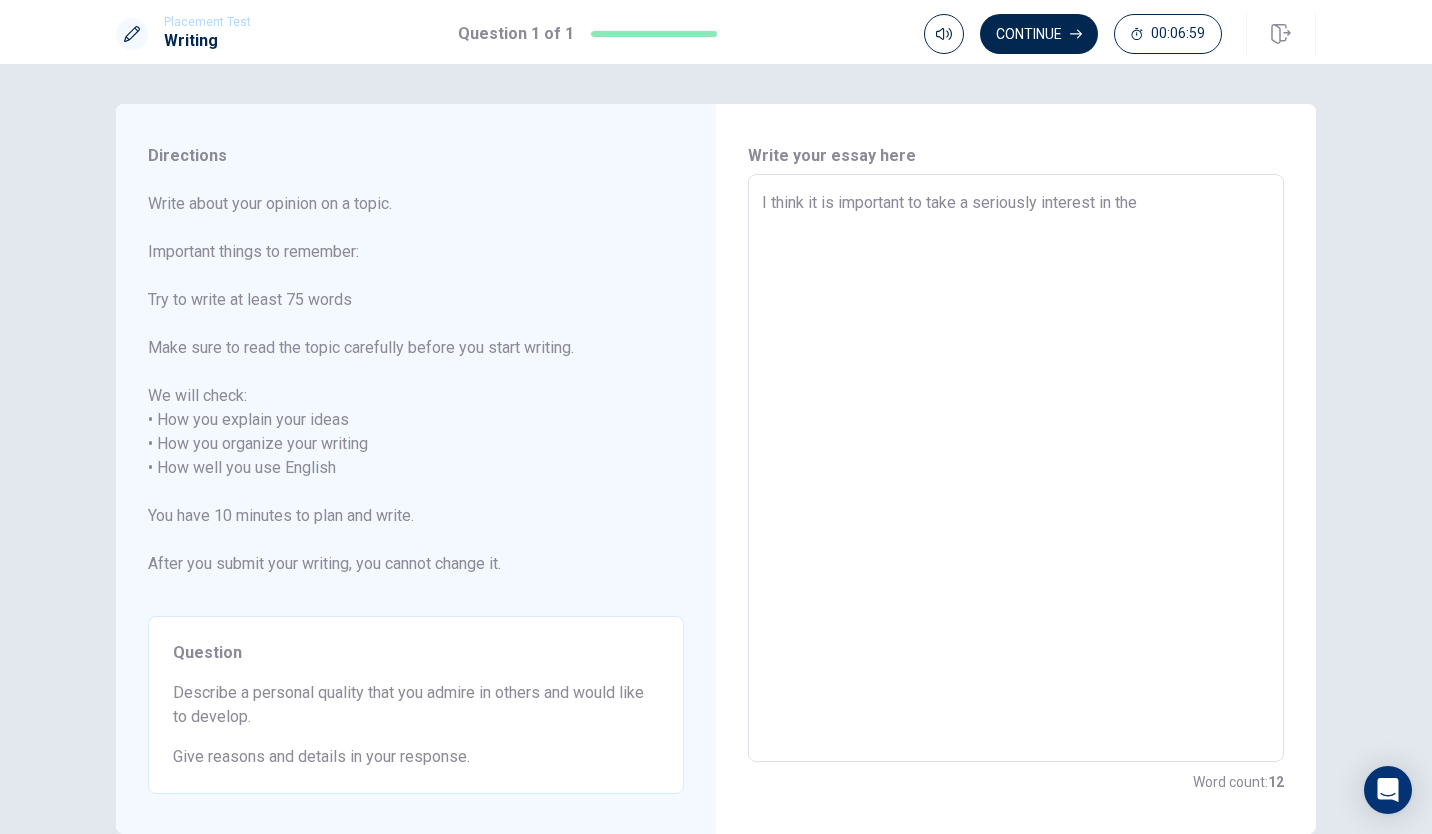 type on "x" 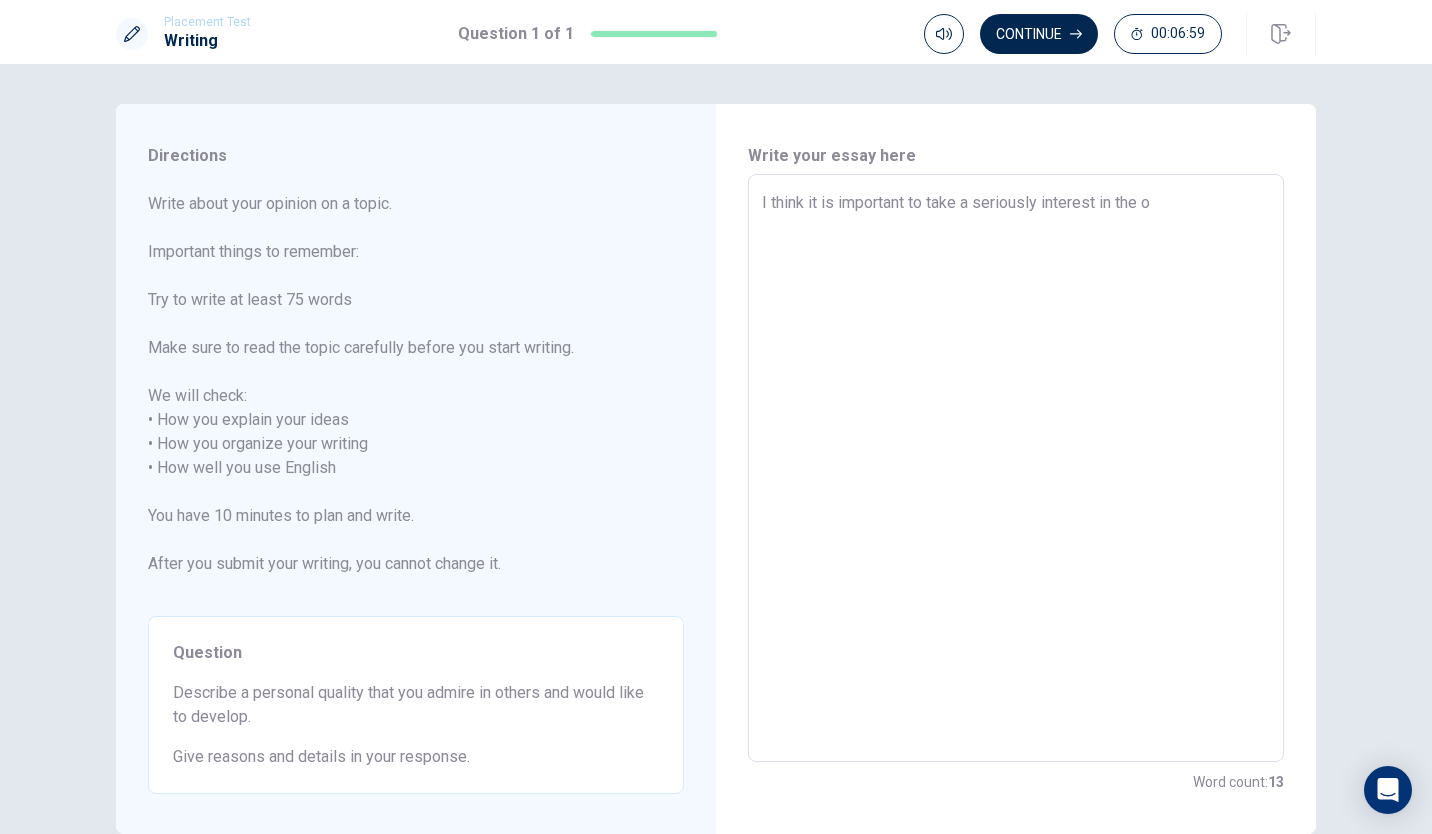 type on "x" 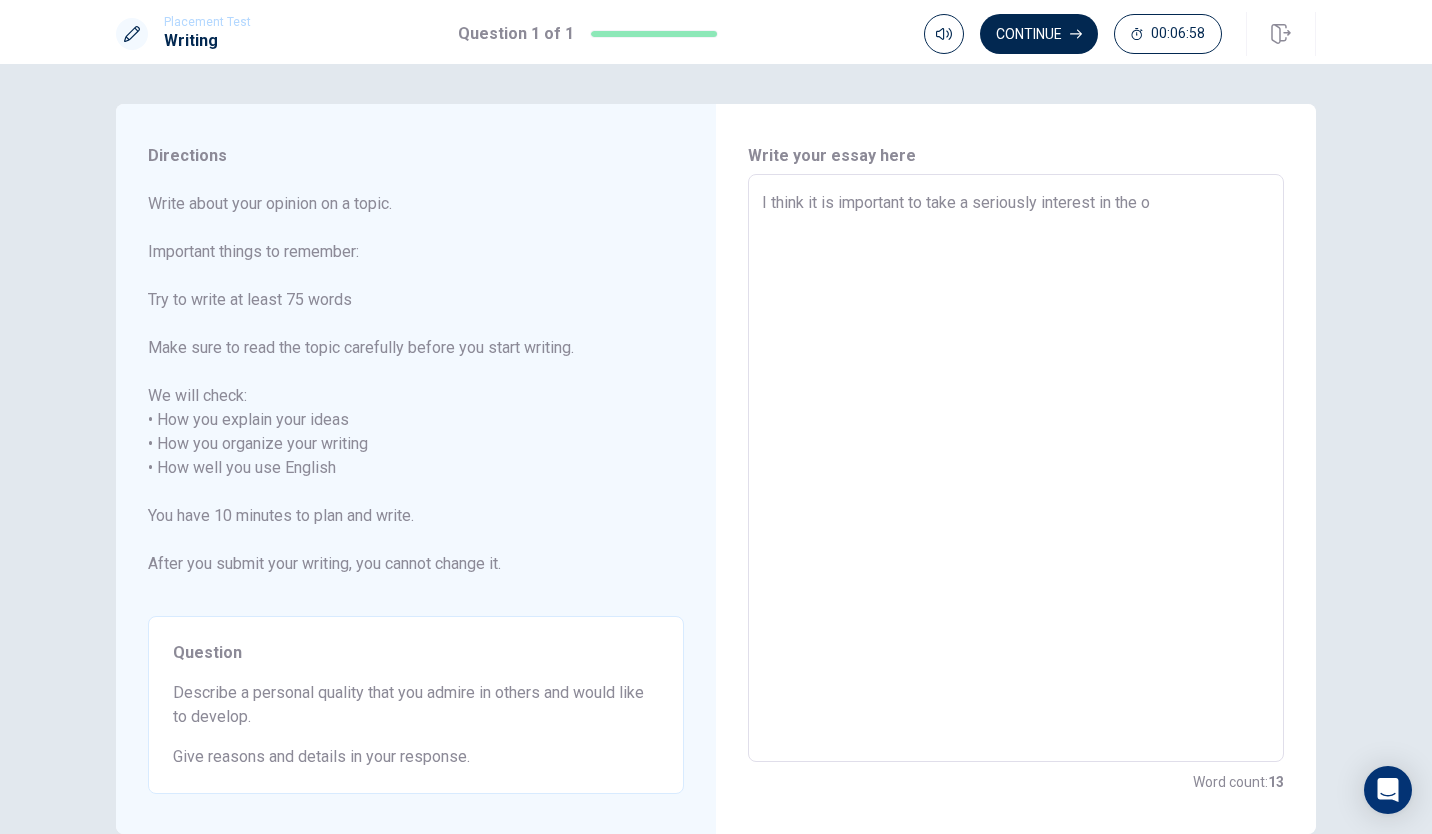 type on "I think it is important to take a seriously interest in the ot" 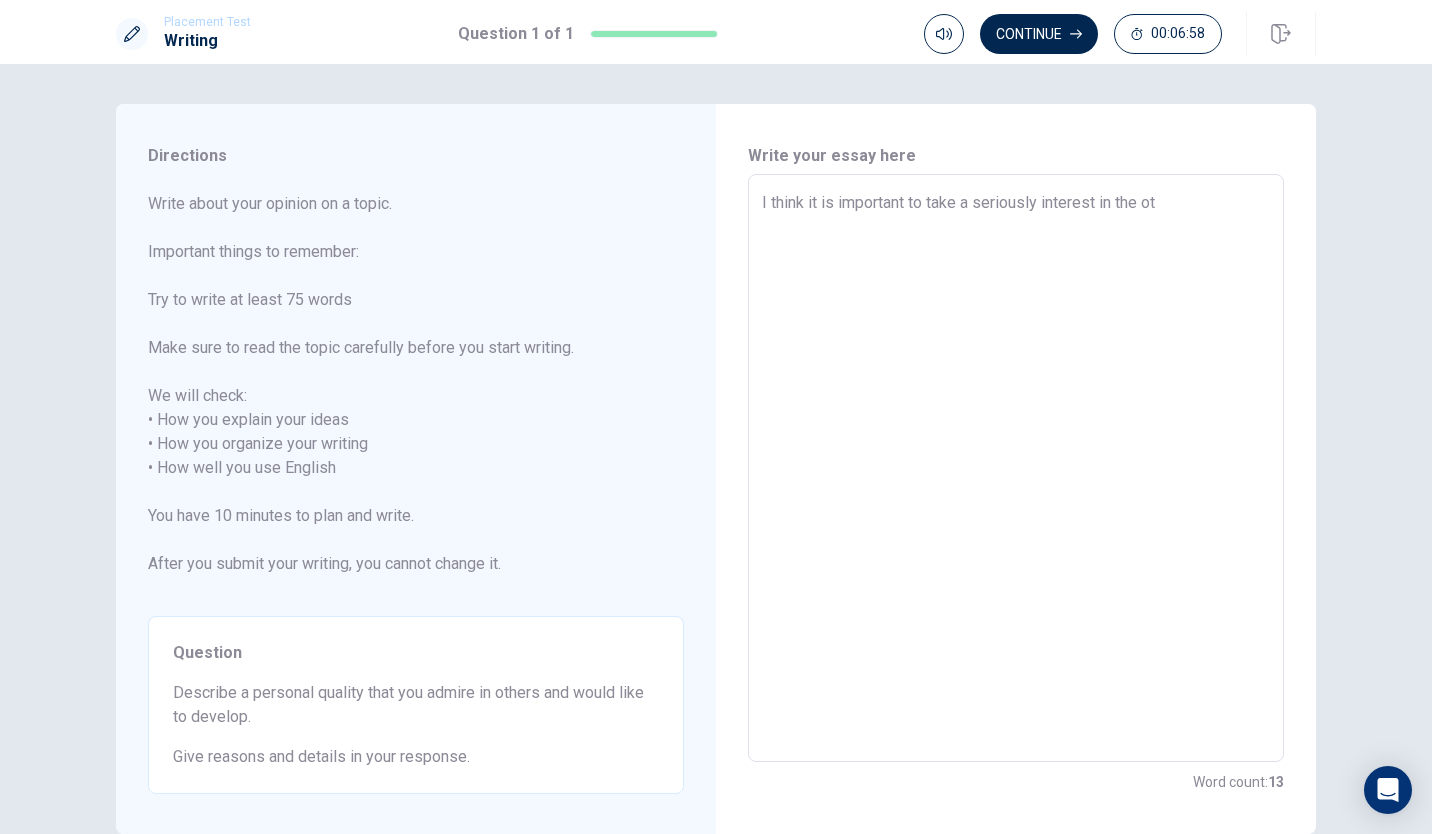 type on "x" 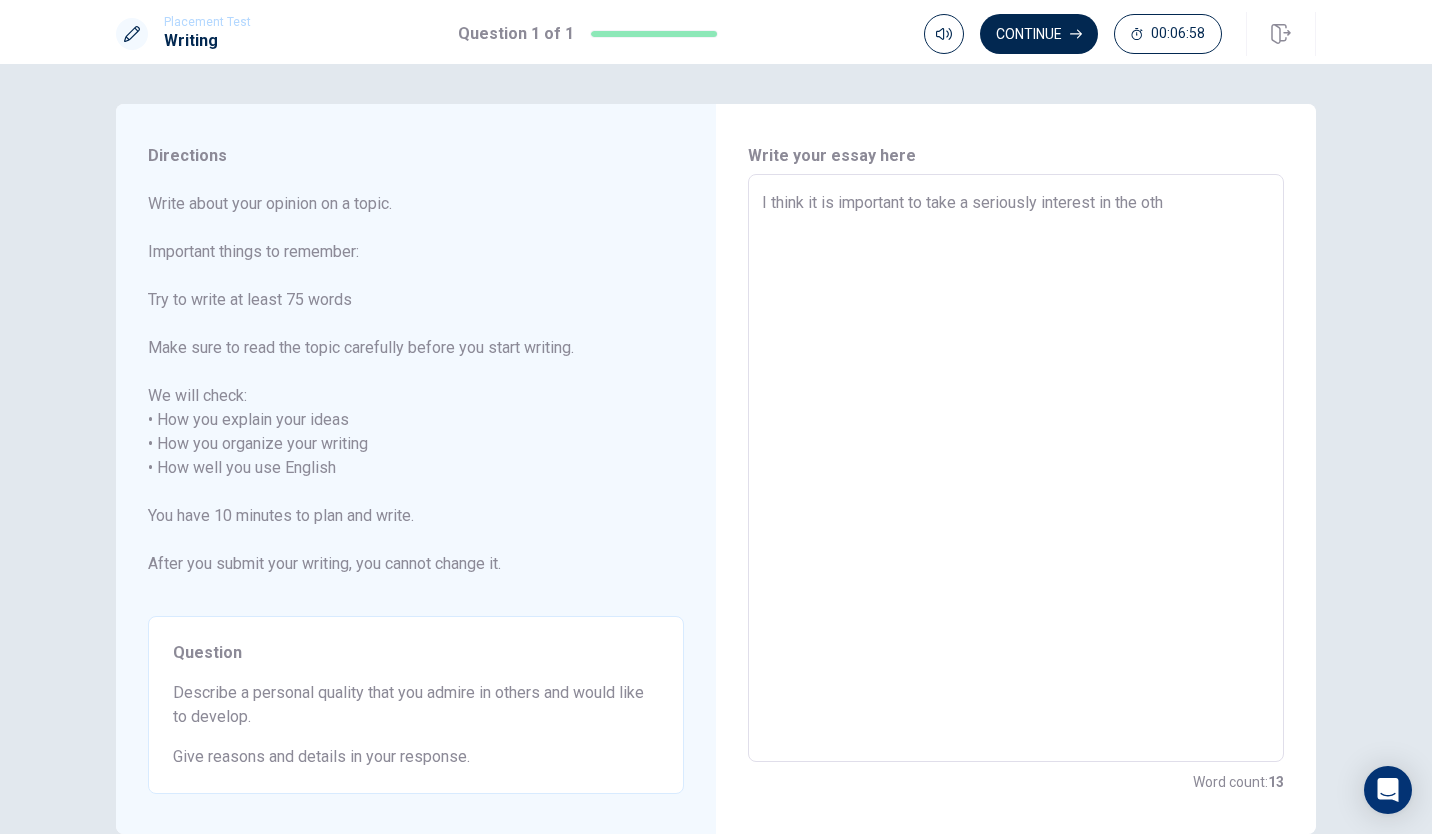 type on "x" 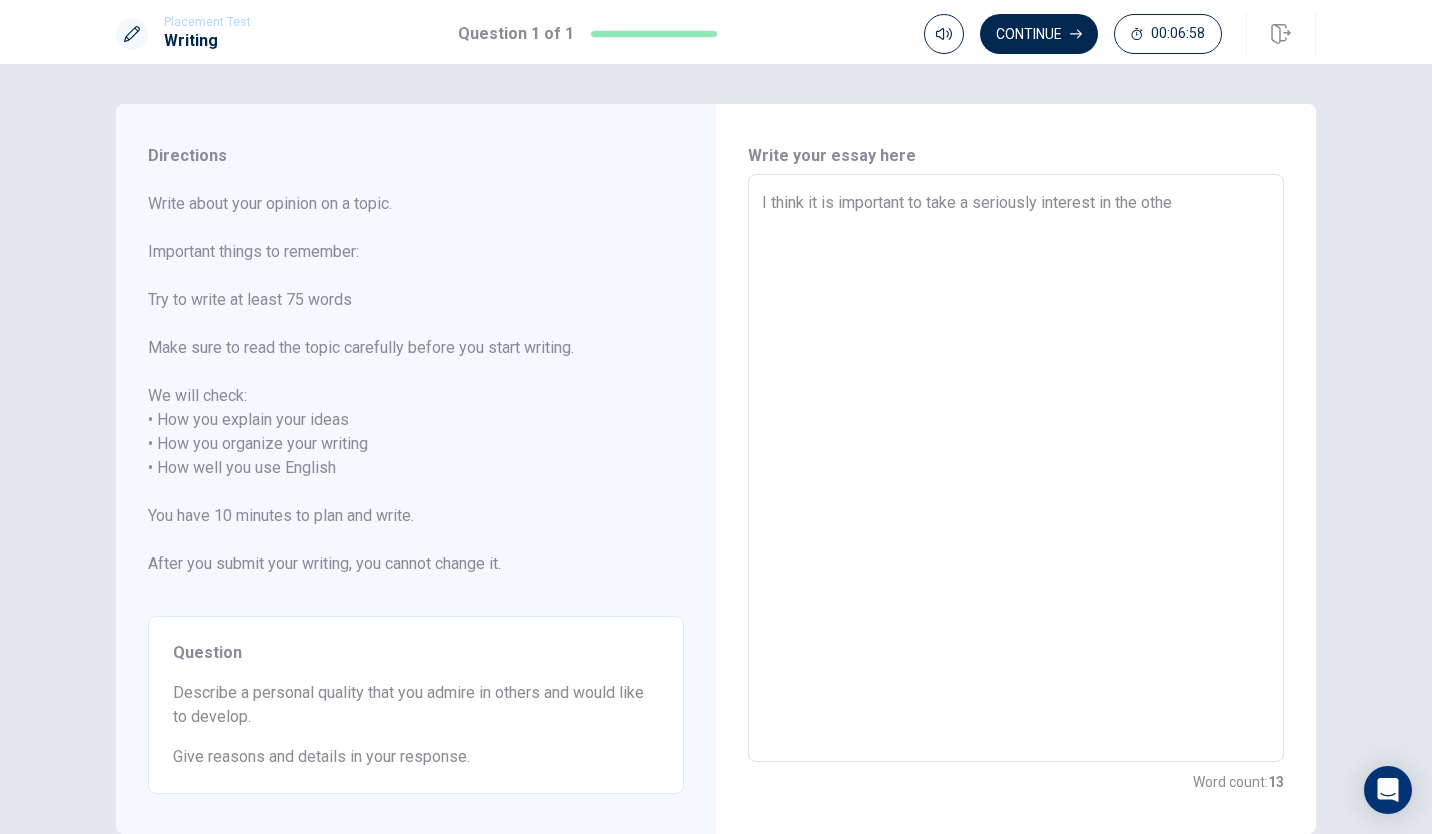 type on "x" 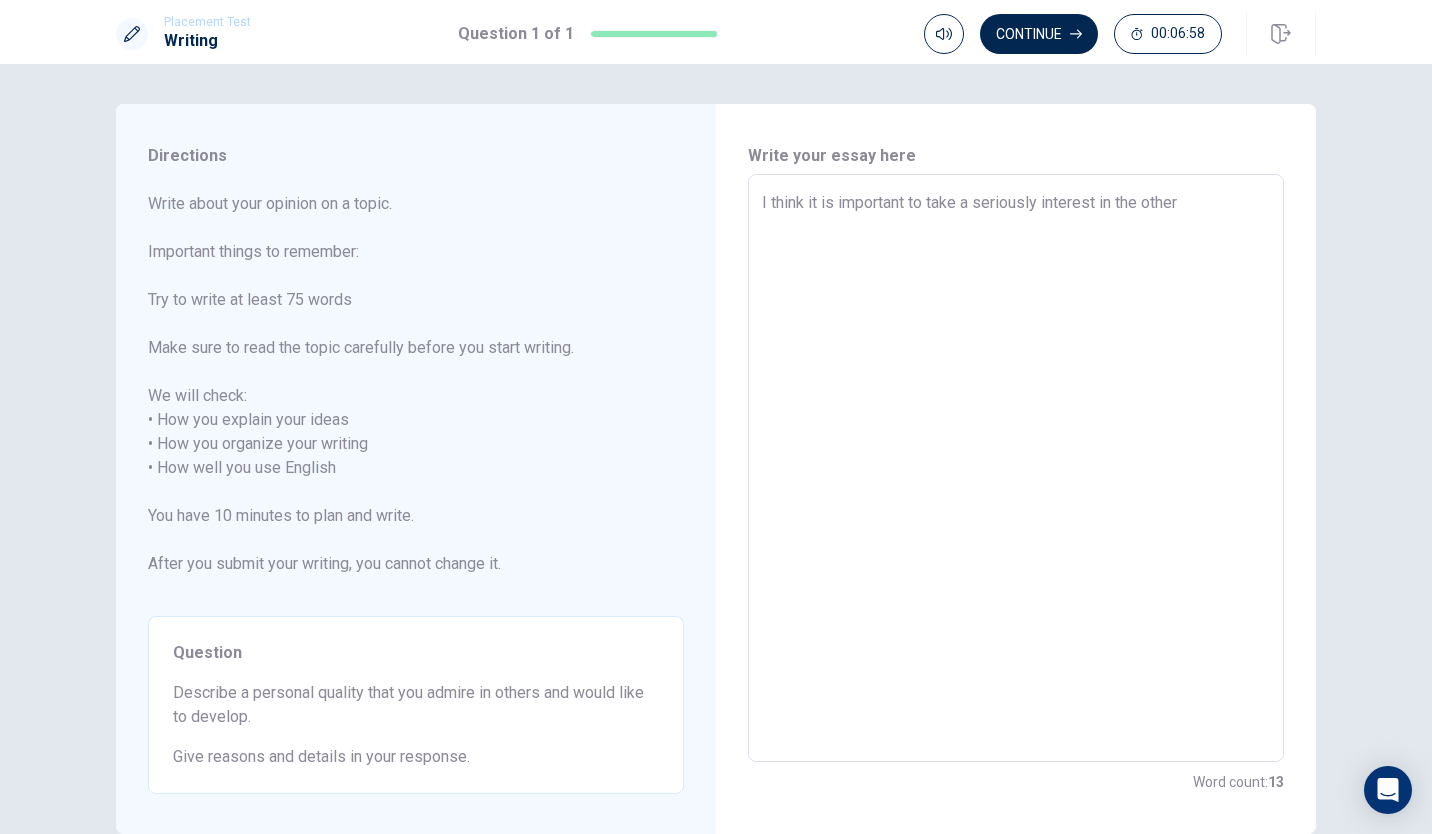 type on "x" 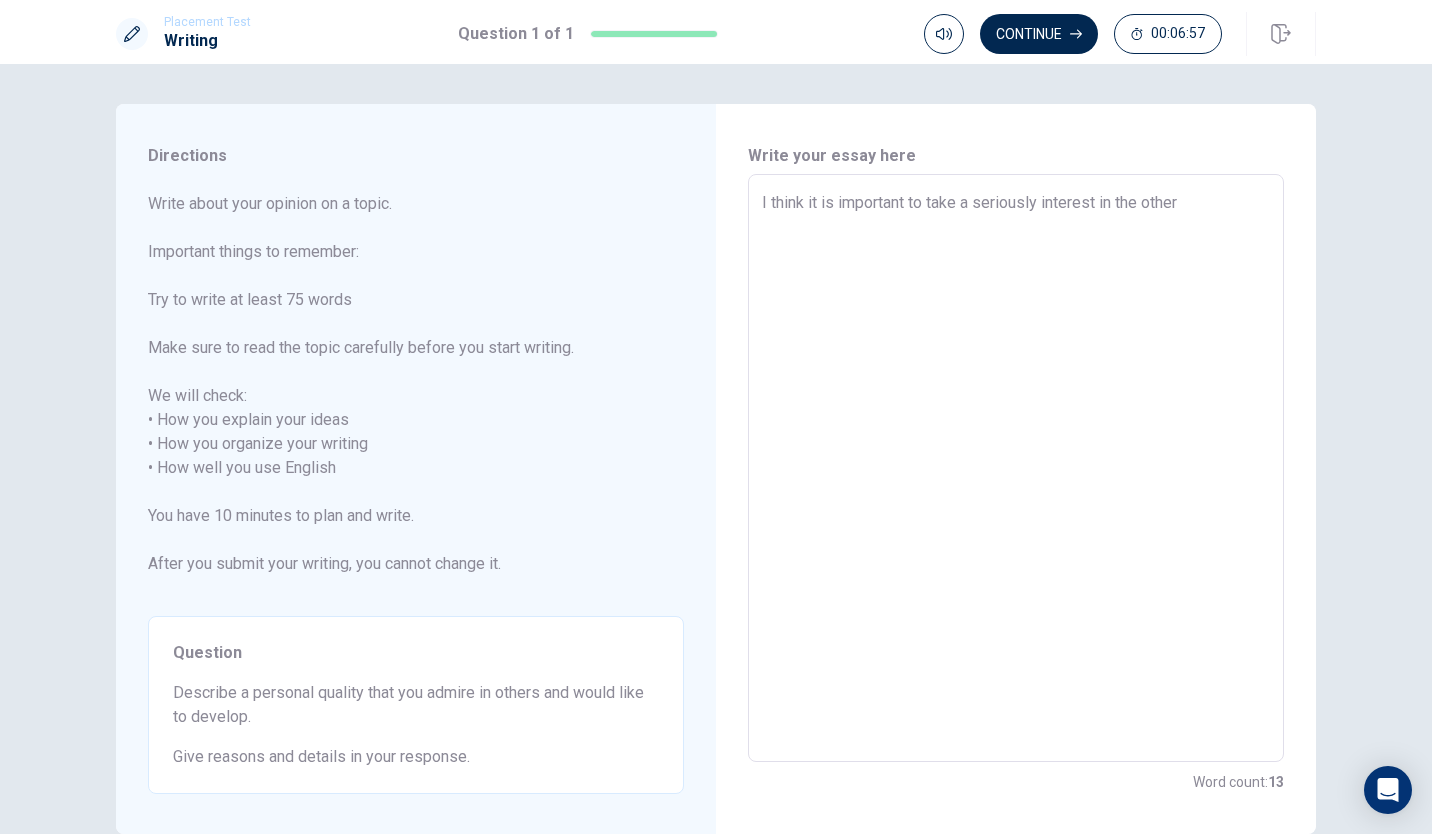 type on "I think it is important to take a seriously interest in the other" 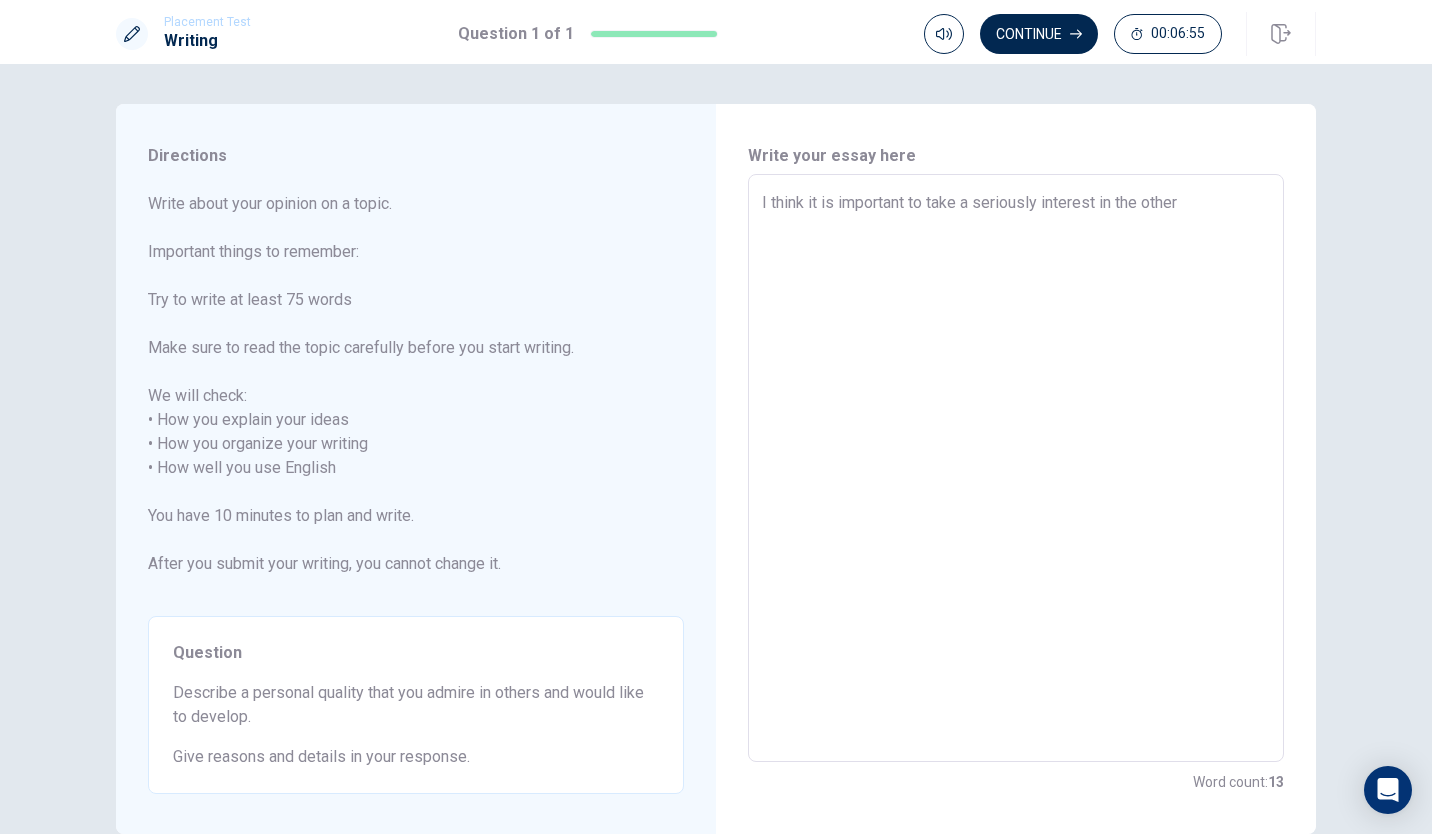type on "x" 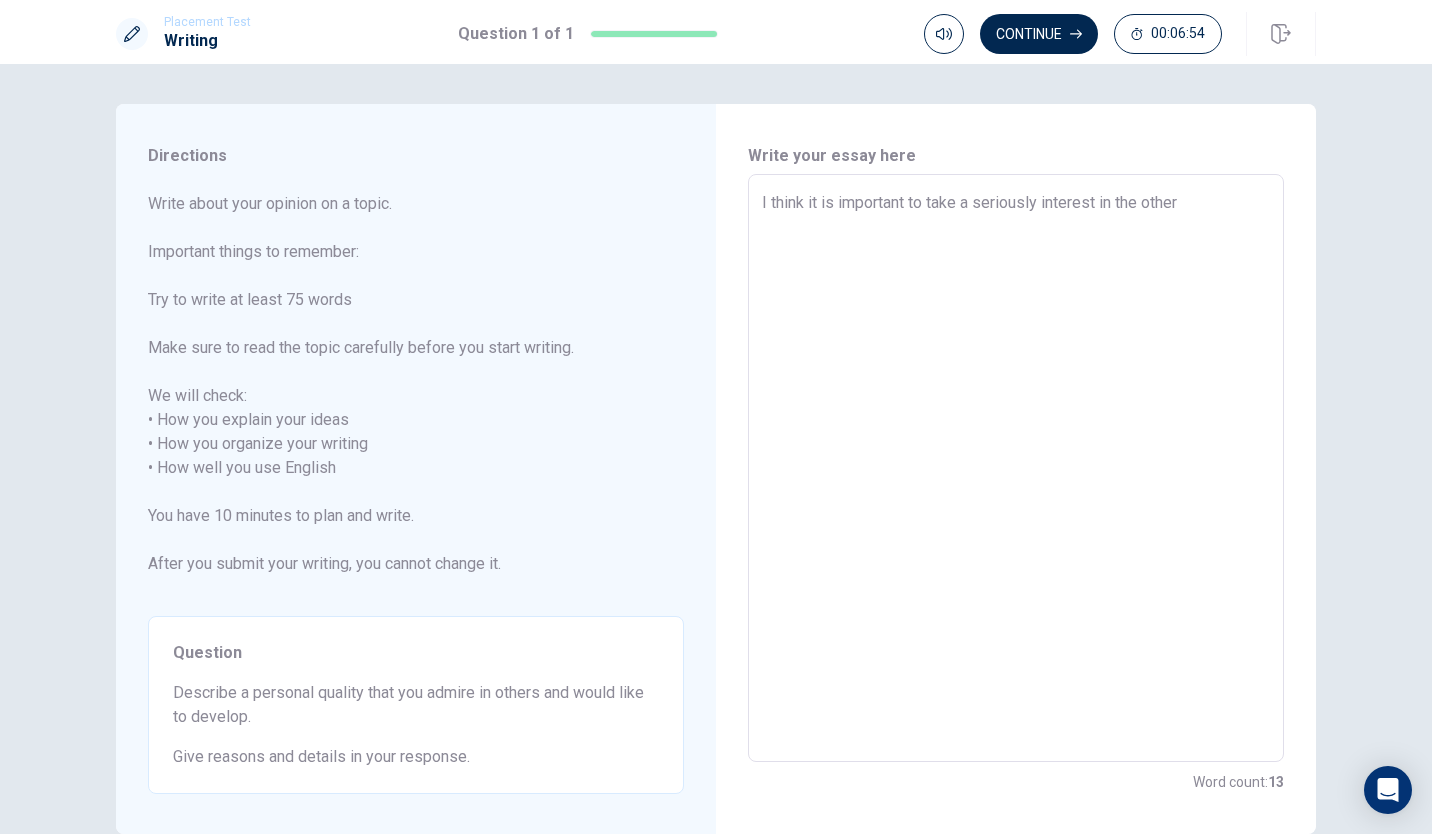 type on "I think it is important to take a seriously interest in the other e" 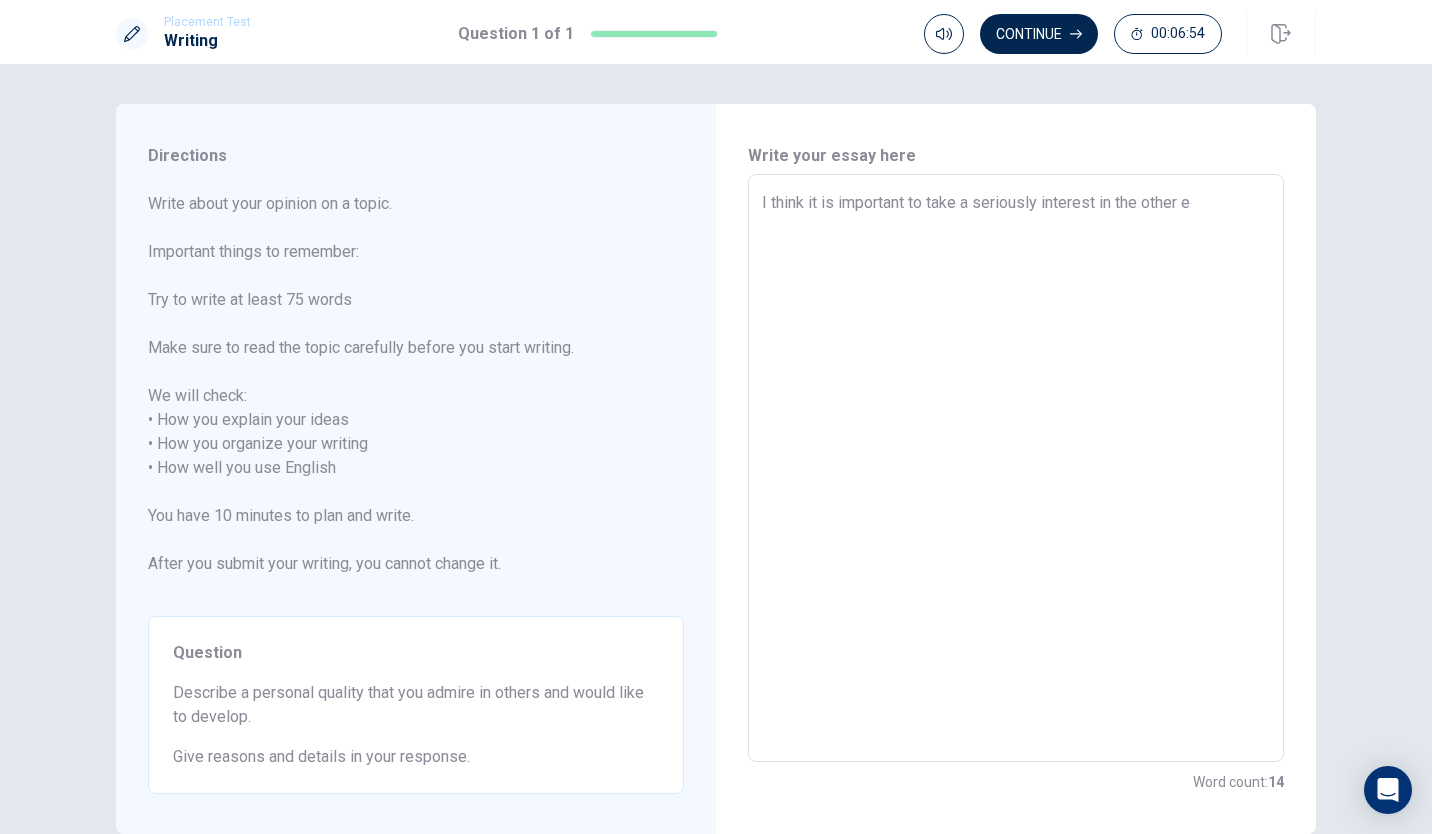 type on "x" 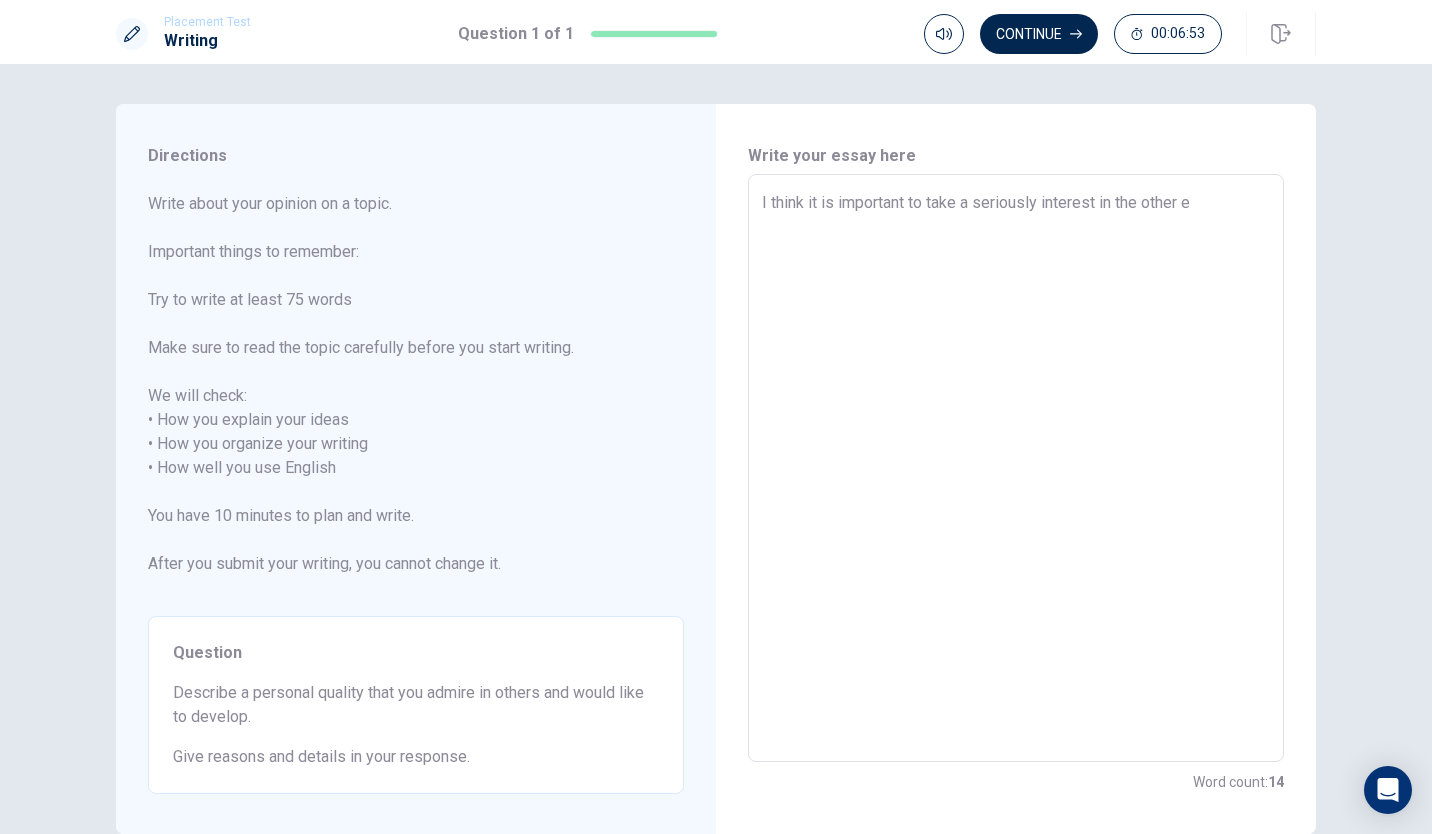 type on "I think it is important to take a seriously interest in the other" 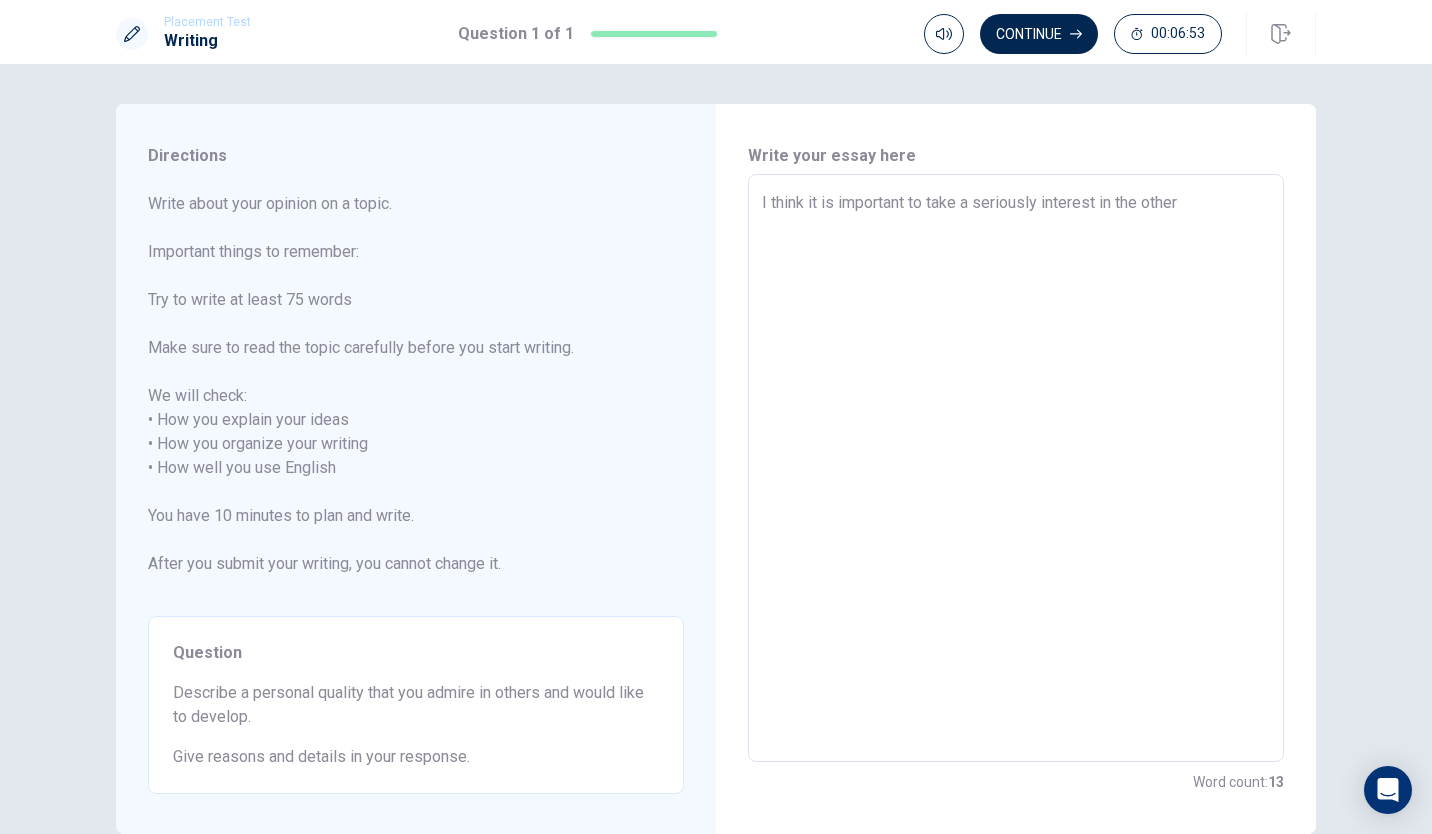 type on "x" 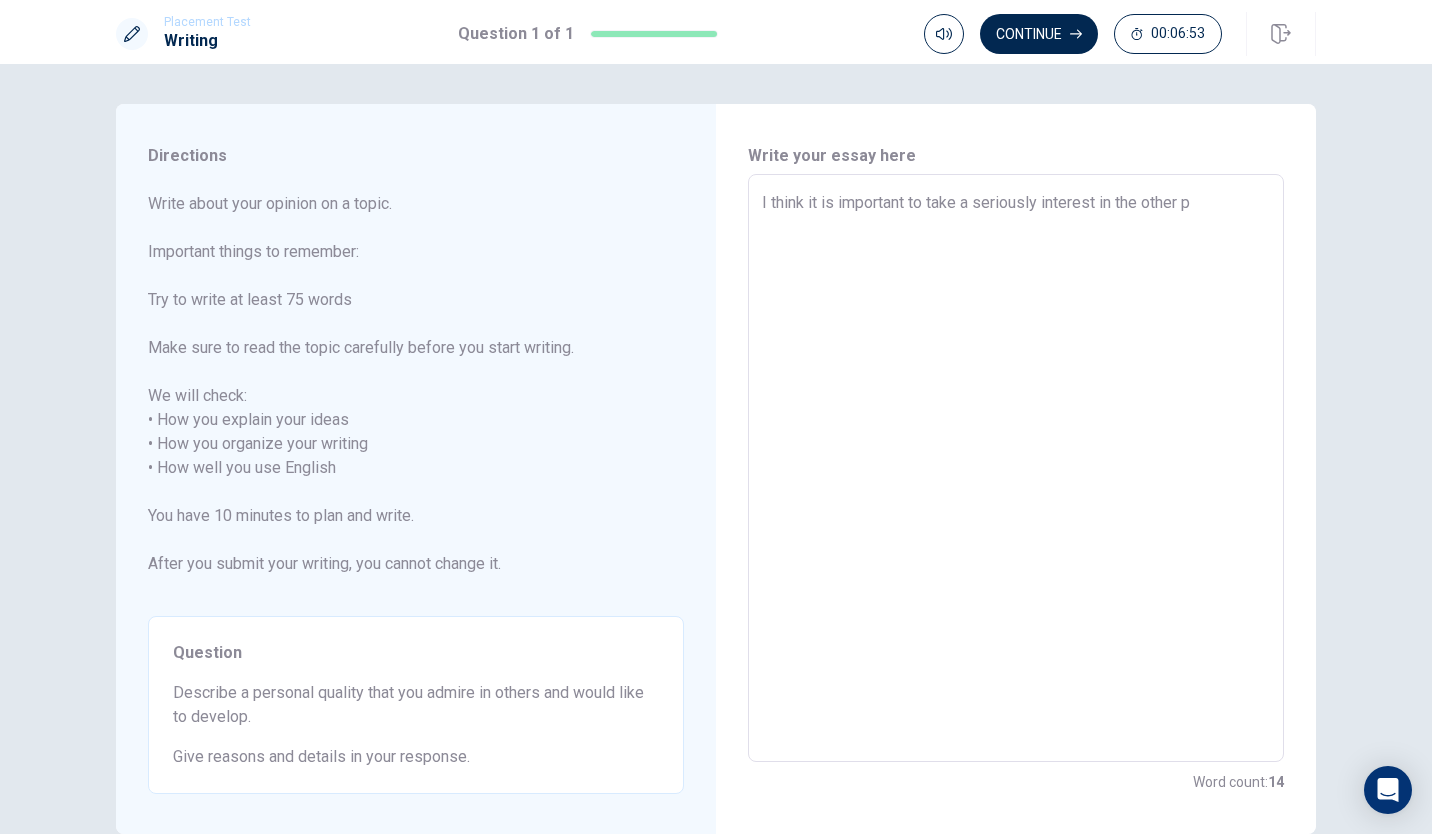 type on "x" 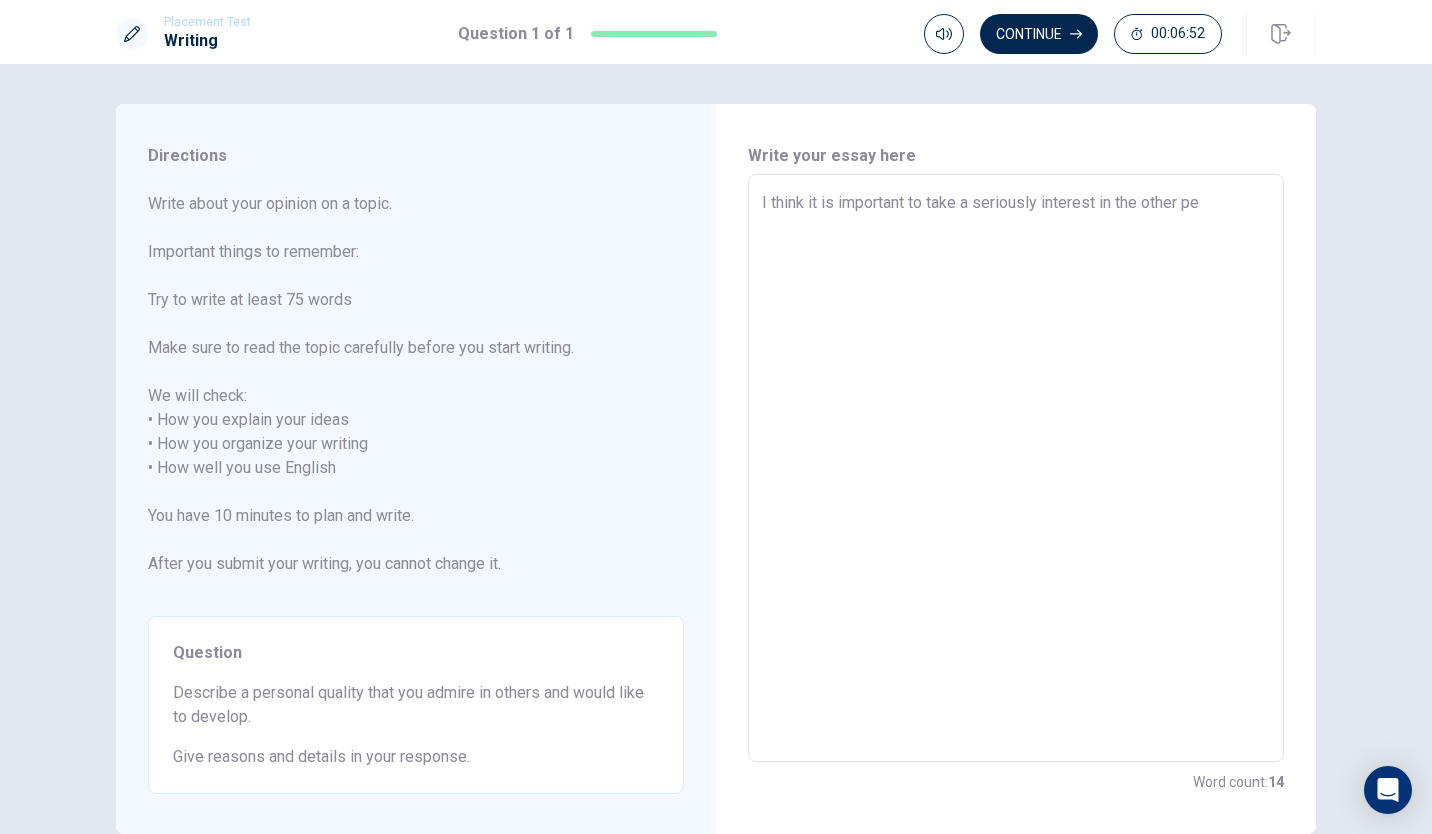 type on "x" 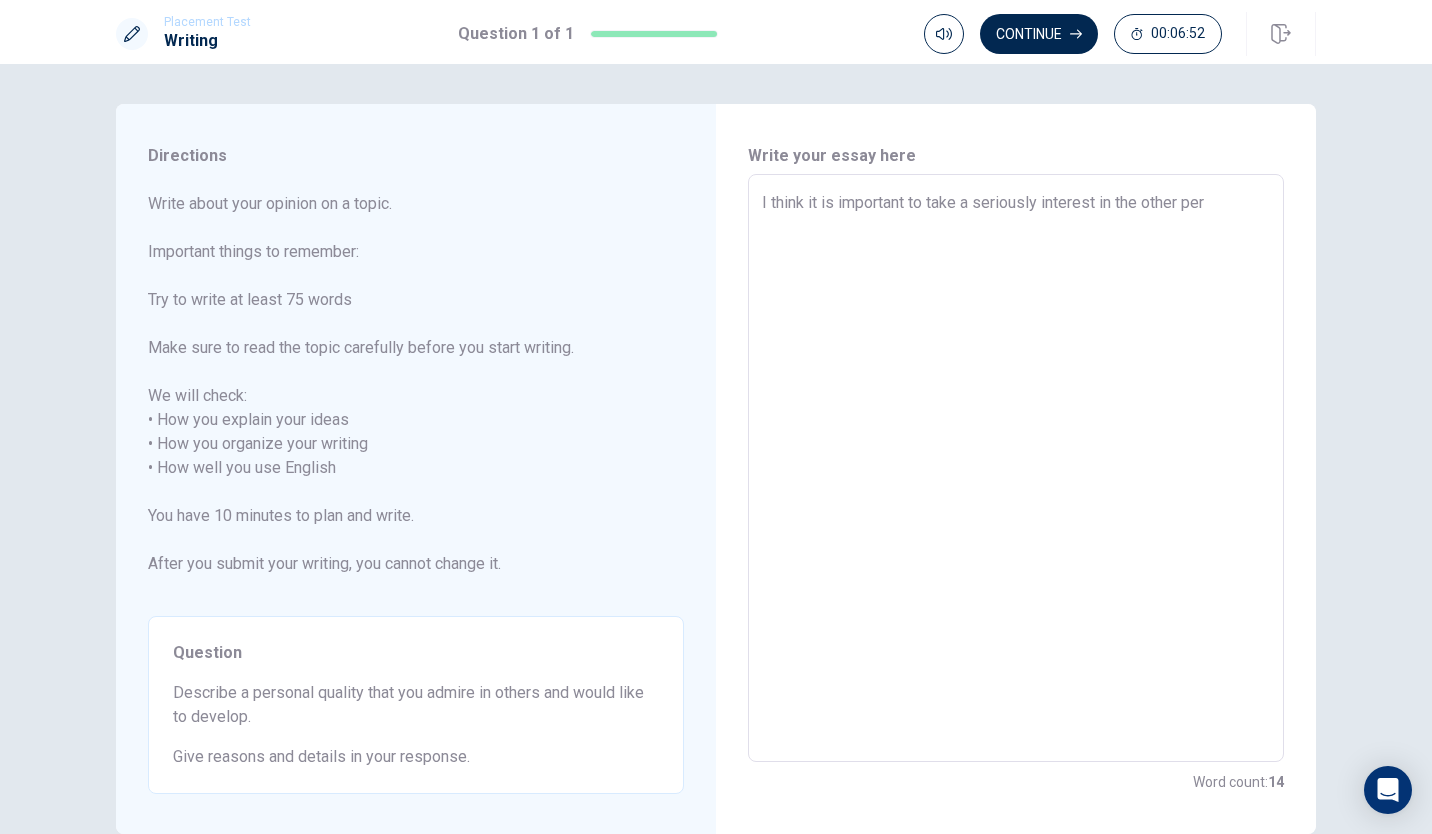 type on "x" 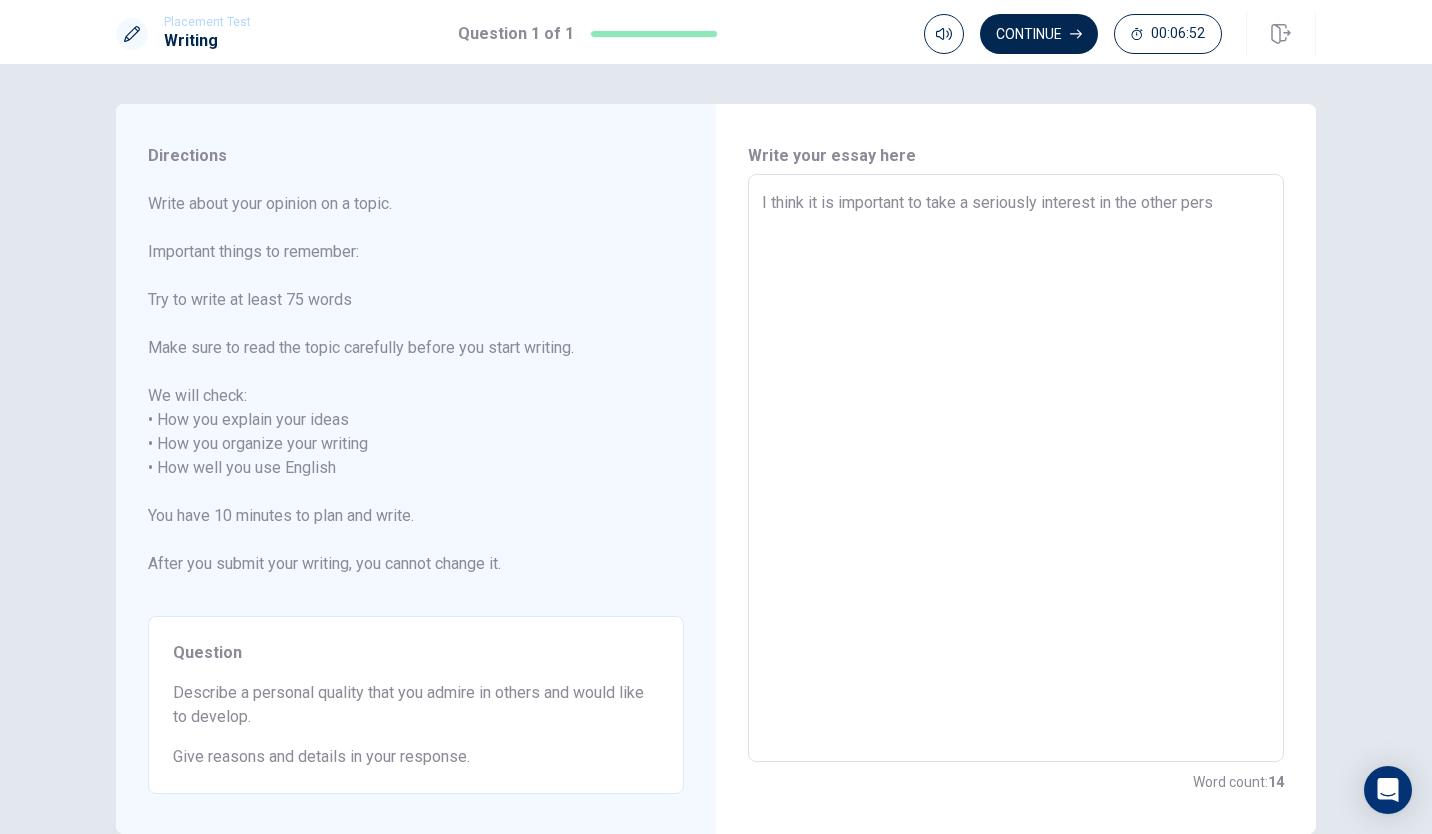 type on "x" 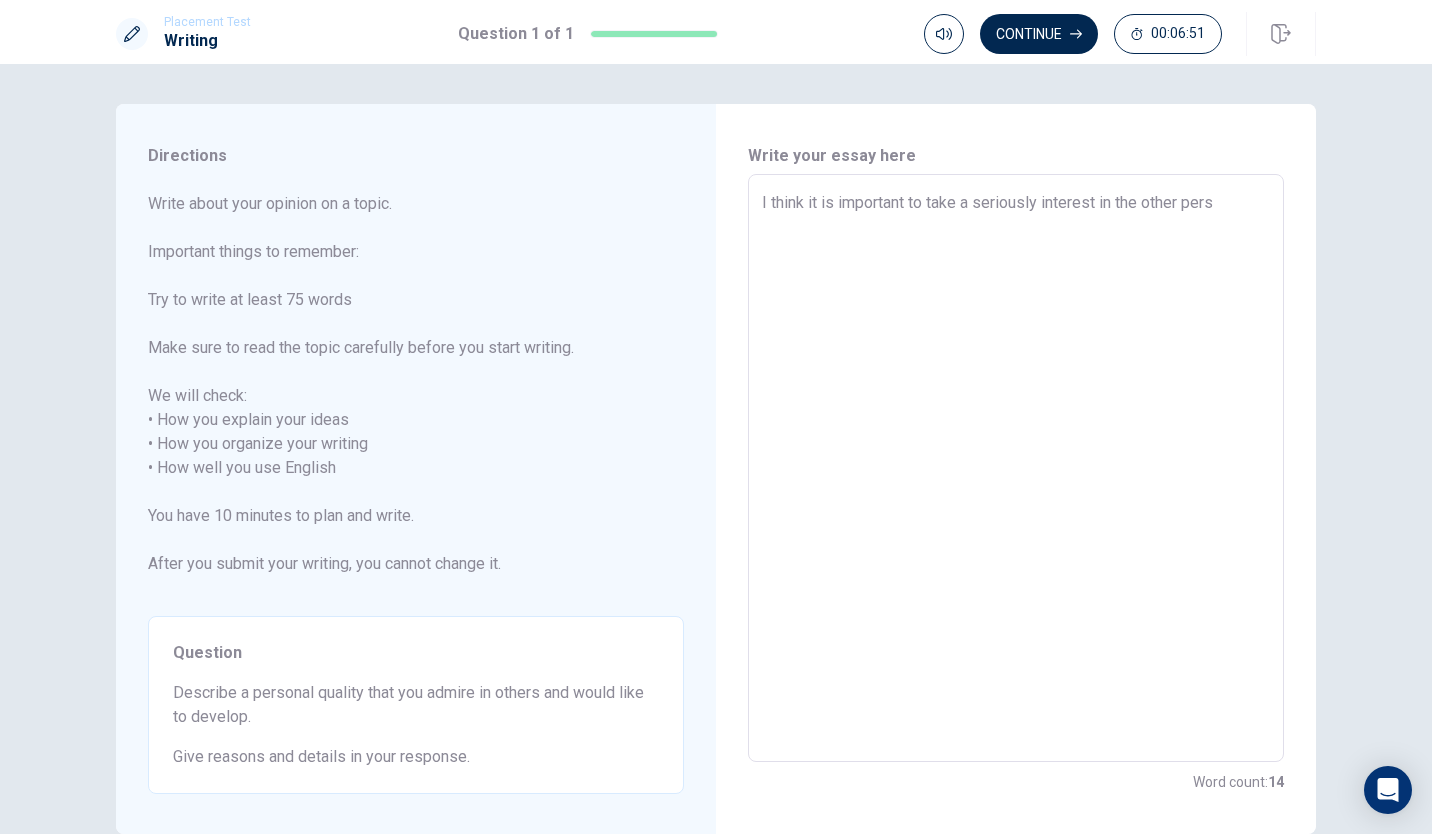 type on "I think it is important to take a seriously interest in the other perso" 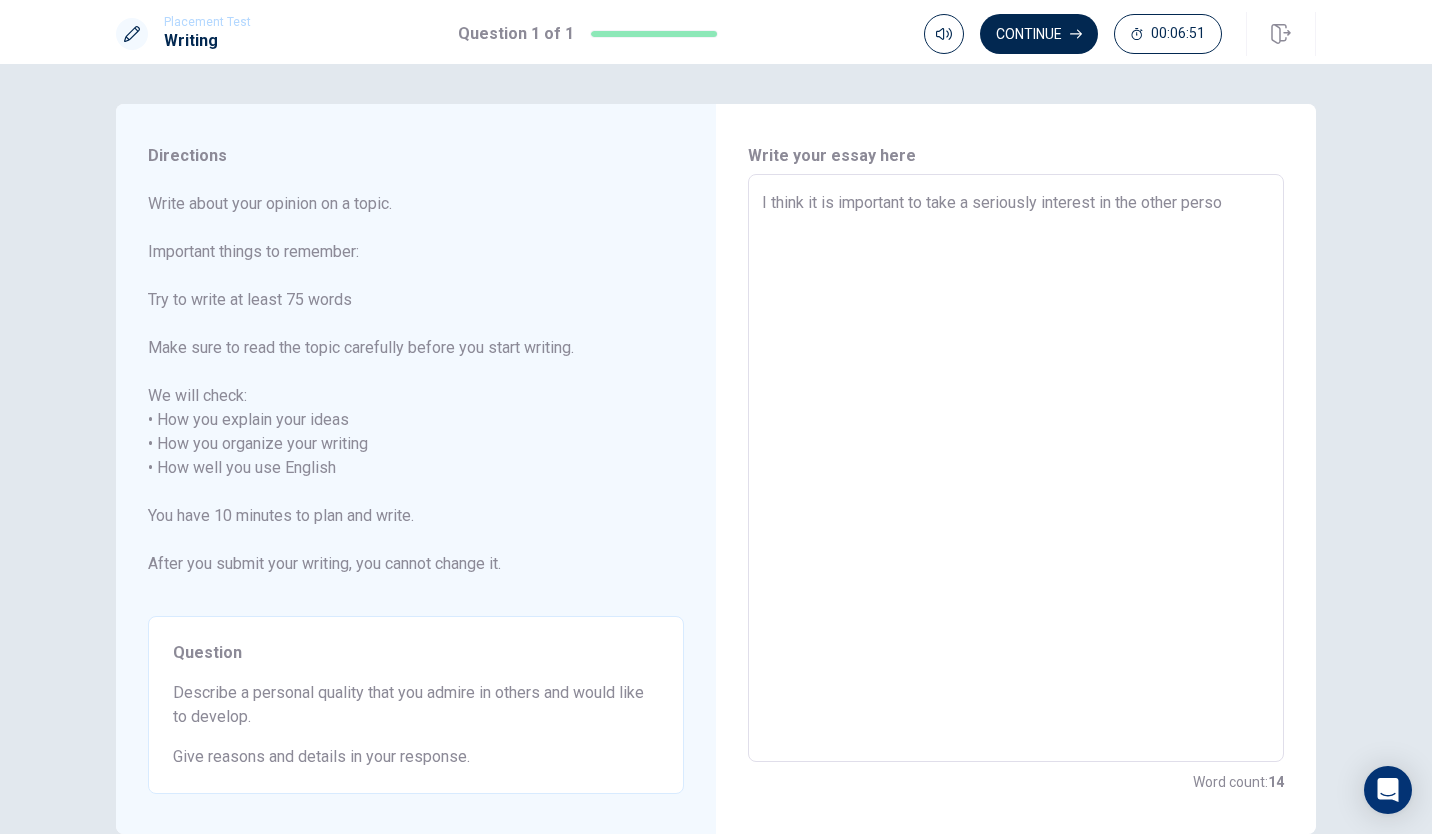 type on "x" 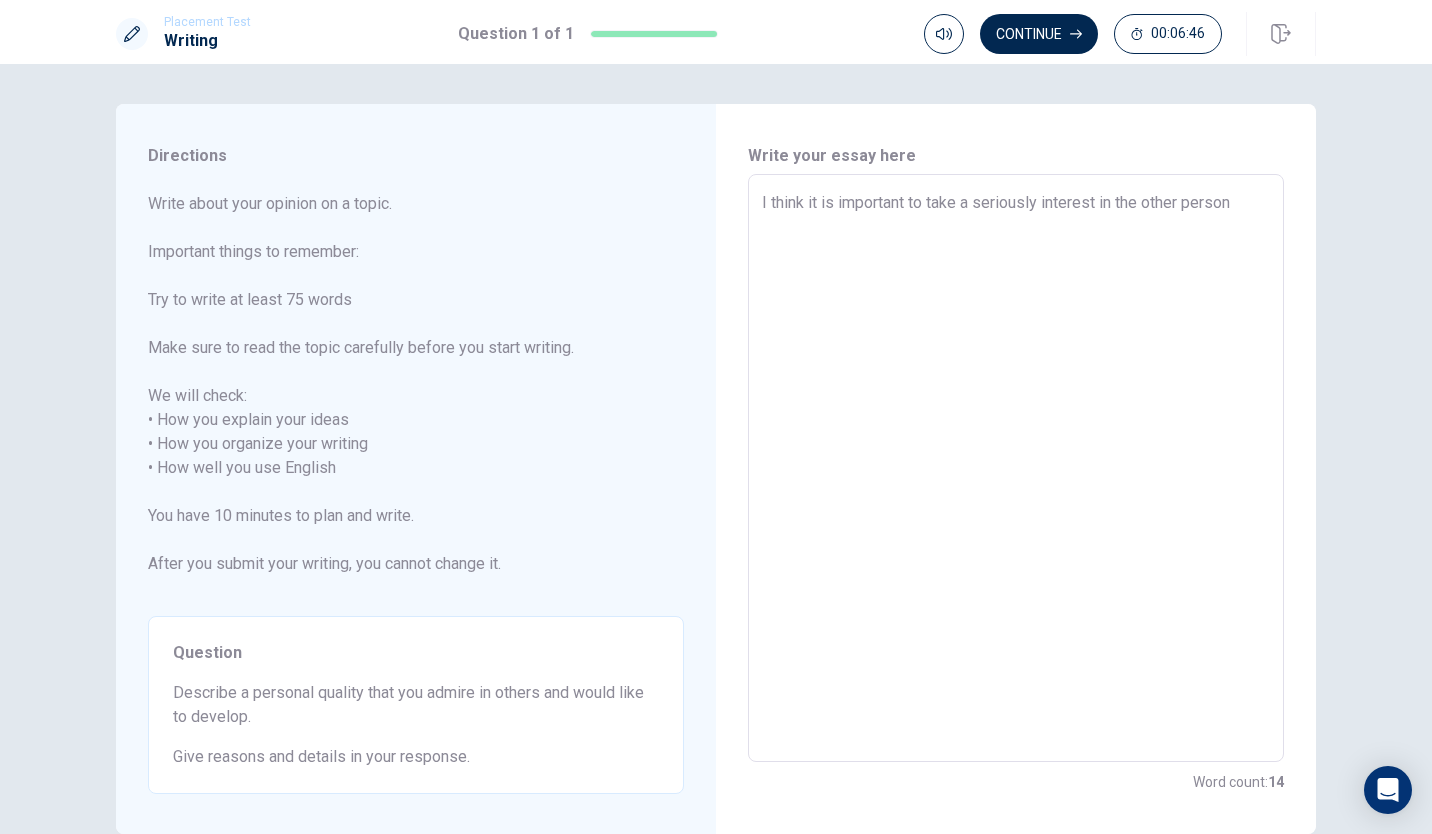 type on "x" 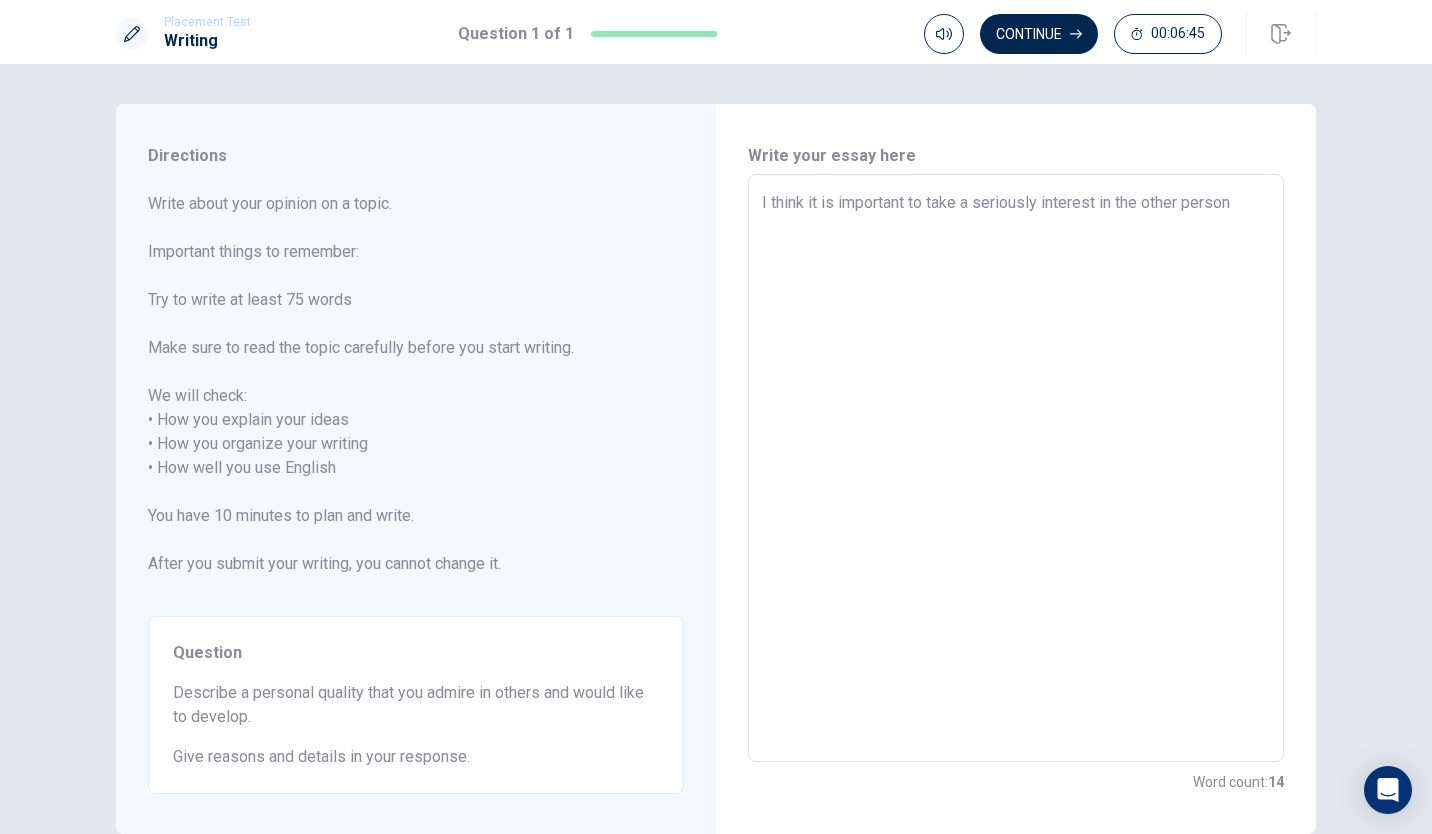 type on "I think it is important to take a seriously interest in the other person" 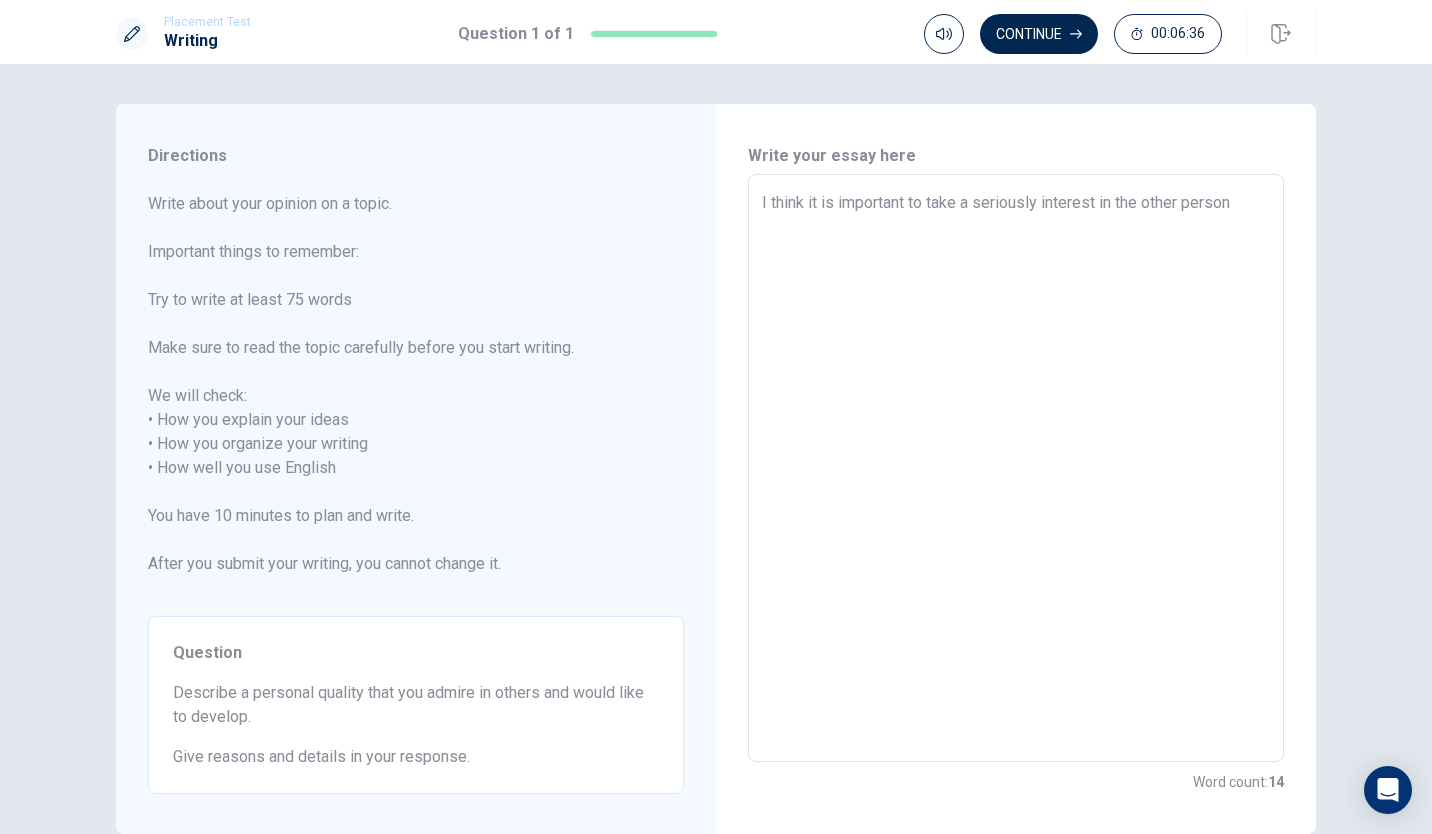 type on "x" 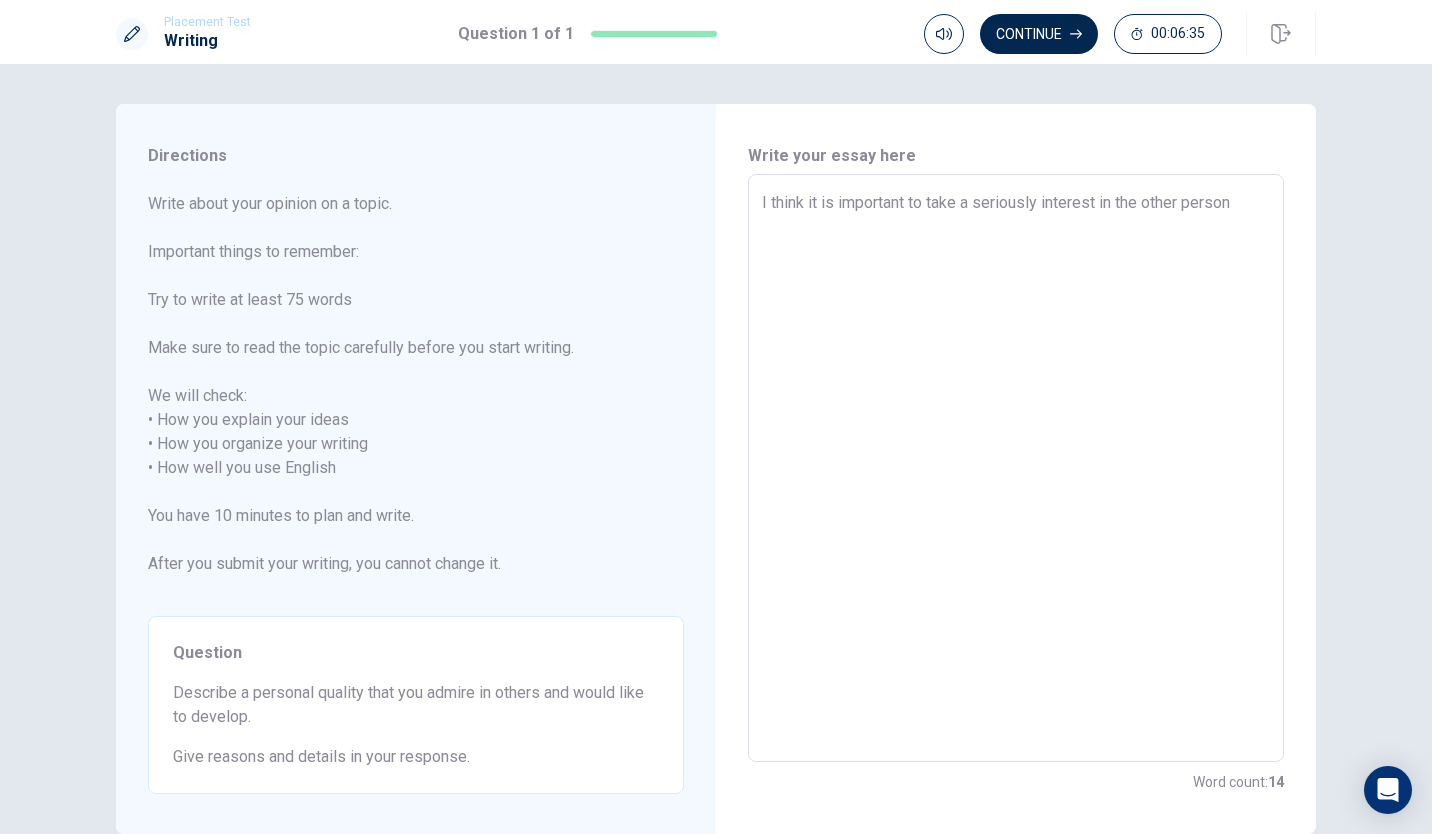 type on "I think it is important to take a seriously interest in the other person a" 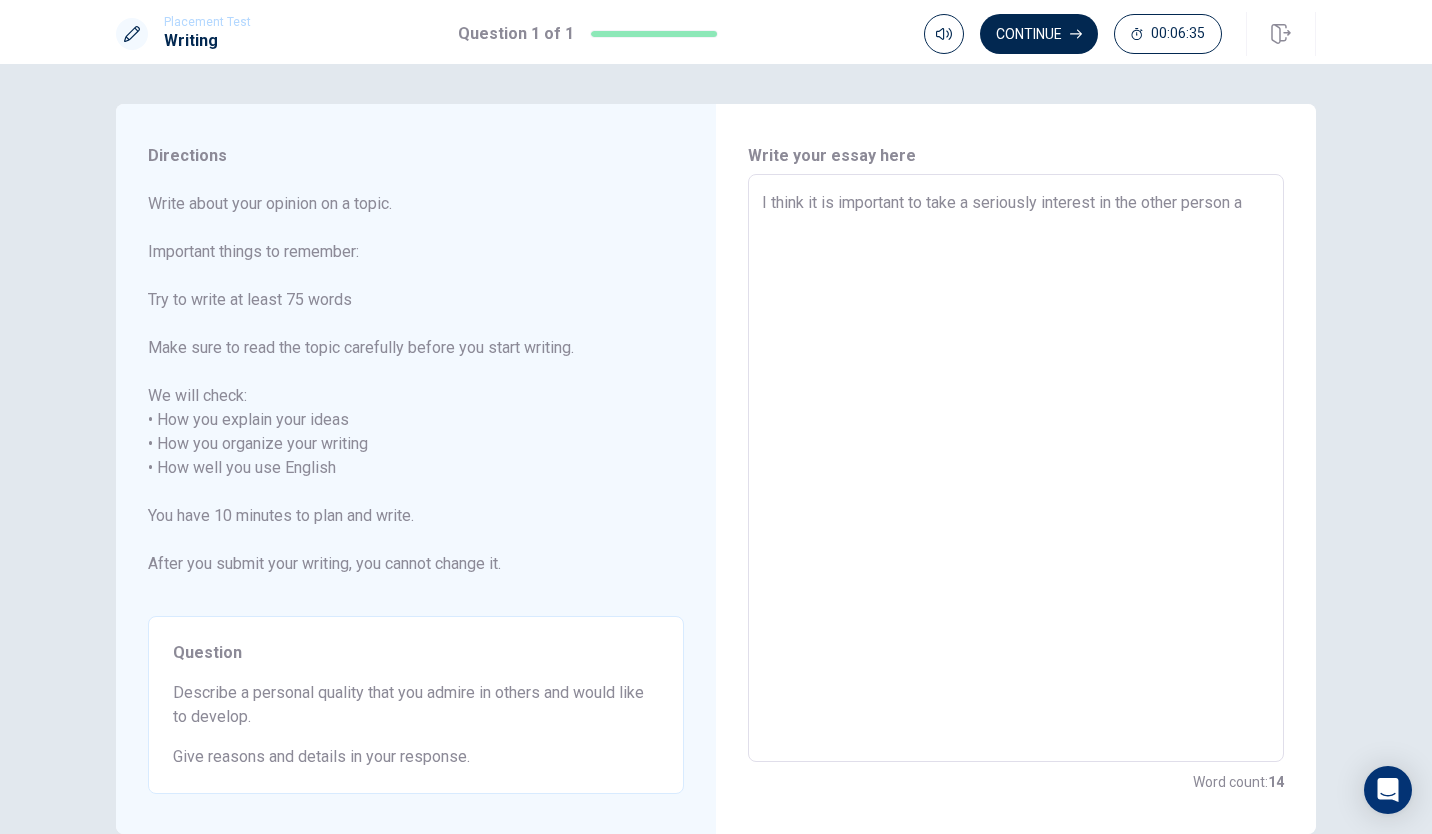 type on "x" 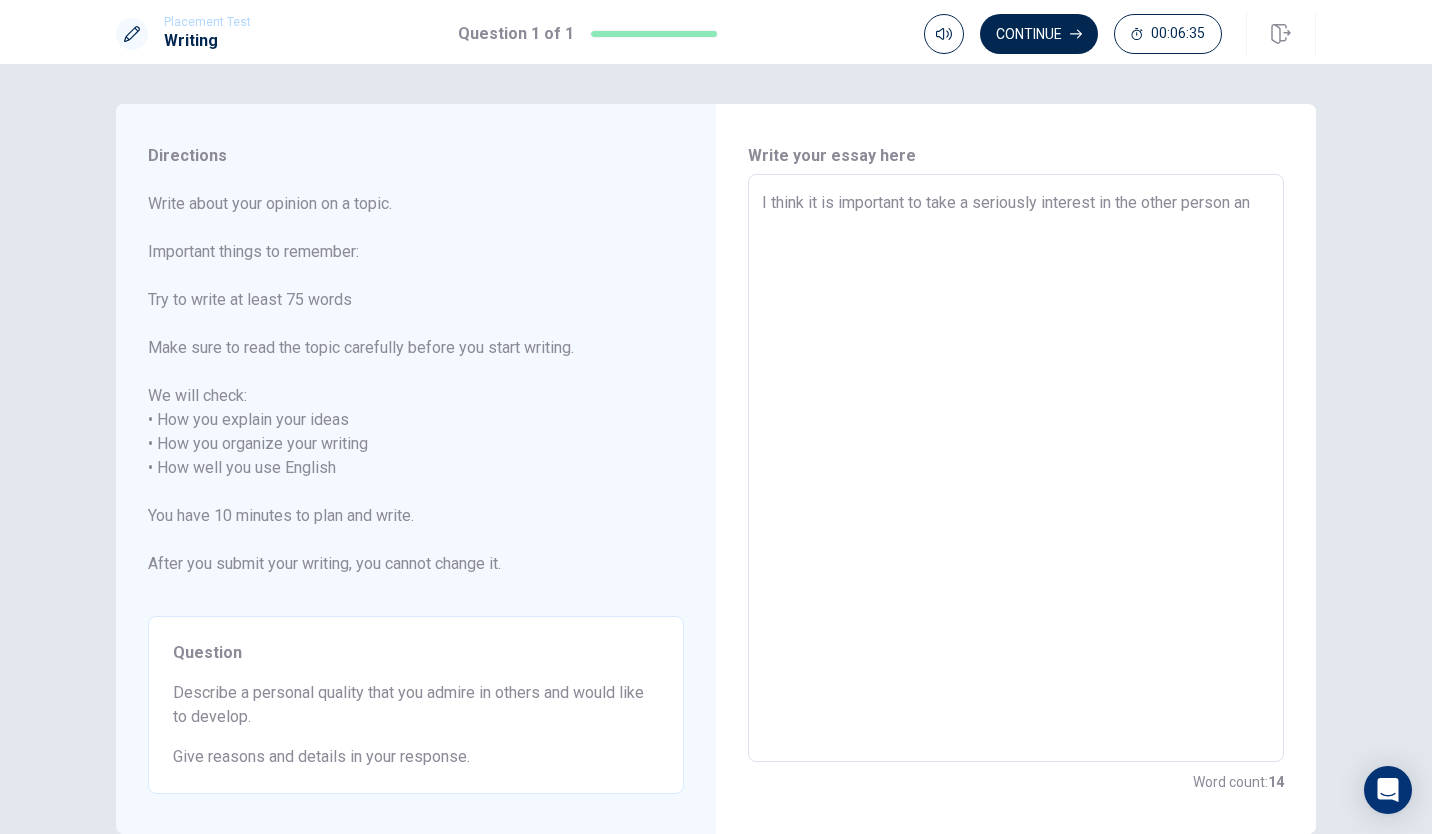 type on "x" 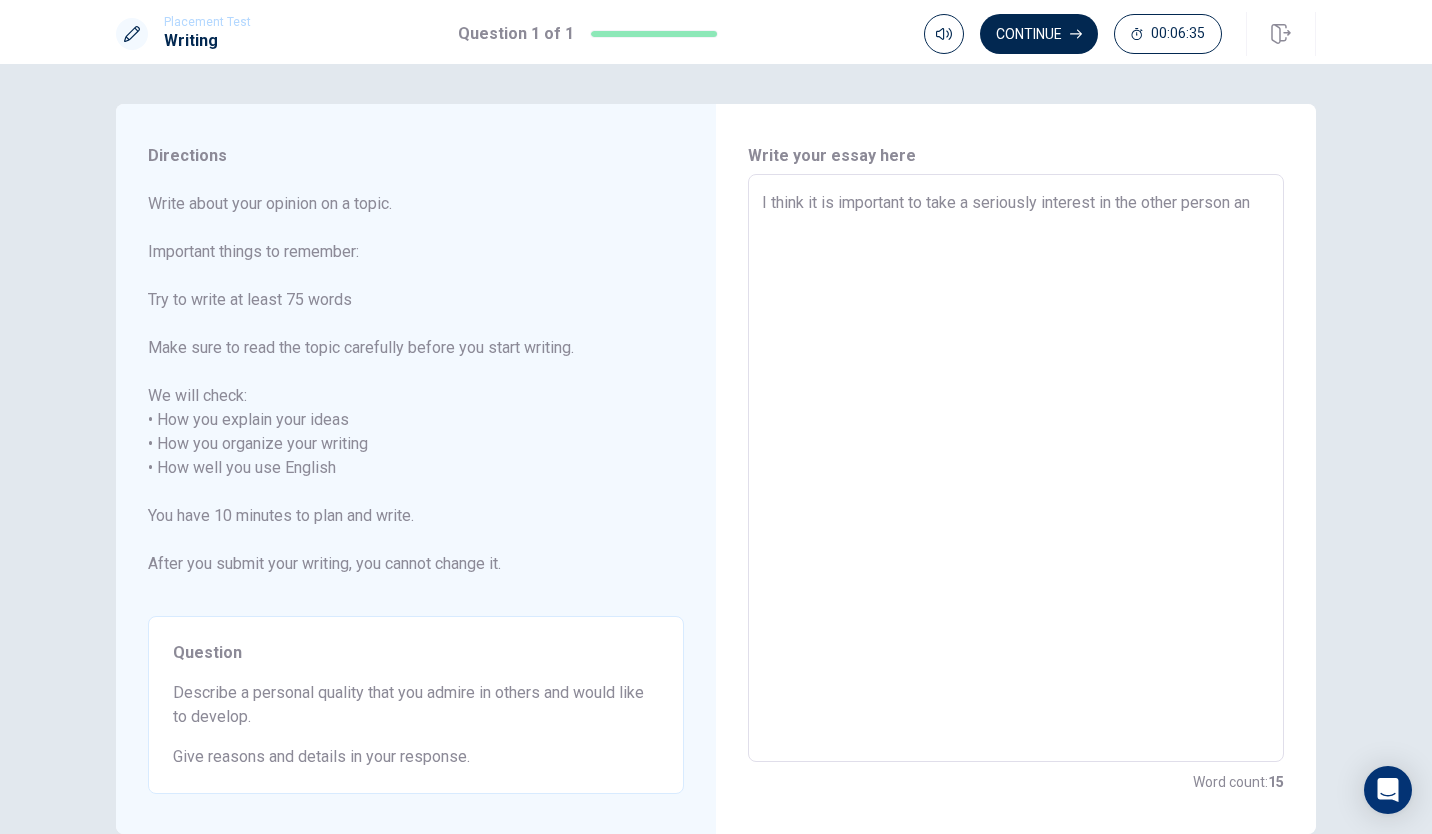 type on "I think it is important to take a seriously interest in the other person and" 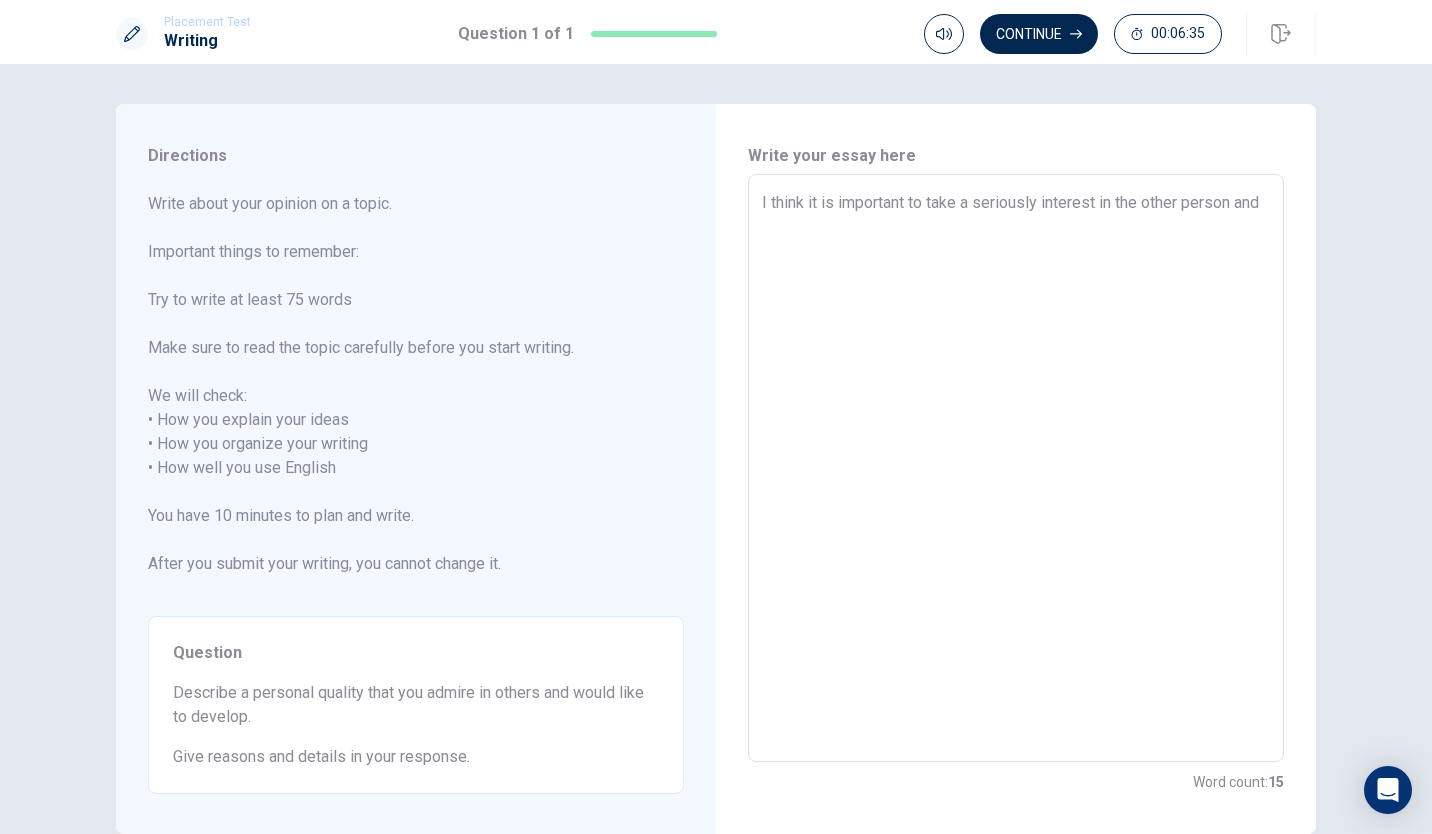 type on "x" 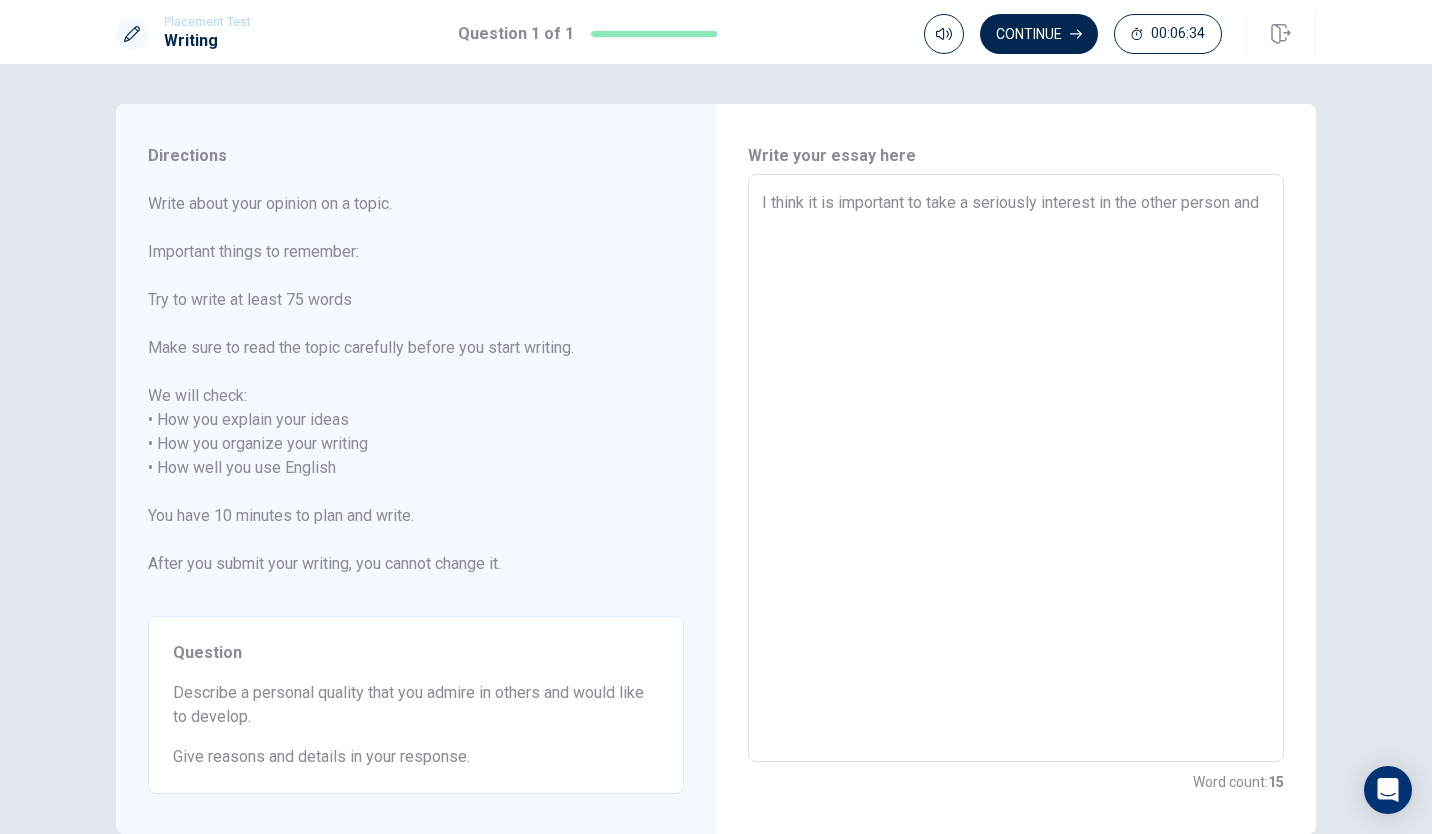 type on "I think it is important to take a seriously interest in the other person and" 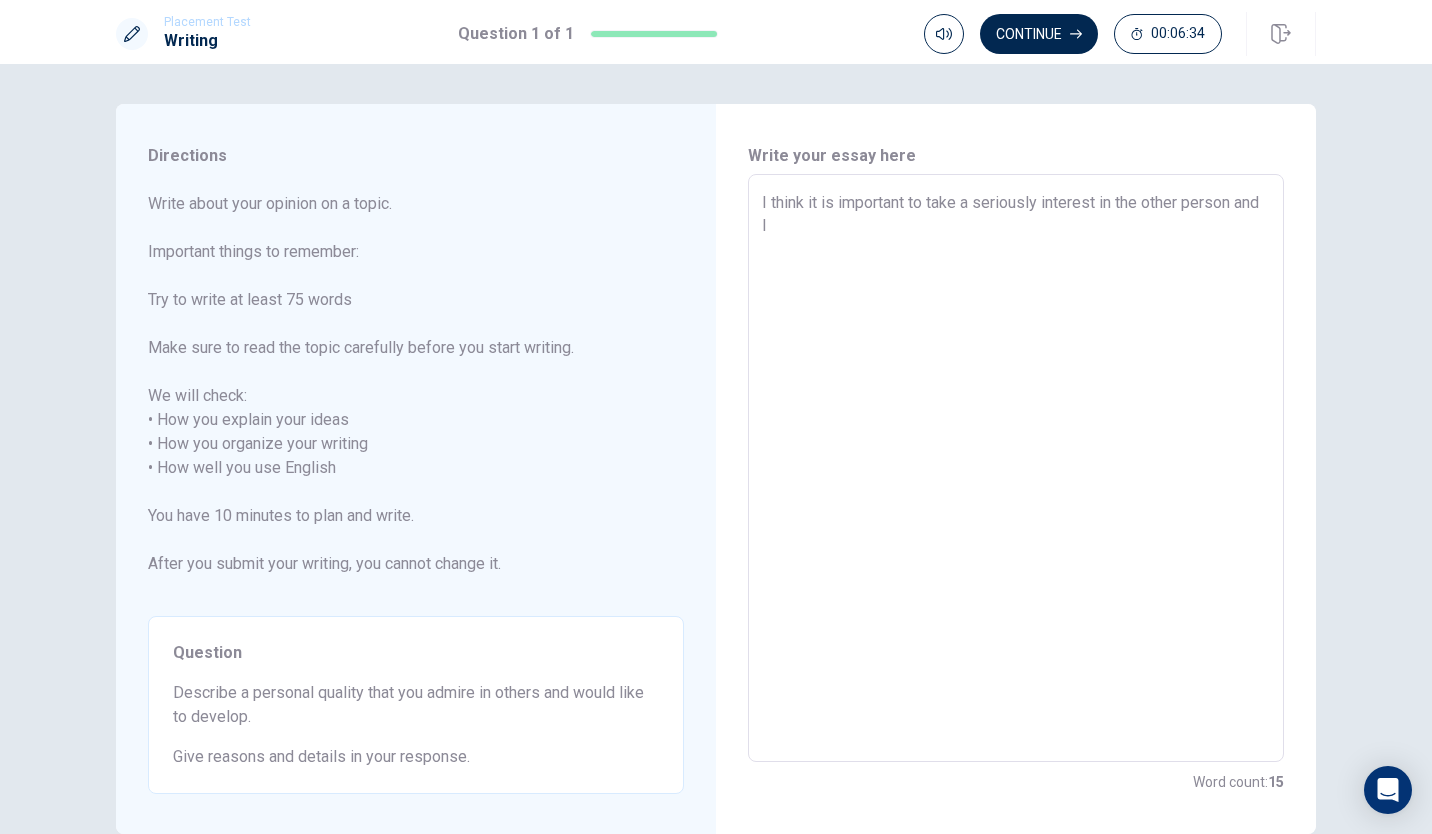 type on "x" 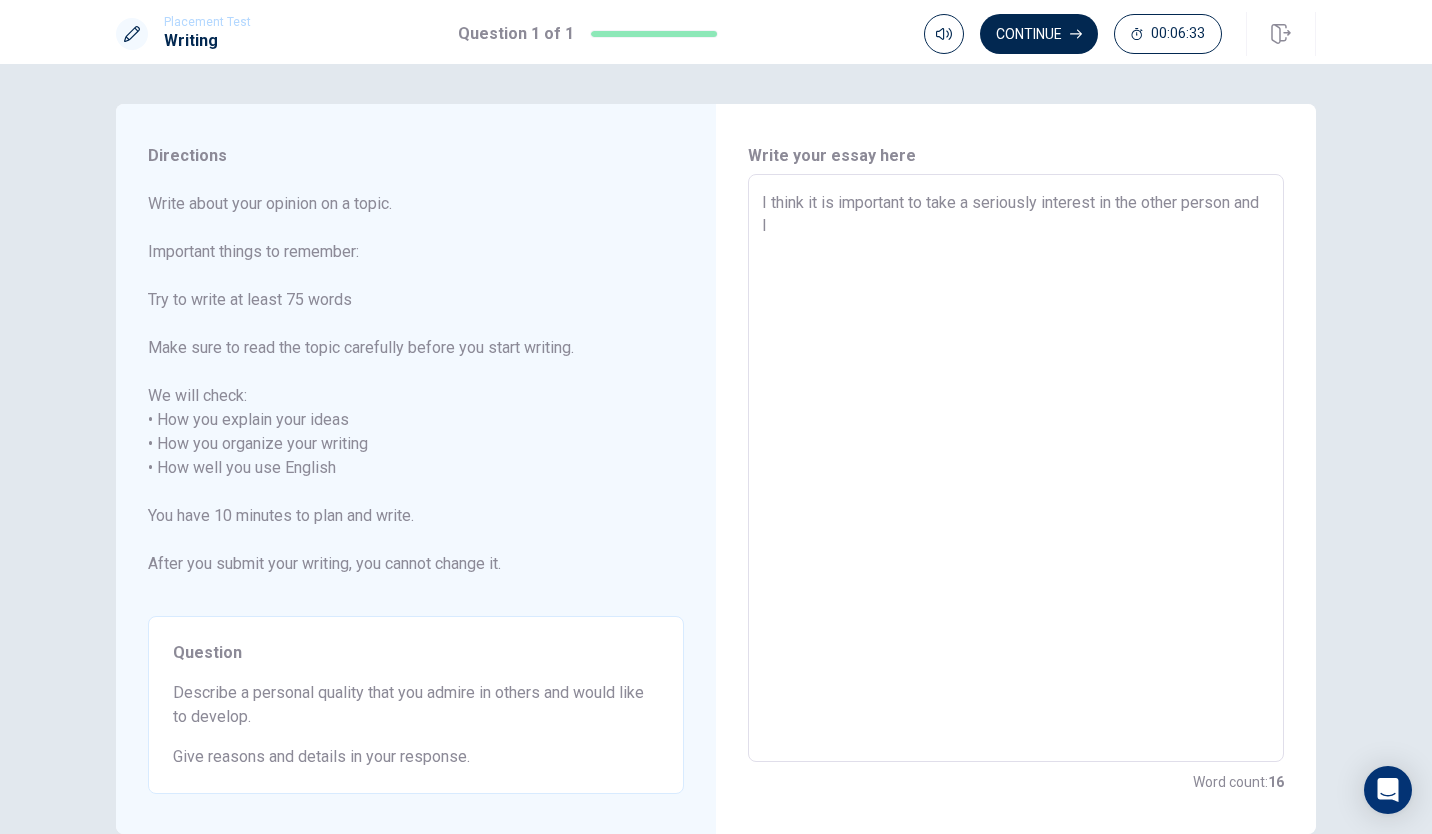 type on "I think it is important to take a seriously interest in the other person and [PERSON_NAME]" 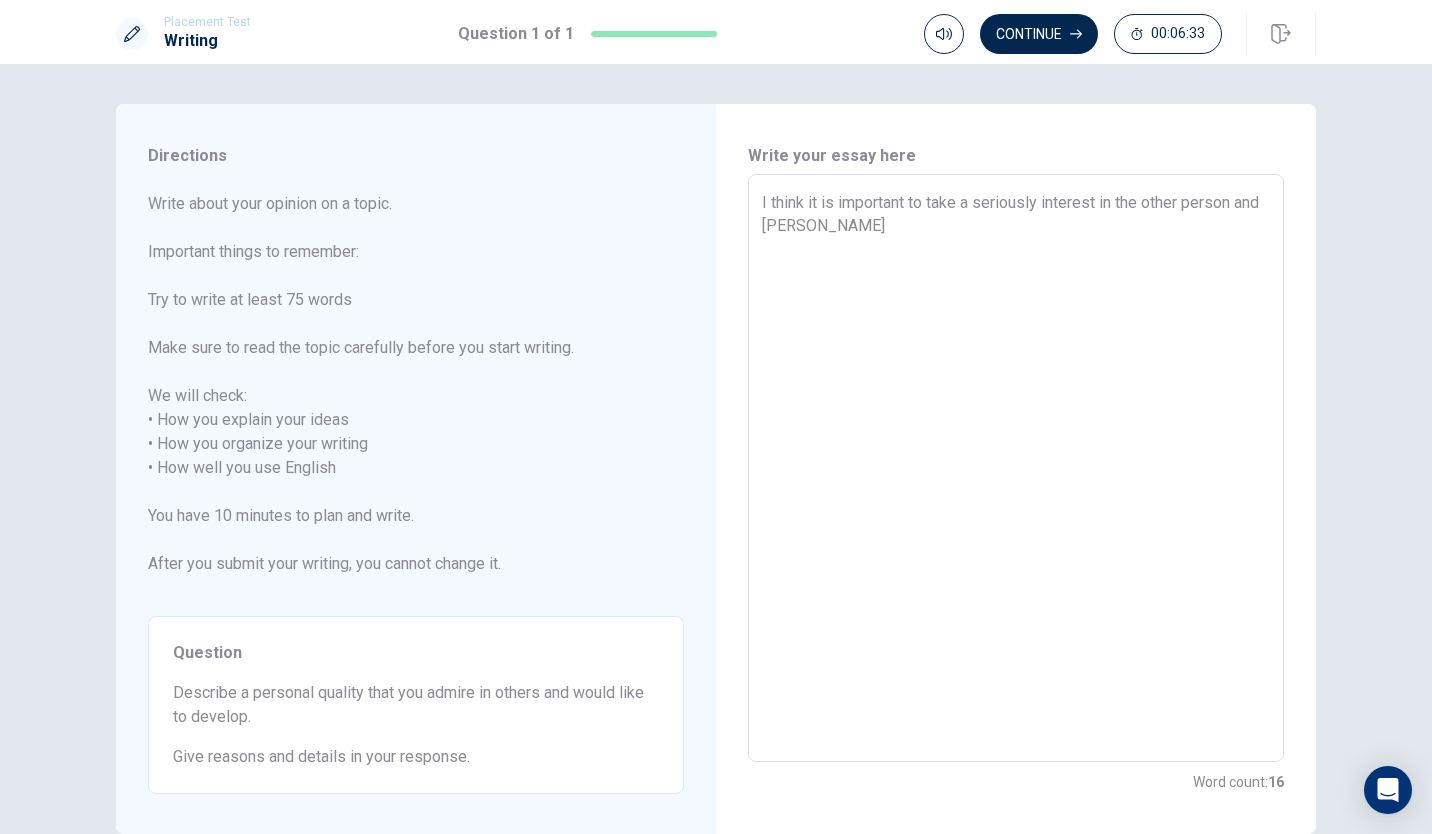 type on "x" 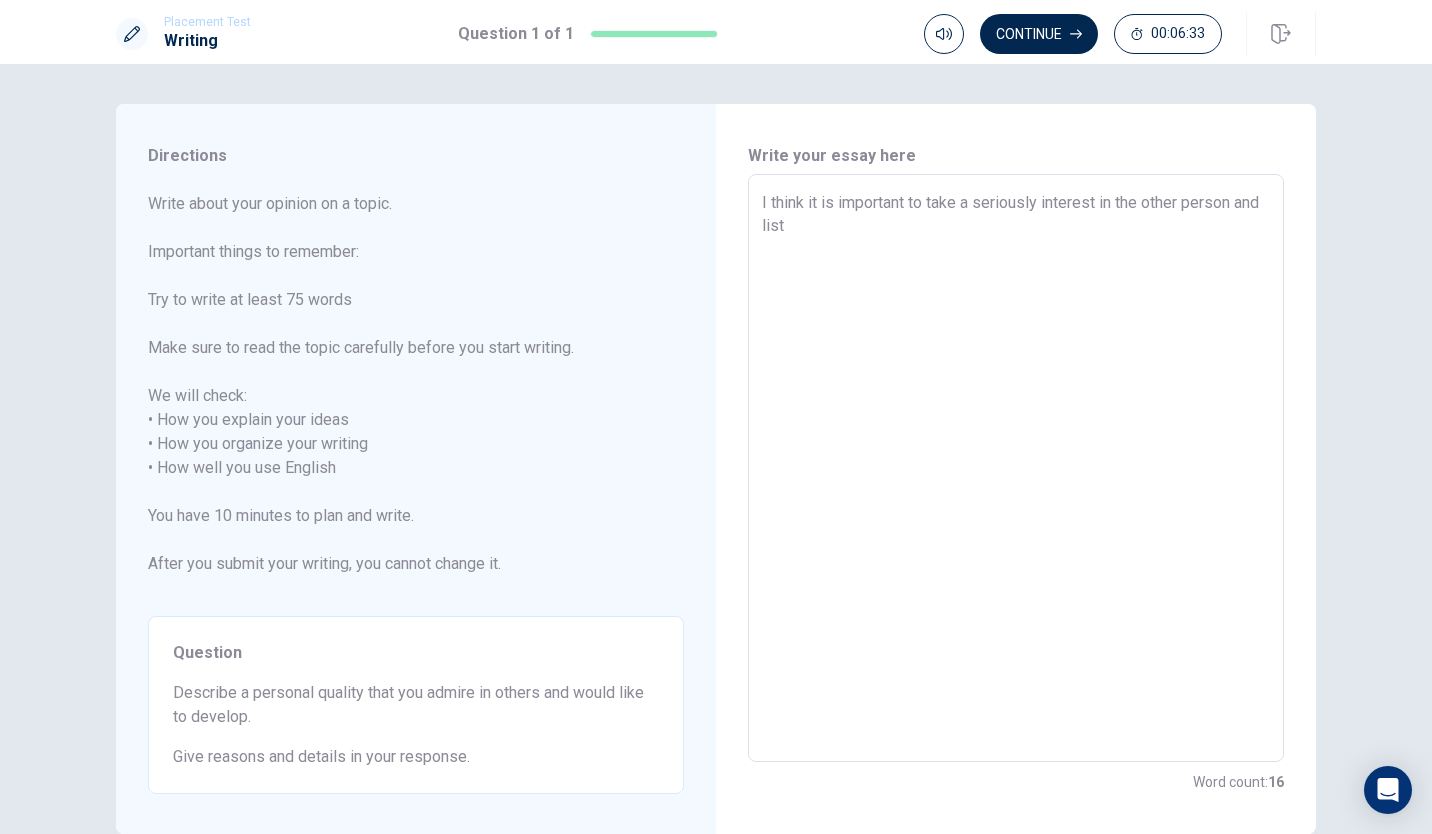 type on "x" 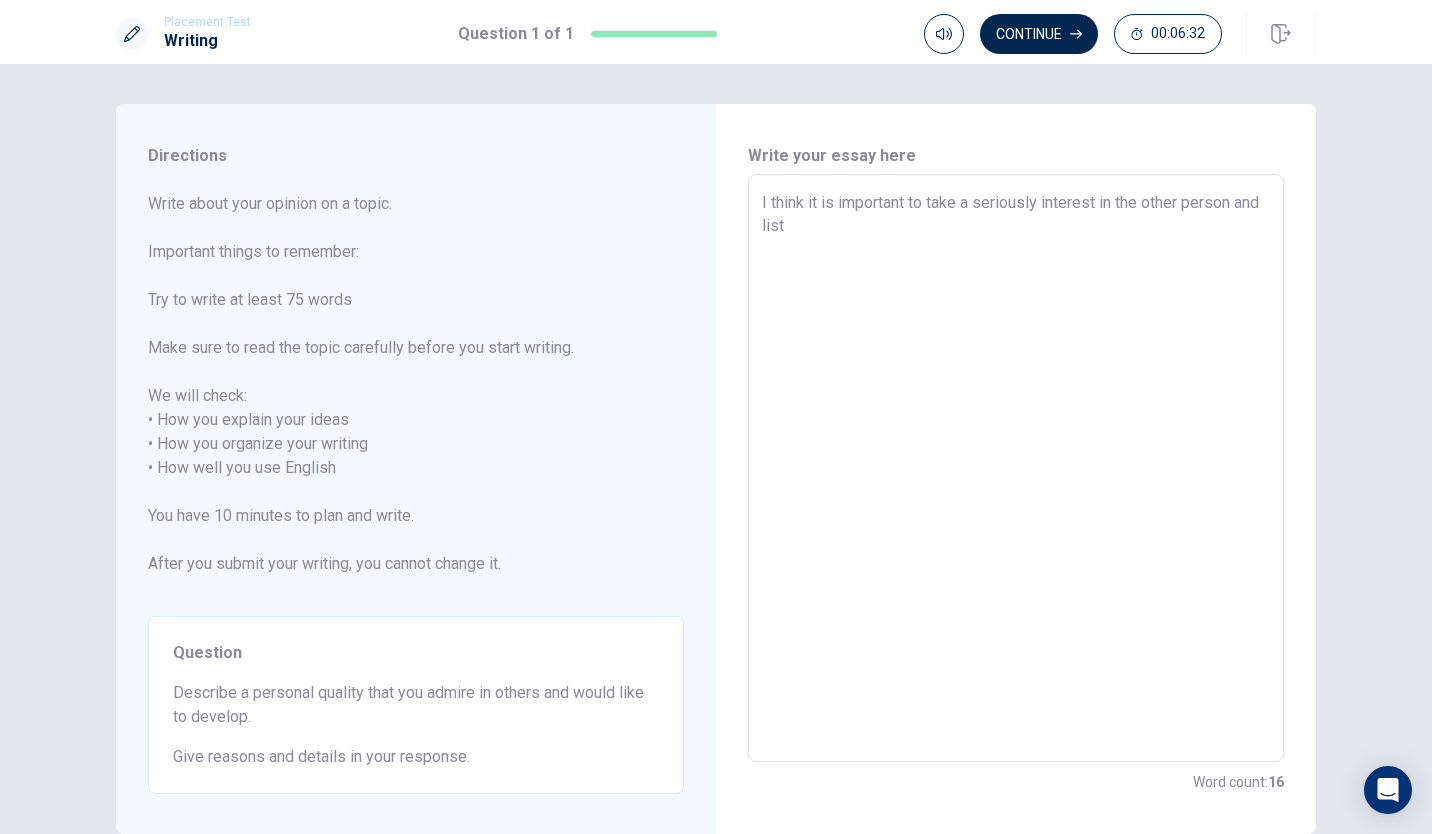 type on "I think it is important to take a seriously interest in the other person and liste" 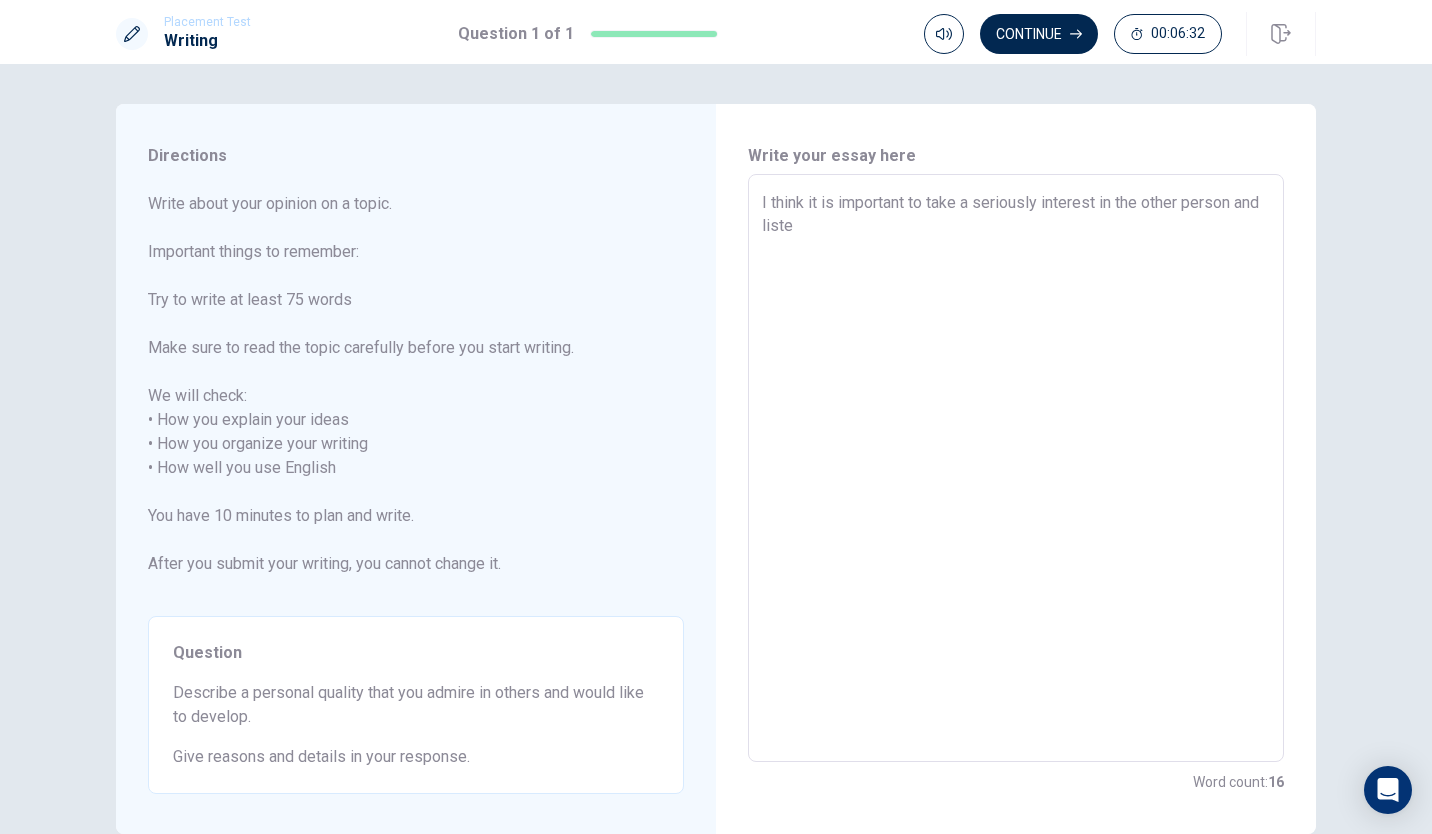 type on "x" 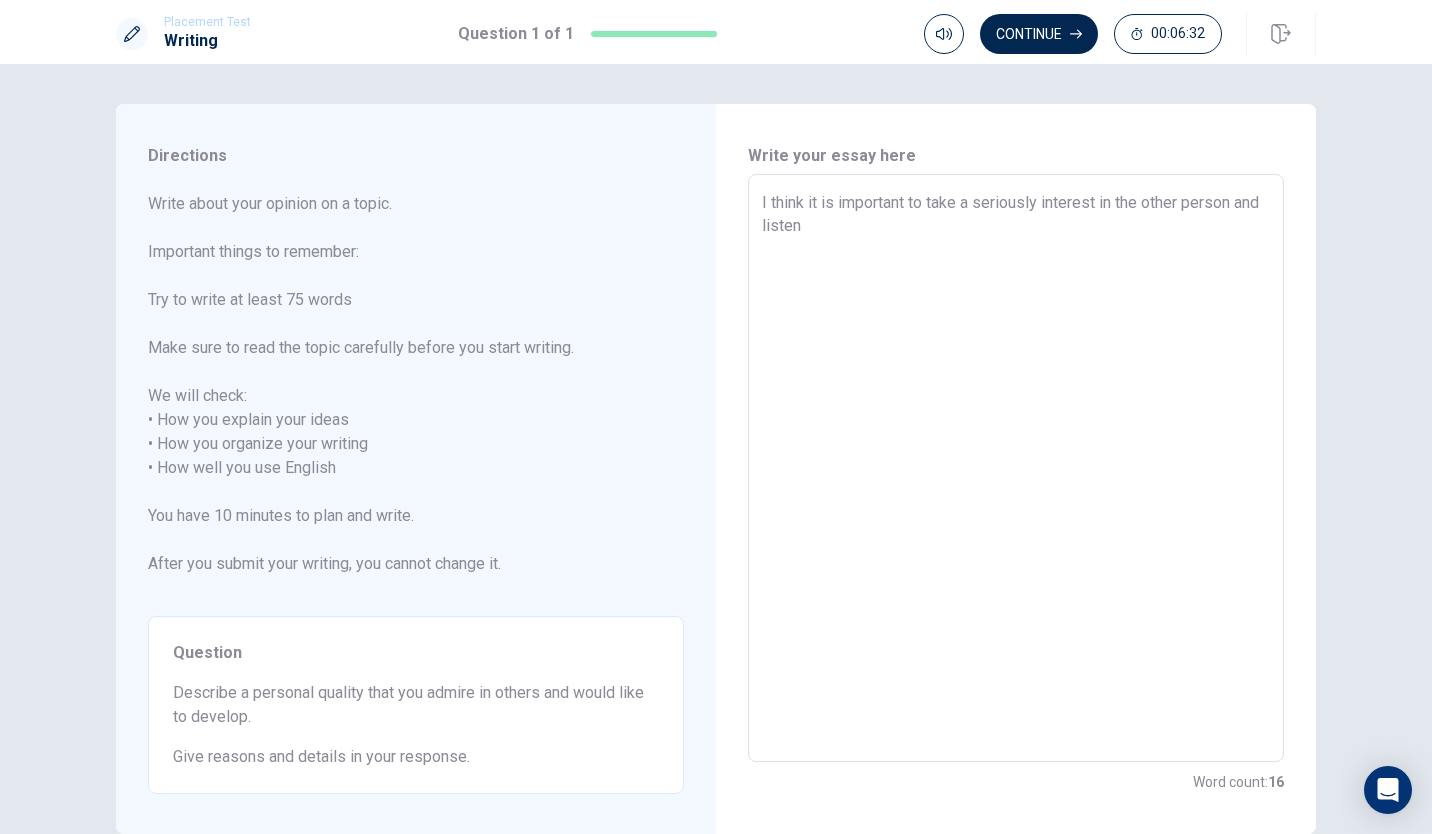 type on "x" 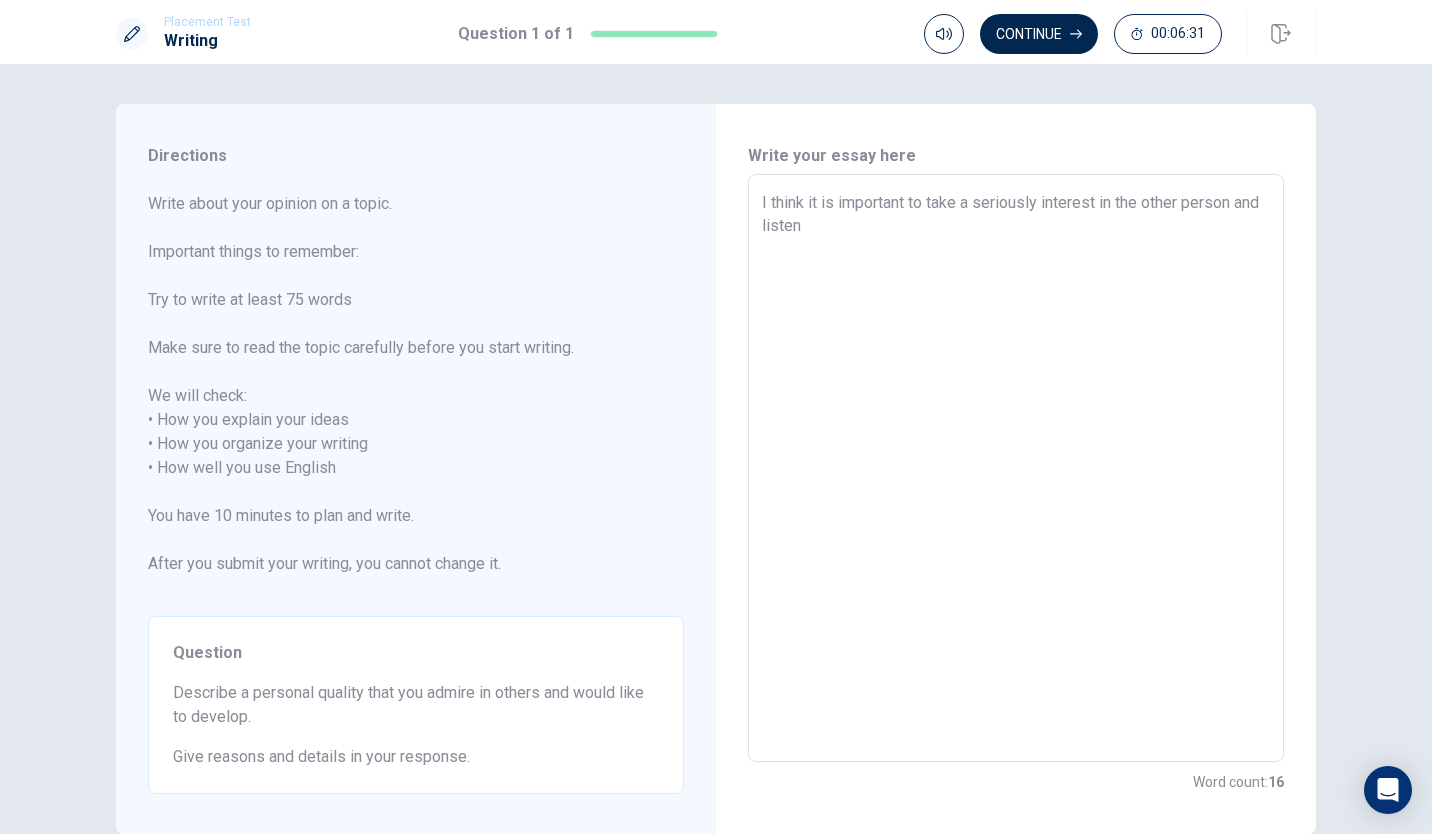 type on "I think it is important to take a seriously interest in the other person and listen" 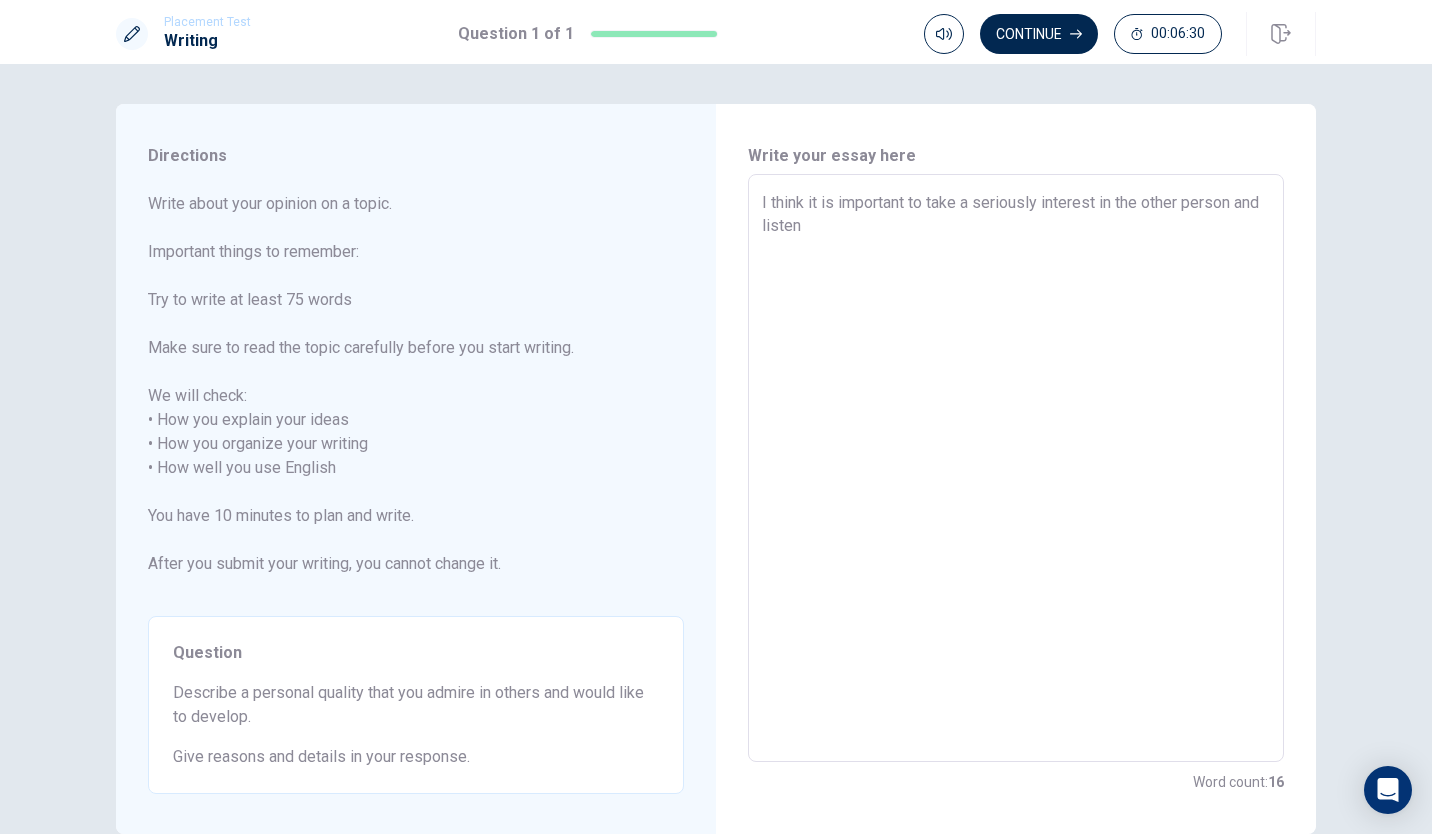 type on "I think it is important to take a seriously interest in the other person and listen c" 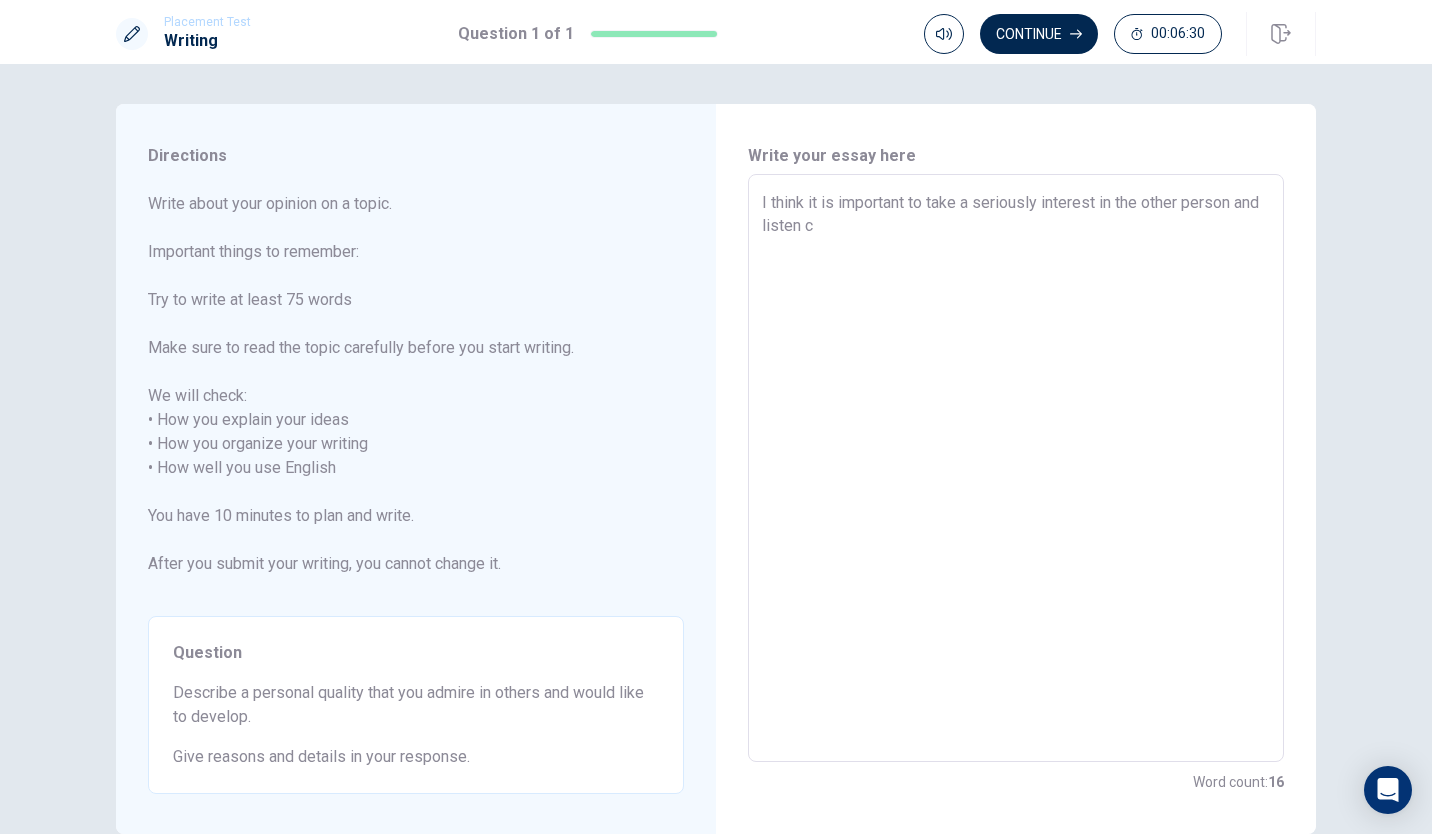 type on "x" 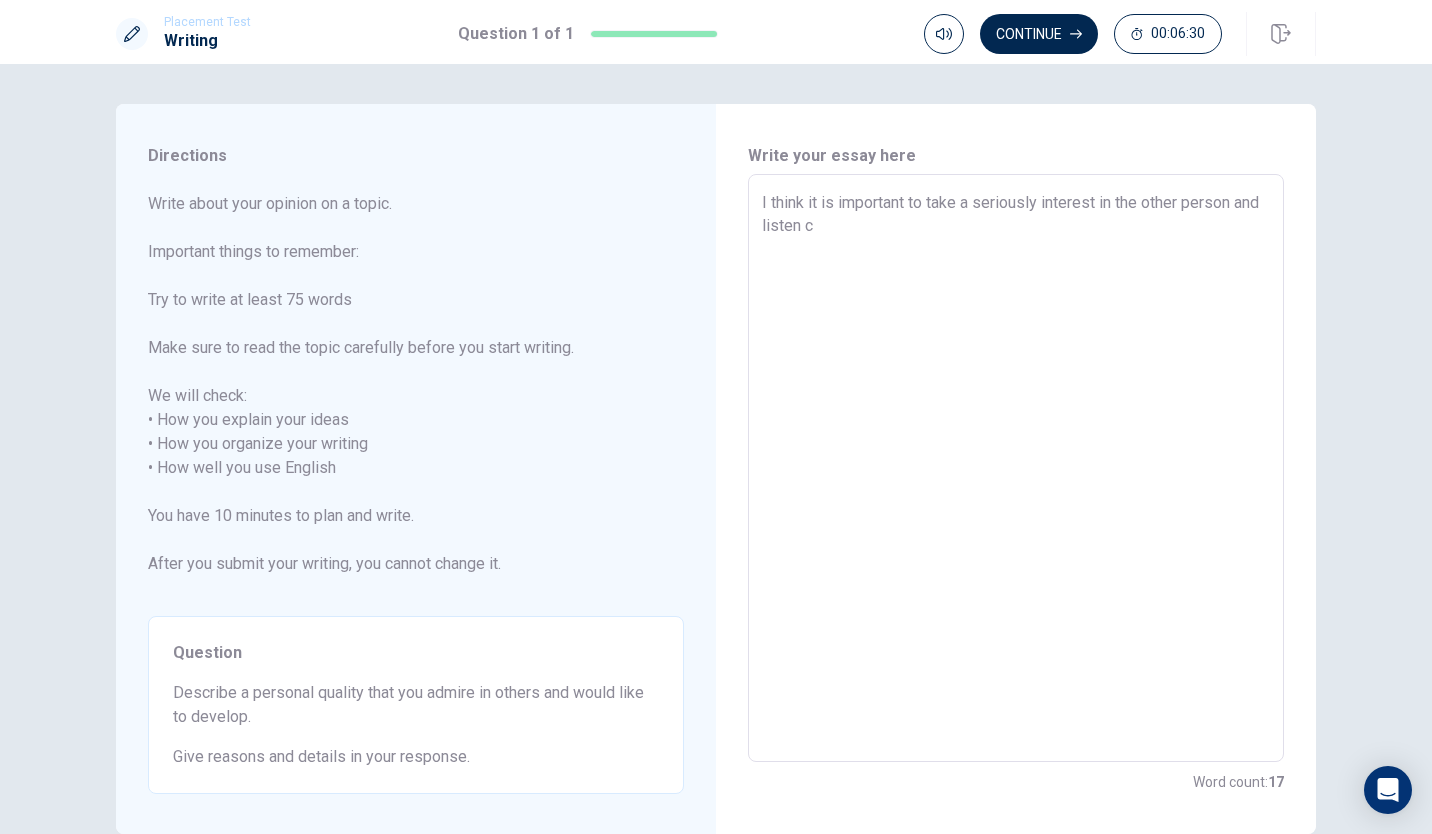 type on "I think it is important to take a seriously interest in the other person and listen ca" 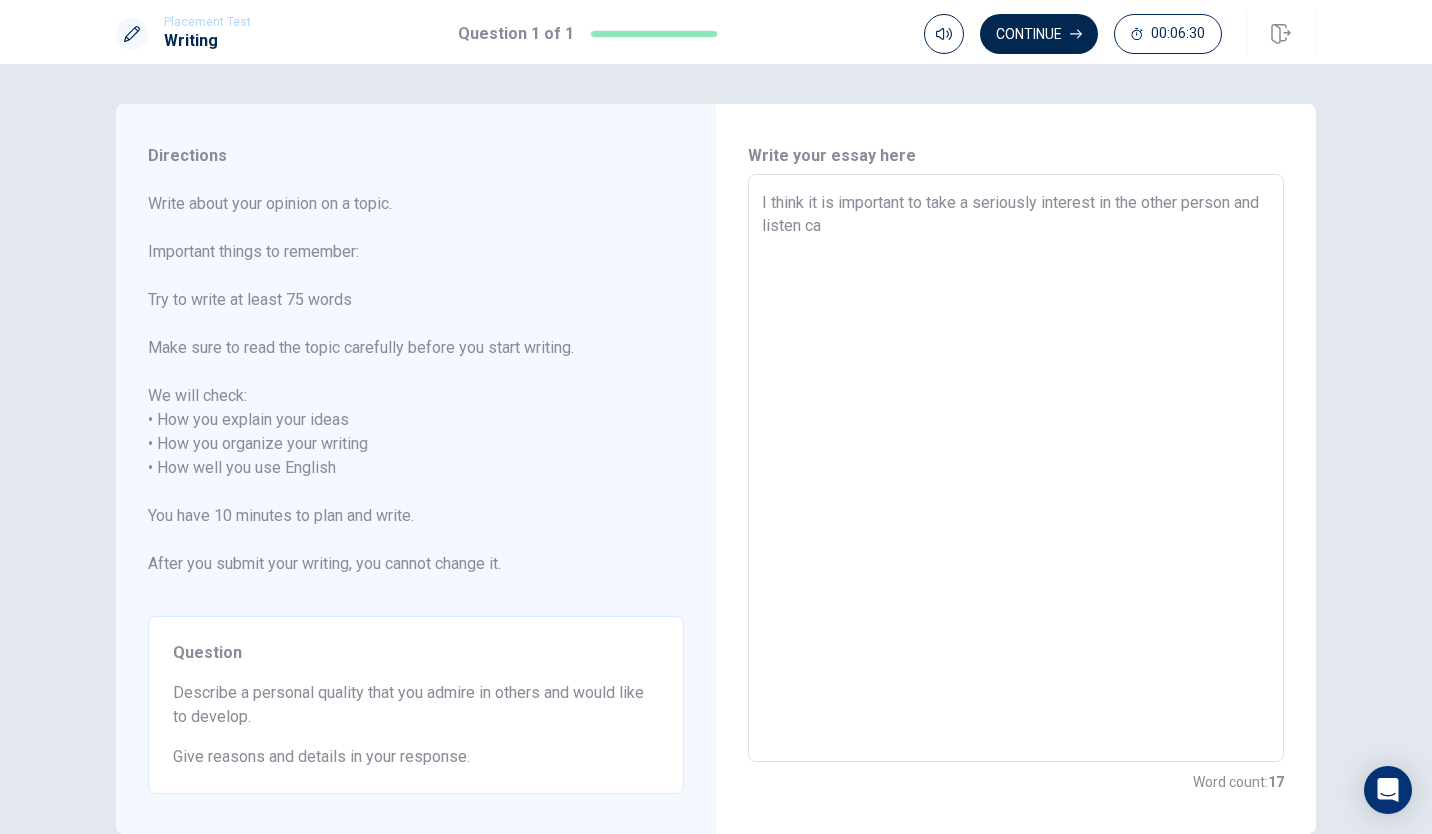 type on "x" 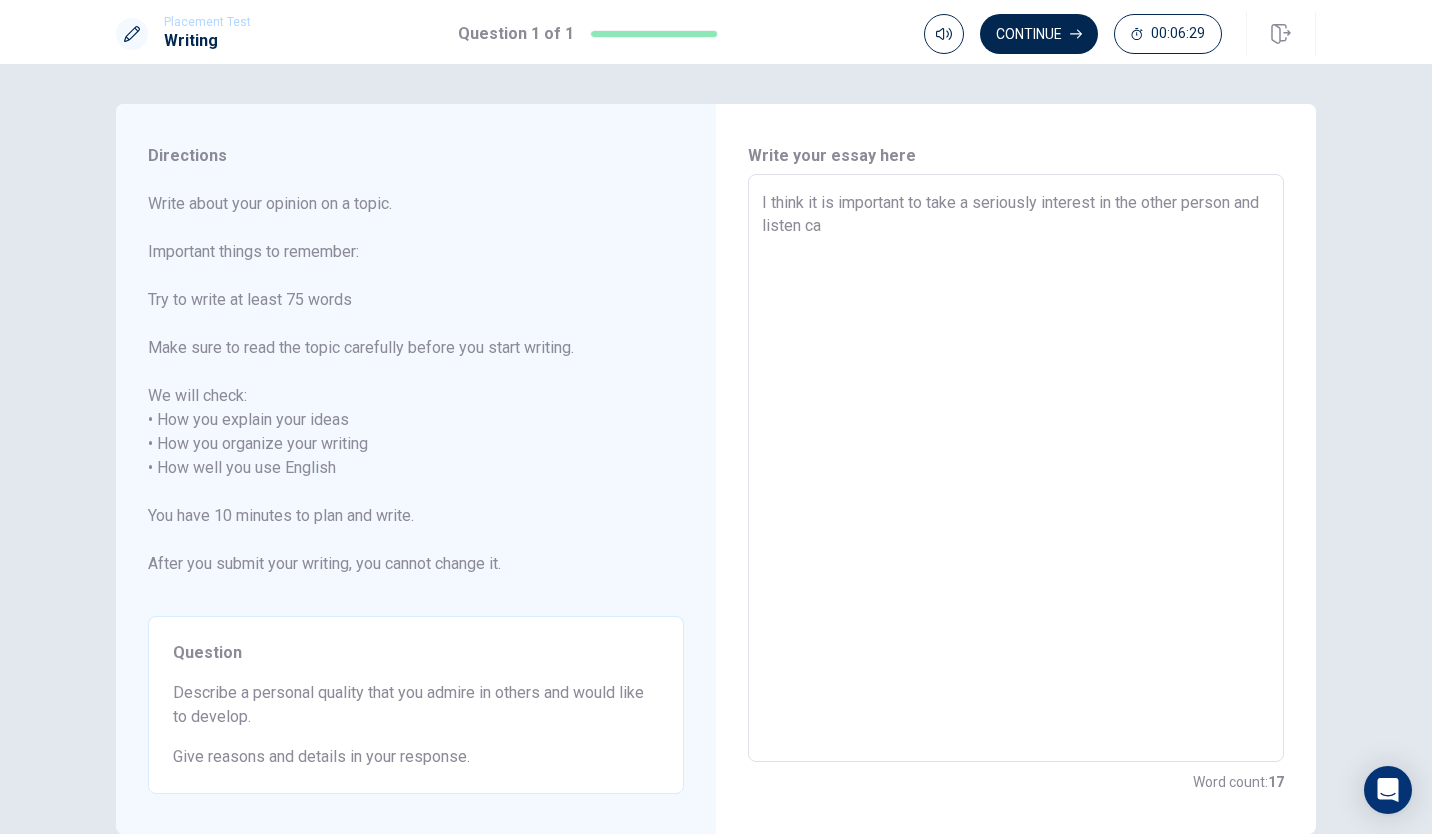 type on "I think it is important to take a seriously interest in the other person and listen car" 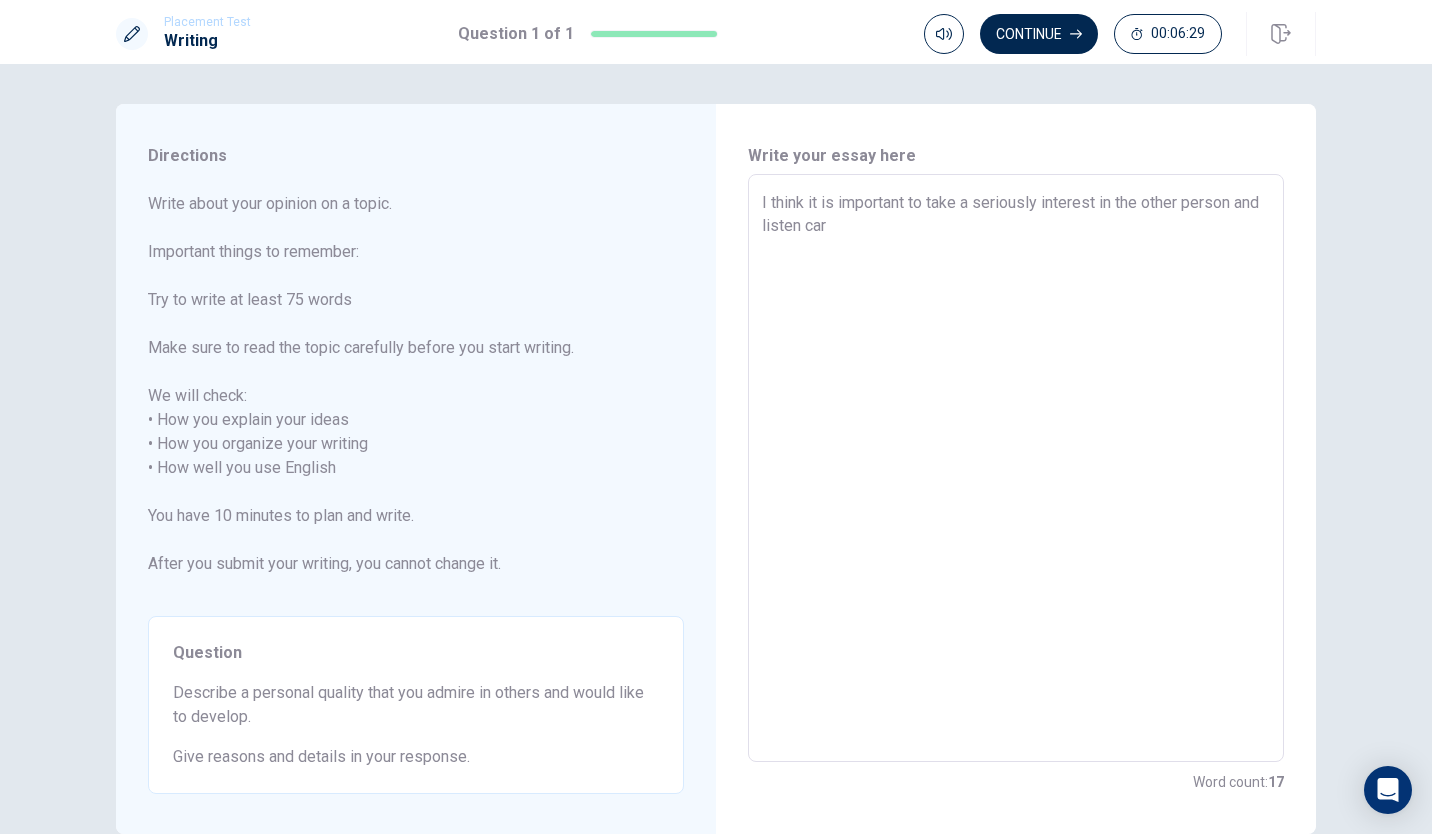 type on "x" 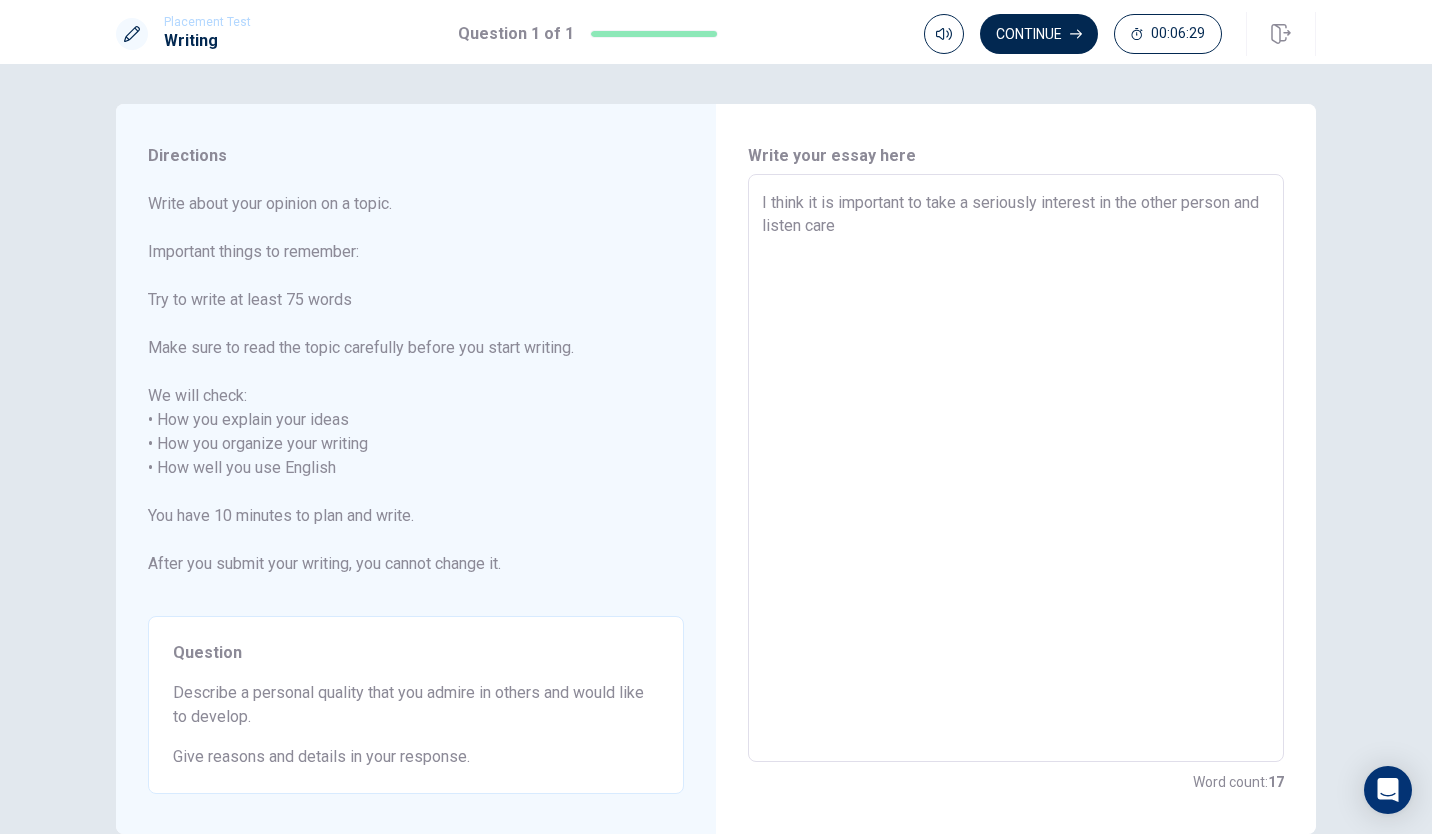 type on "x" 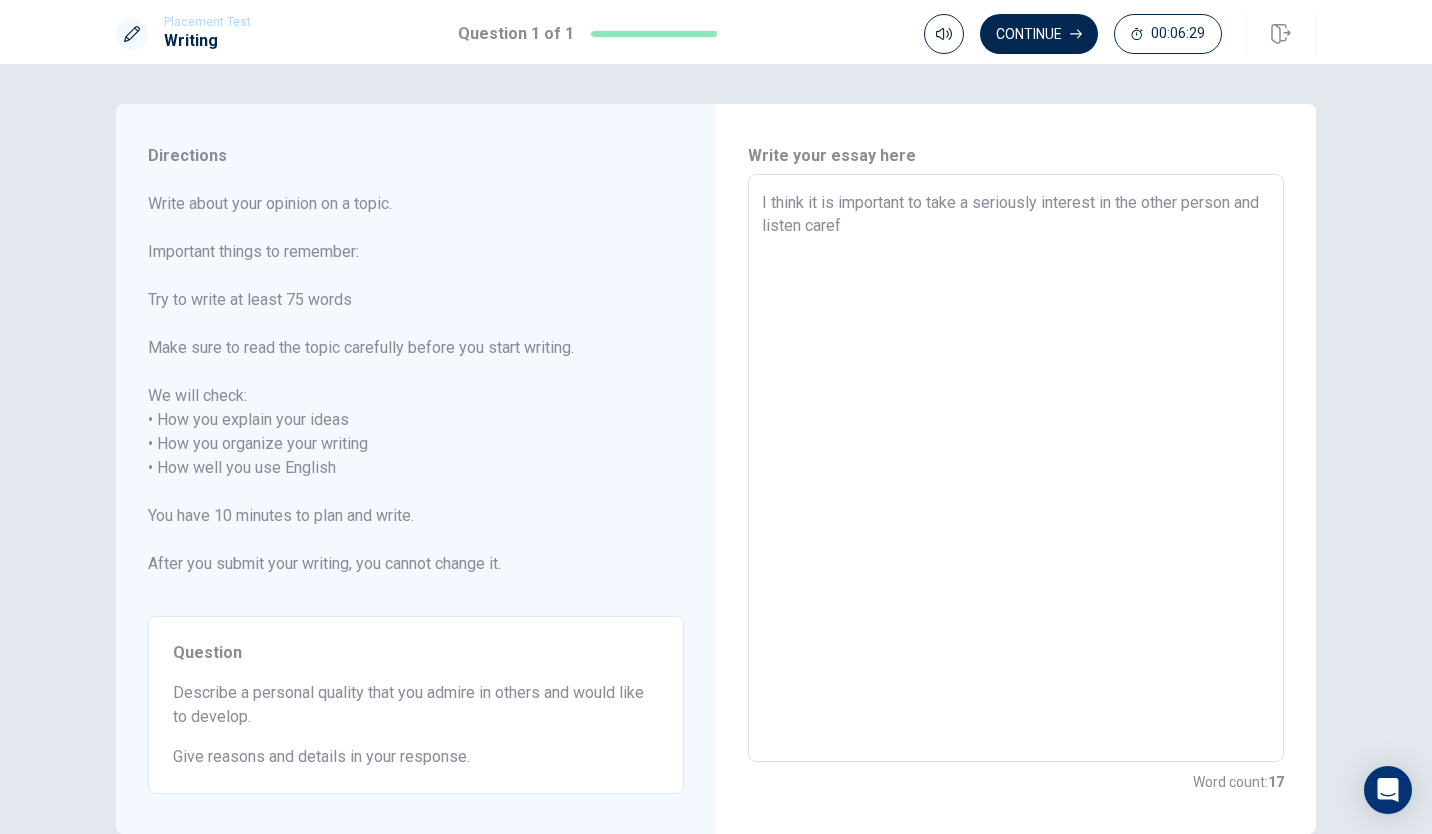 type on "x" 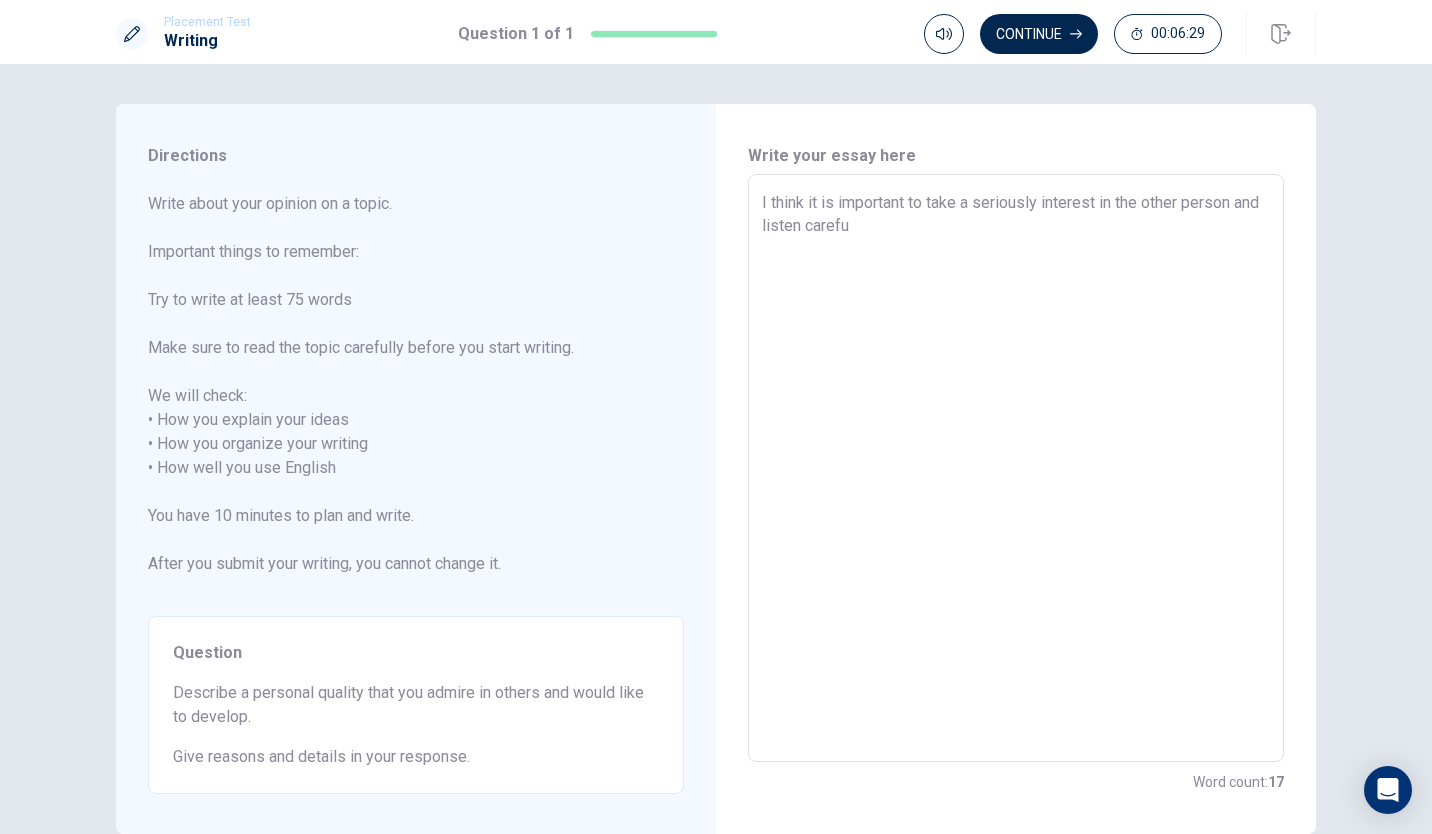 type on "x" 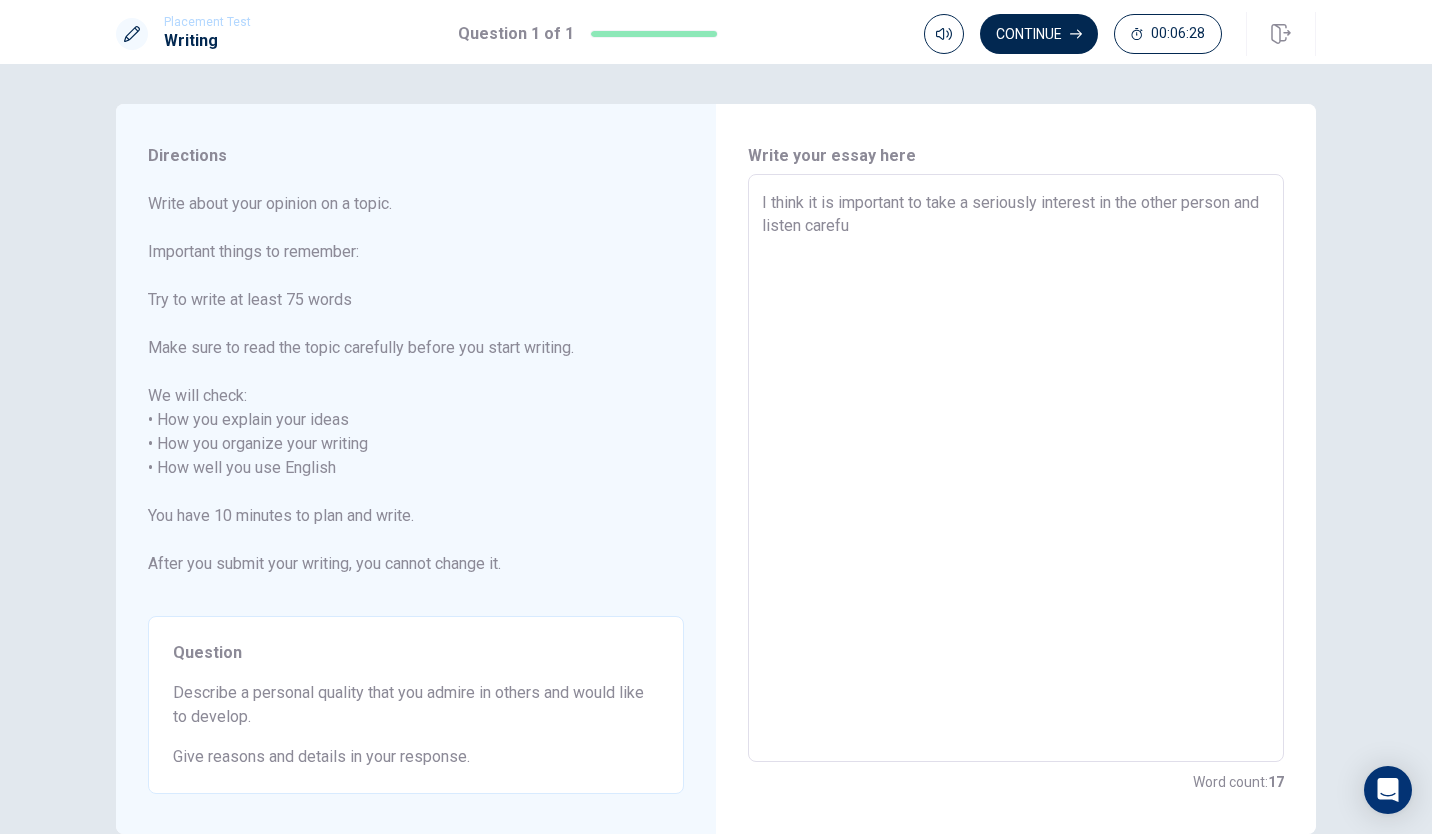 type on "I think it is important to take a seriously interest in the other person and listen carefur" 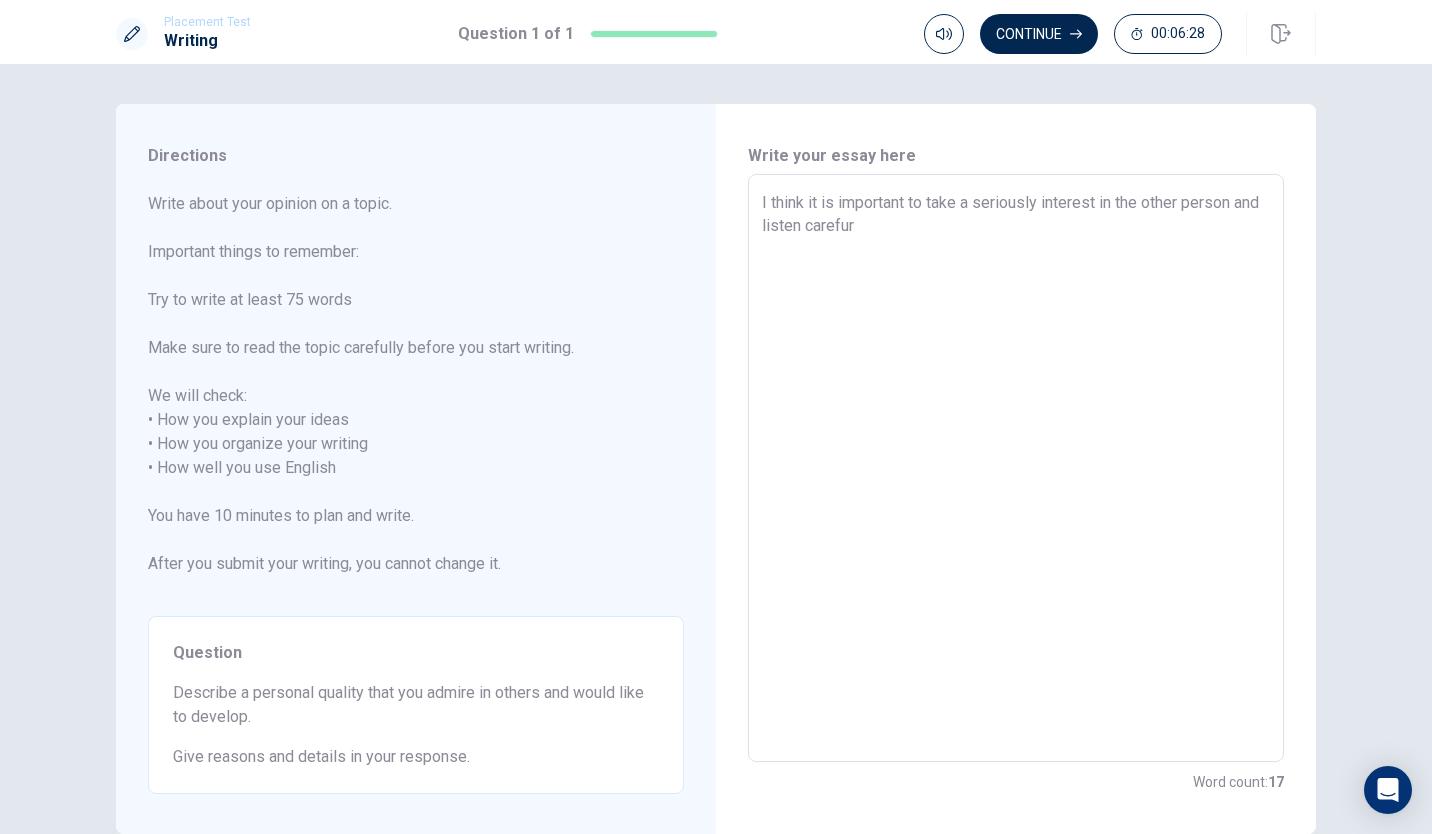 type on "x" 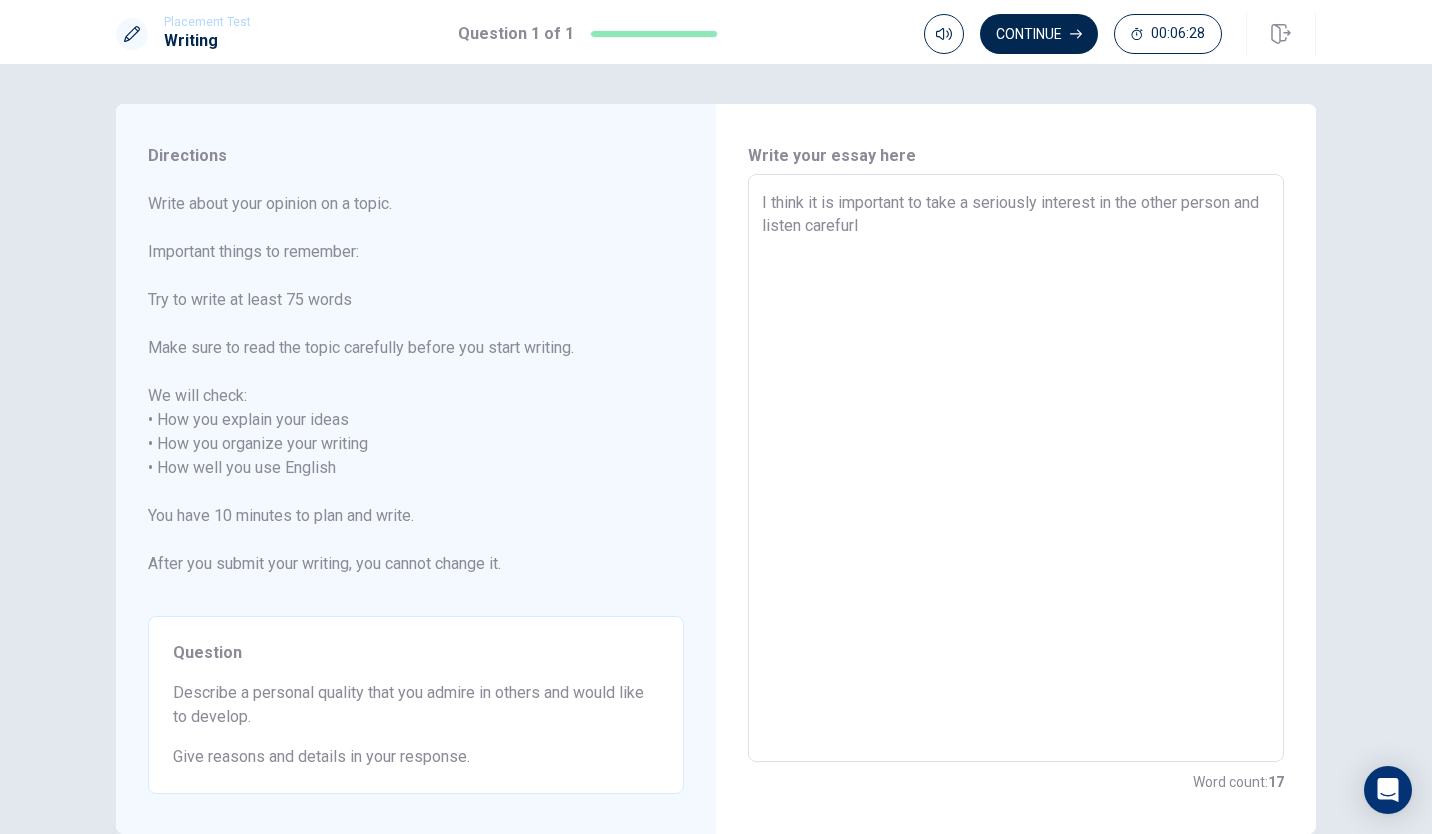 type on "x" 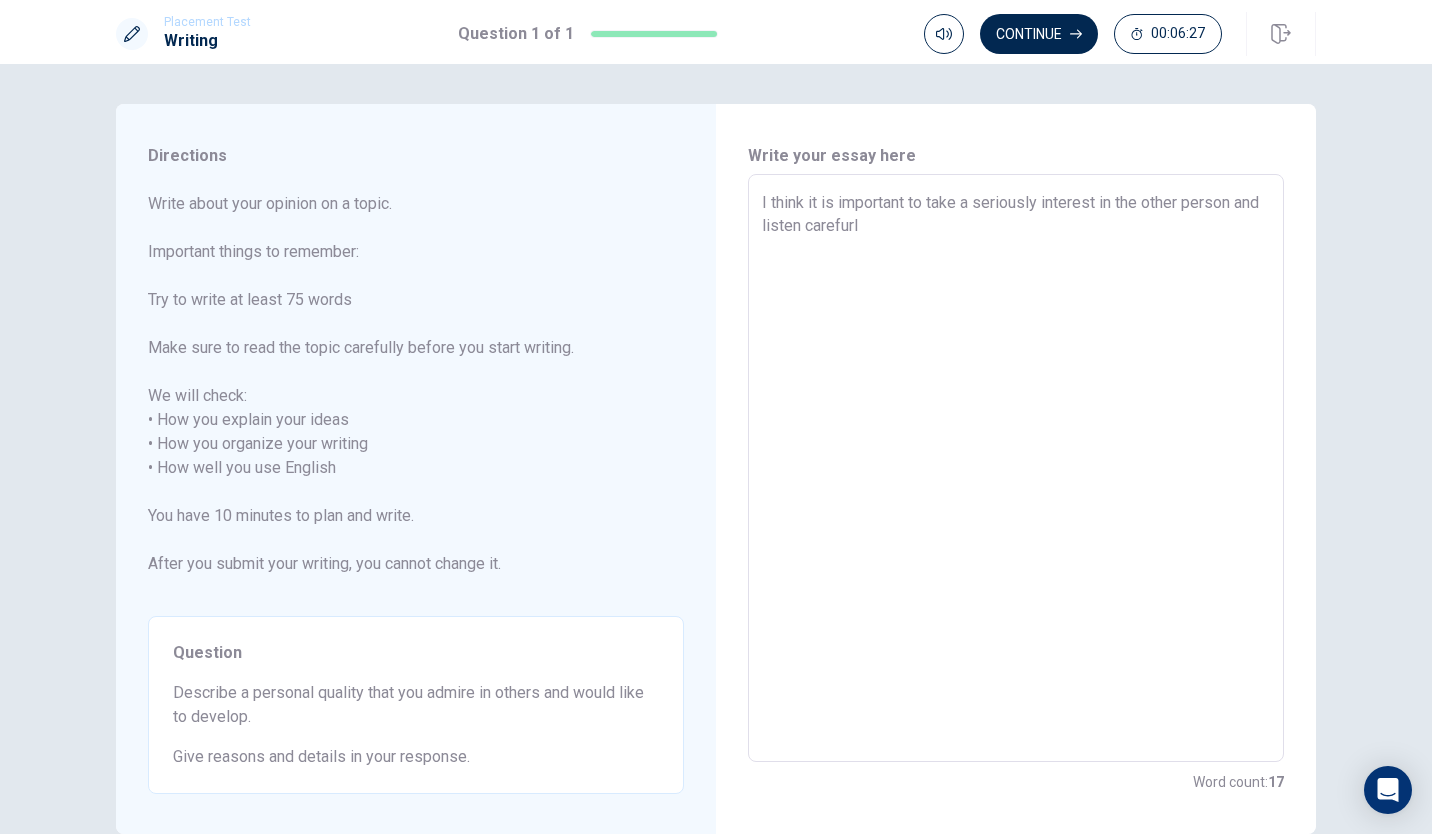 type on "I think it is important to take a seriously interest in the other person and listen carefurll" 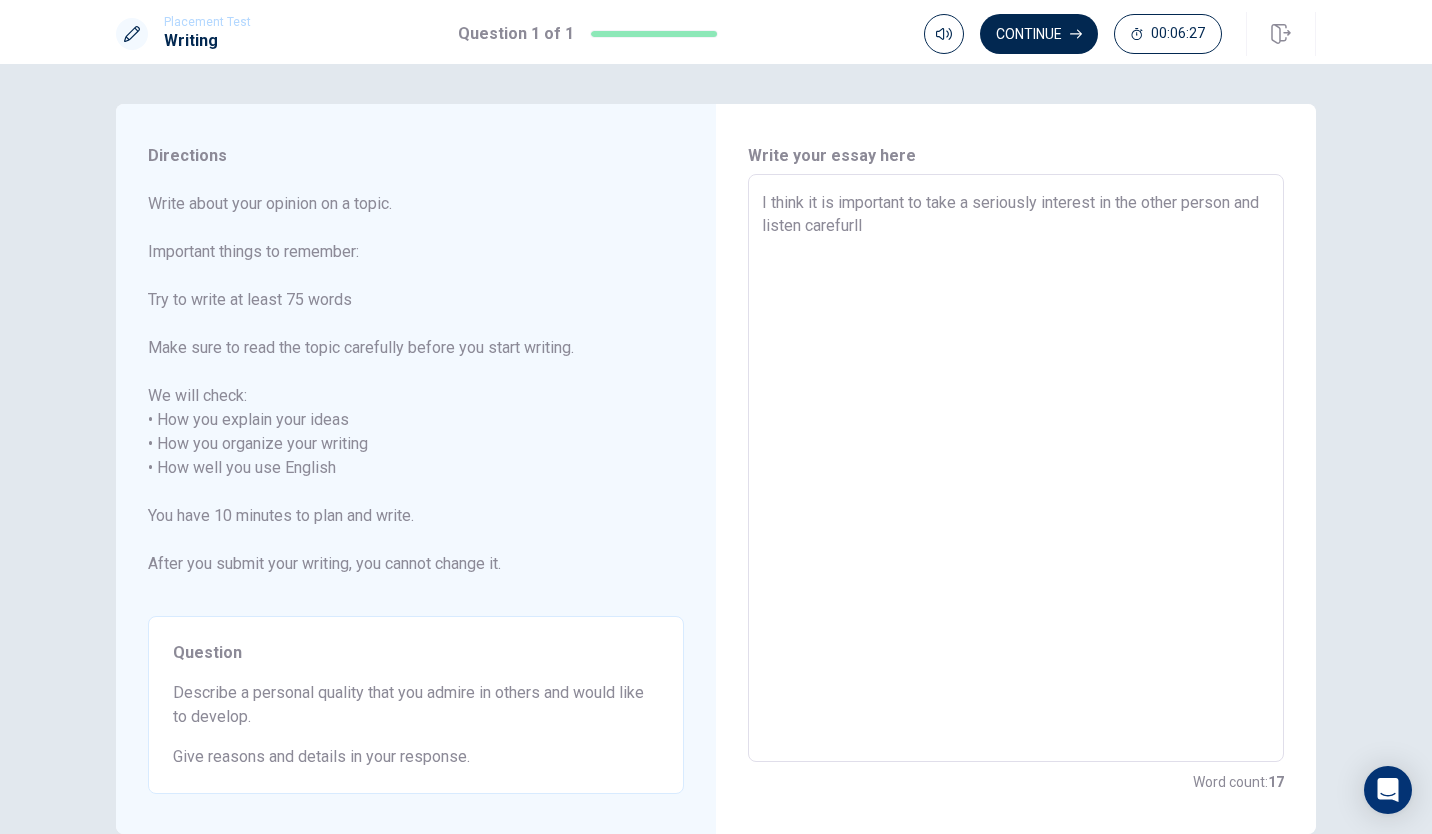type on "x" 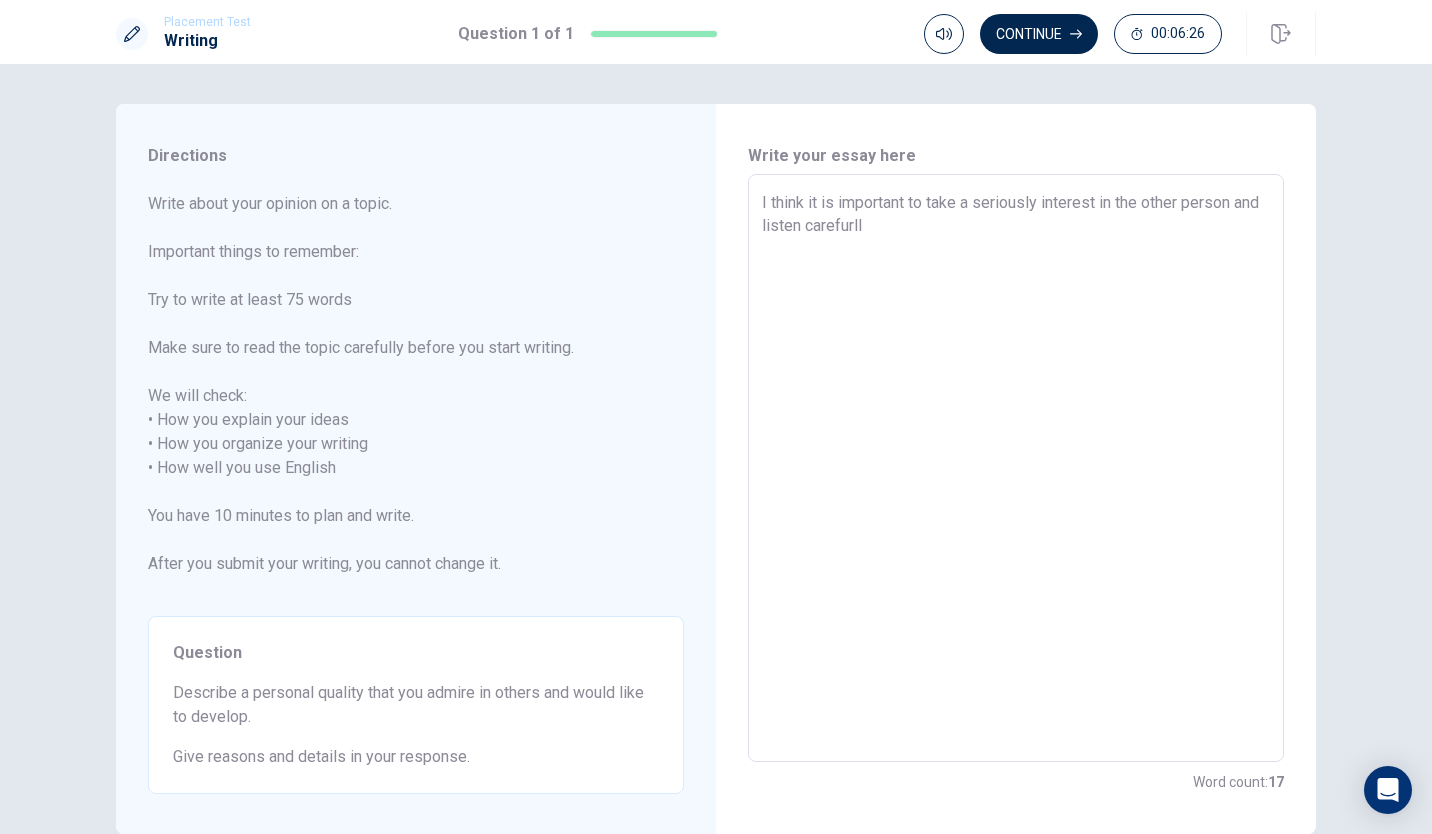 type on "I think it is important to take a seriously interest in the other person and listen carefurlly" 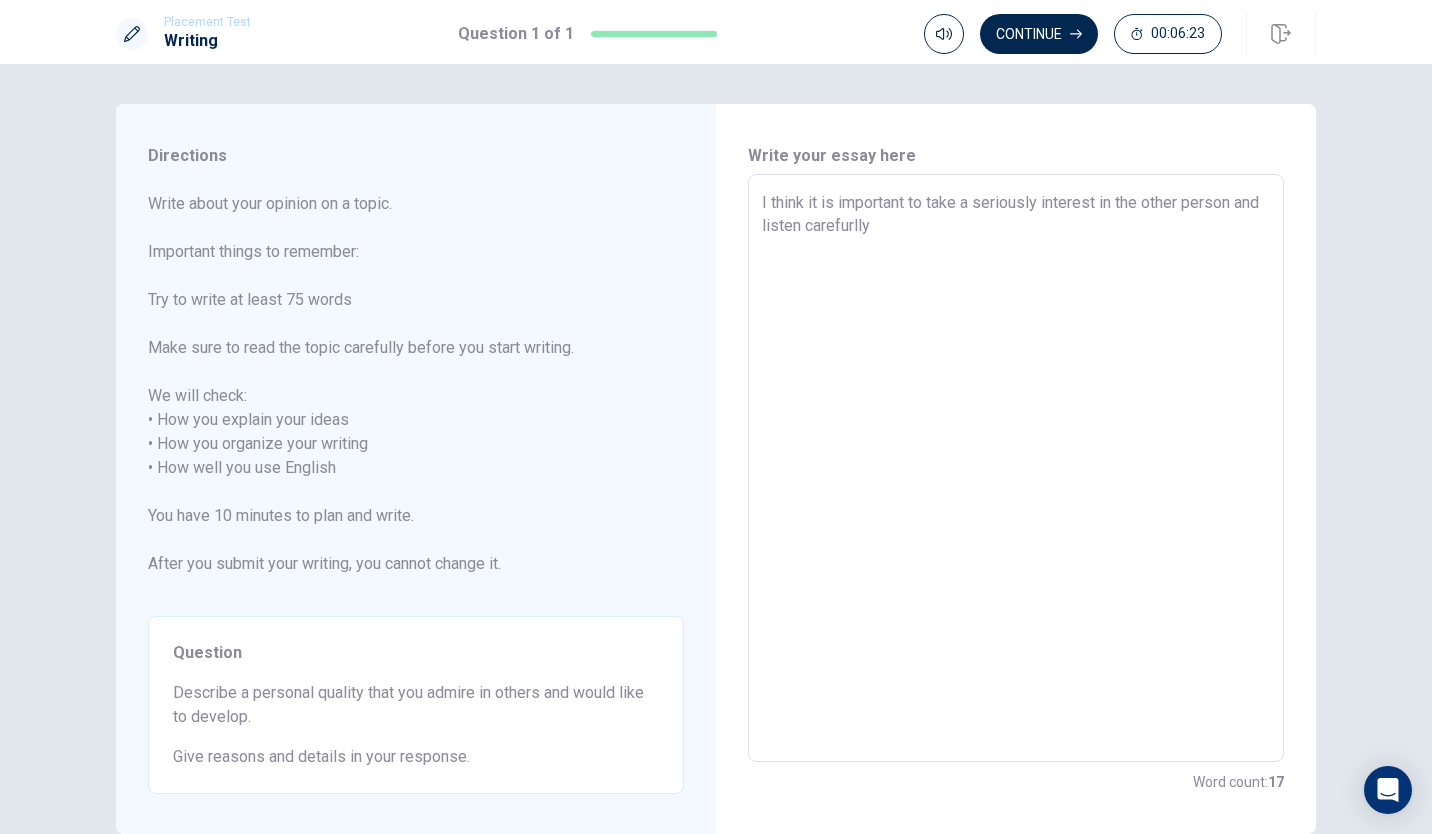 type 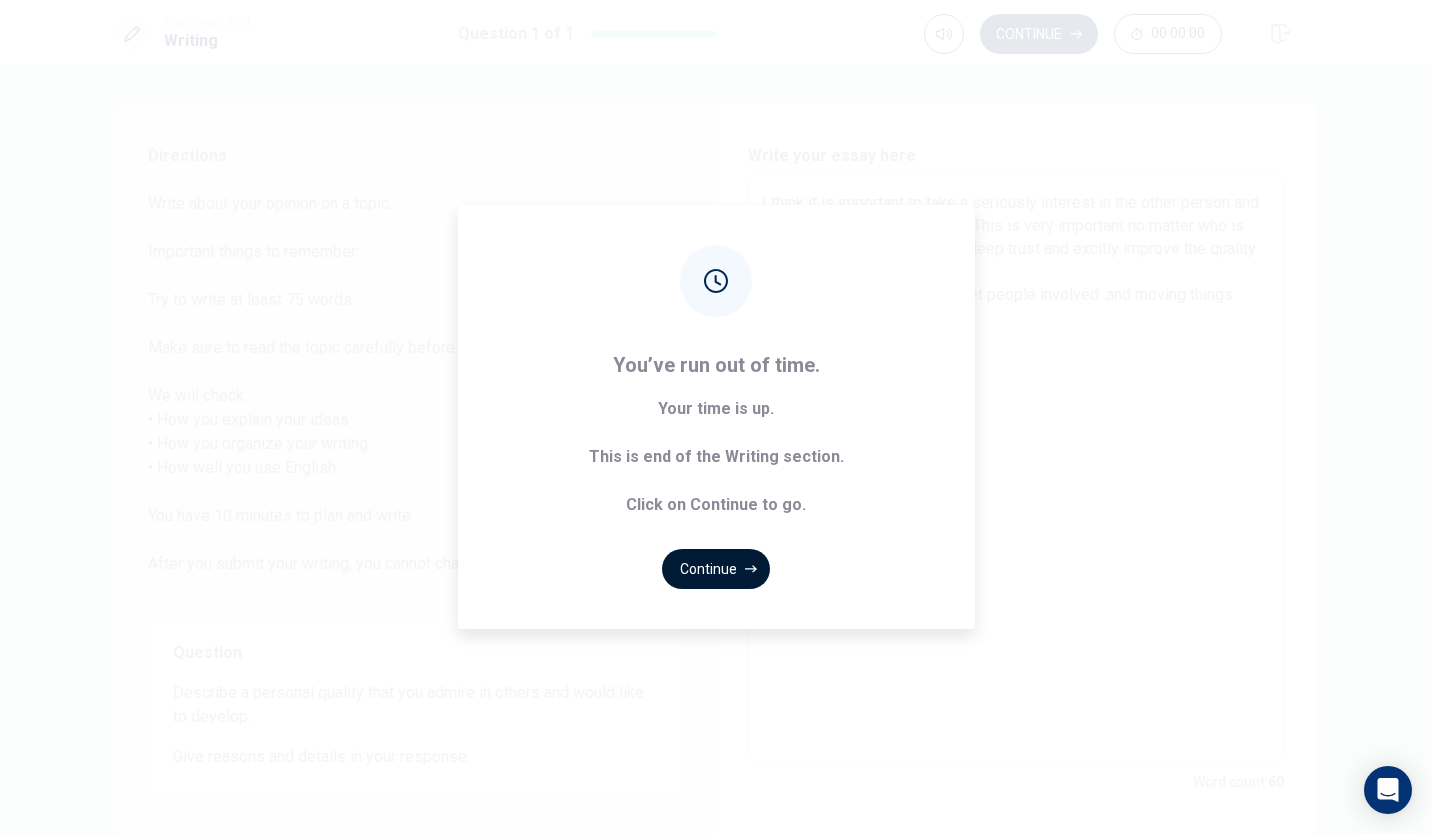 click on "Continue" at bounding box center (716, 569) 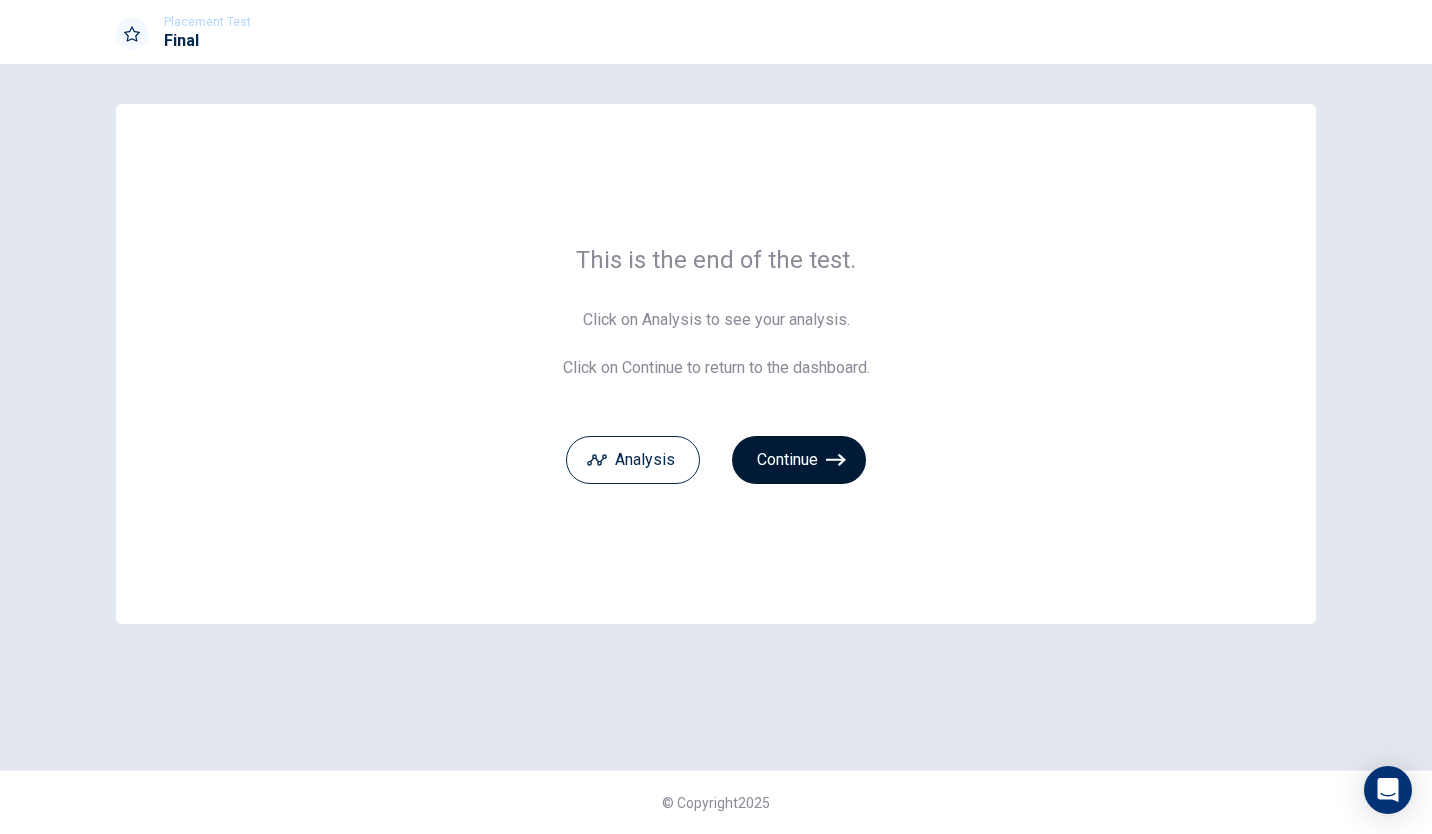 click on "Continue" at bounding box center (799, 460) 